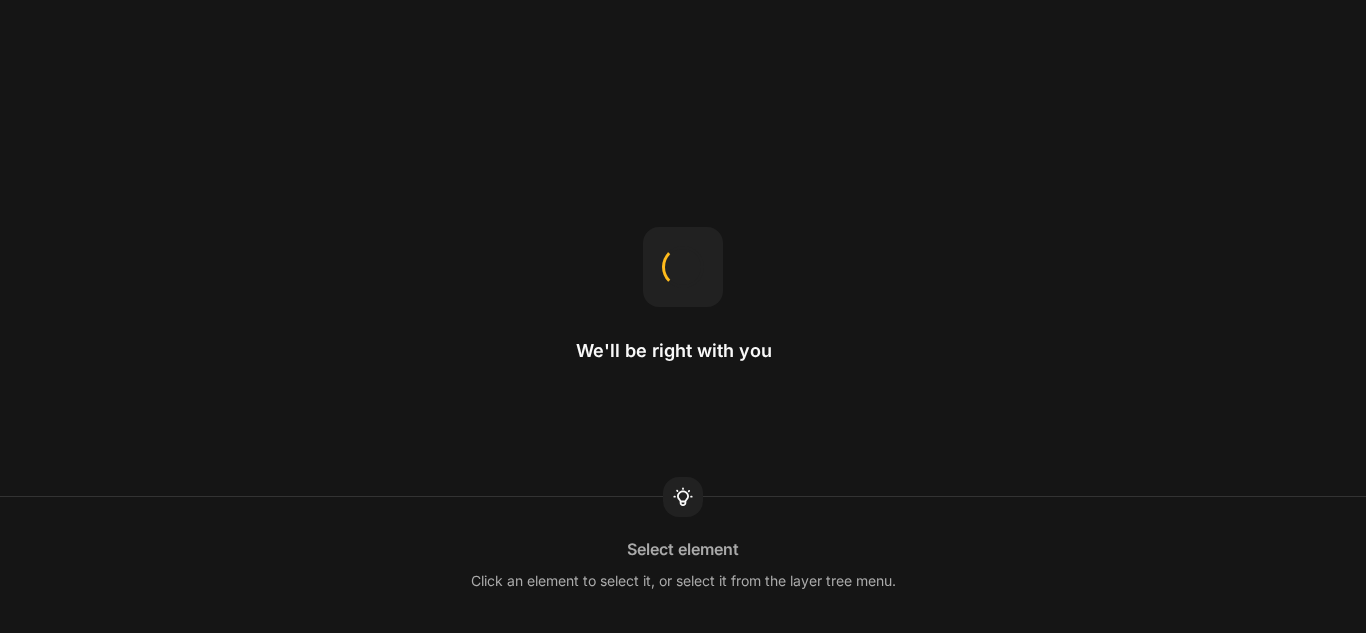 scroll, scrollTop: 0, scrollLeft: 0, axis: both 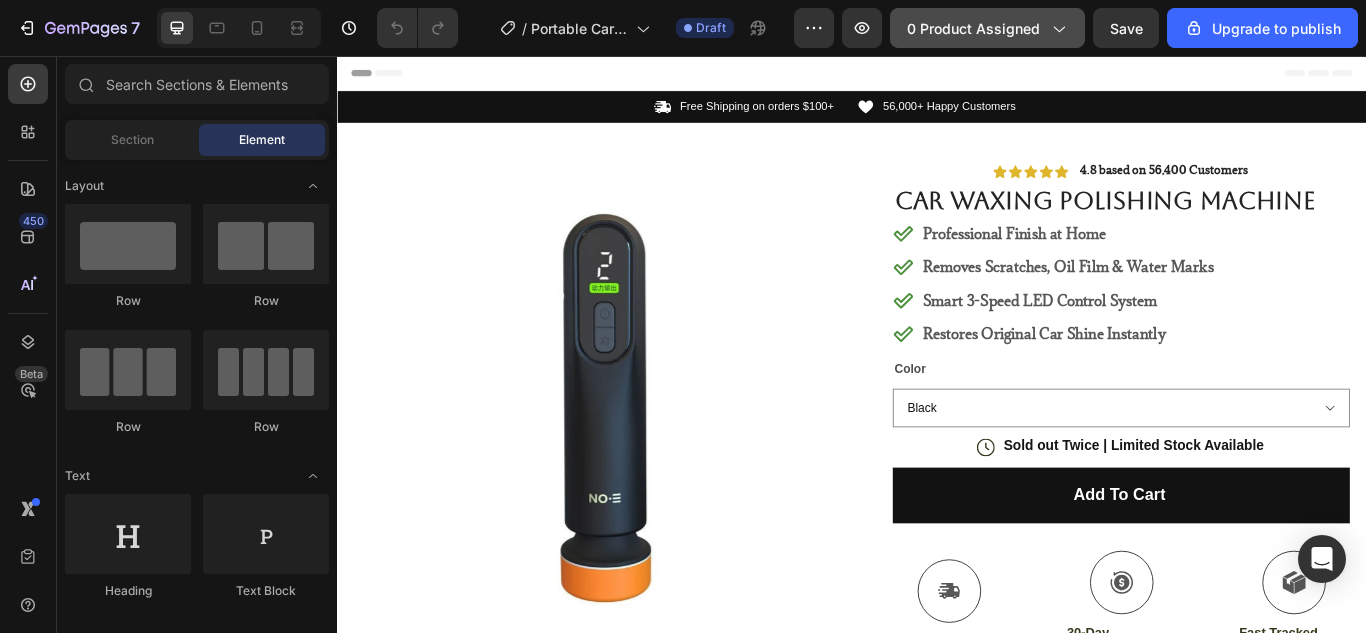 click on "0 product assigned" at bounding box center [987, 28] 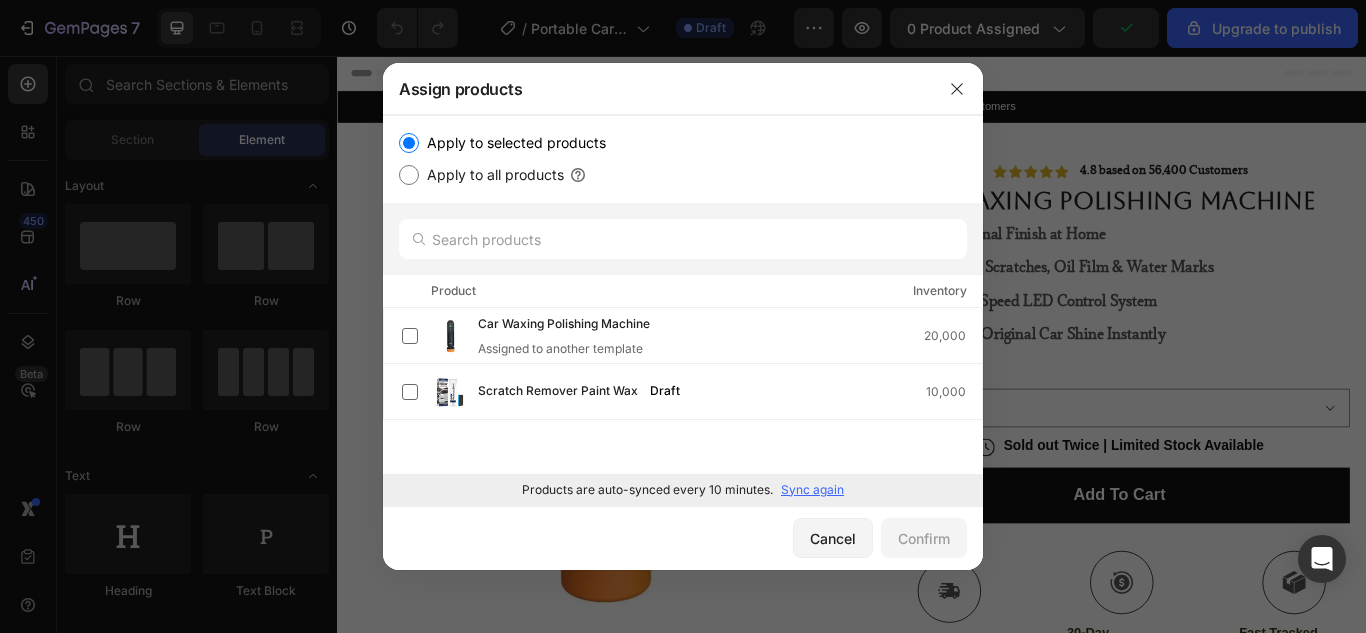 click on "Sync again" at bounding box center (812, 490) 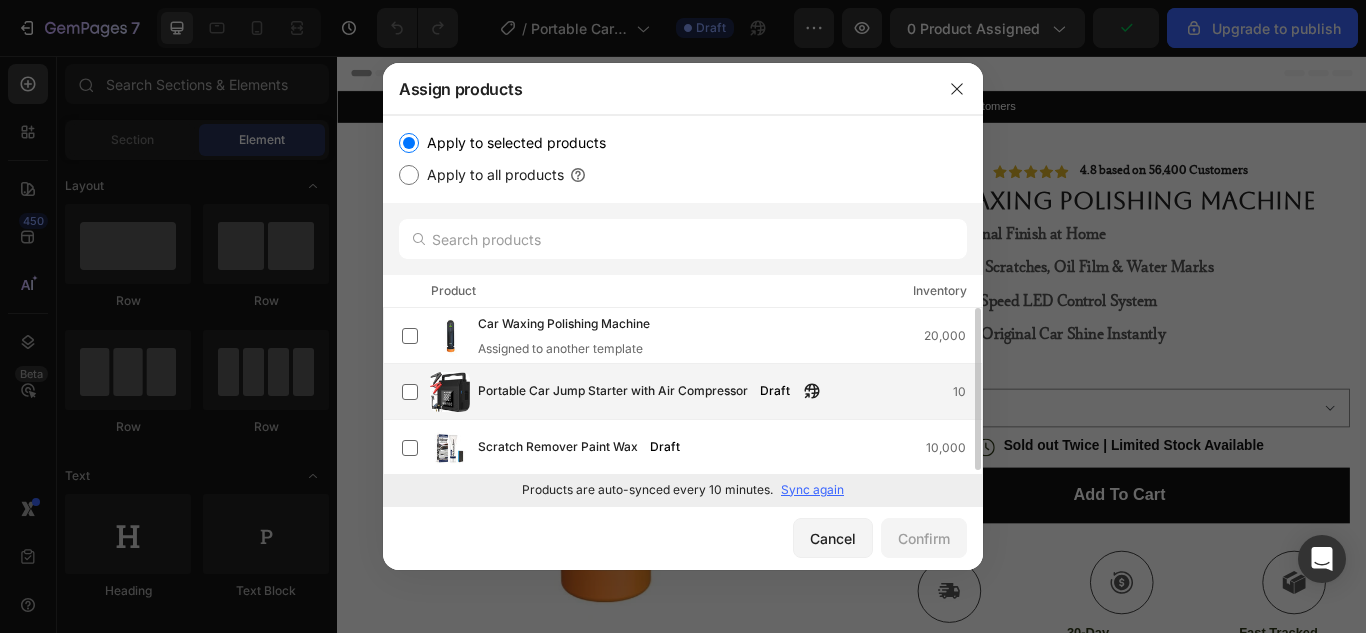 click on "Portable Car Jump Starter with Air Compressor" at bounding box center (613, 392) 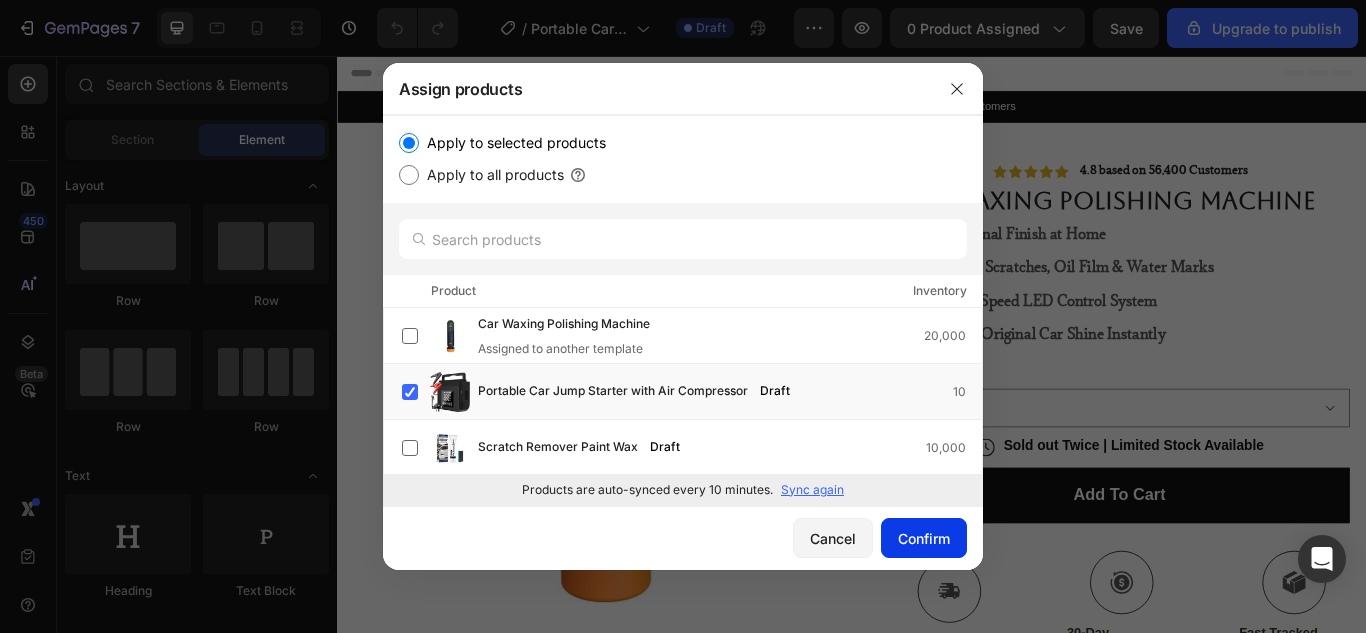 click on "Confirm" at bounding box center (924, 538) 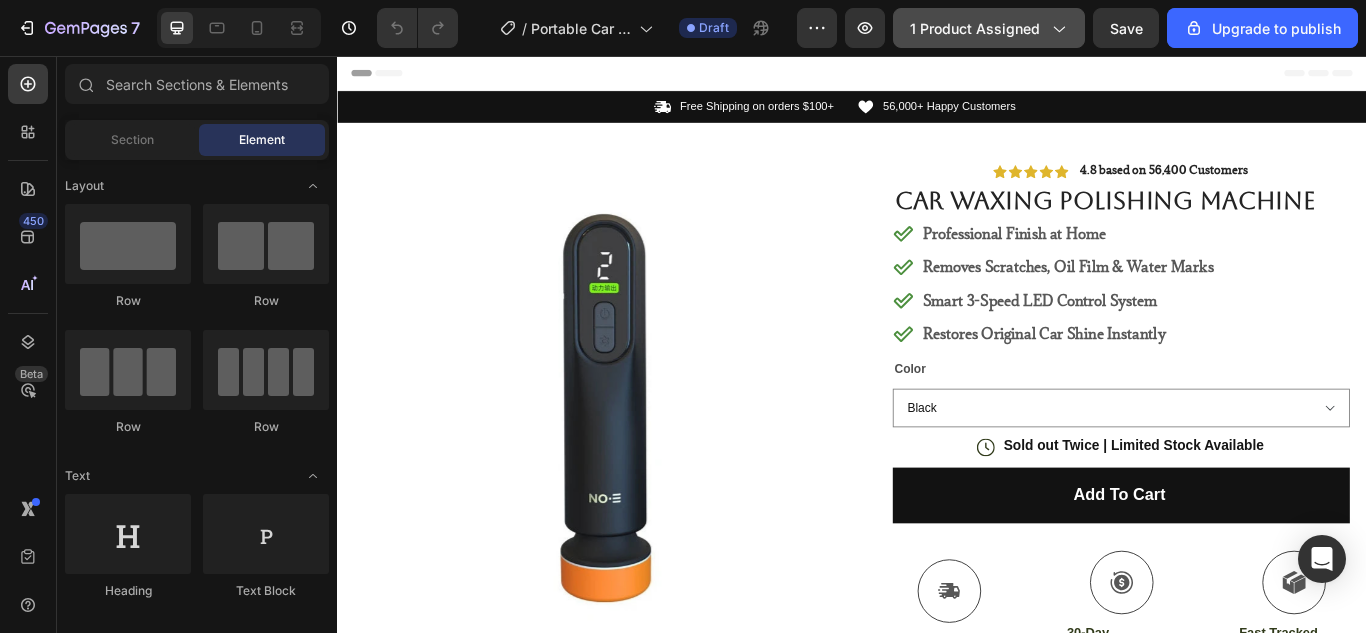 click on "1 product assigned" at bounding box center (989, 28) 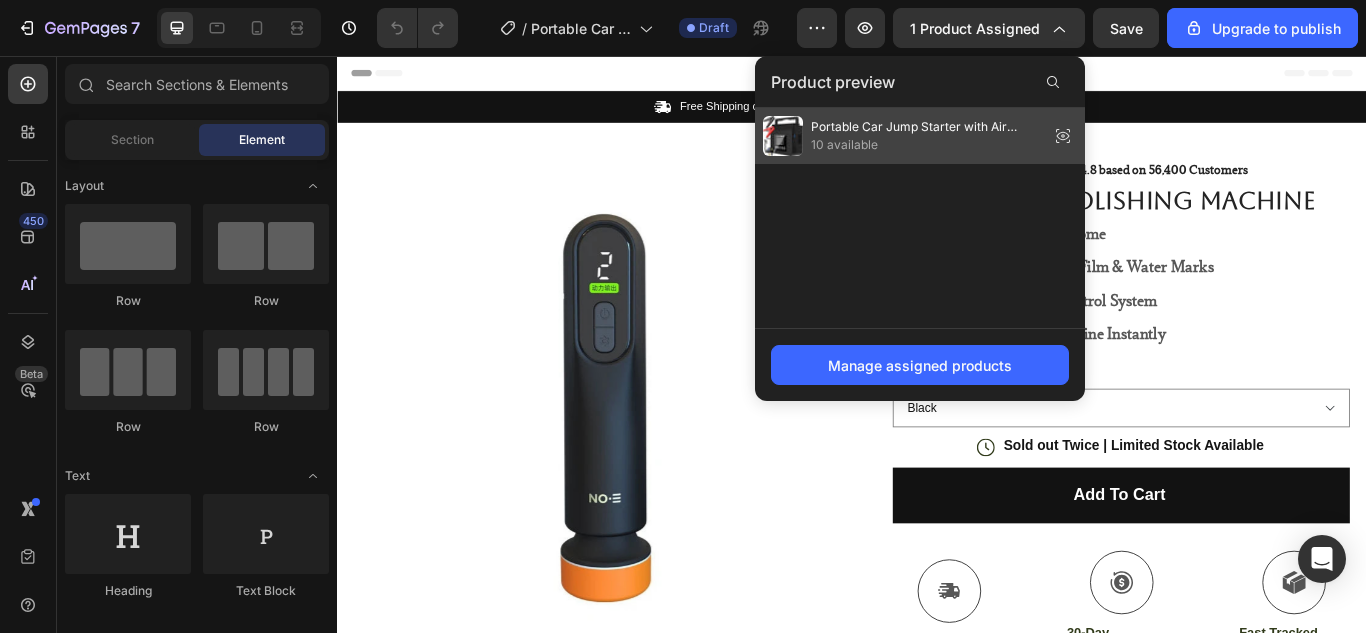 click on "10 available" at bounding box center [926, 145] 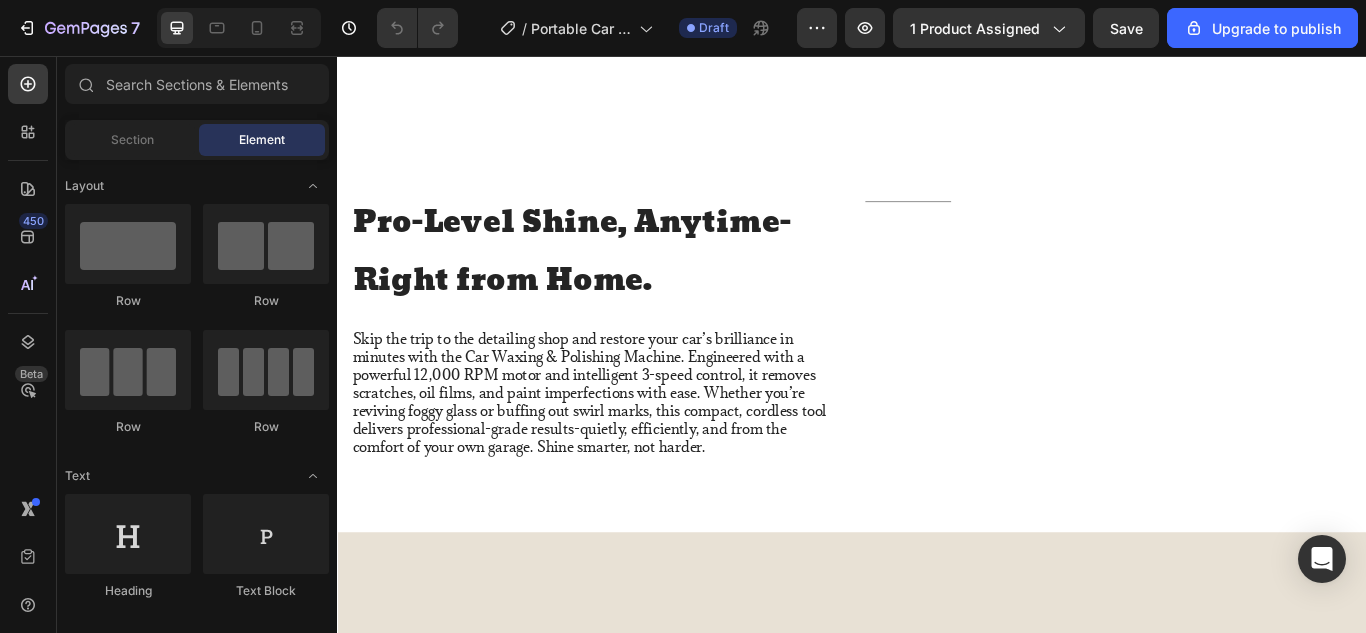 scroll, scrollTop: 0, scrollLeft: 0, axis: both 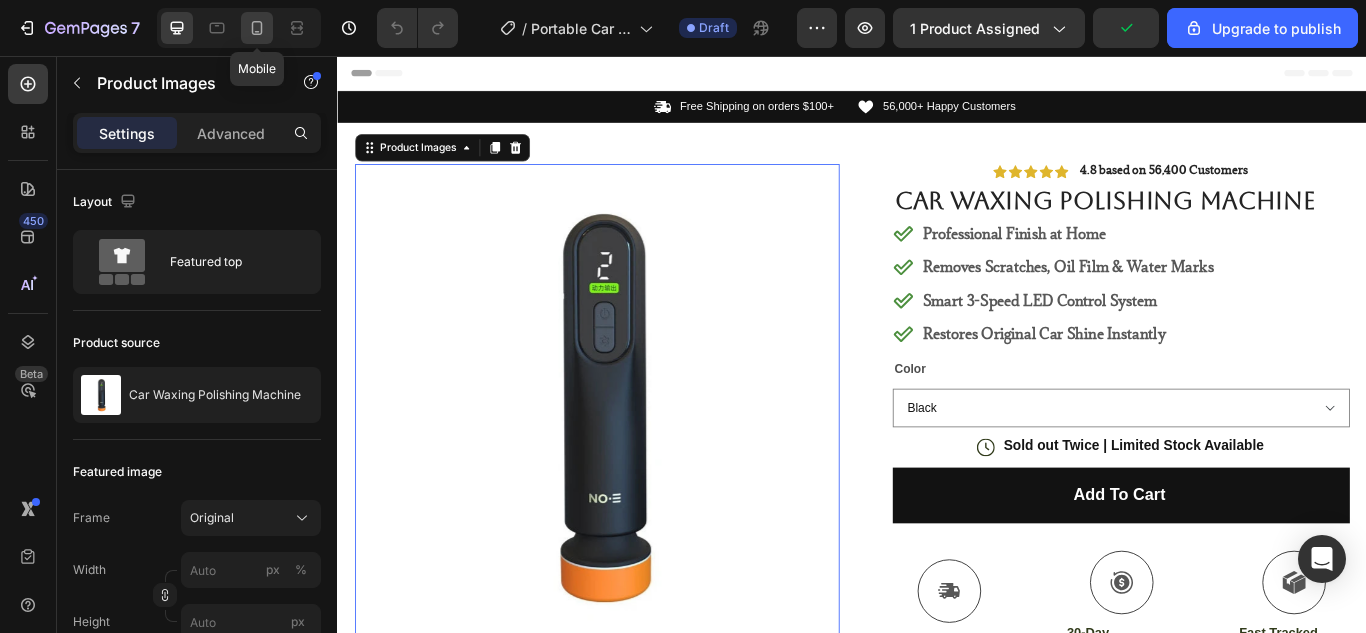 click 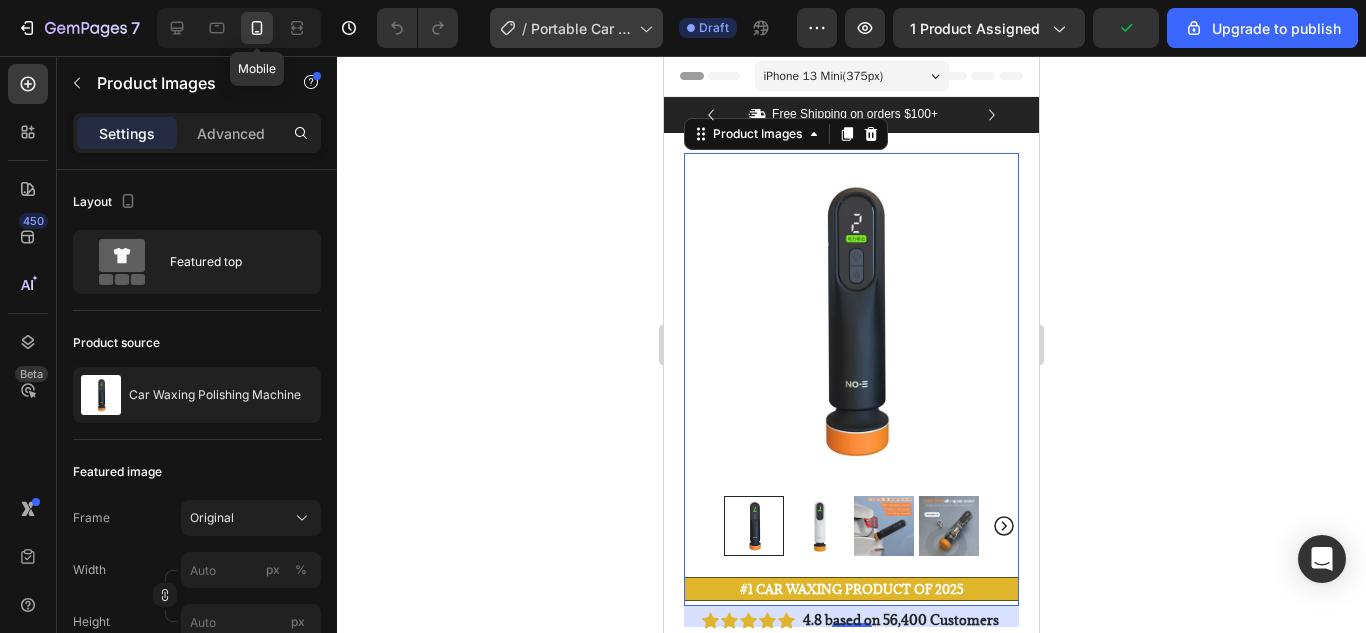 scroll, scrollTop: 27, scrollLeft: 0, axis: vertical 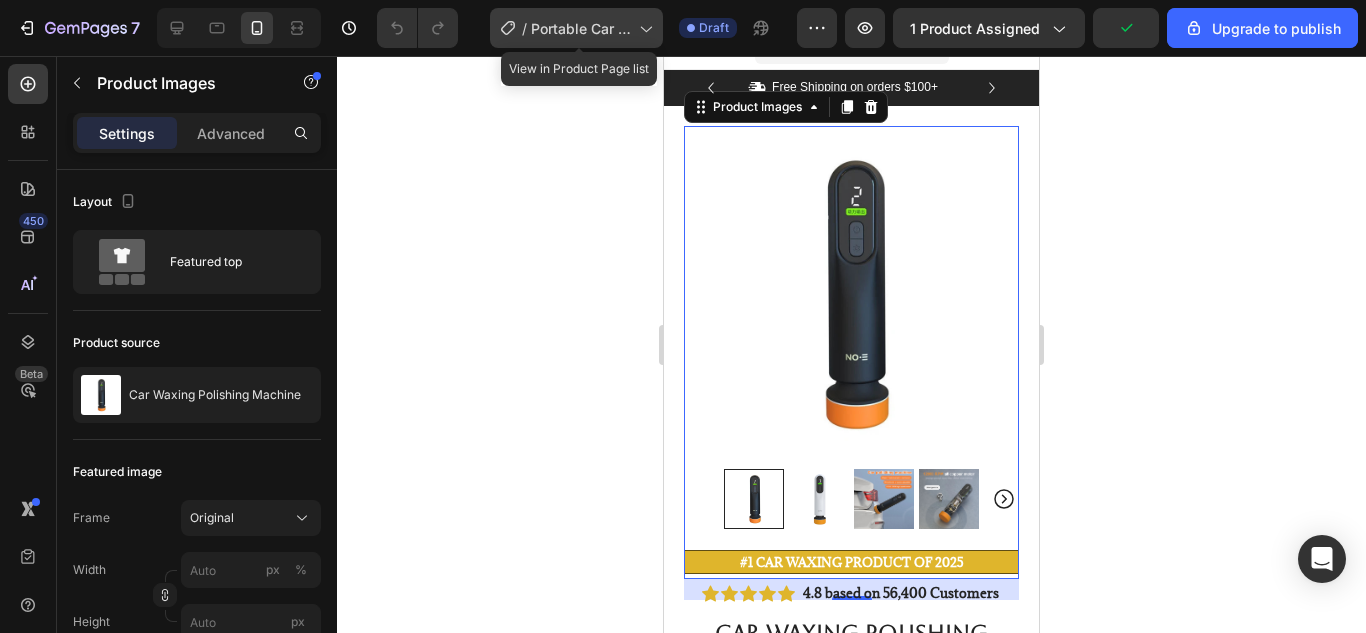 click on "Portable Car Jump Starter with Air Compressor" at bounding box center (581, 28) 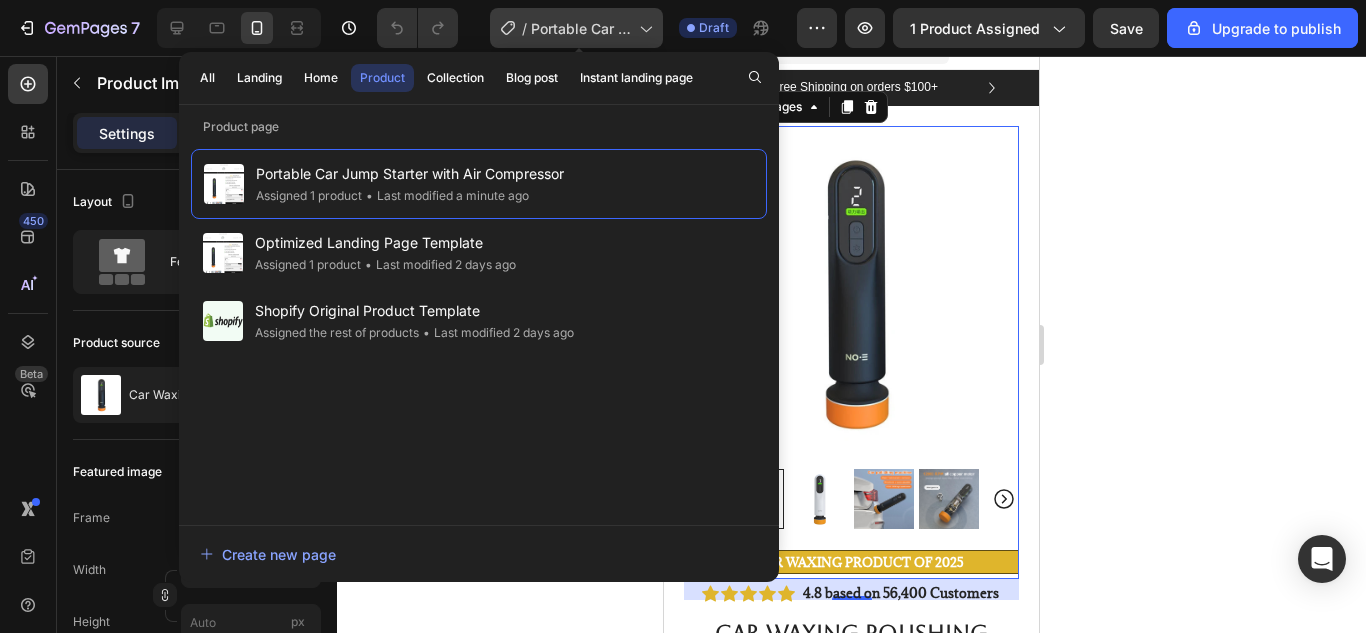 click on "Portable Car Jump Starter with Air Compressor" at bounding box center [581, 28] 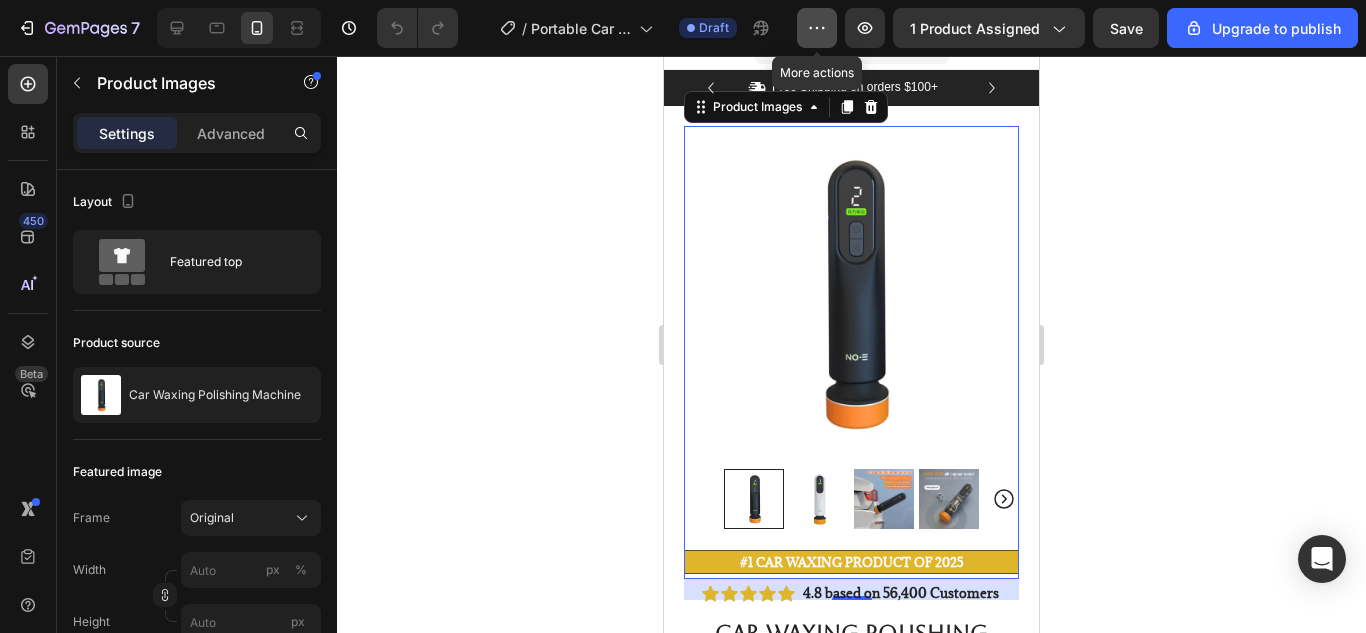click 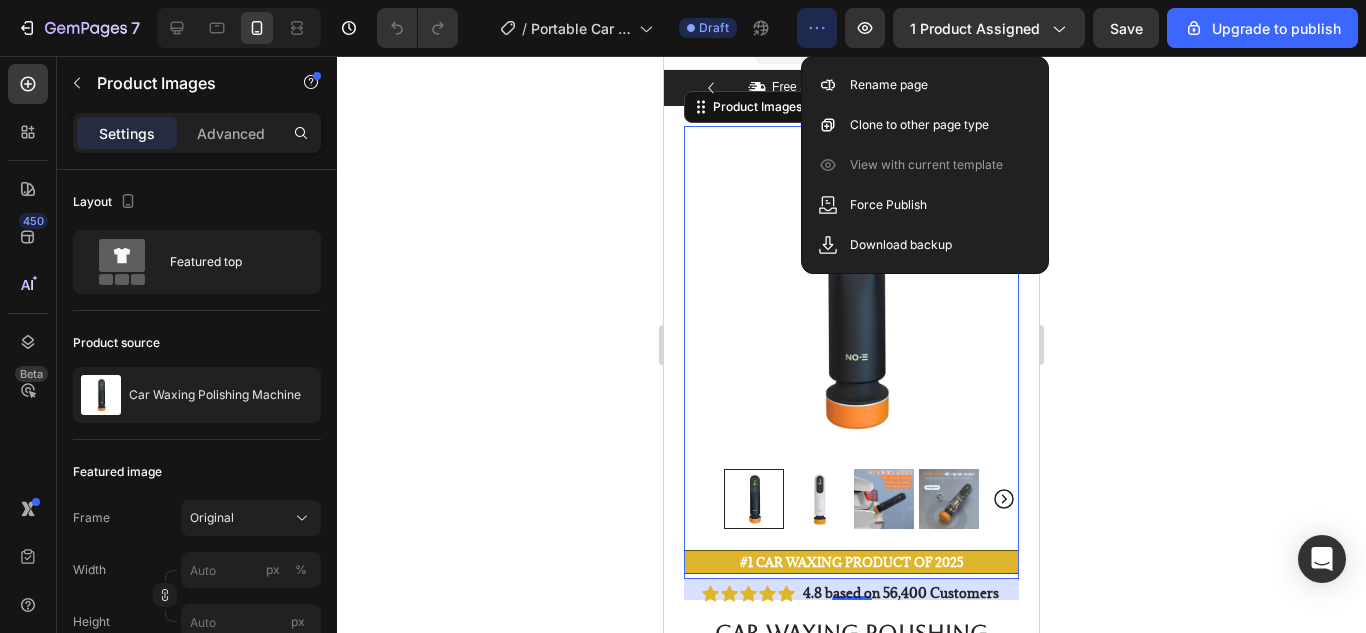 click 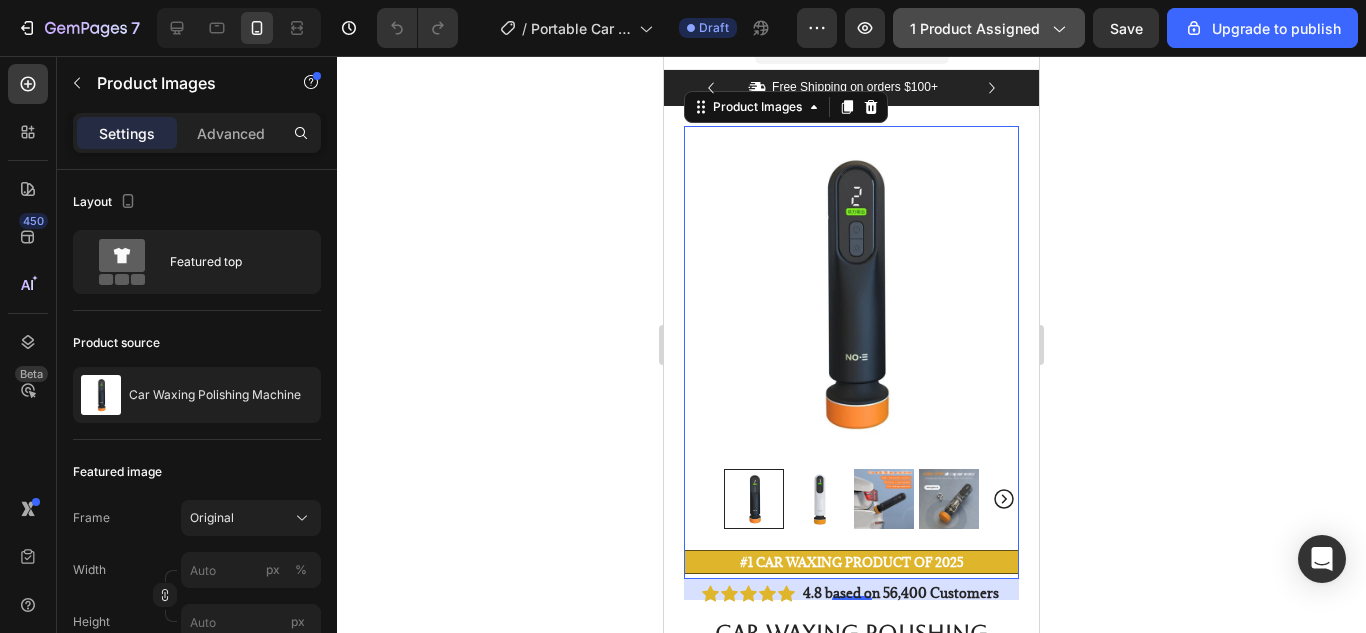 click on "1 product assigned" 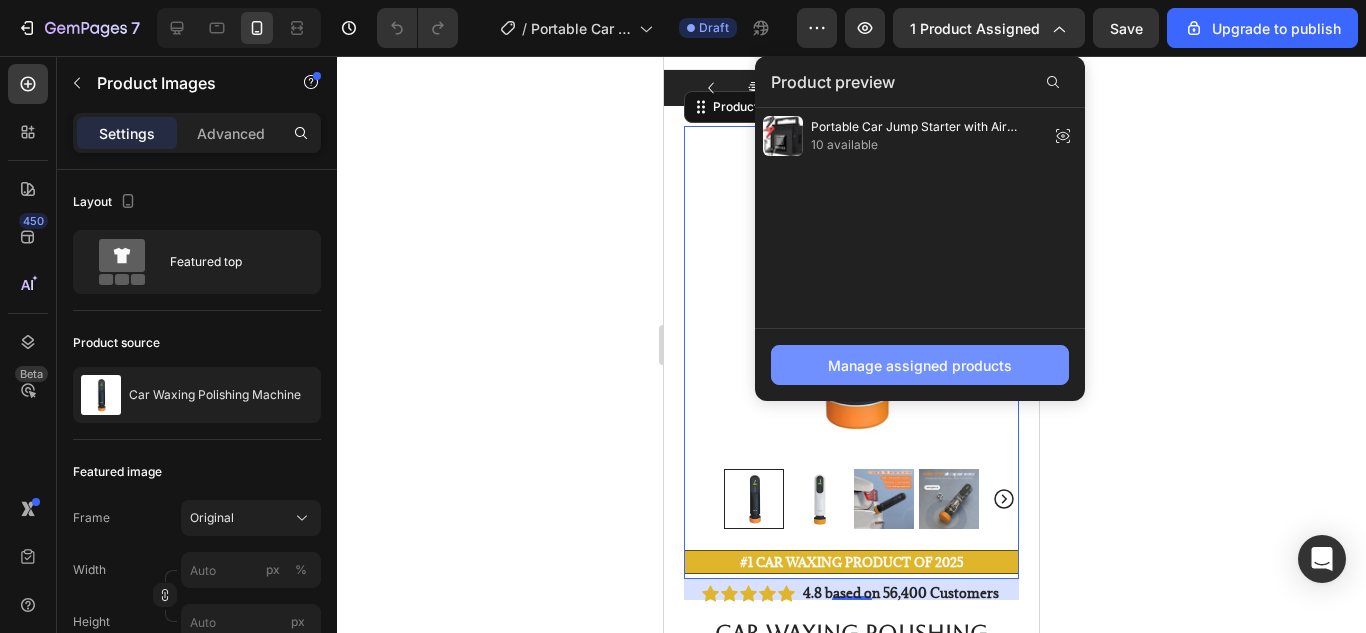 click on "Manage assigned products" at bounding box center [920, 365] 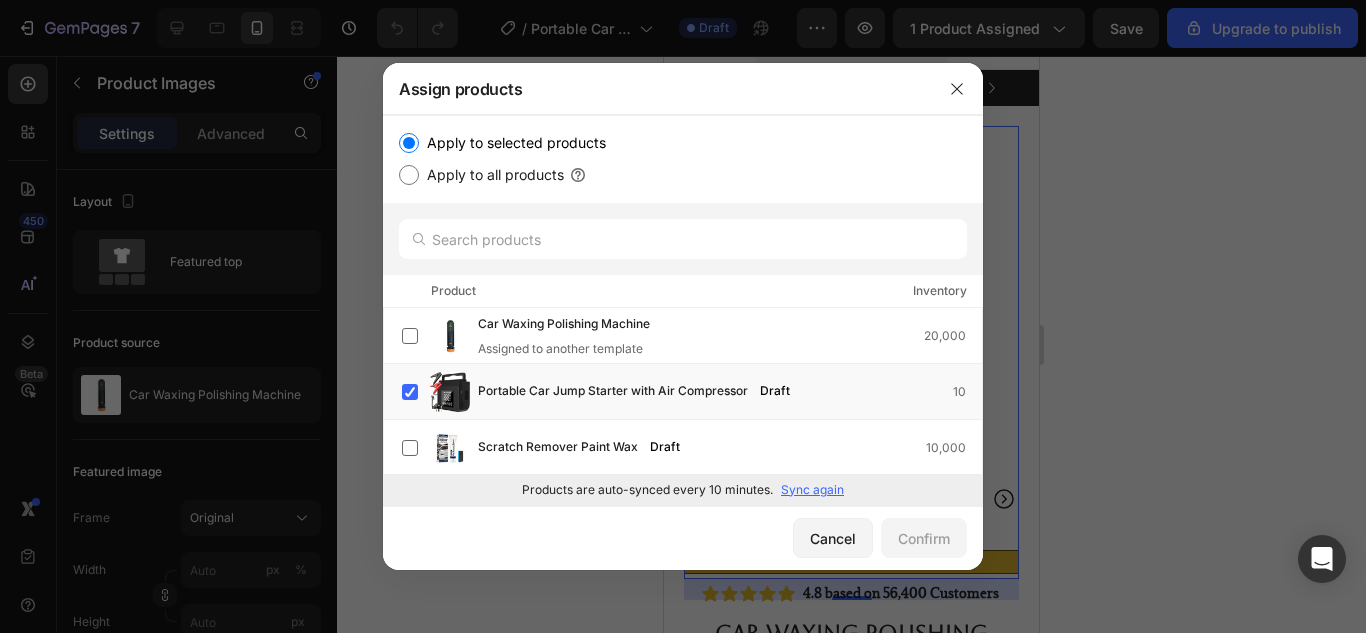 click at bounding box center [683, 316] 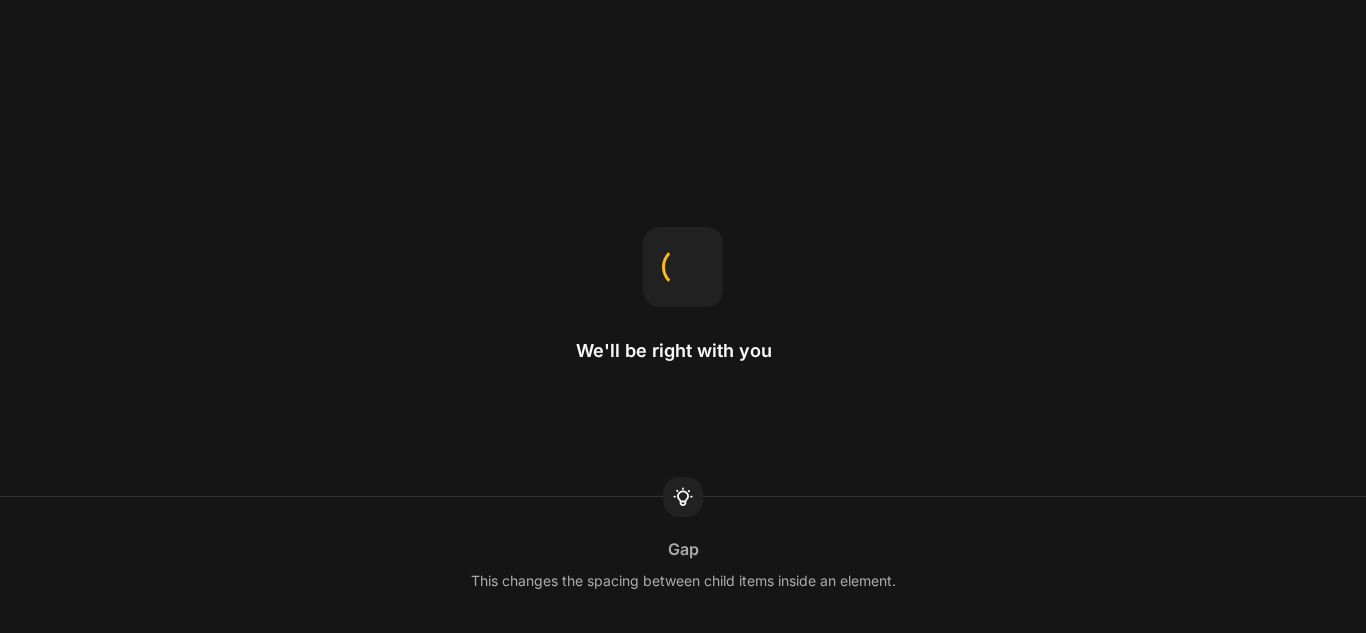scroll, scrollTop: 0, scrollLeft: 0, axis: both 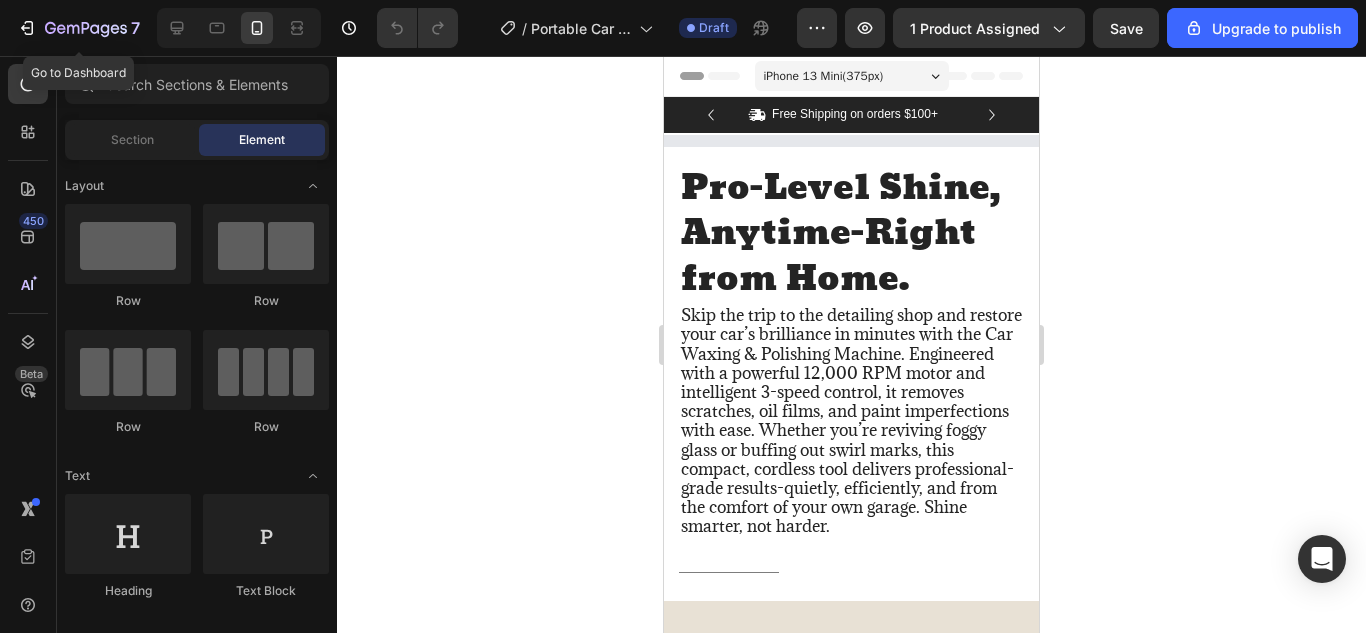 click 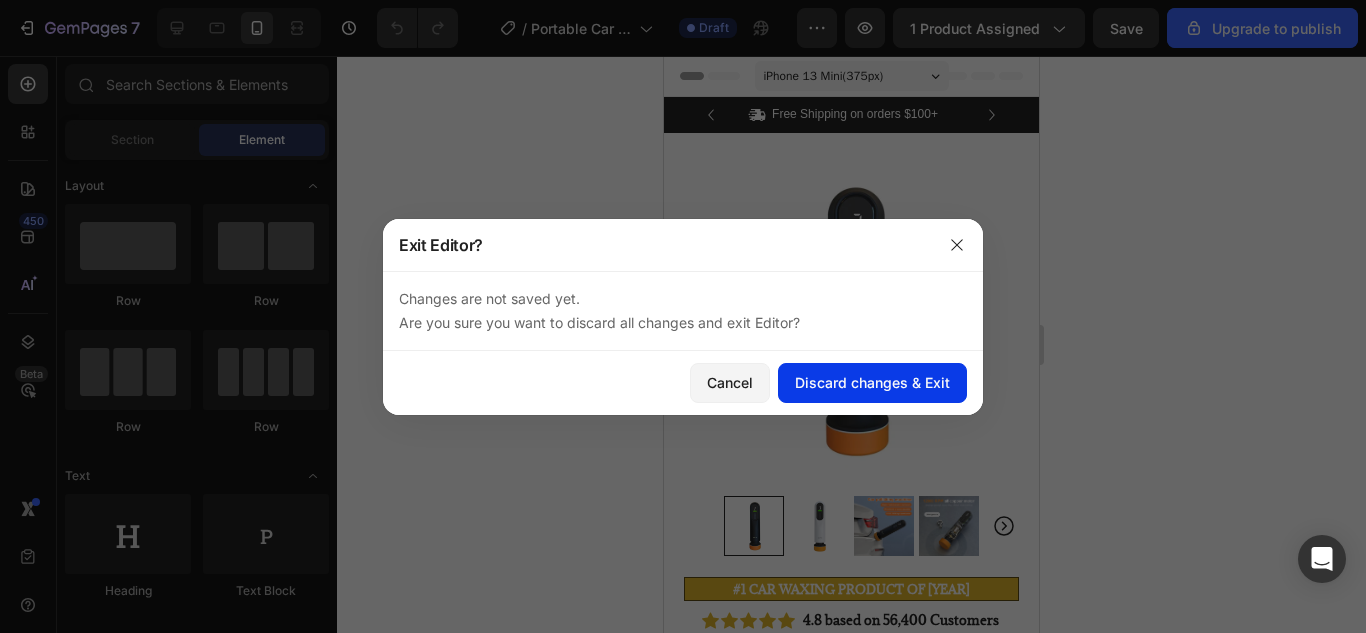 click on "Discard changes & Exit" at bounding box center (872, 382) 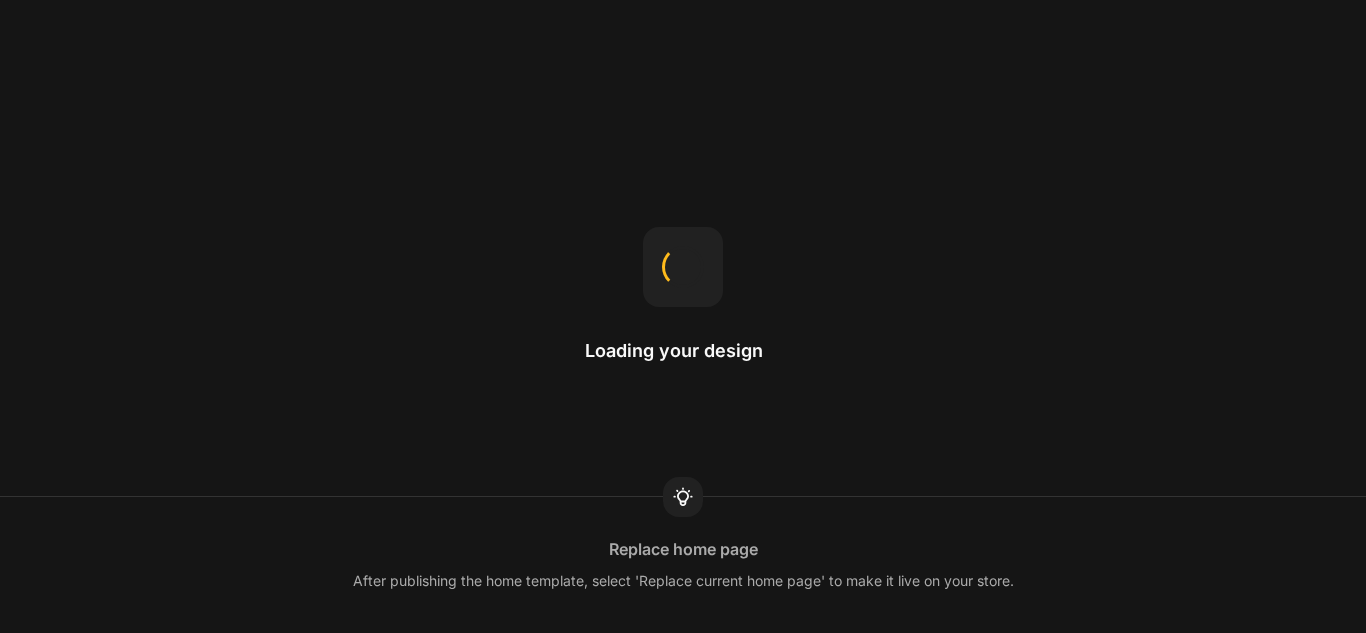 scroll, scrollTop: 0, scrollLeft: 0, axis: both 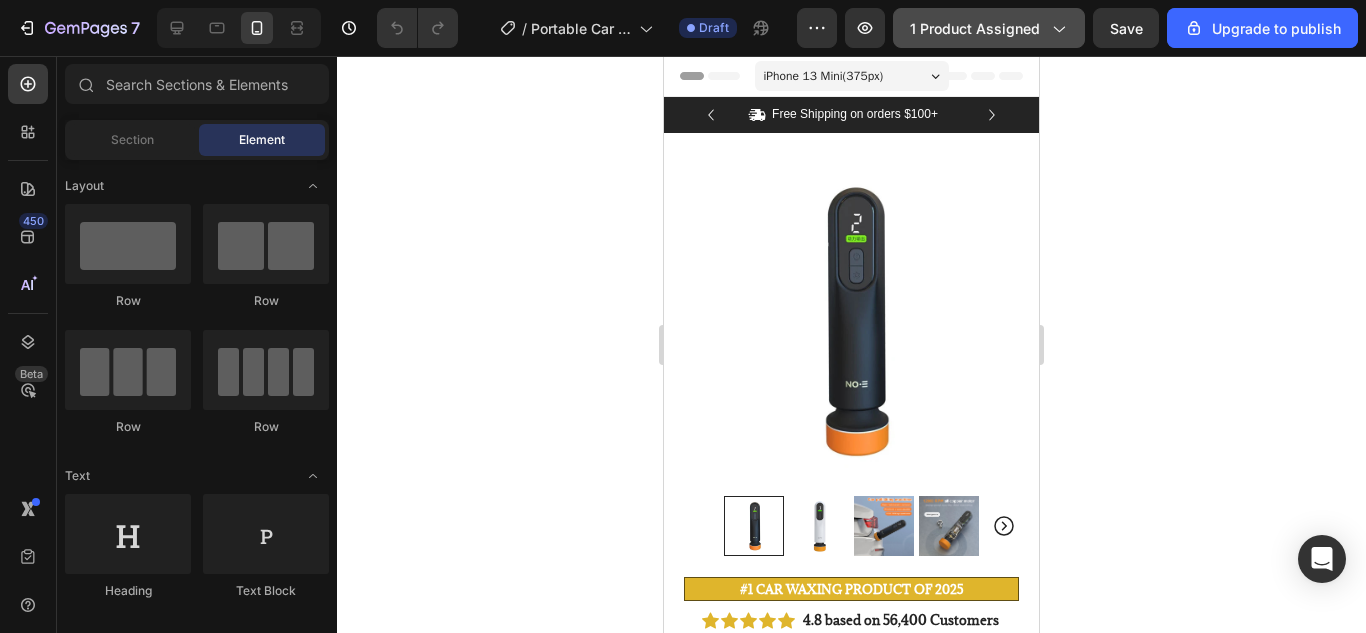 click on "1 product assigned" at bounding box center [989, 28] 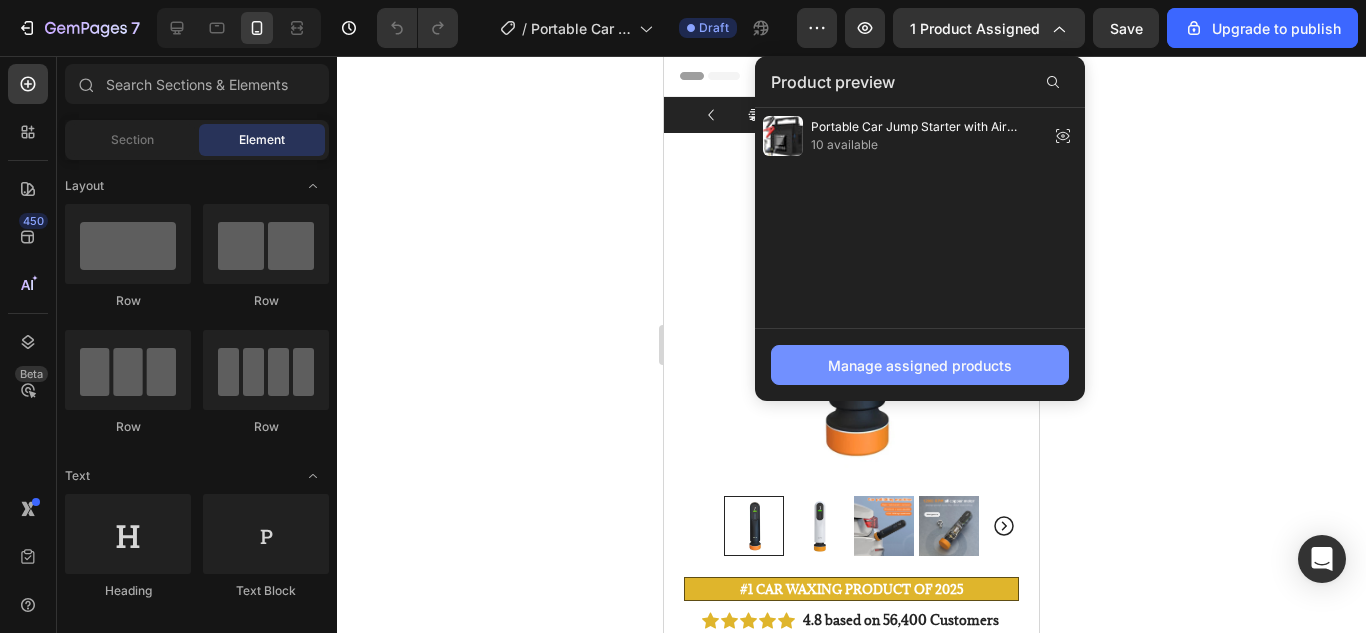 click on "Manage assigned products" at bounding box center [920, 365] 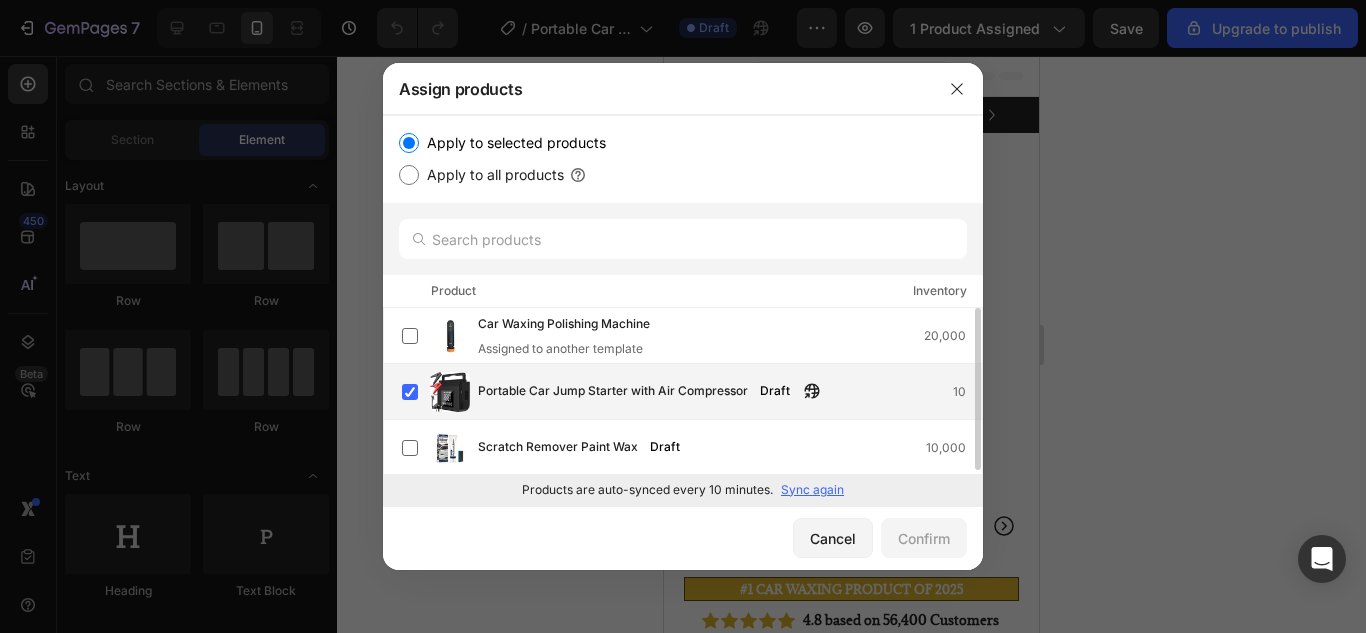 click on "Portable Car Jump Starter with Air Compressor" at bounding box center (613, 392) 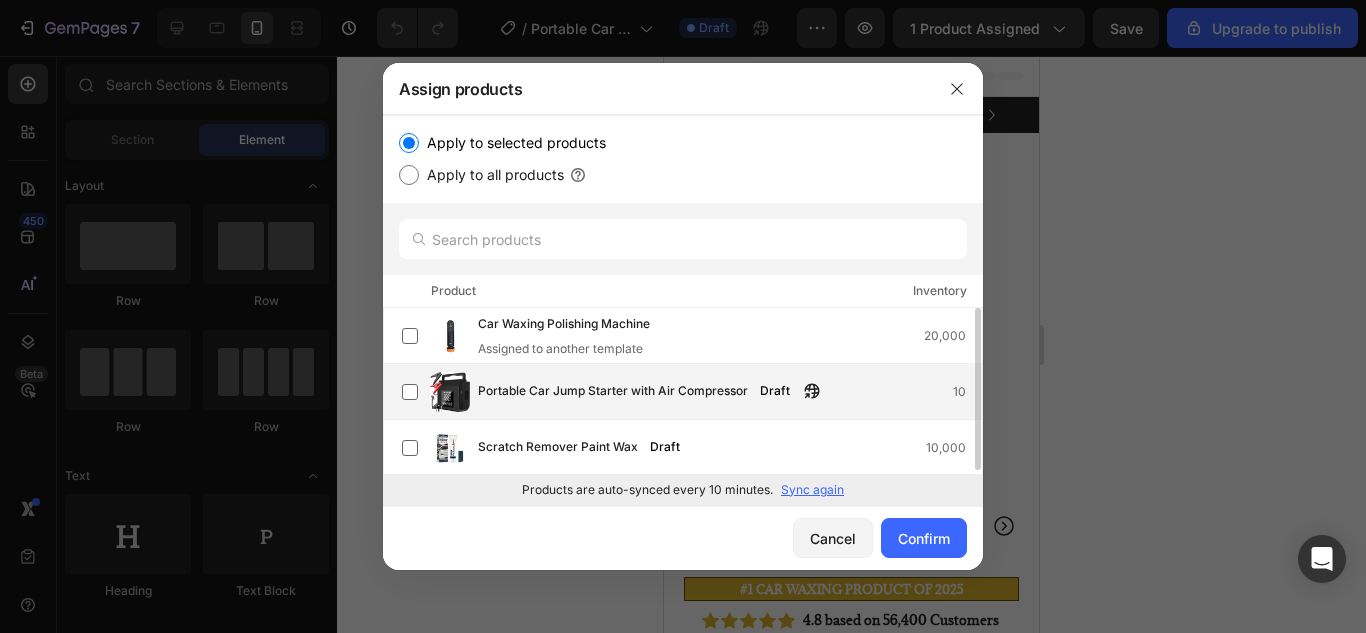 click on "Portable Car Jump Starter with Air Compressor" at bounding box center (613, 392) 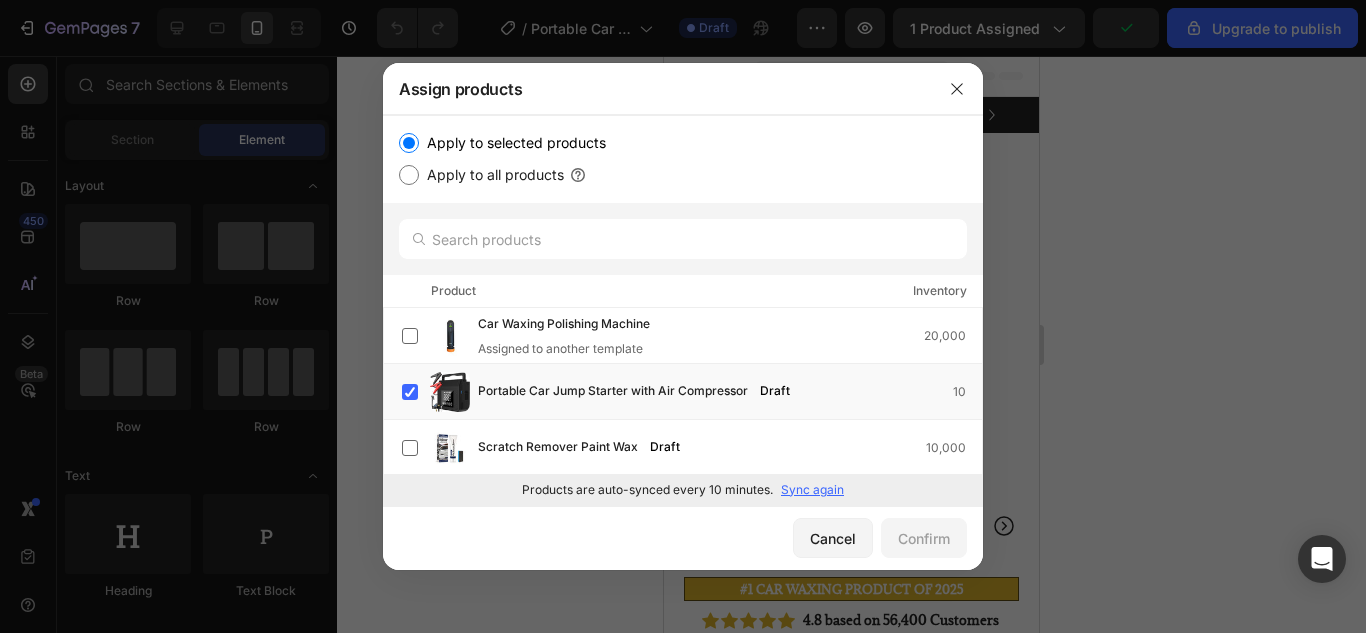 click on "Sync again" at bounding box center (812, 490) 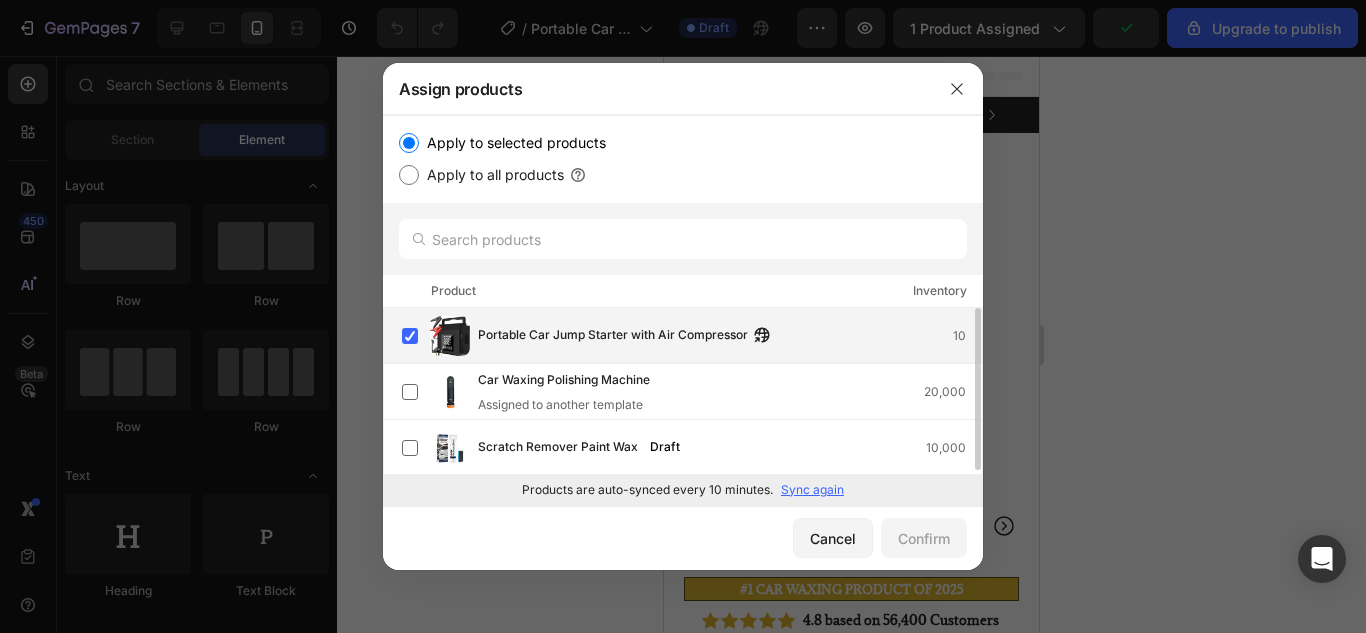 click on "Portable Car Jump Starter with Air Compressor" at bounding box center [613, 336] 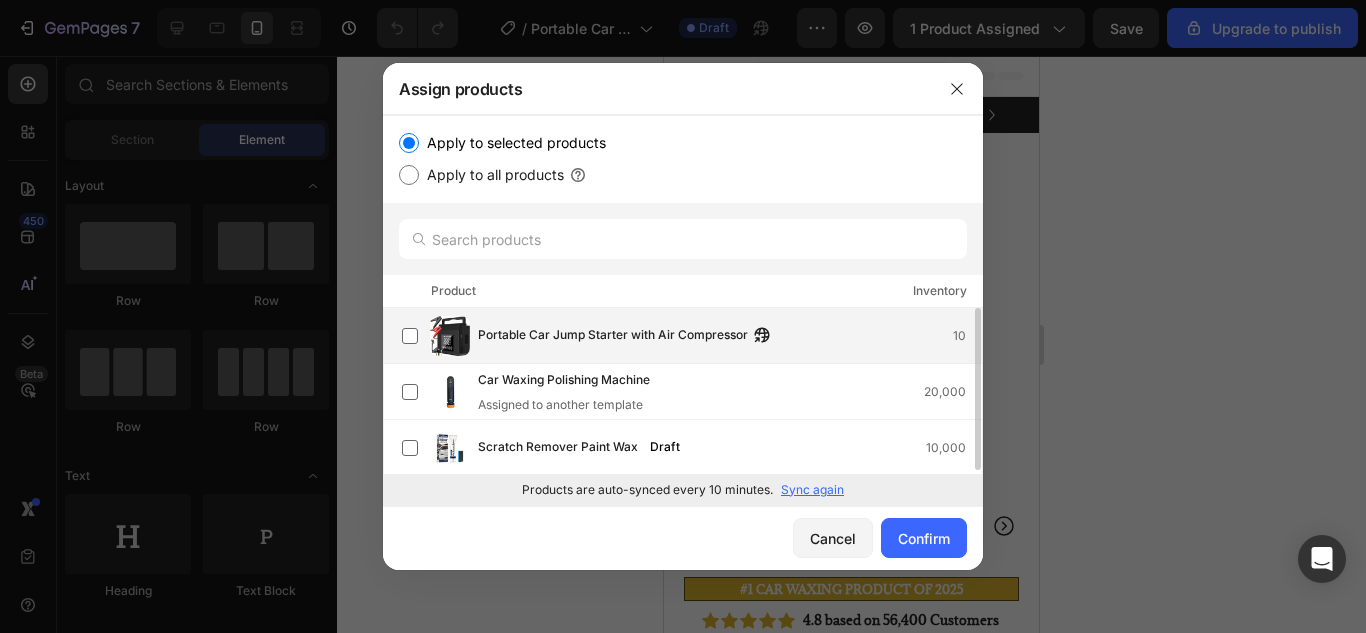 click on "Portable Car Jump Starter with Air Compressor 10" at bounding box center (692, 336) 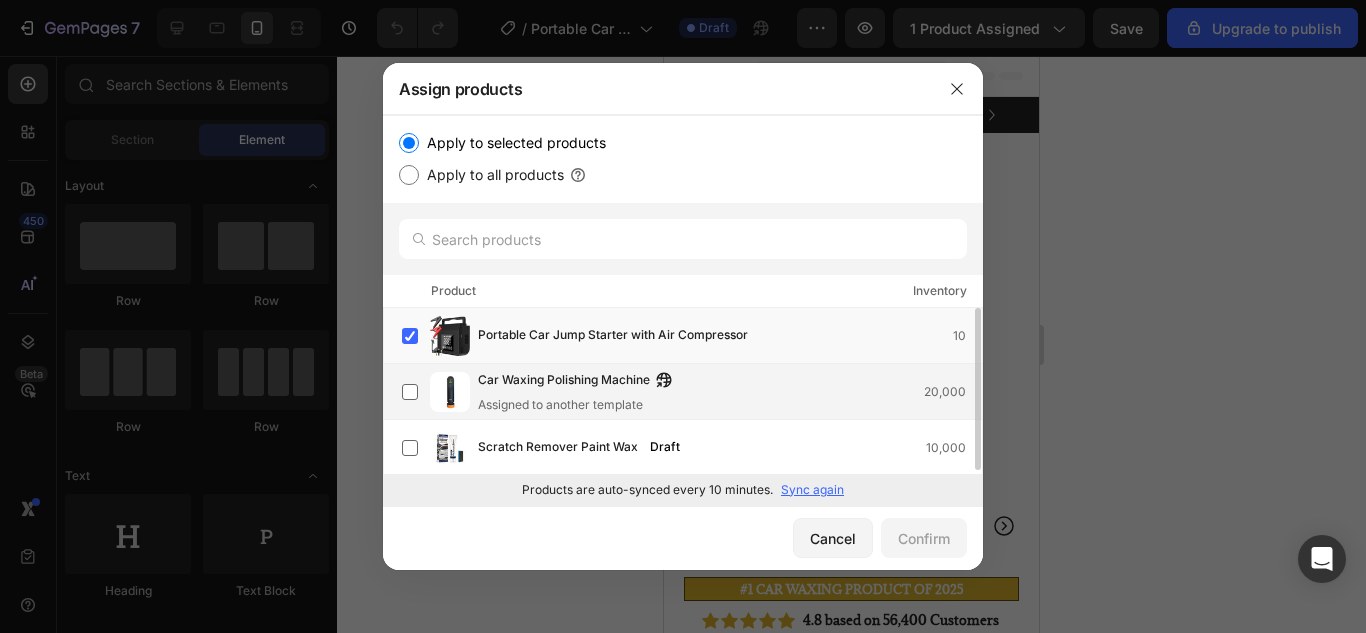 click on "Car Waxing Polishing Machine  Assigned to another template  20,000" at bounding box center (730, 392) 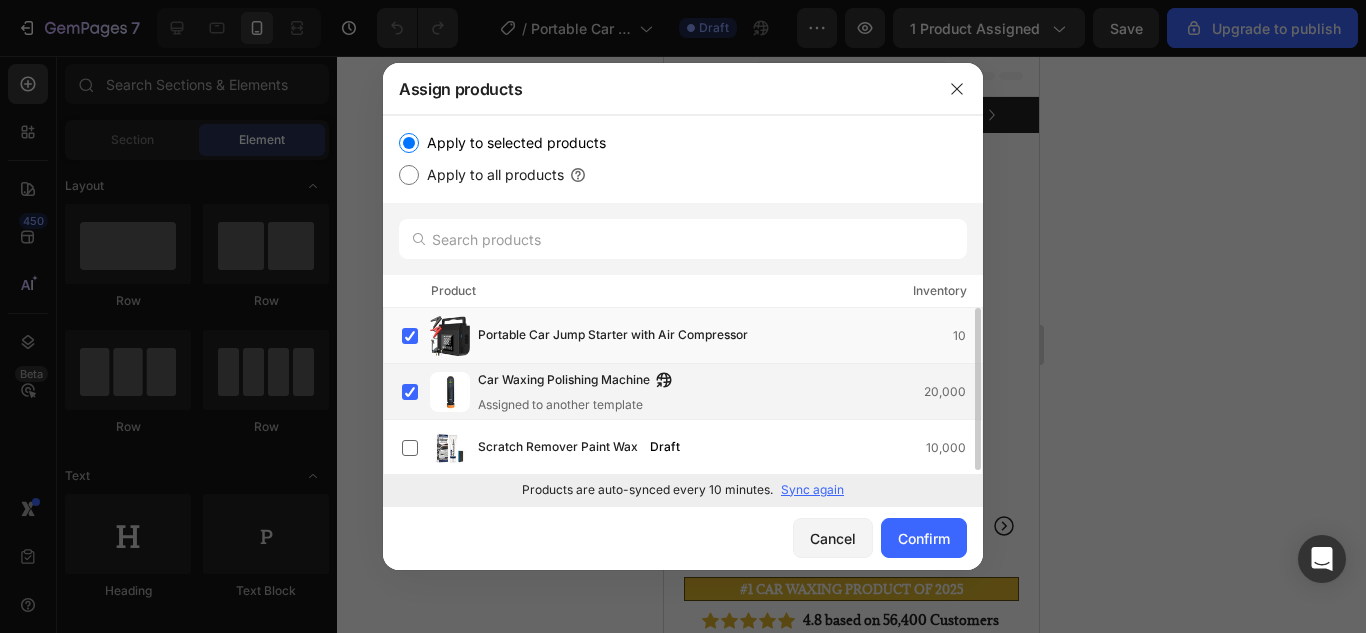 click on "Car Waxing Polishing Machine  Assigned to another template  20,000" 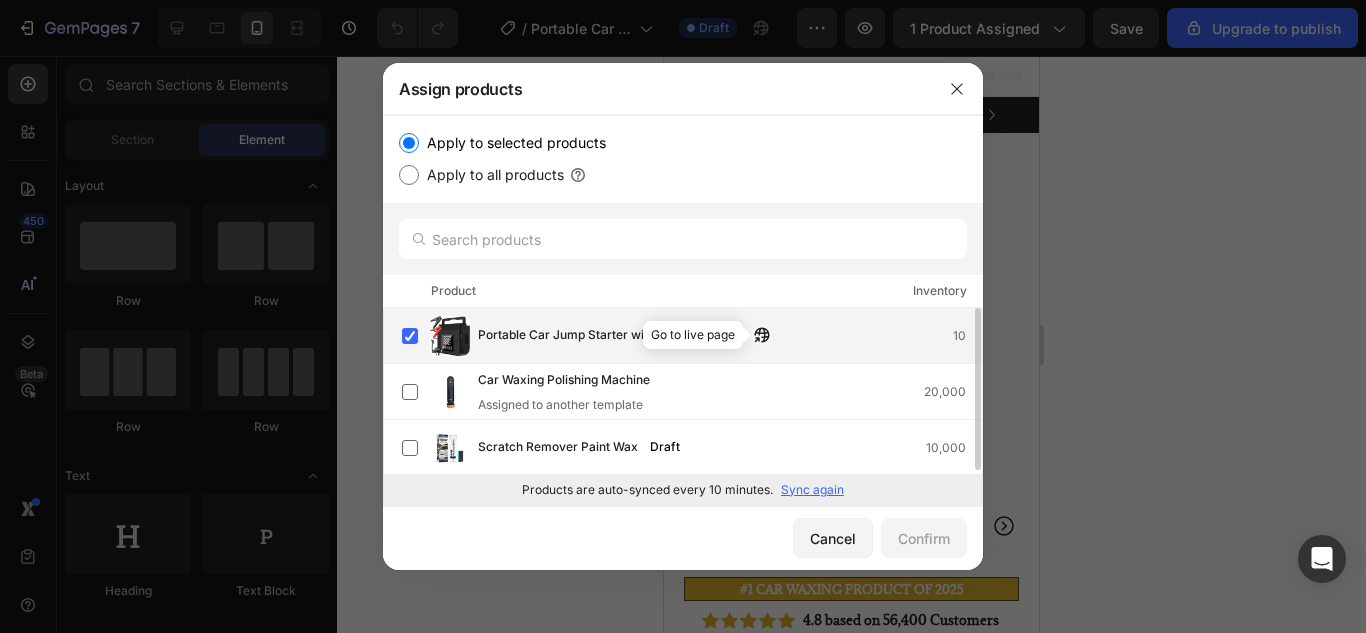click 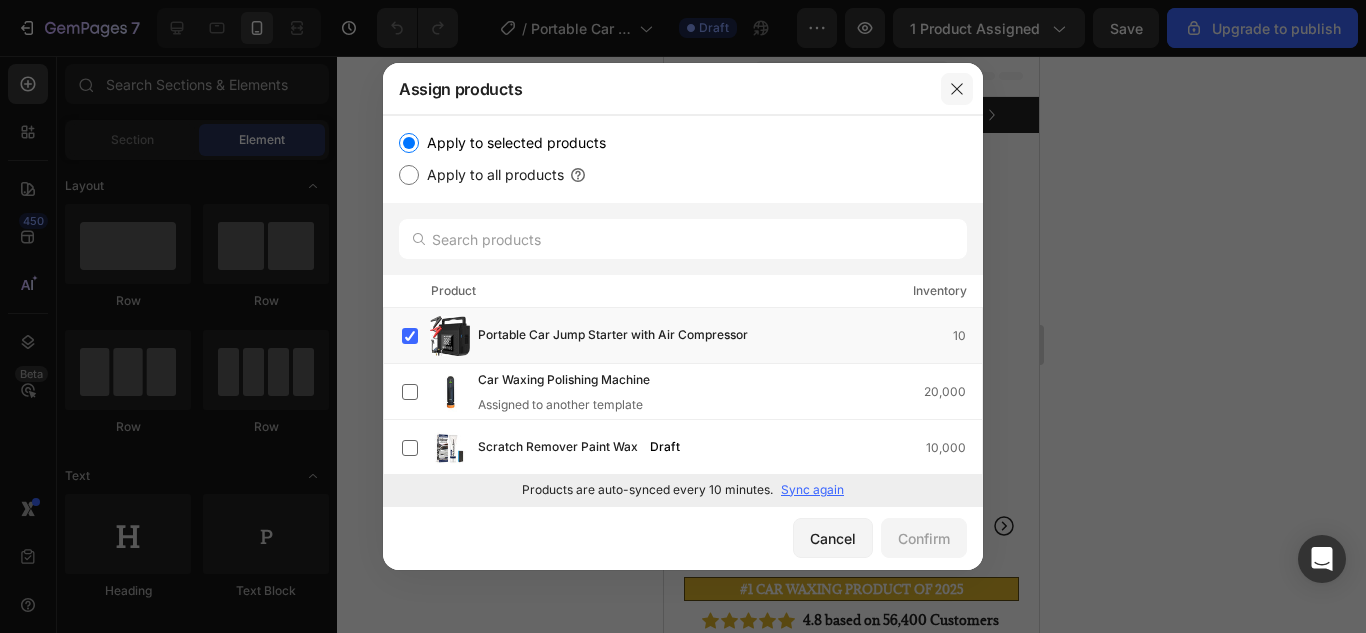 click at bounding box center (957, 89) 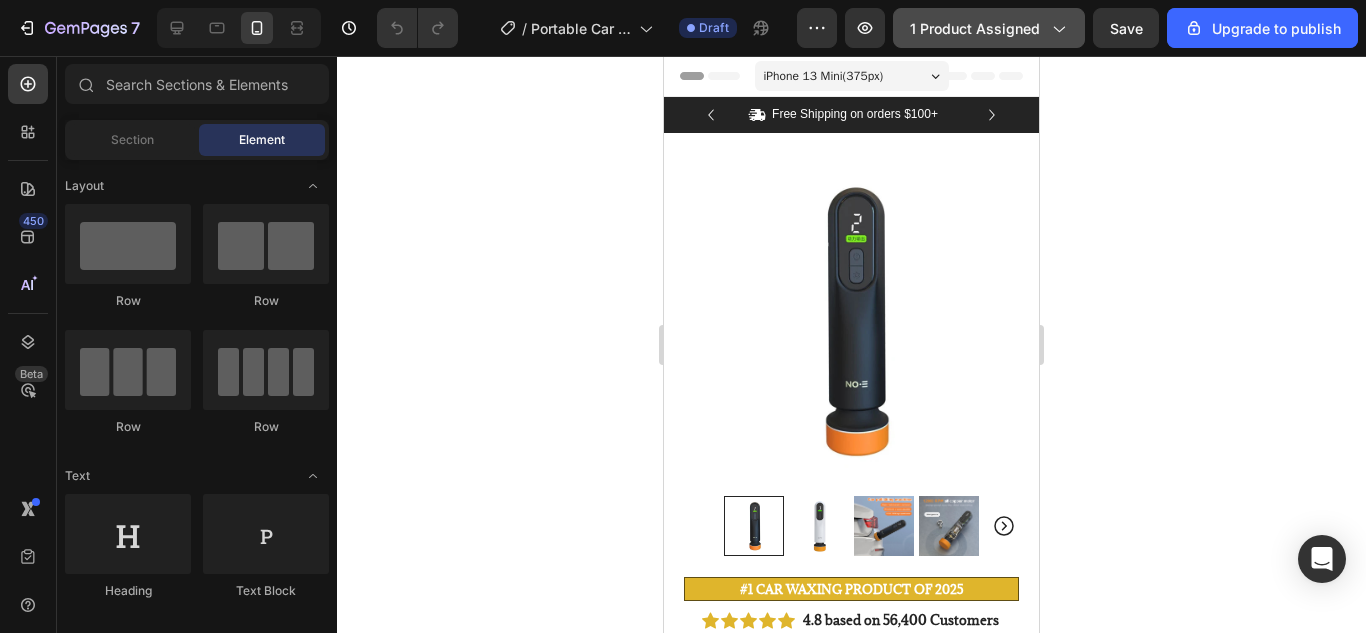 click on "1 product assigned" 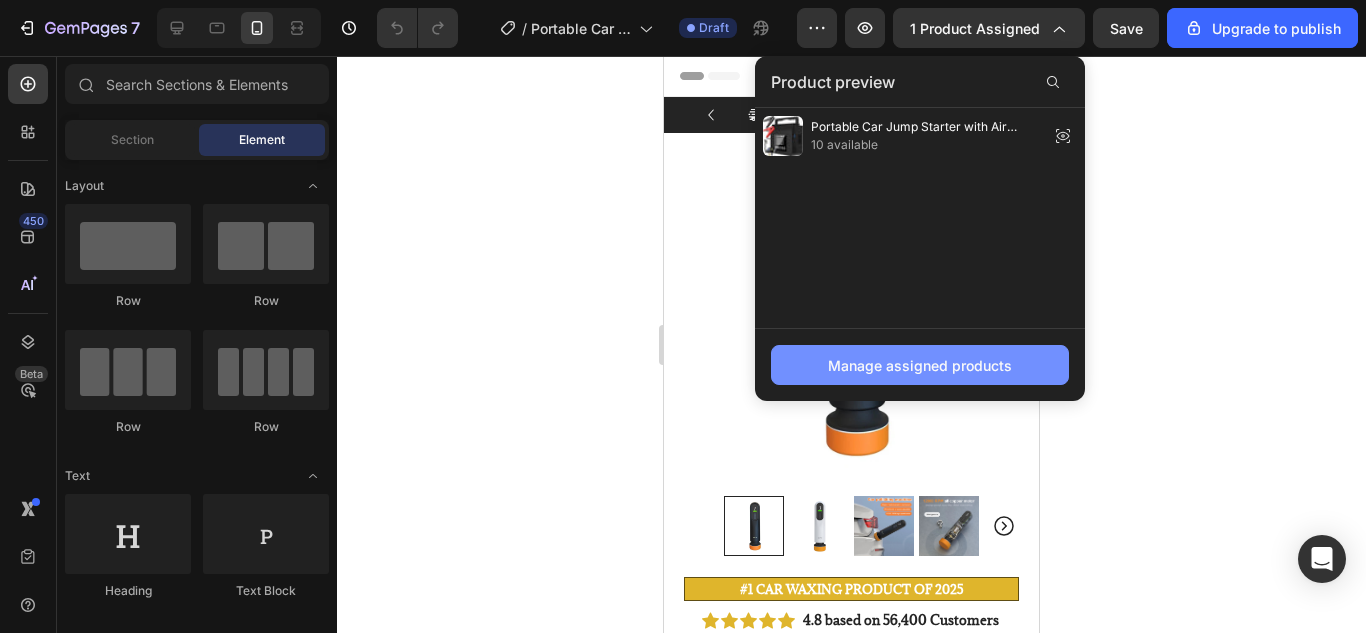 click on "Manage assigned products" at bounding box center [920, 365] 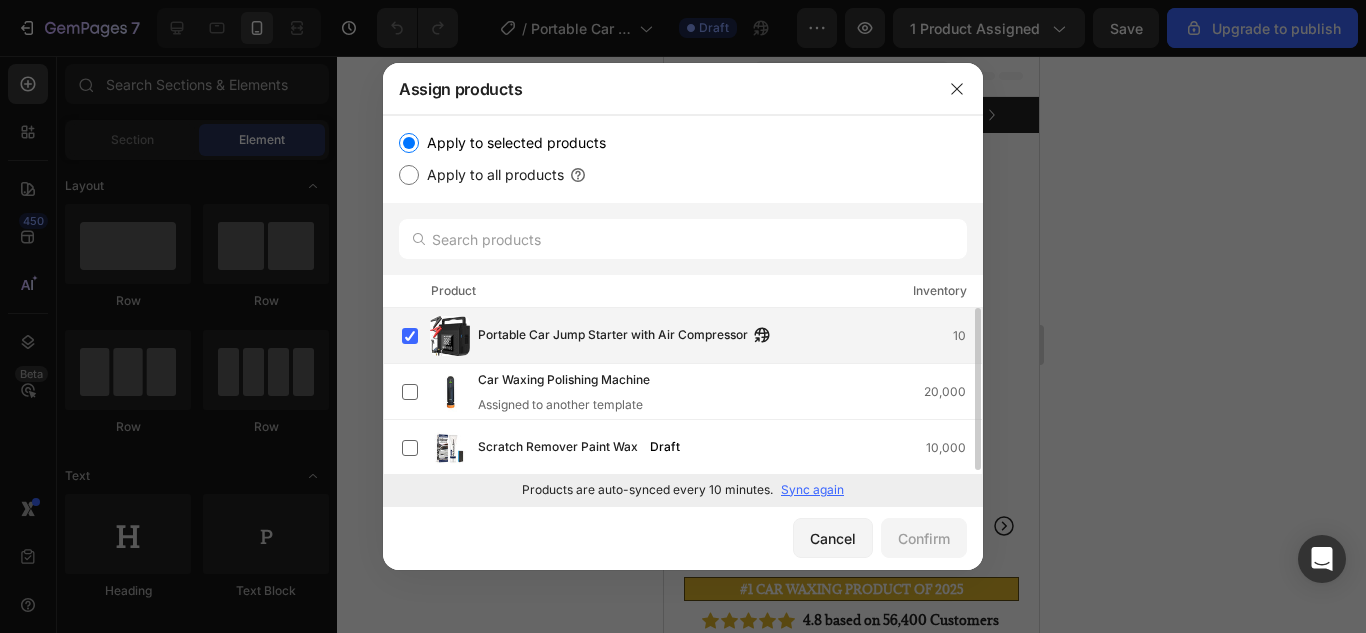 click on "Portable Car Jump Starter with Air Compressor" at bounding box center (613, 336) 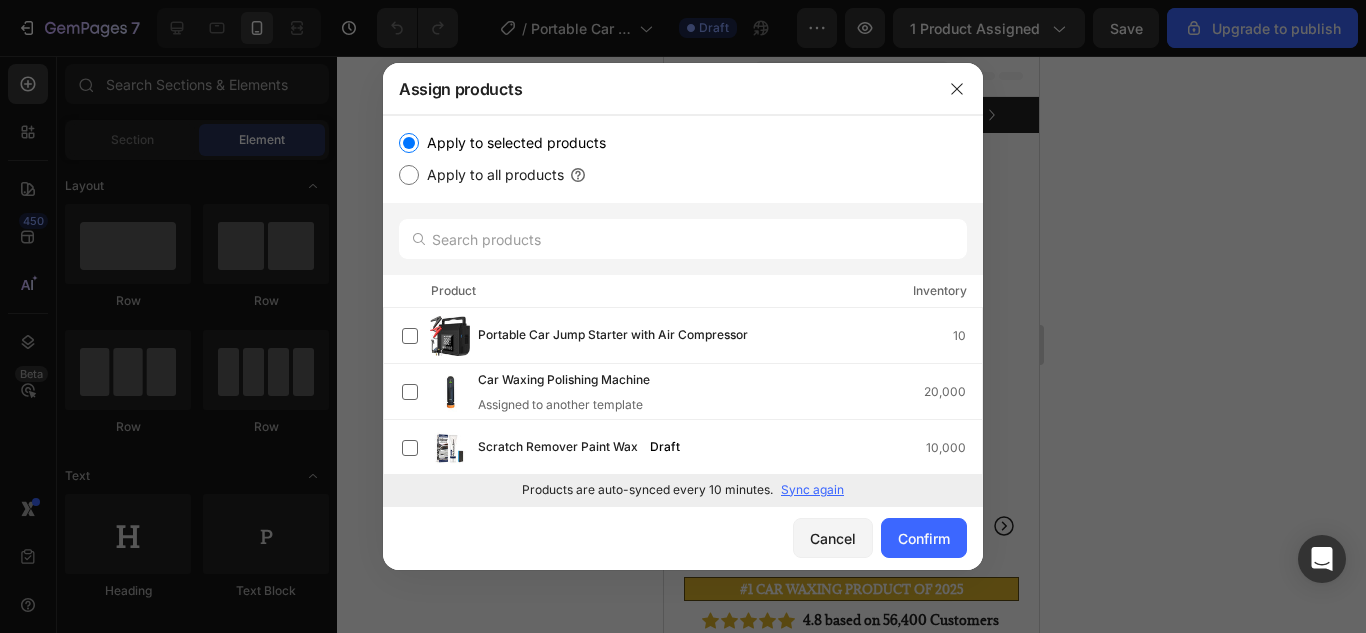 click on "Apply to all products" at bounding box center (491, 175) 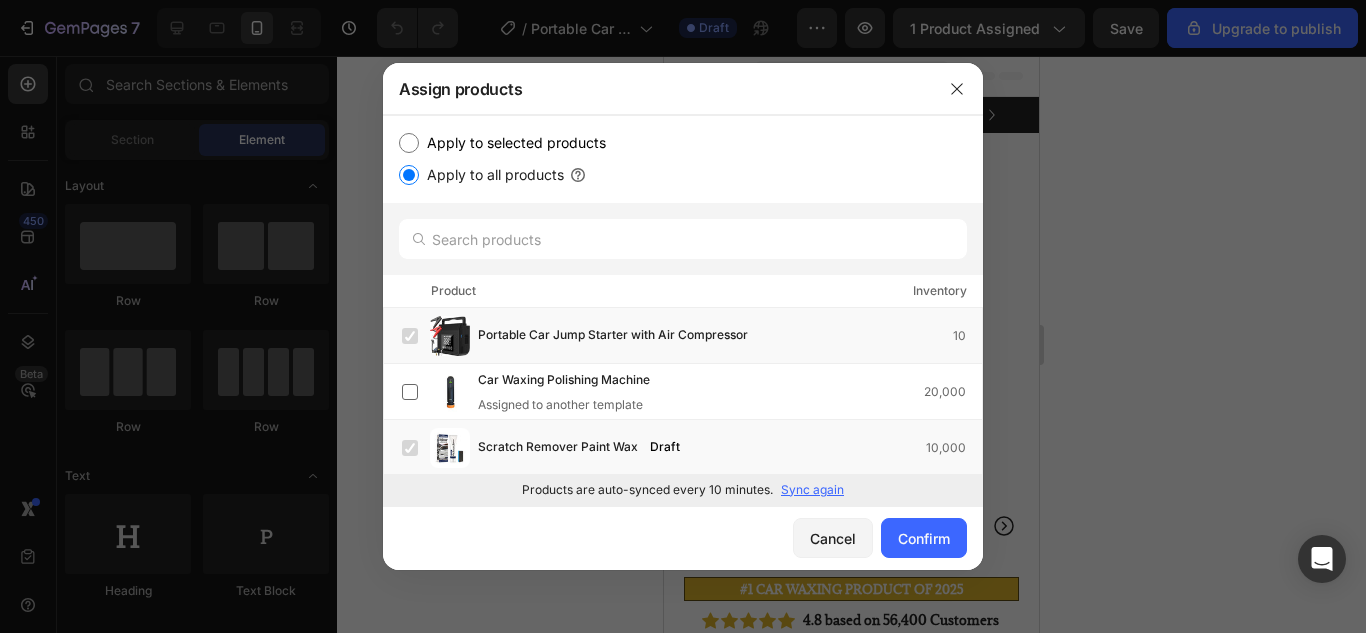 click on "Apply to selected products" at bounding box center [512, 143] 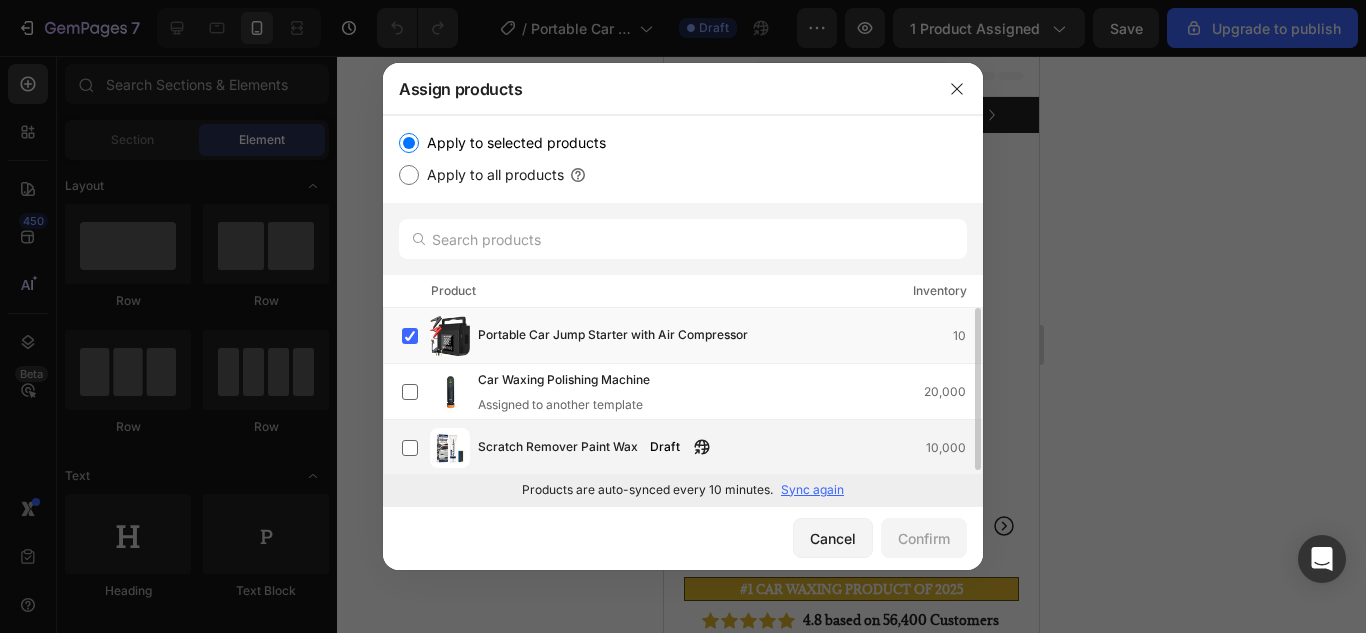 click on "Scratch Remover Paint Wax Draft 10,000" 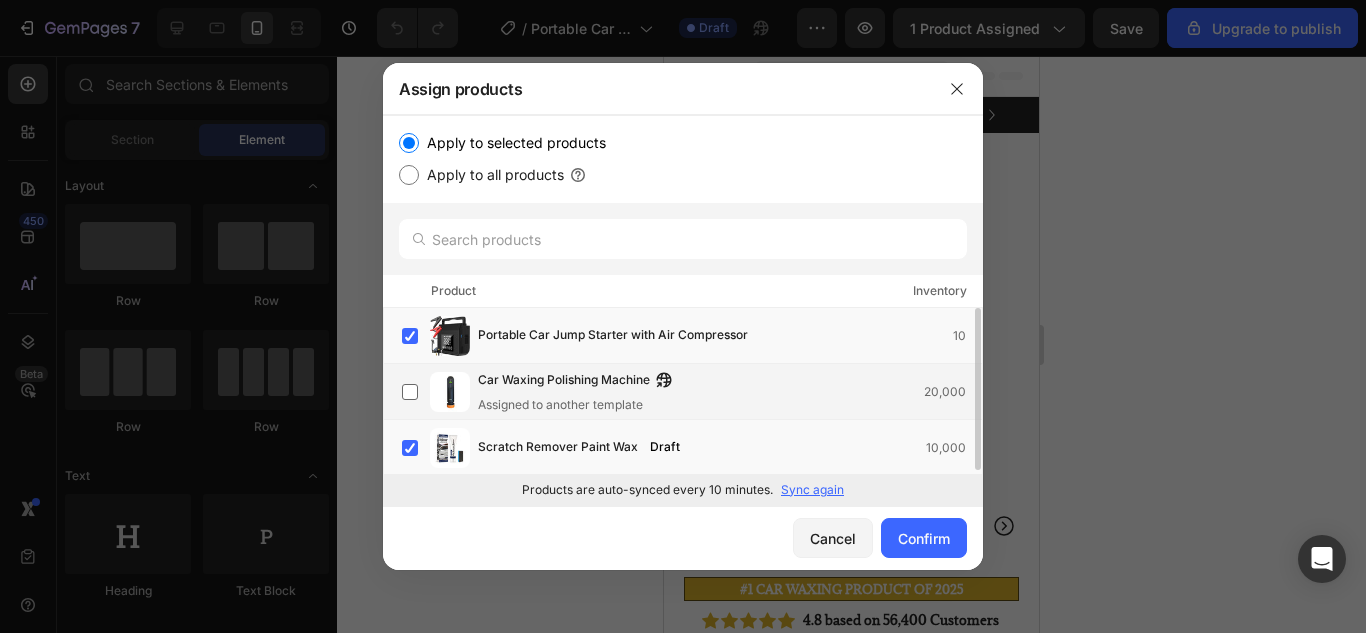 click on "Car Waxing Polishing Machine  Assigned to another template  20,000" at bounding box center [730, 392] 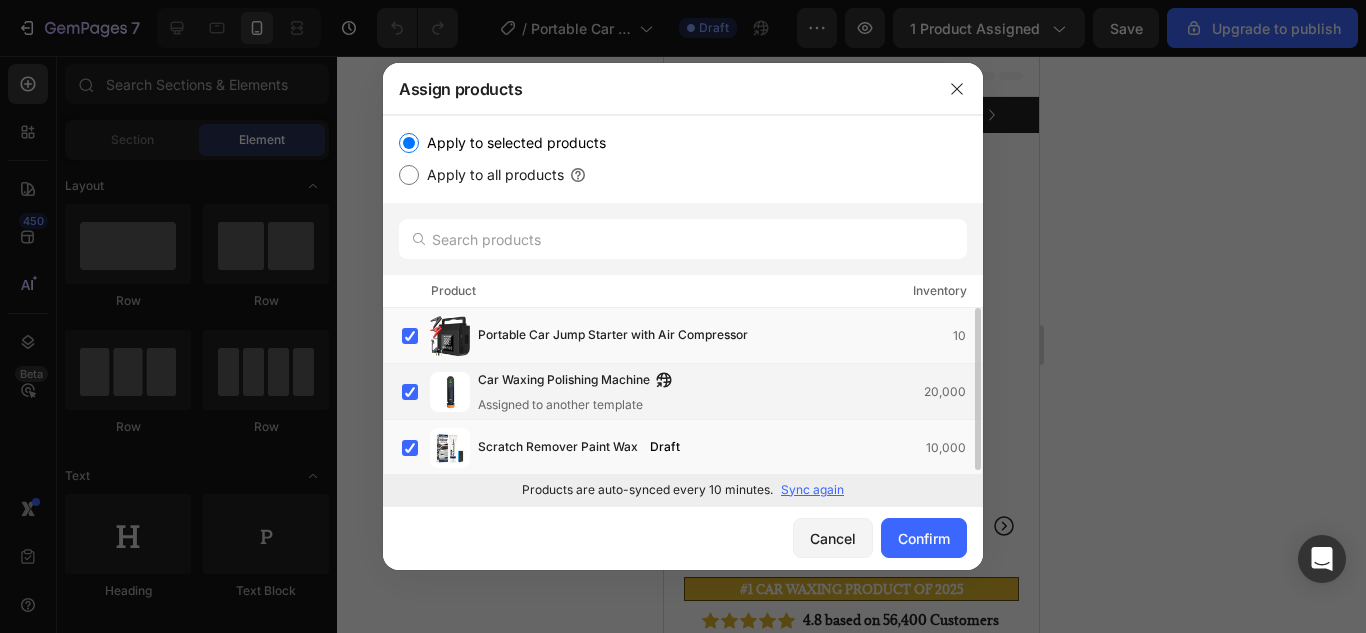 click on "Assigned to another template" at bounding box center [580, 405] 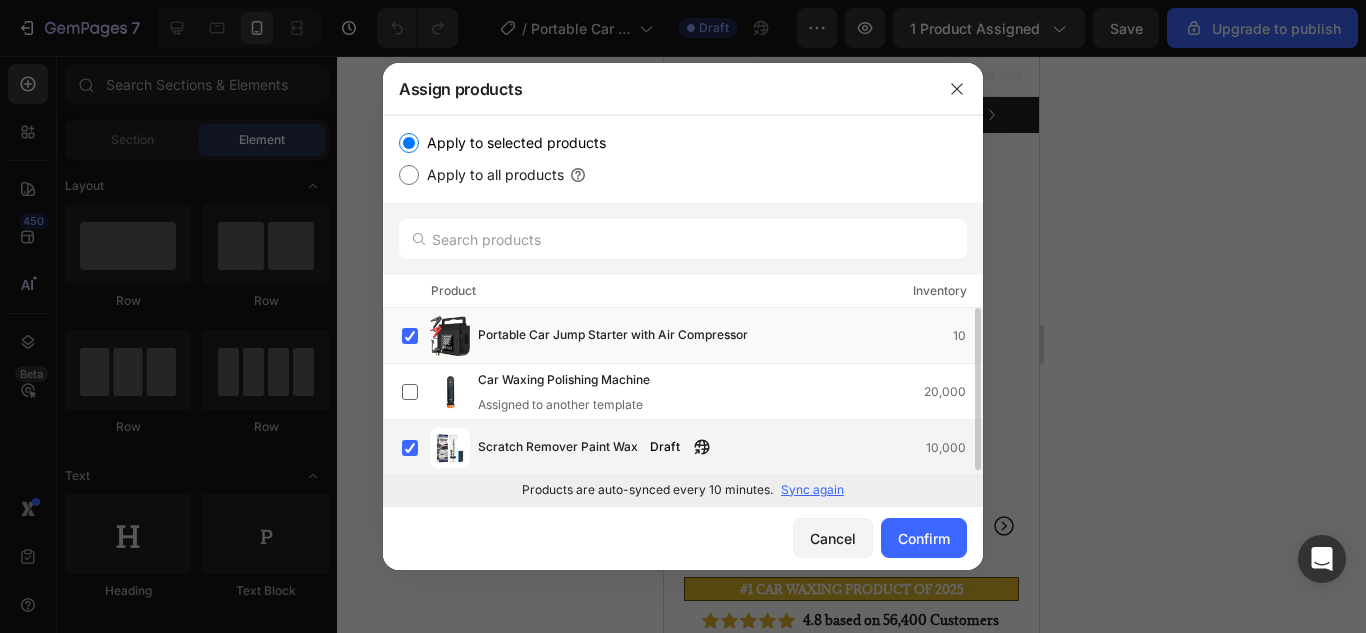 click on "Draft" 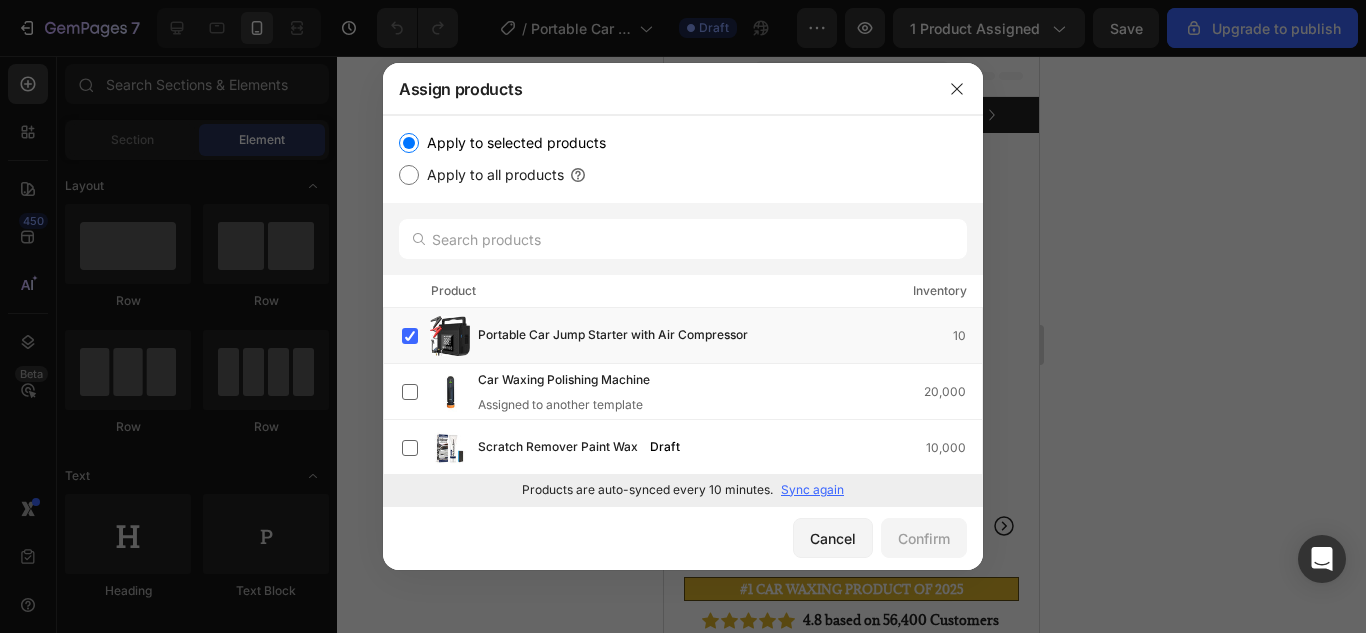 click on "Sync again" at bounding box center (812, 490) 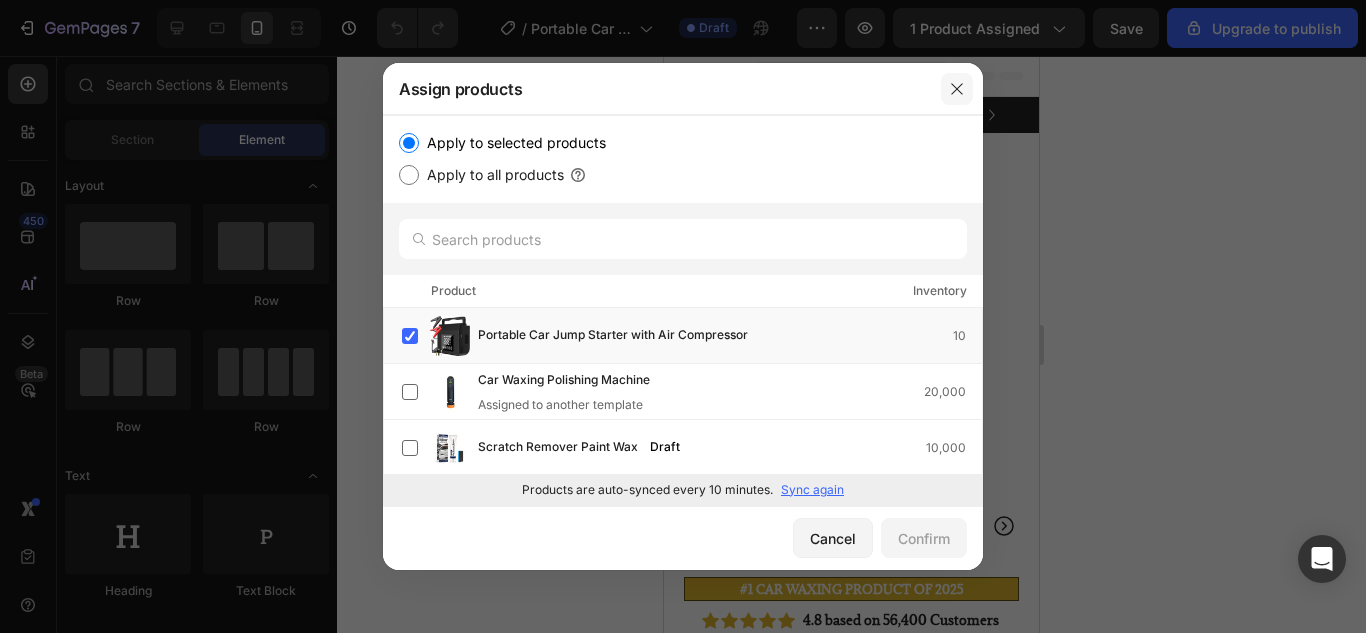 click at bounding box center [957, 89] 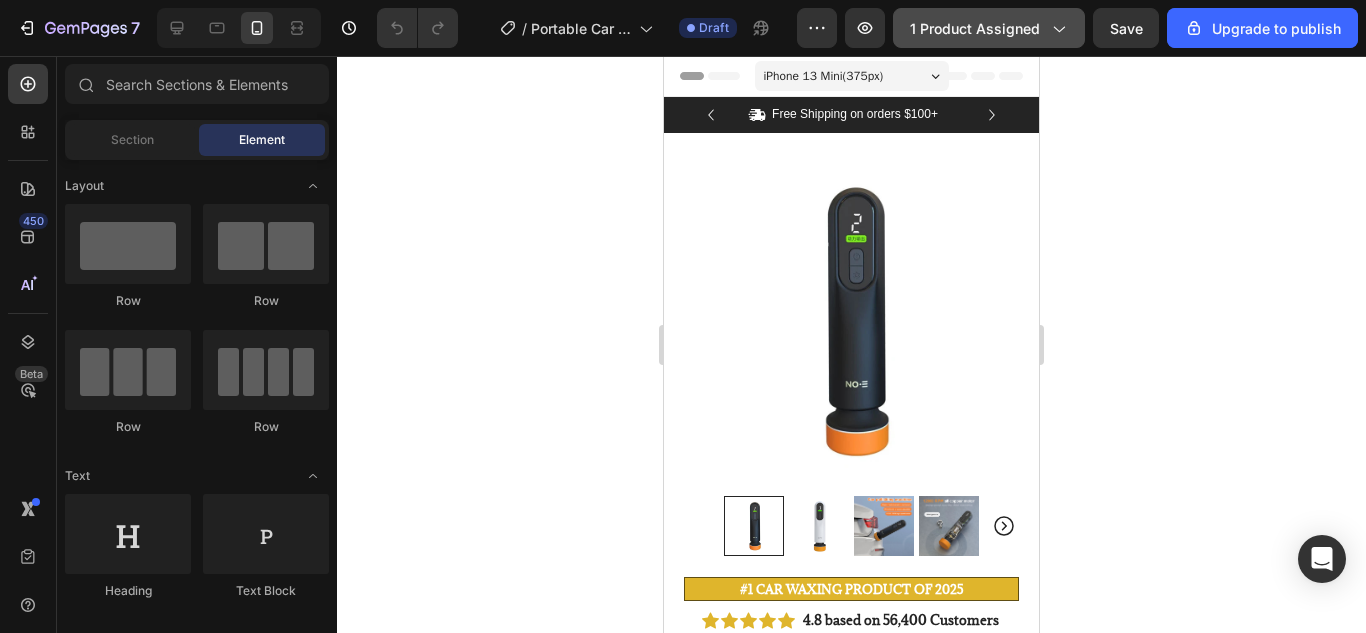 click on "1 product assigned" at bounding box center [989, 28] 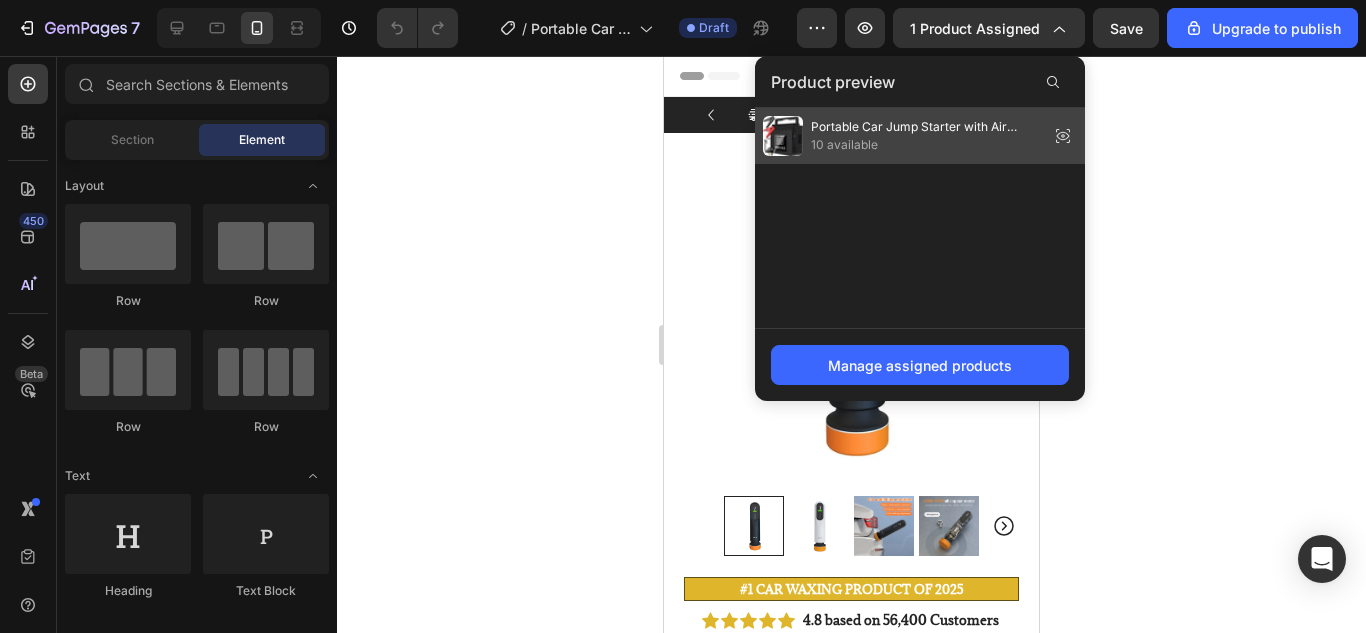 click on "Portable Car Jump Starter with Air Compressor 10 available" 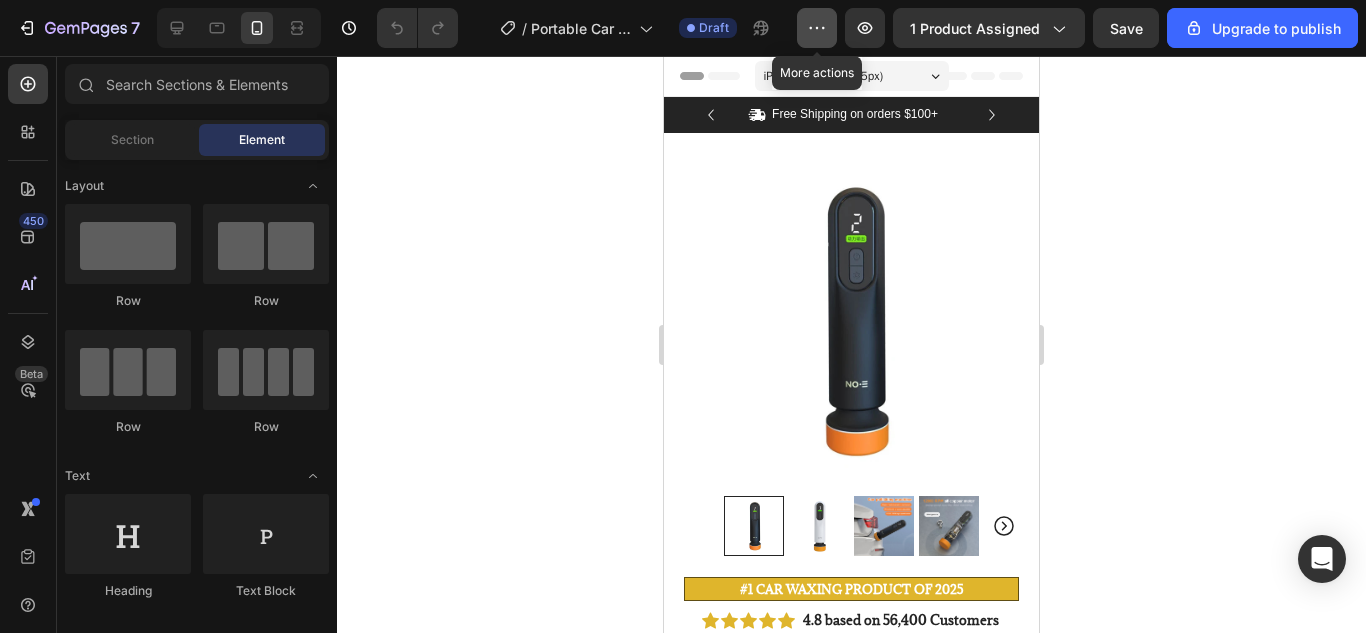 click 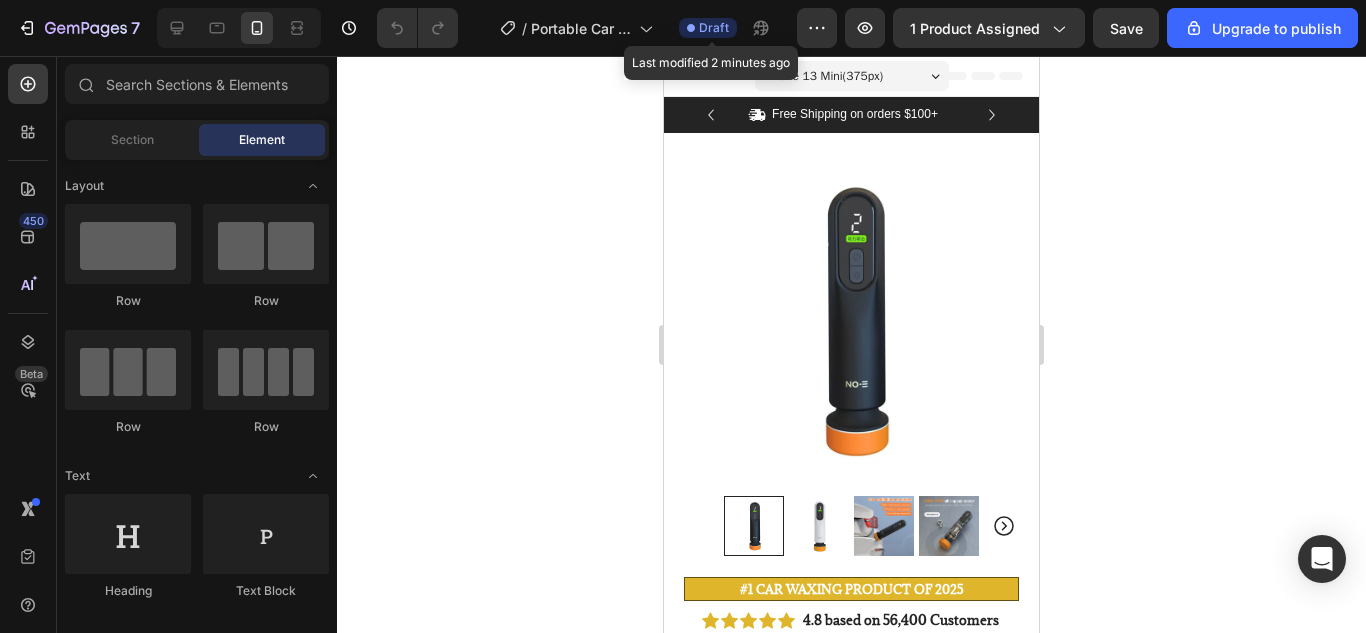 click on "Draft" 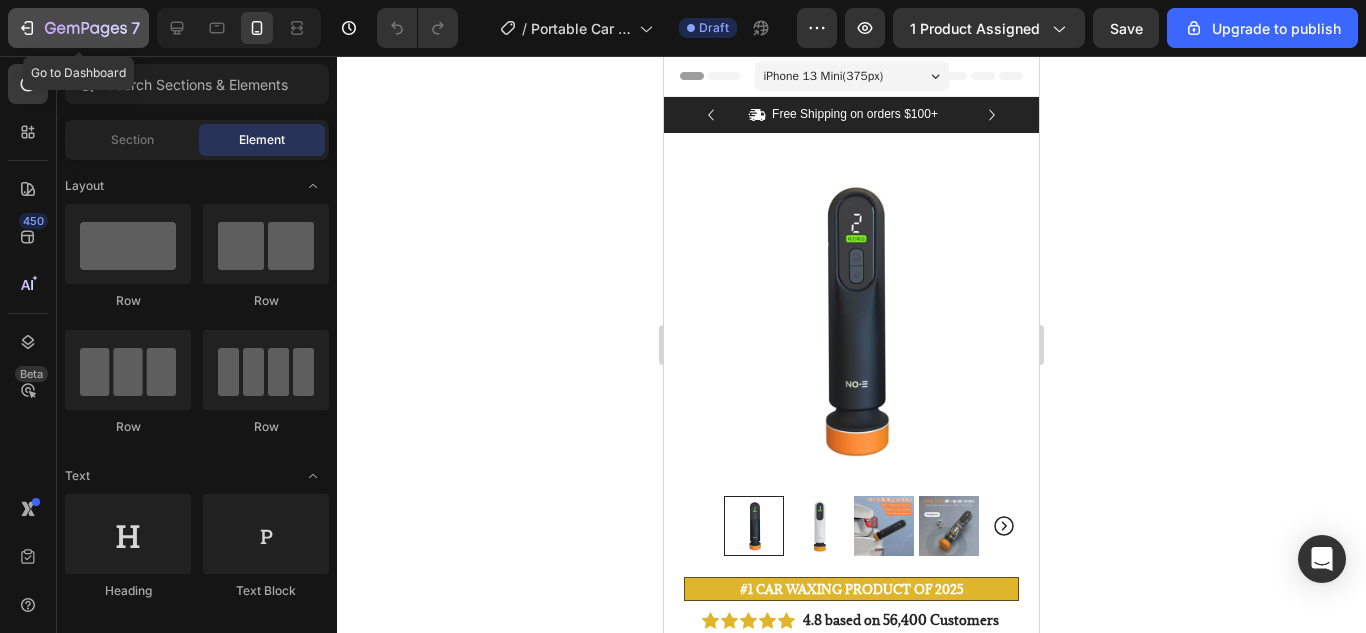 click 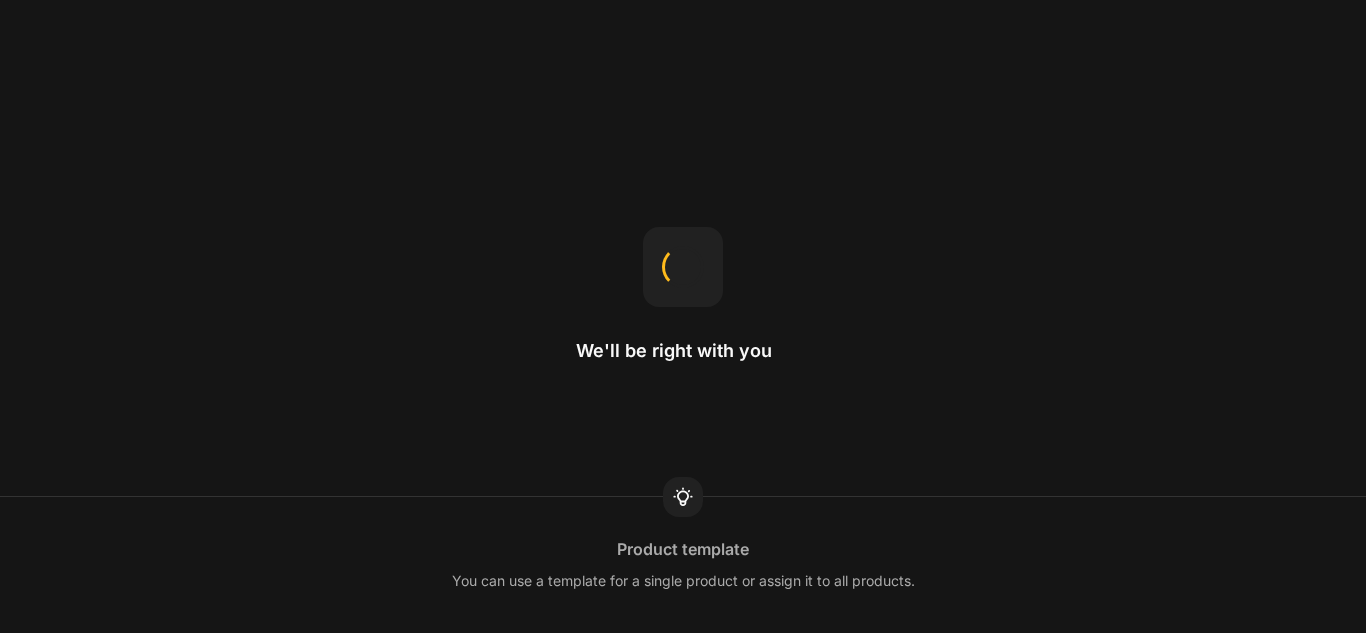 scroll, scrollTop: 0, scrollLeft: 0, axis: both 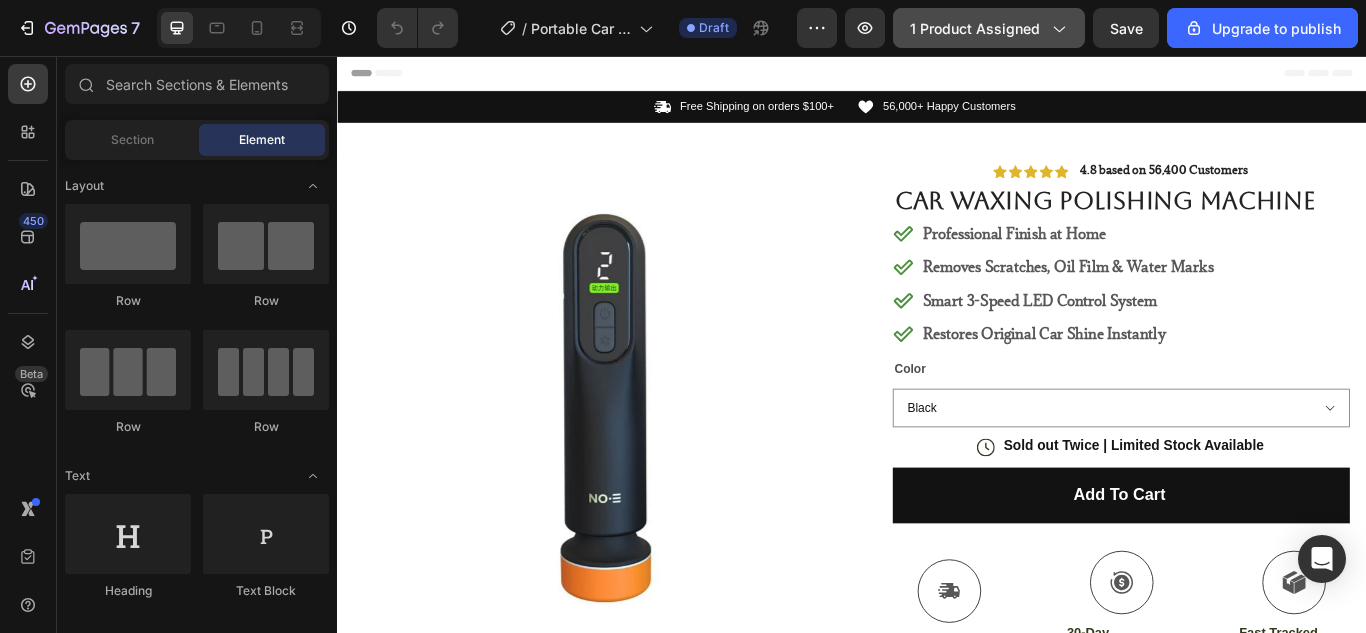 click on "1 product assigned" 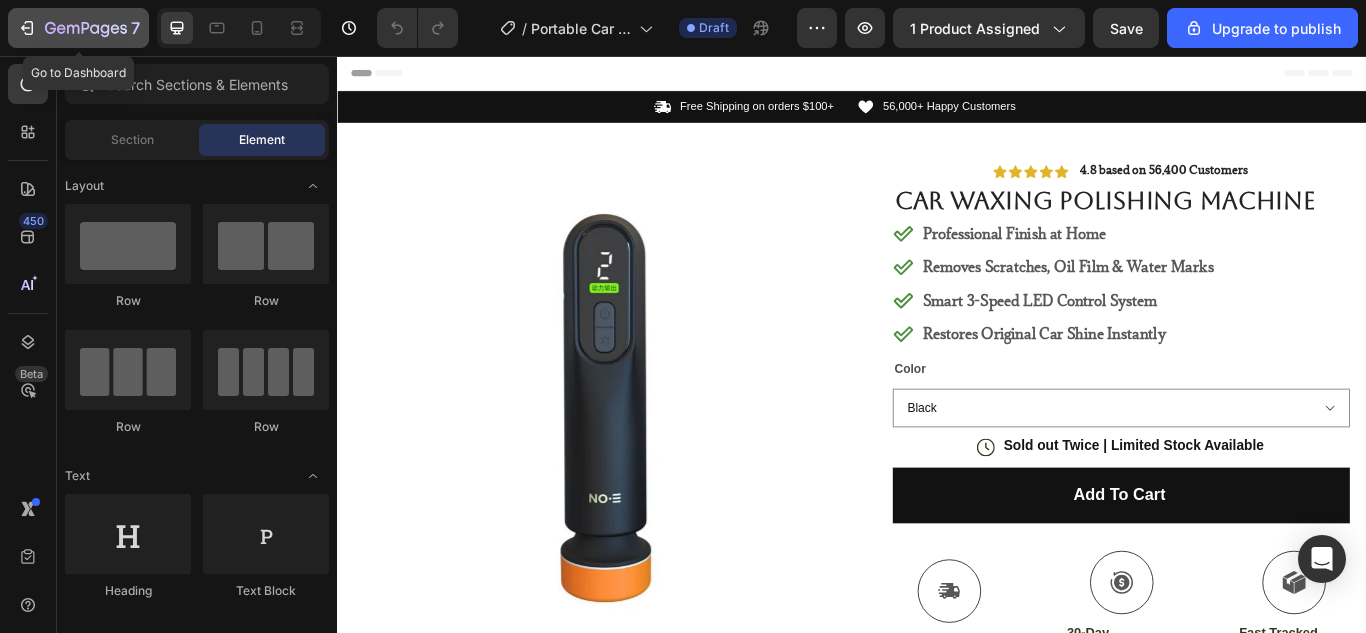 click on "7" at bounding box center (78, 28) 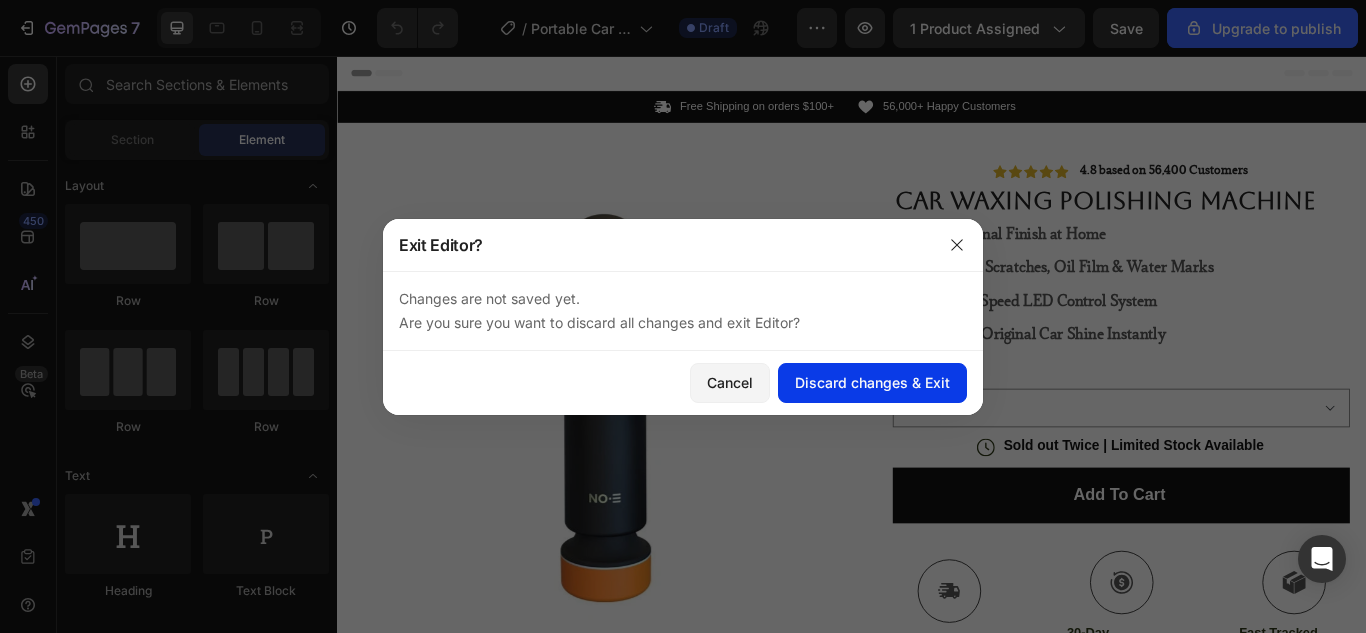 click on "Discard changes & Exit" at bounding box center (872, 382) 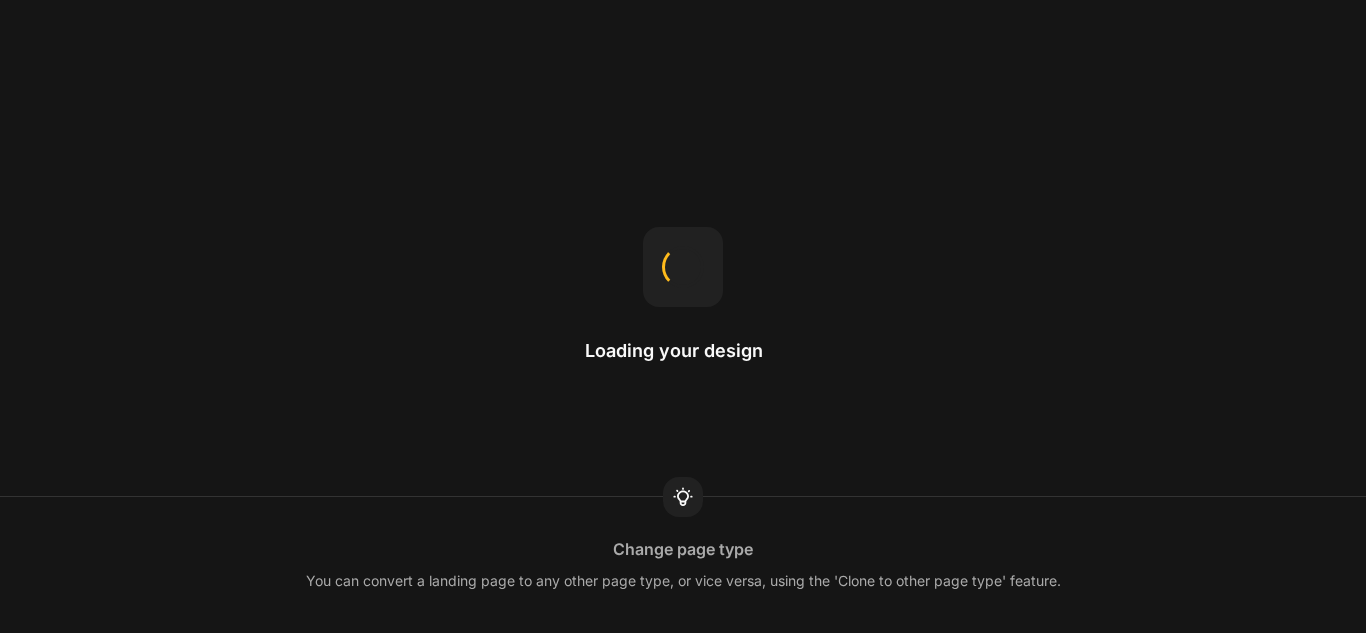 scroll, scrollTop: 0, scrollLeft: 0, axis: both 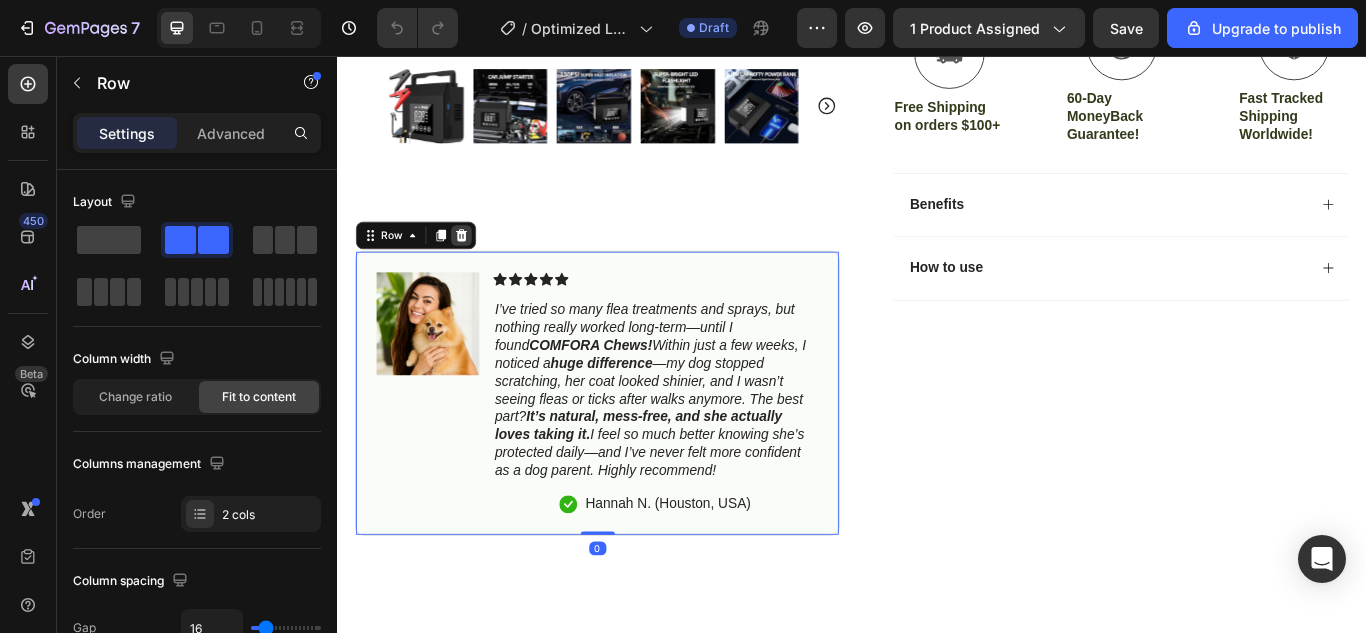click 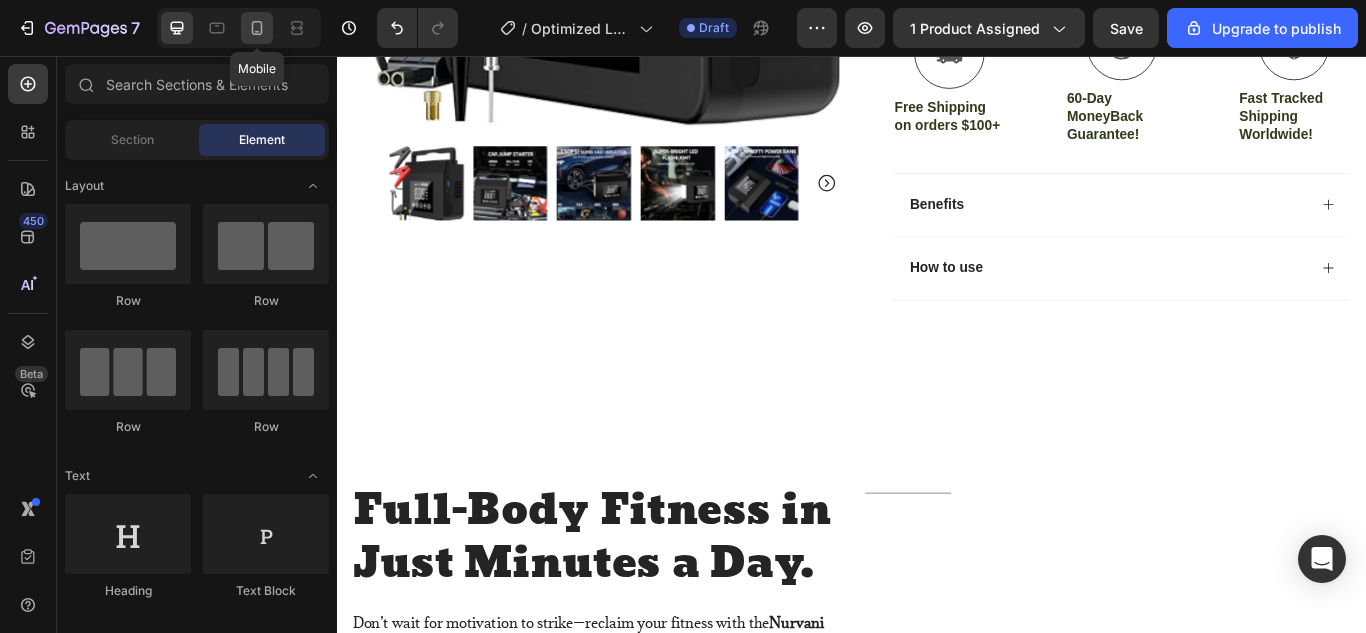 click 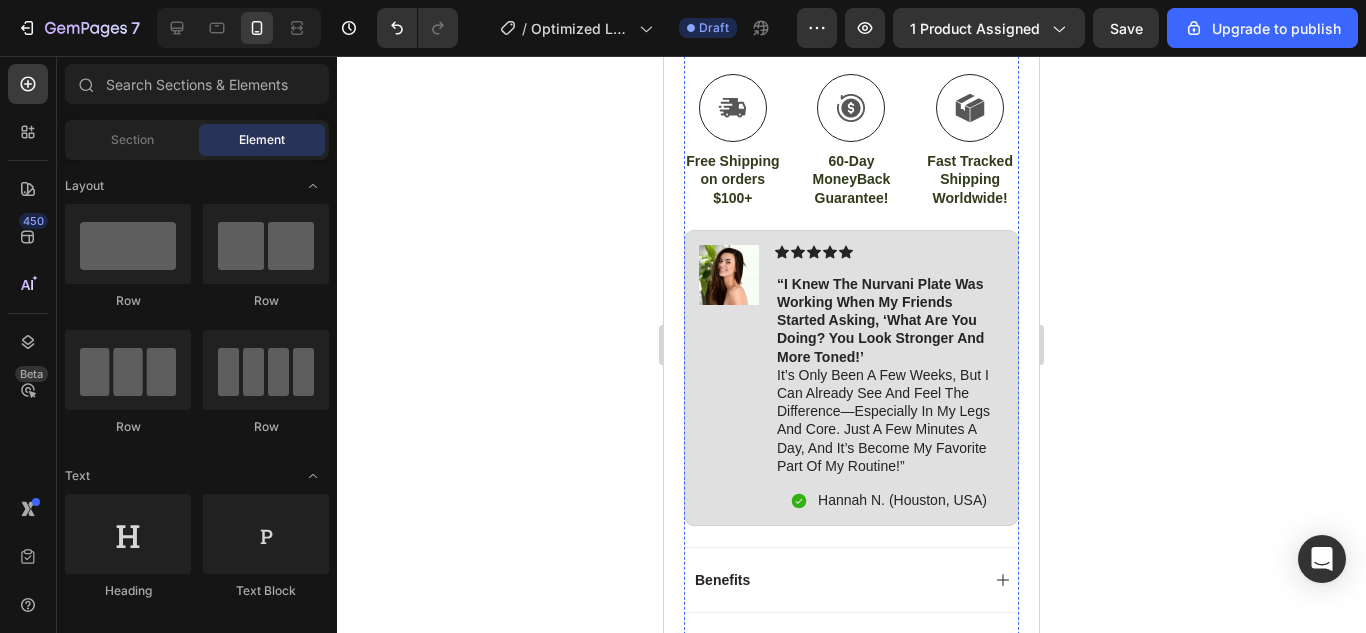 scroll, scrollTop: 1022, scrollLeft: 0, axis: vertical 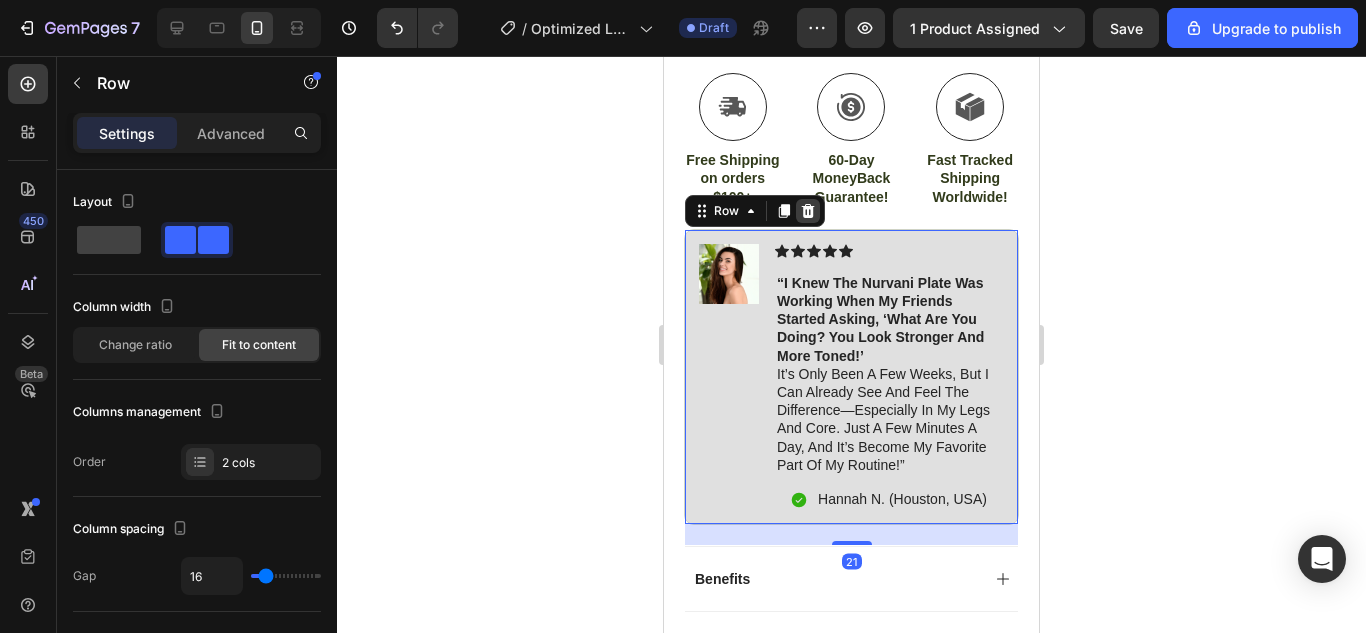 click at bounding box center [808, 211] 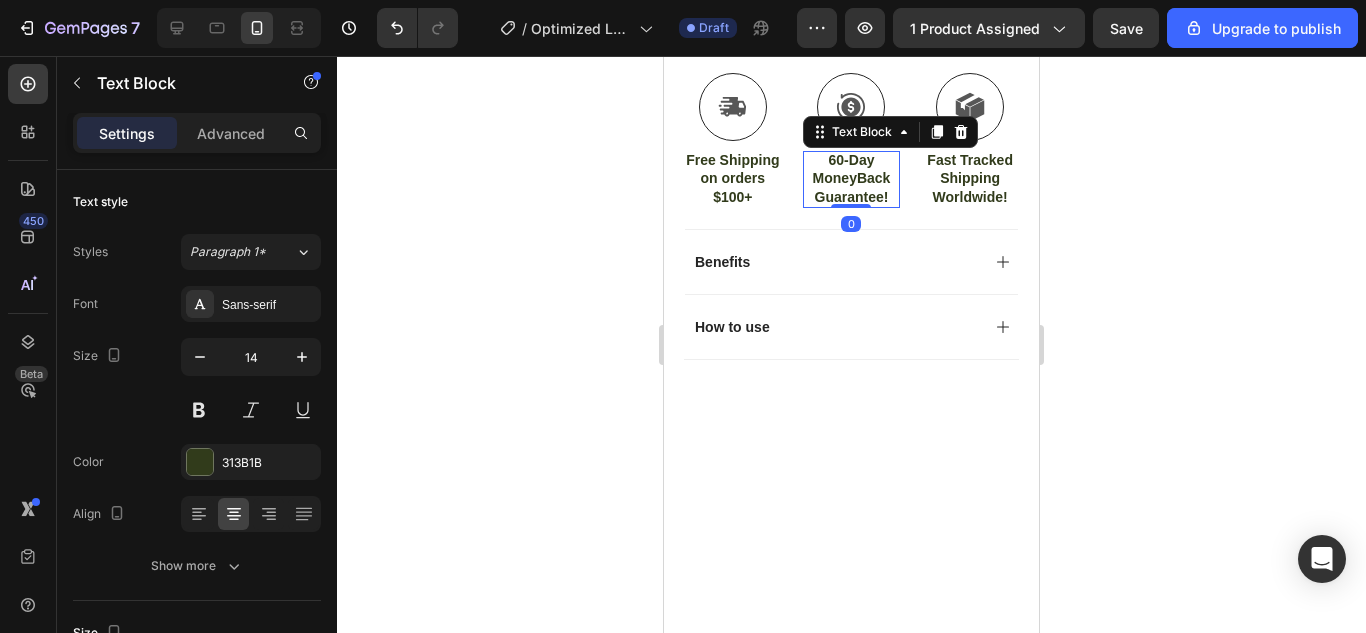 click on "60-Day MoneyBack Guarantee!" at bounding box center [852, 178] 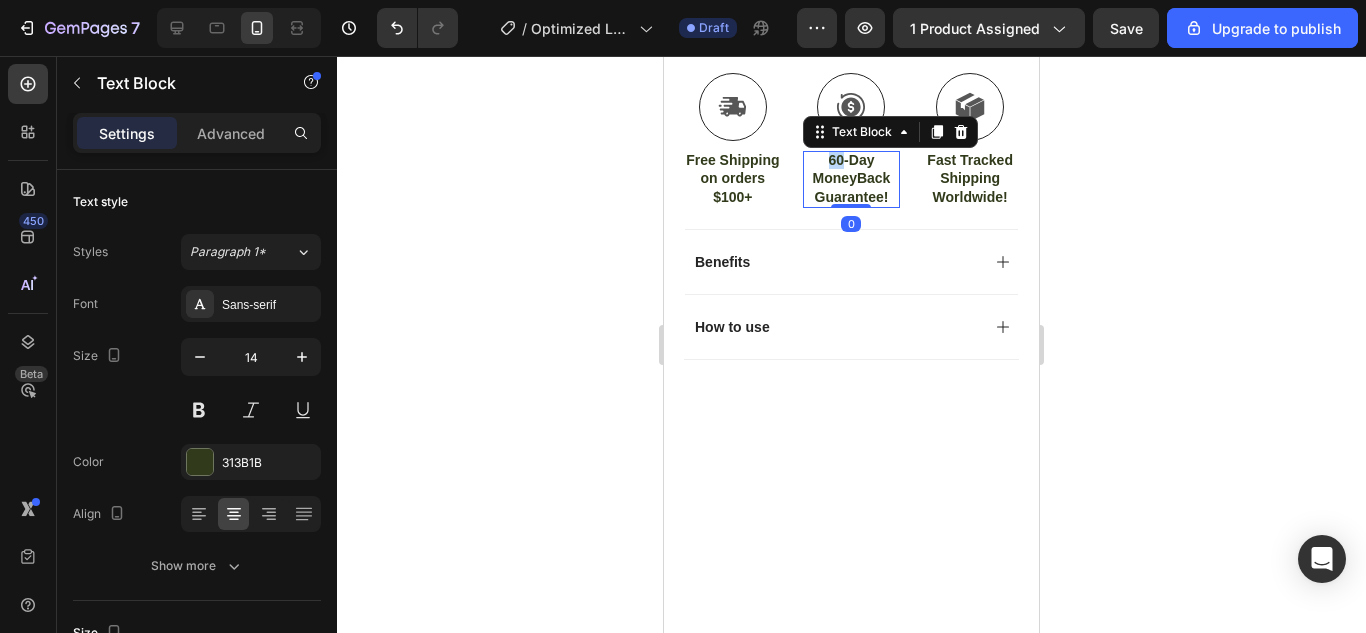 click on "60-Day MoneyBack Guarantee!" at bounding box center (852, 178) 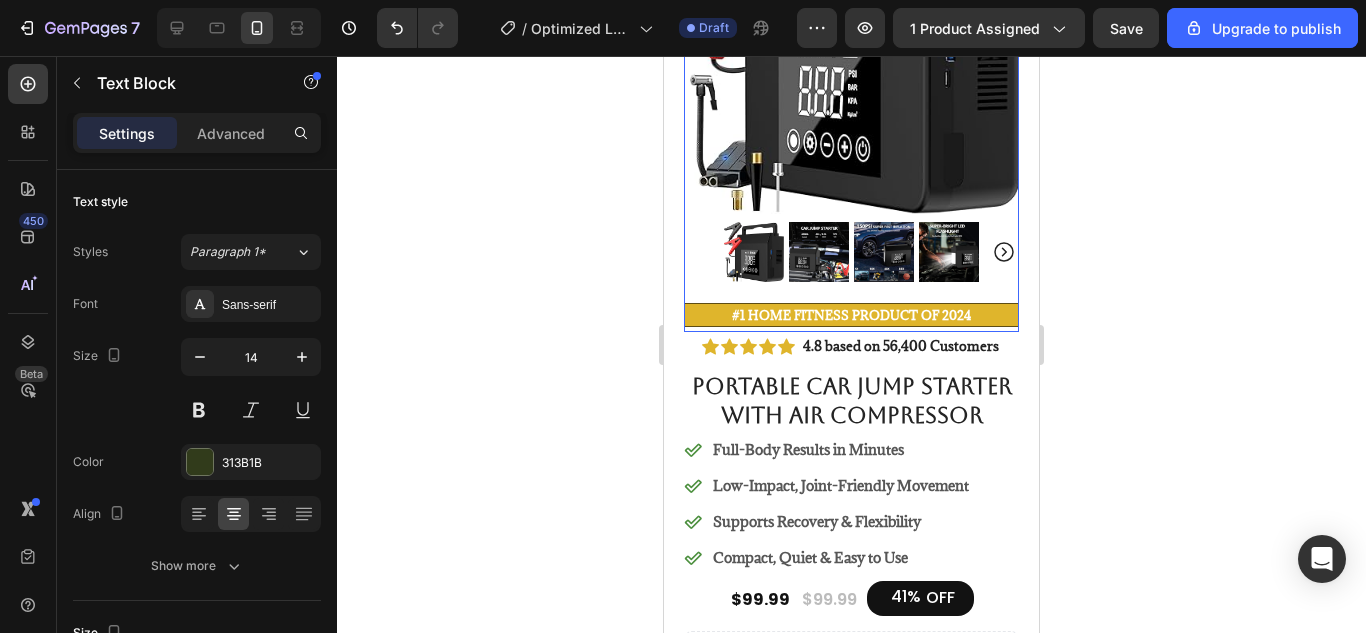 scroll, scrollTop: 297, scrollLeft: 0, axis: vertical 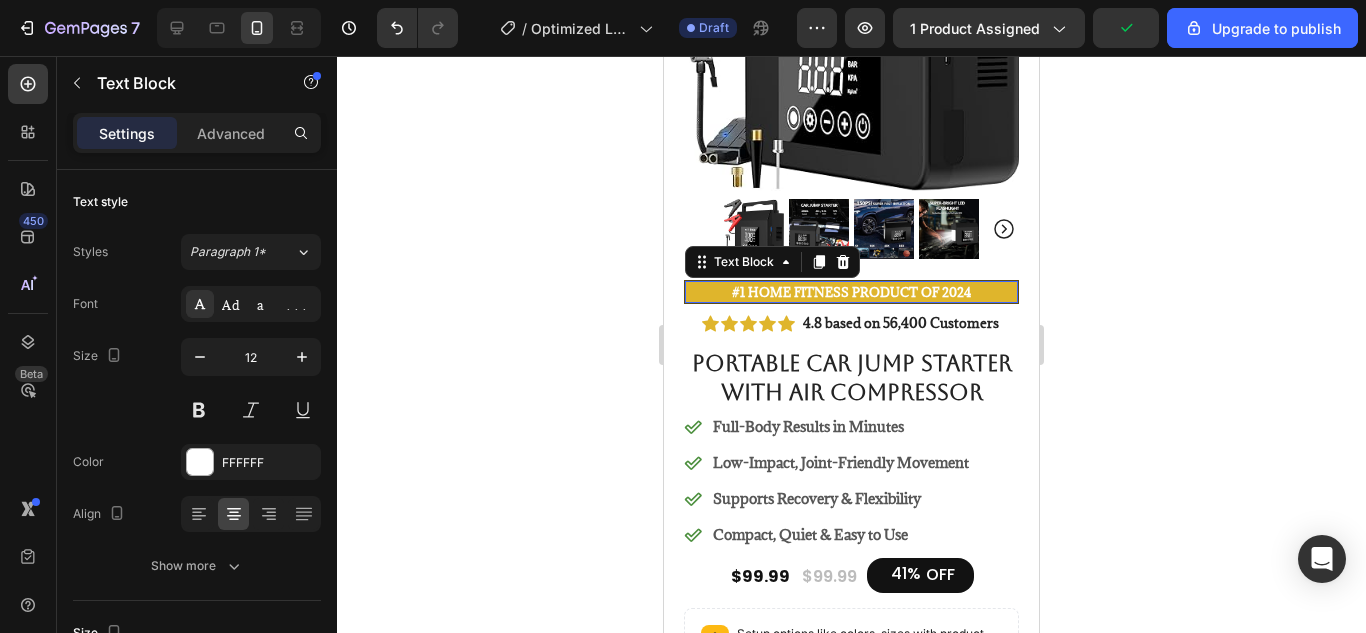 click on "#1 Home fitness Product of 2024" at bounding box center (851, 292) 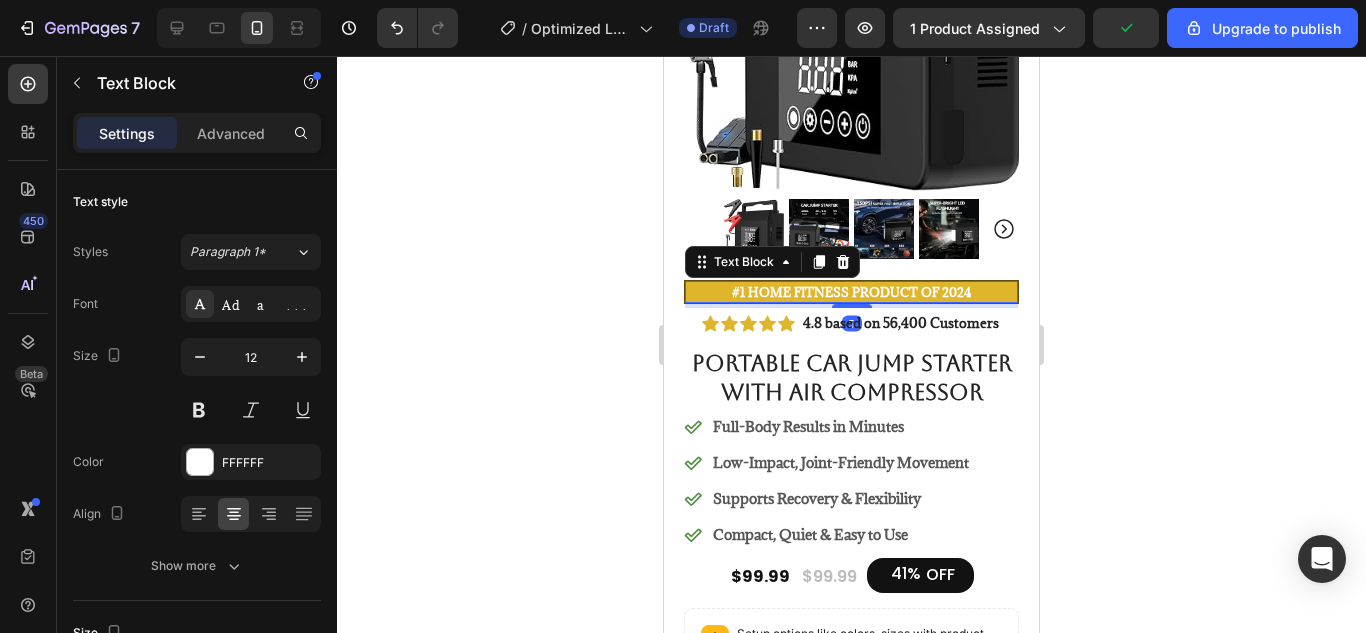 click on "#1 Home fitness Product of 2024" at bounding box center (851, 292) 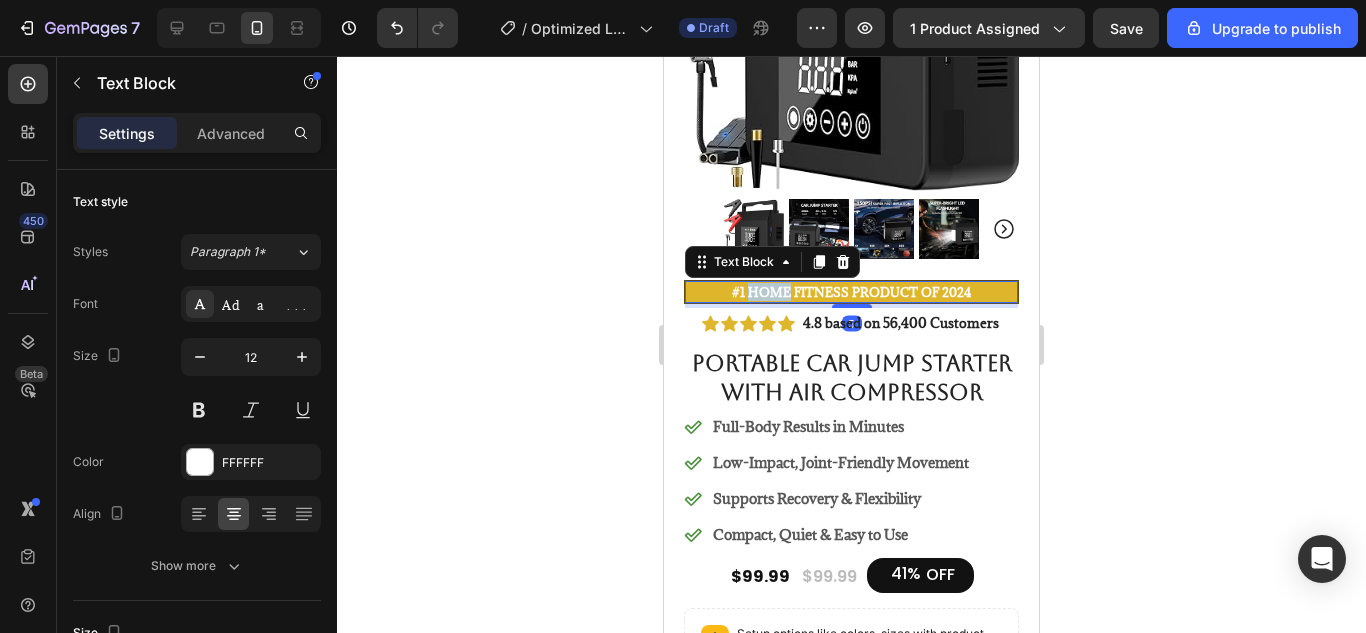 click on "#1 Home fitness Product of 2024" at bounding box center (851, 292) 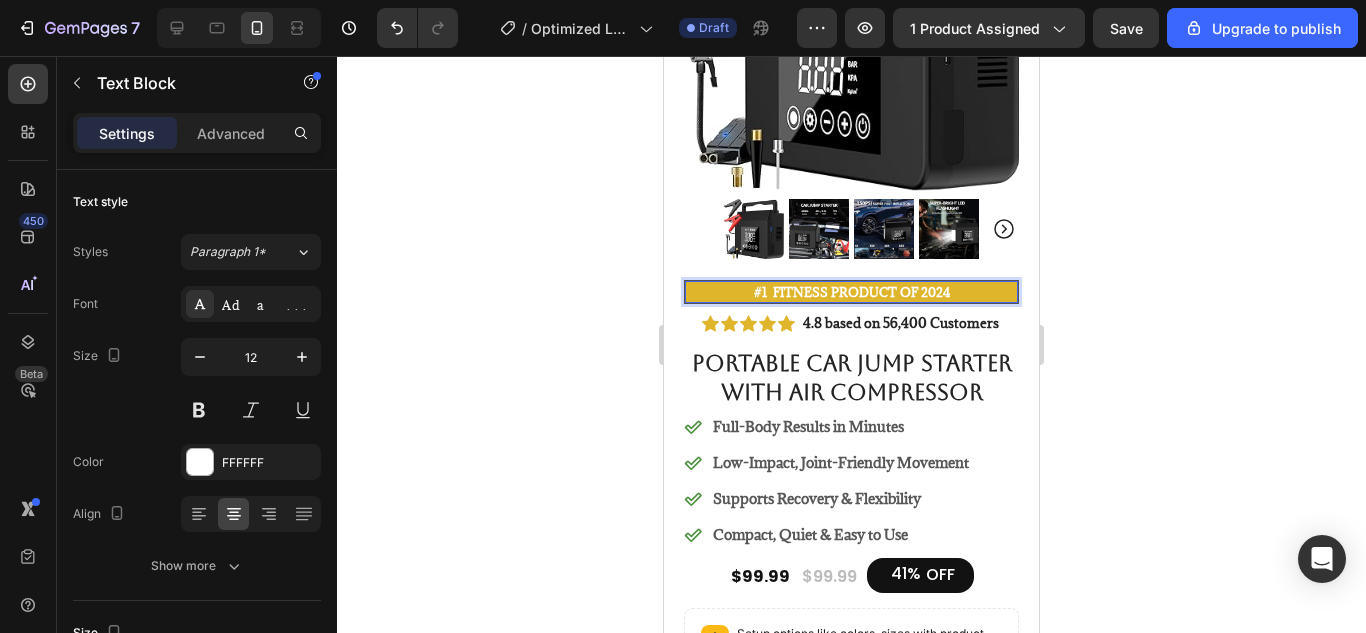 click on "#1  fitness Product of 2024" at bounding box center (852, 292) 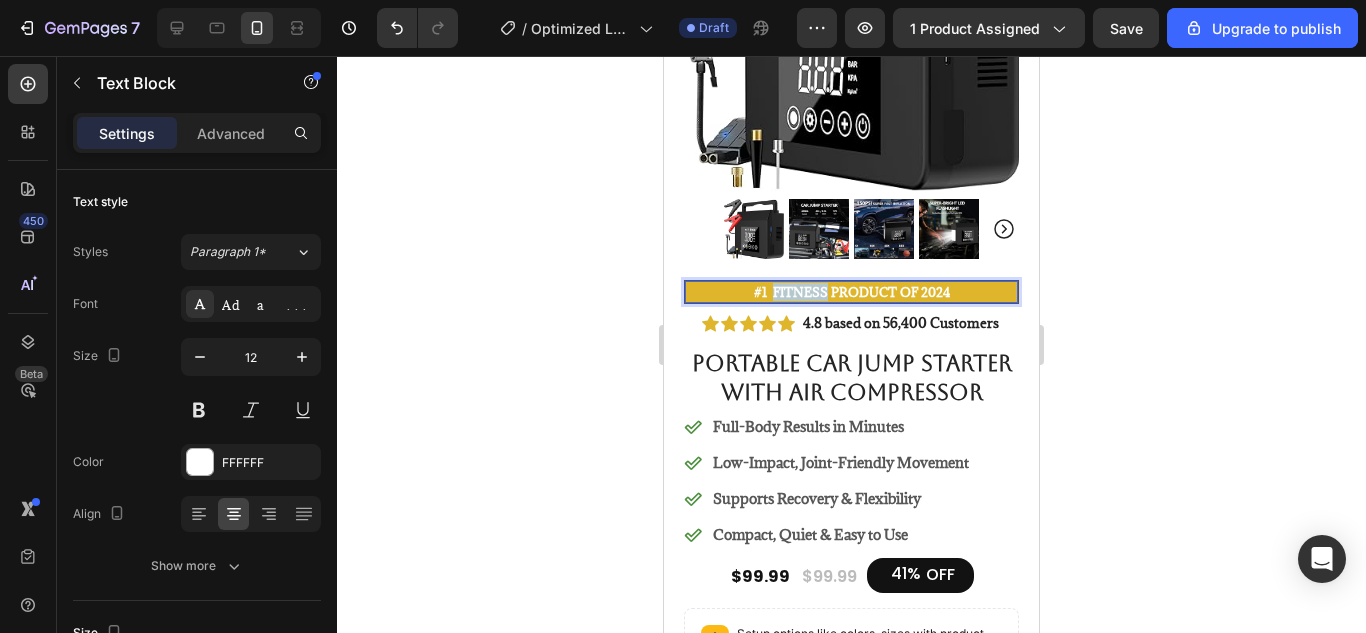 click on "#1  fitness Product of 2024" at bounding box center [852, 292] 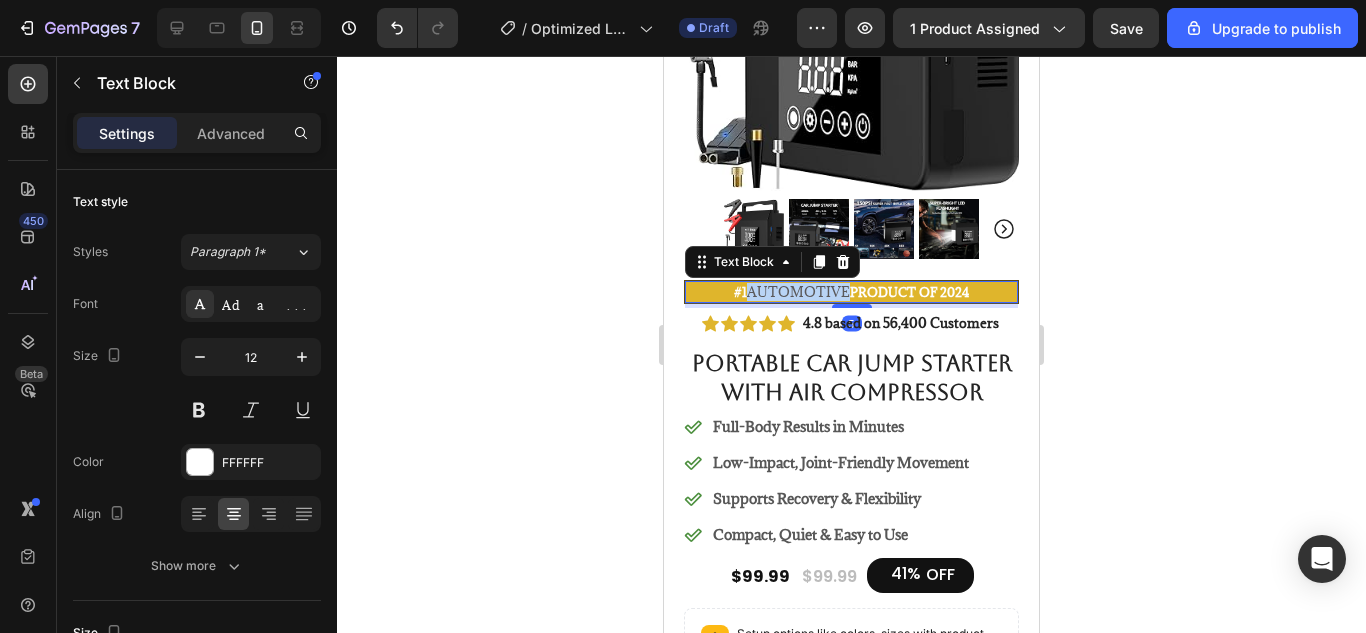 click on "Automotive" at bounding box center (798, 292) 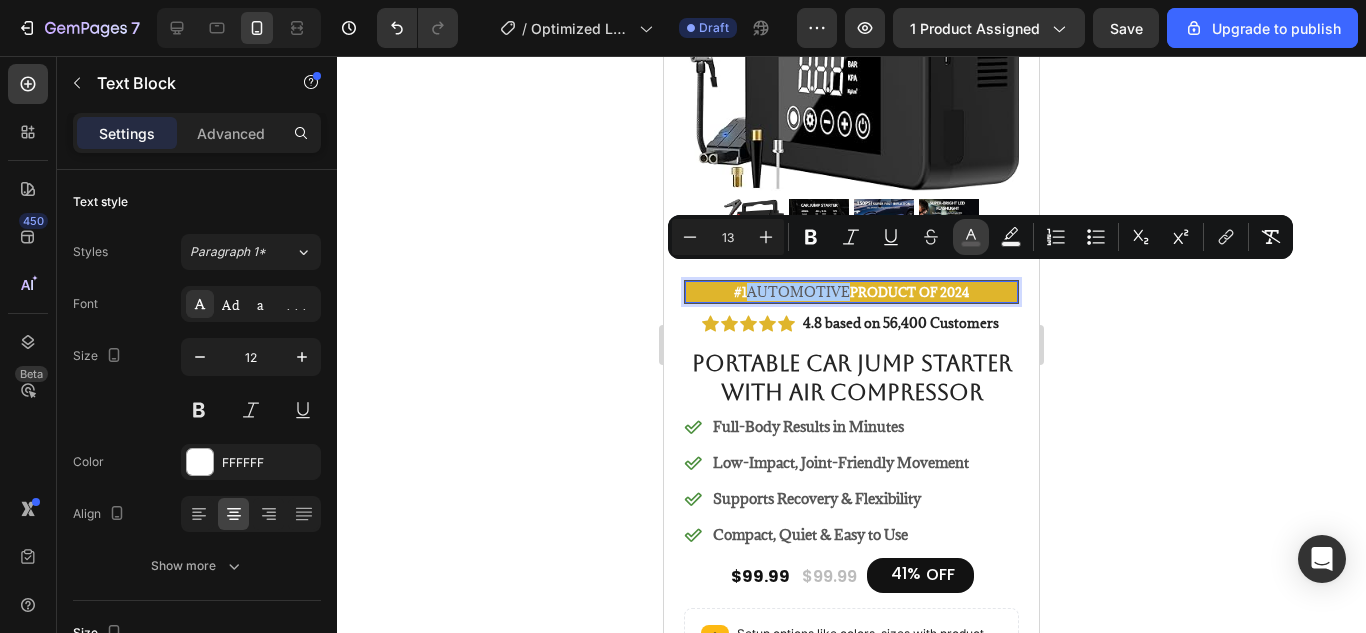 click 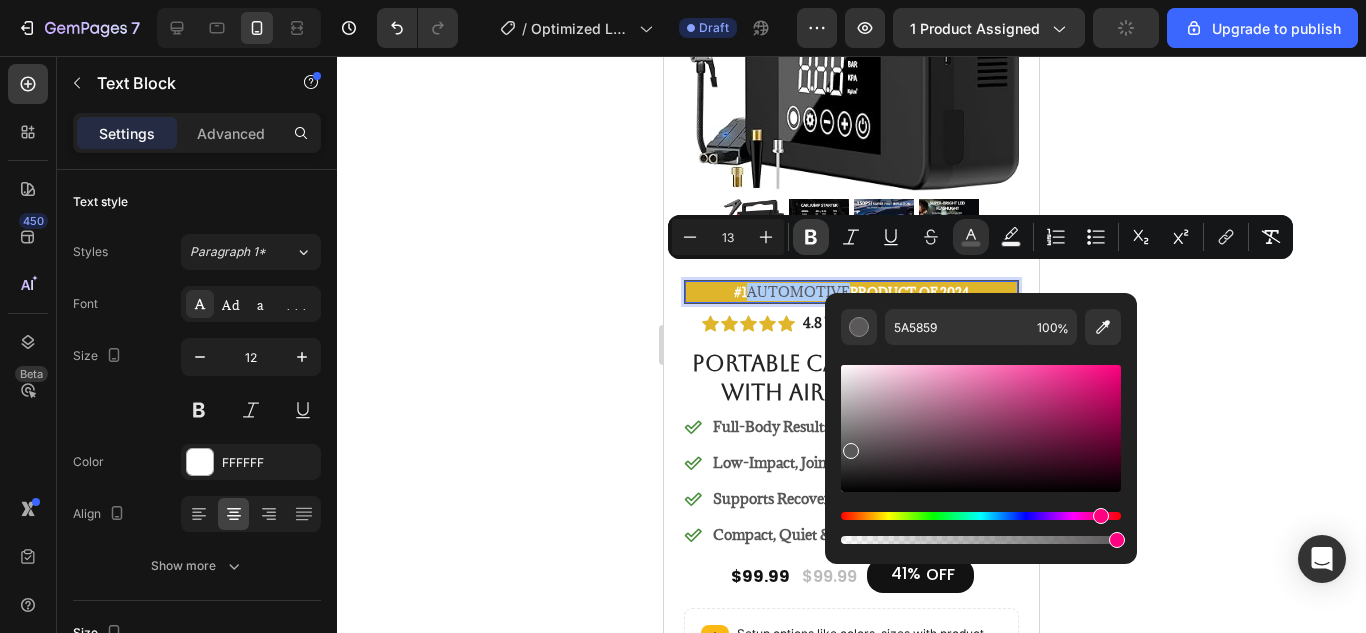 click on "Bold" at bounding box center (811, 237) 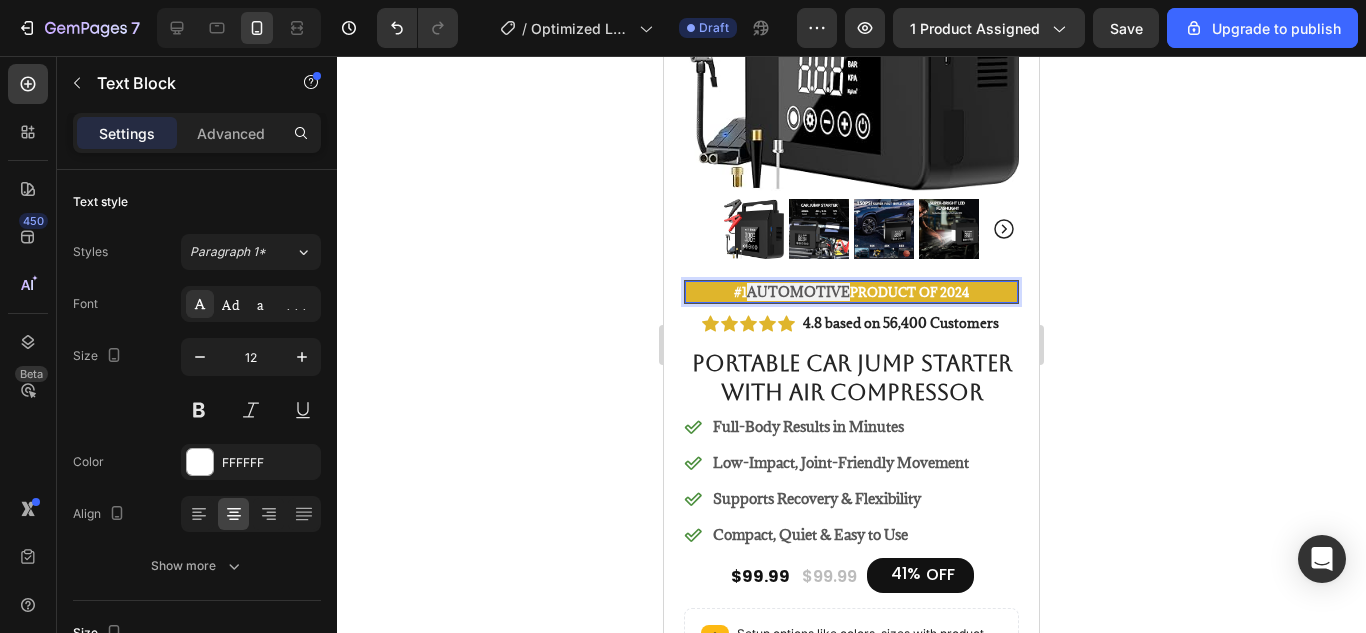 click on "Automotive" at bounding box center (798, 292) 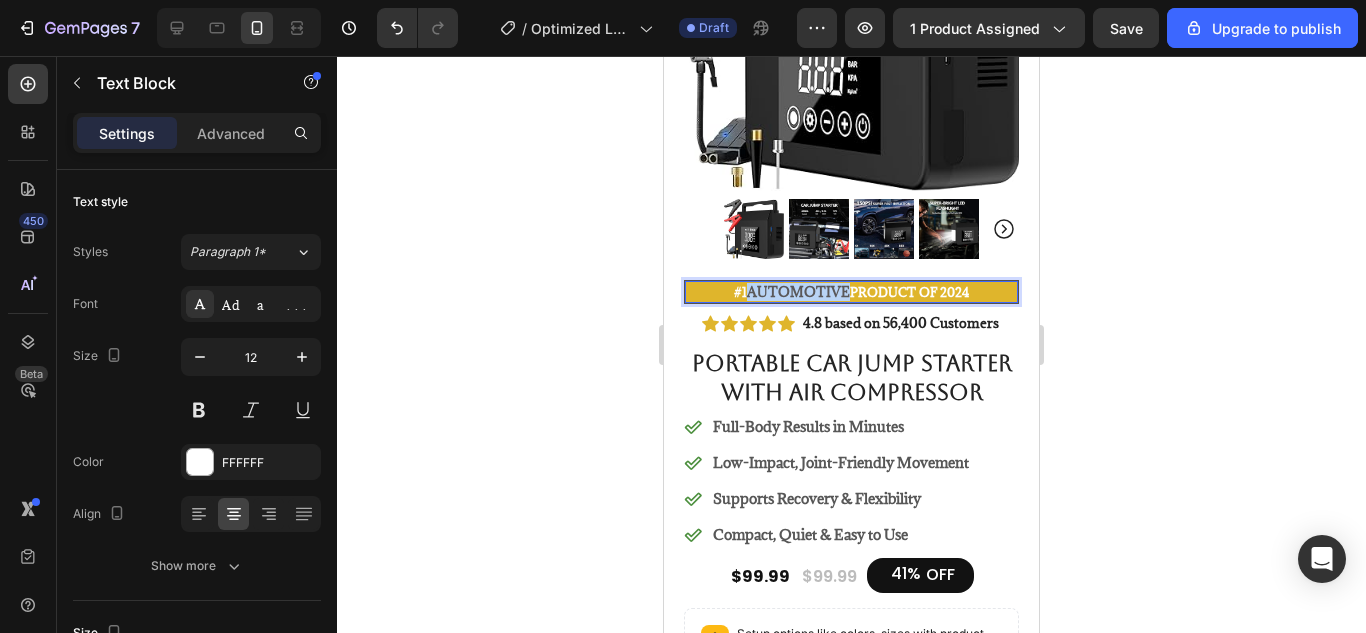 click on "Automotive" at bounding box center (798, 292) 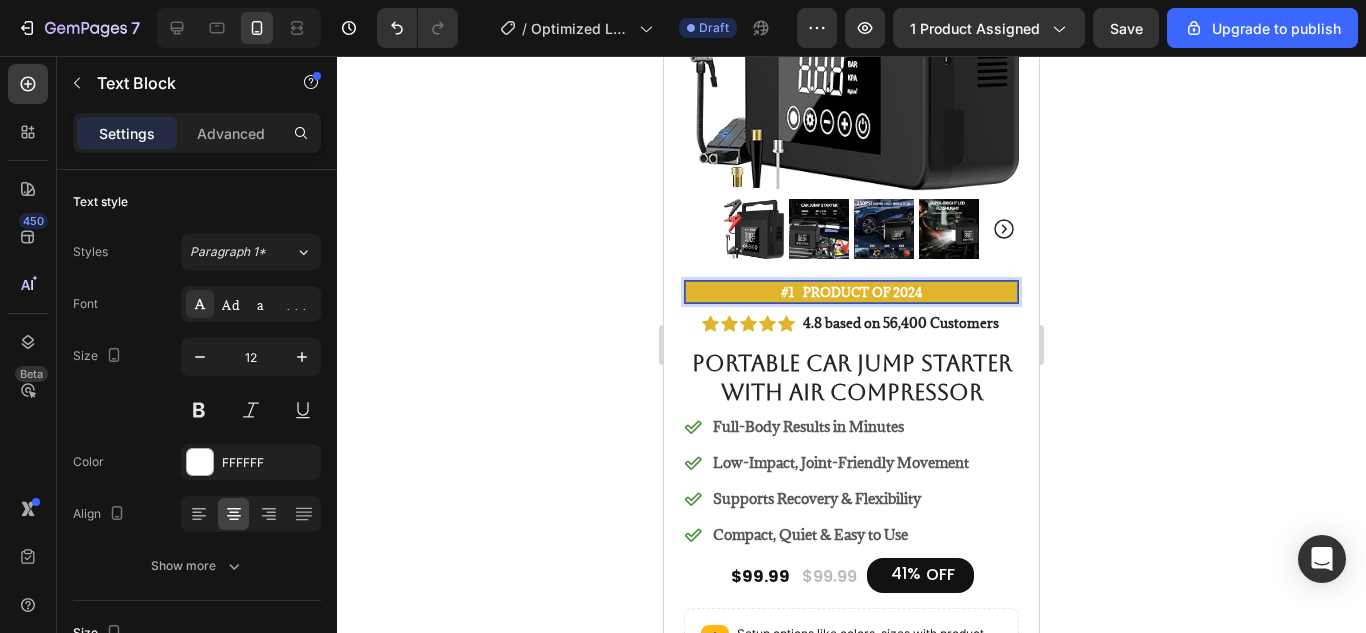 click on "#1   Product of 2024" at bounding box center (851, 292) 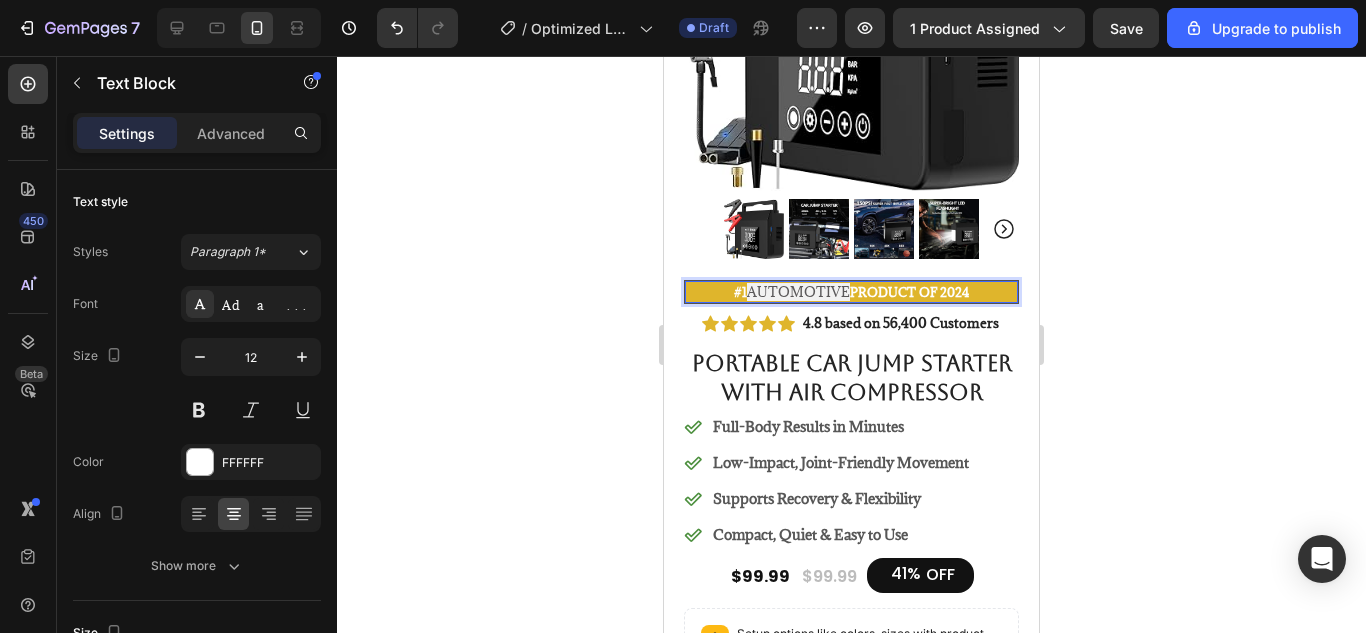 click on "Product of 2024" at bounding box center [909, 292] 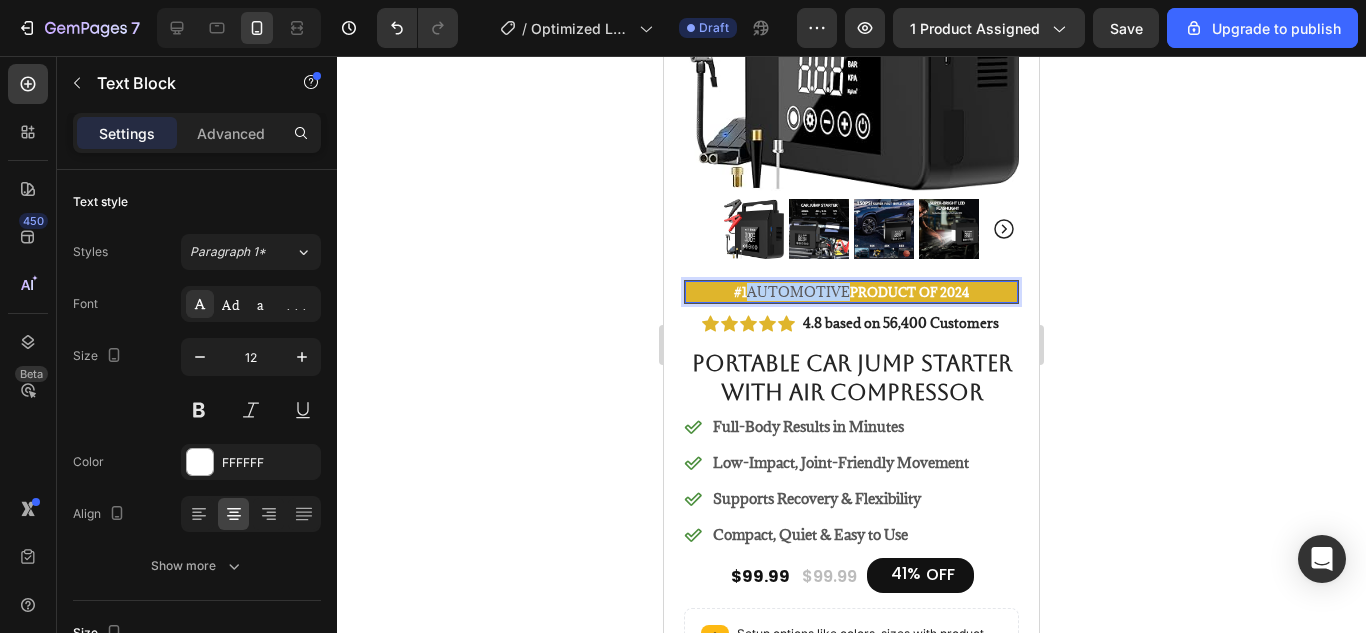 click on "Automotive" at bounding box center (798, 292) 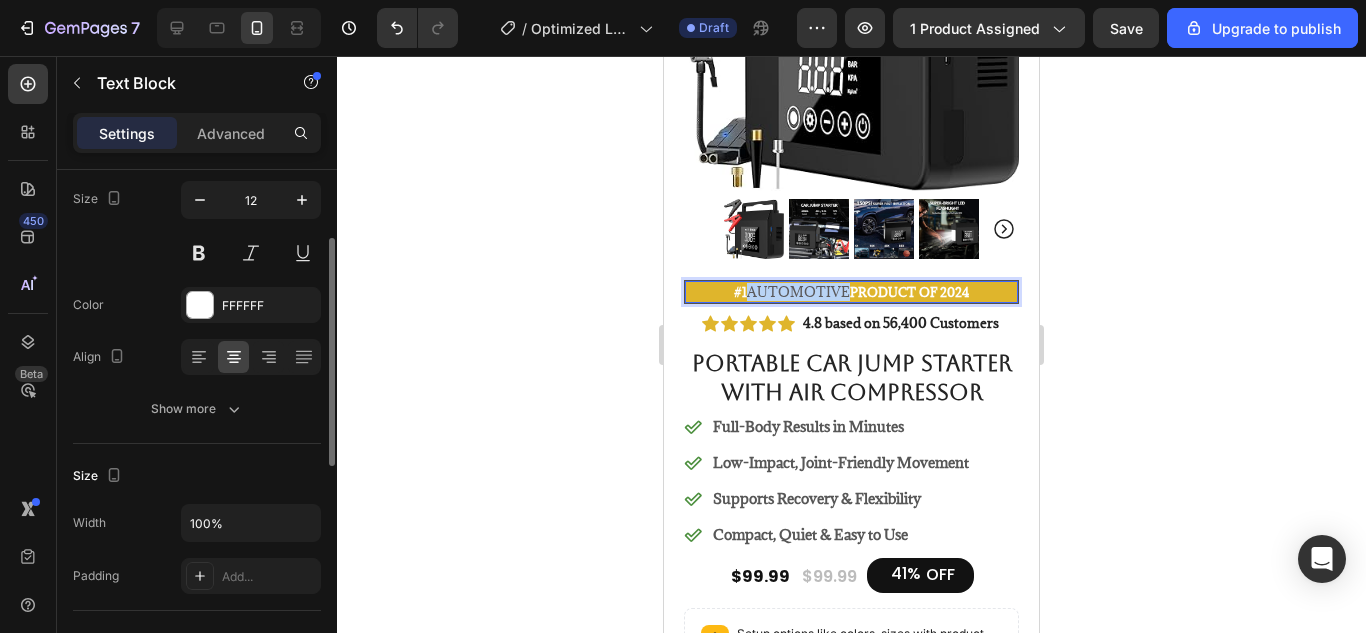 scroll, scrollTop: 158, scrollLeft: 0, axis: vertical 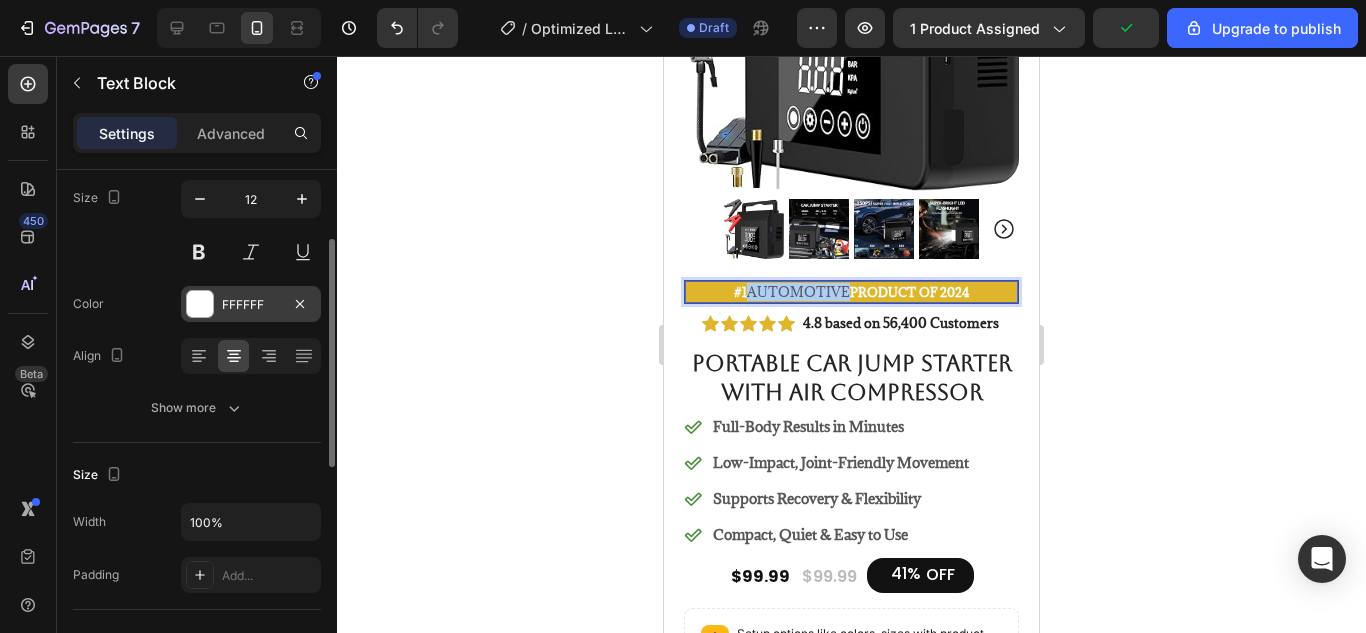 drag, startPoint x: 157, startPoint y: 219, endPoint x: 211, endPoint y: 308, distance: 104.100914 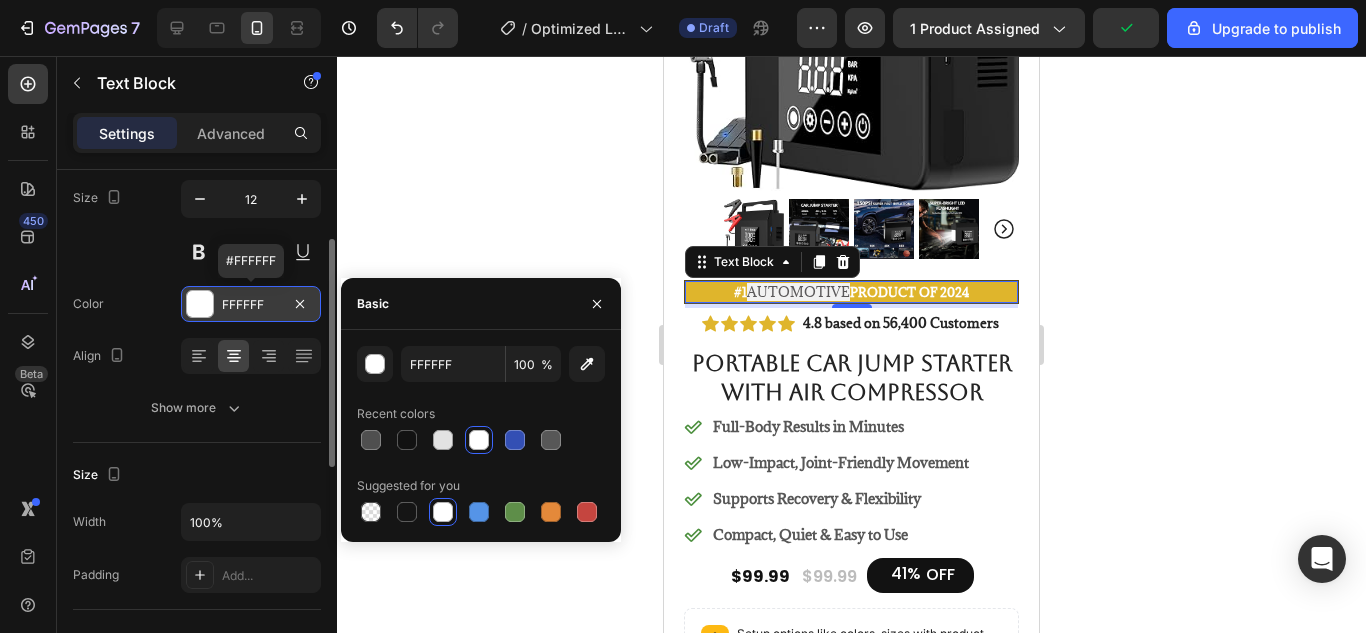 click at bounding box center [200, 304] 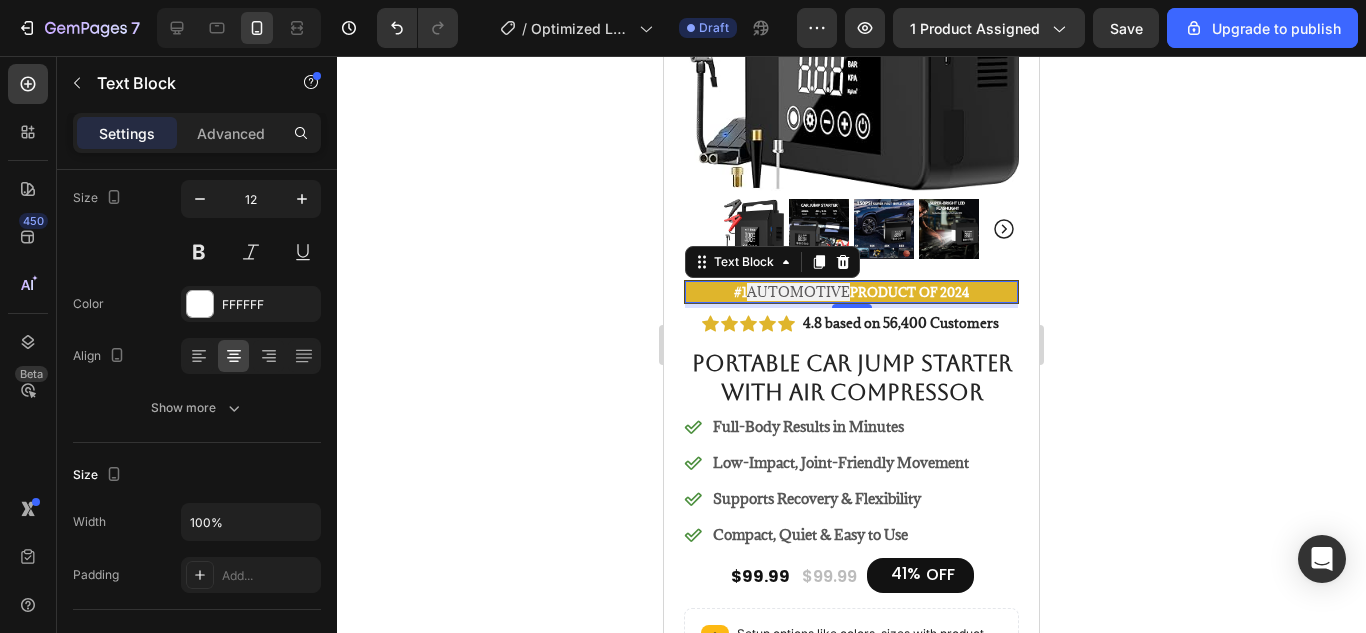 click 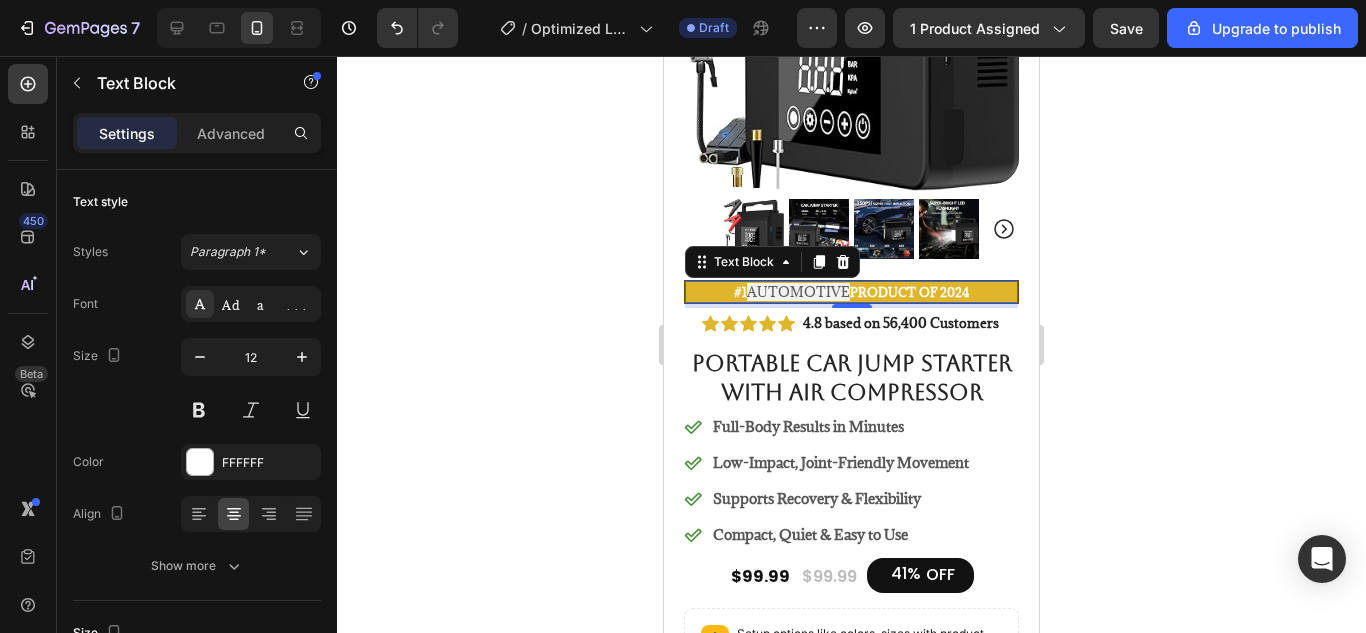 click on "Automotive" at bounding box center [798, 292] 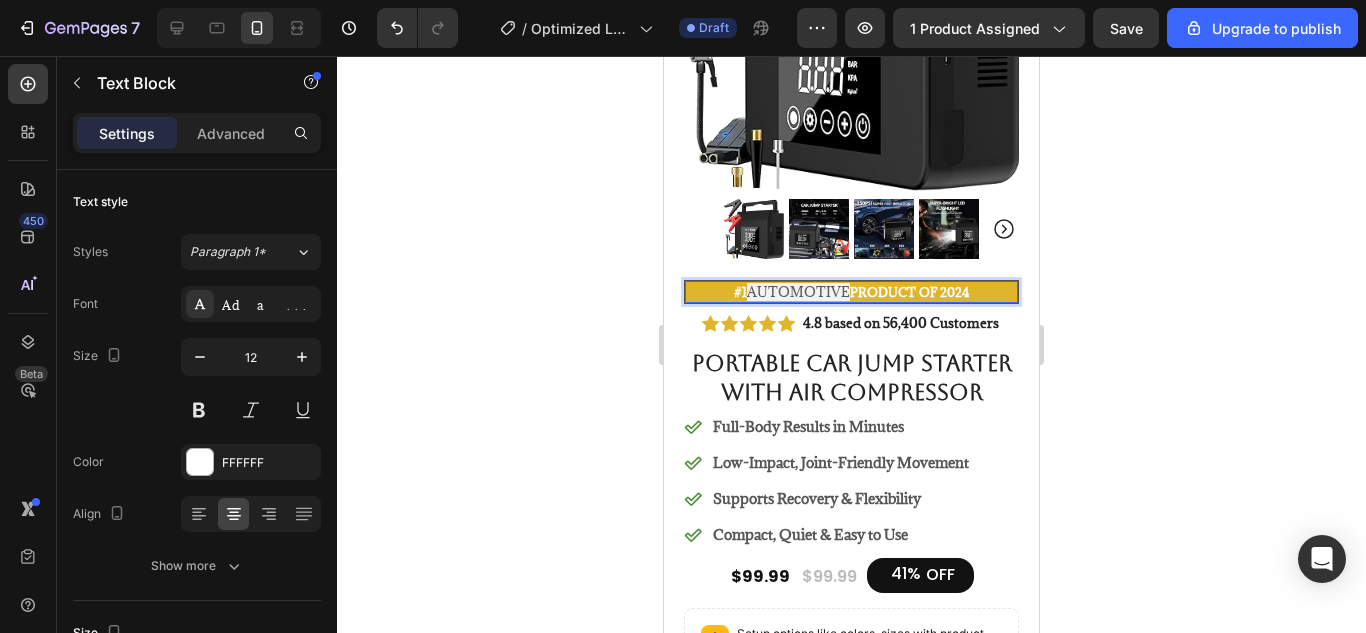 click on "Automotive" at bounding box center (798, 292) 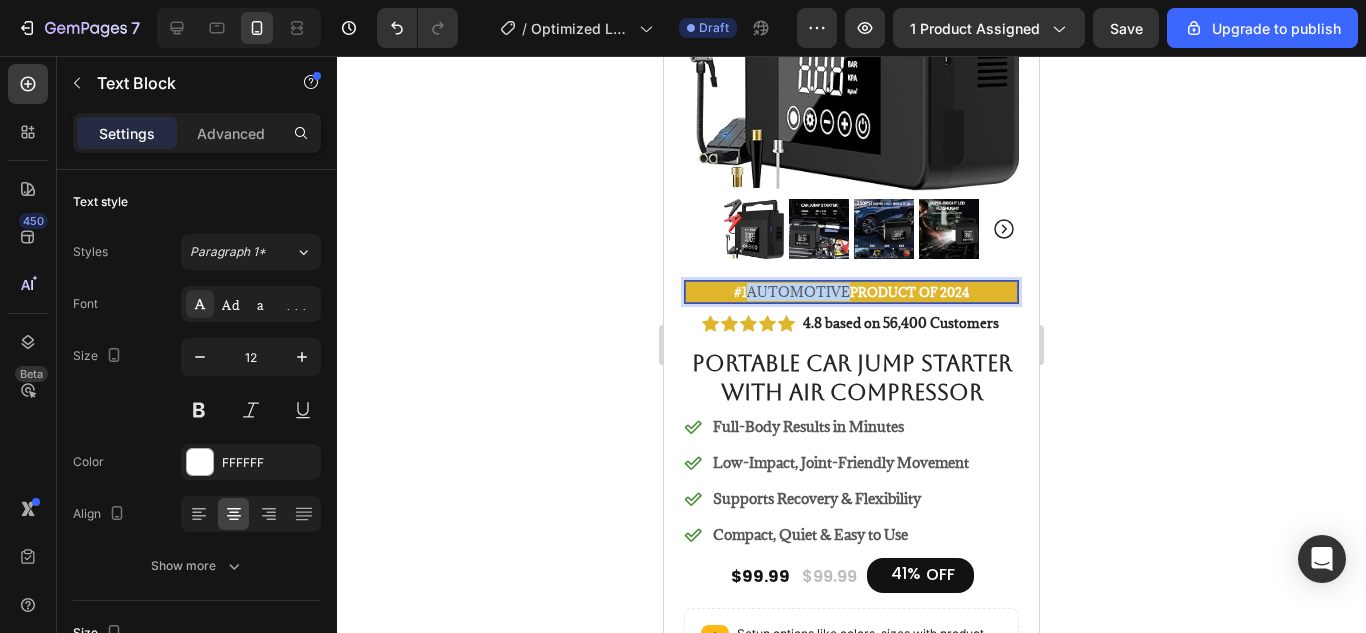click on "Automotive" at bounding box center [798, 292] 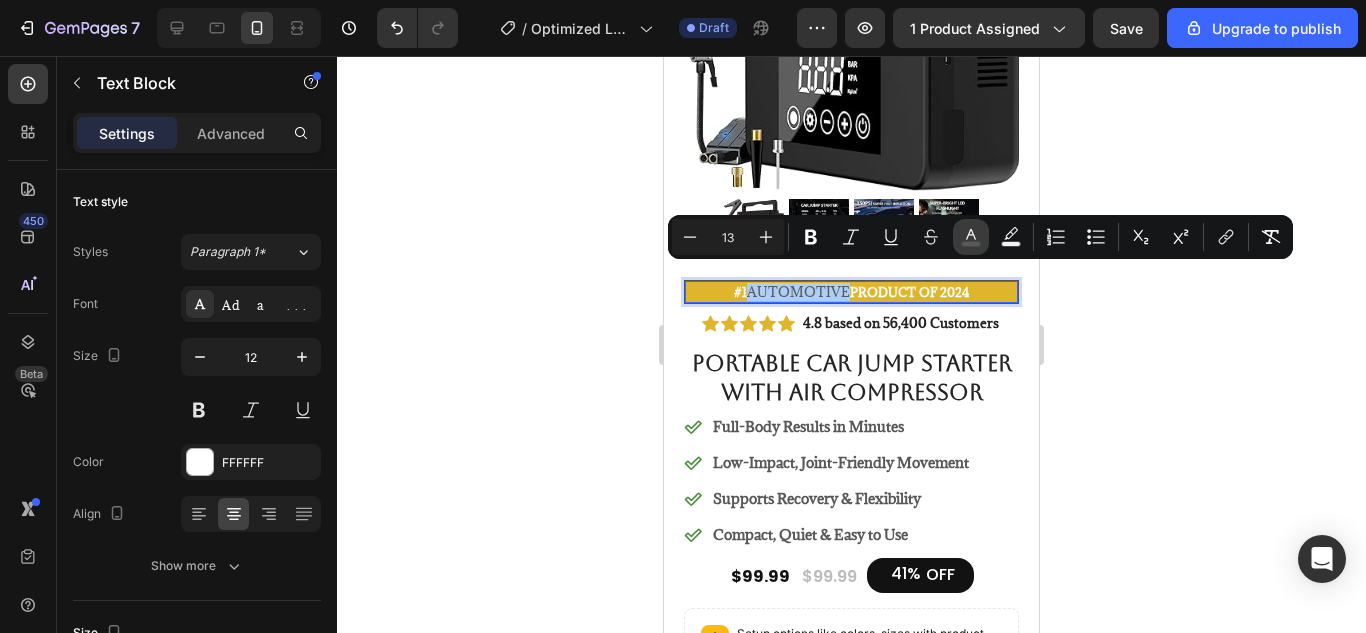 click on "color" at bounding box center (971, 237) 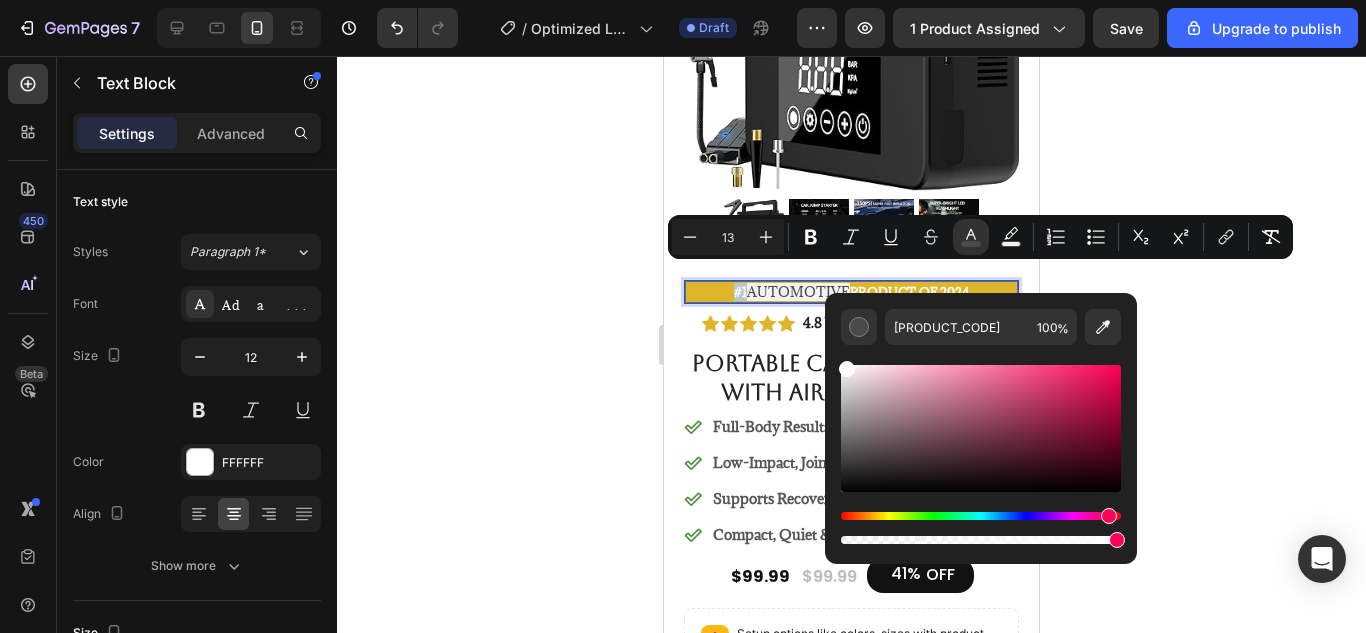 type on "FFFCFD" 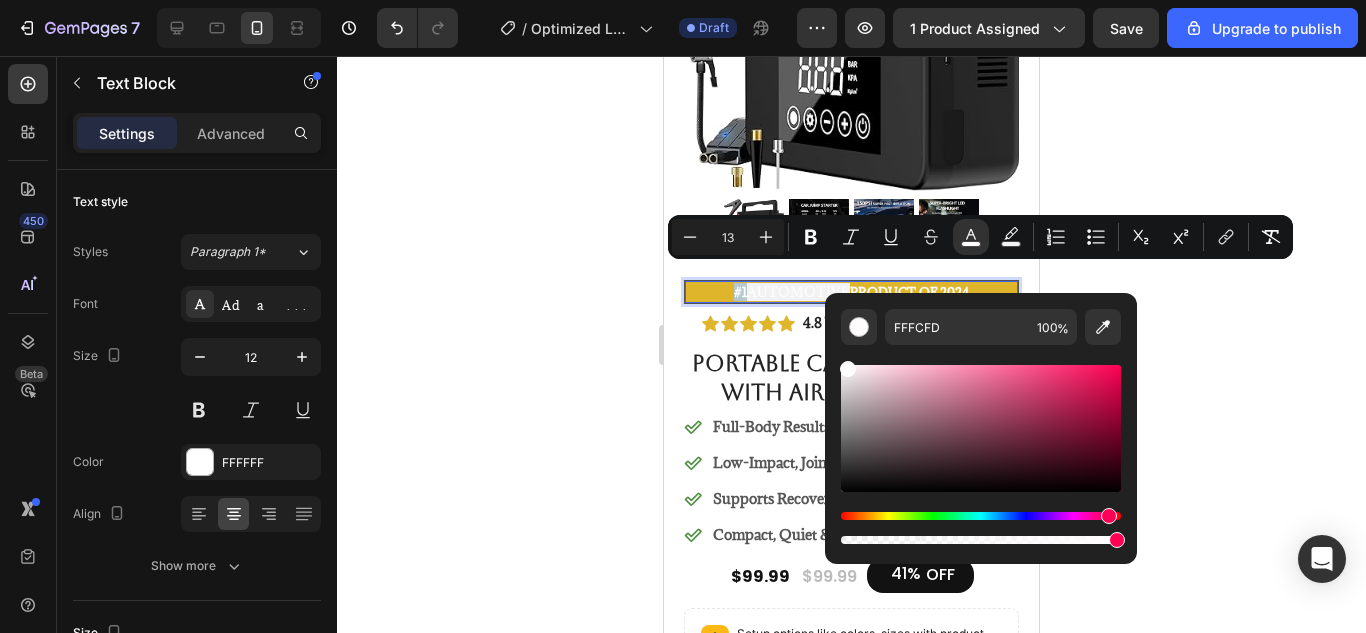 drag, startPoint x: 853, startPoint y: 453, endPoint x: 845, endPoint y: 353, distance: 100.31949 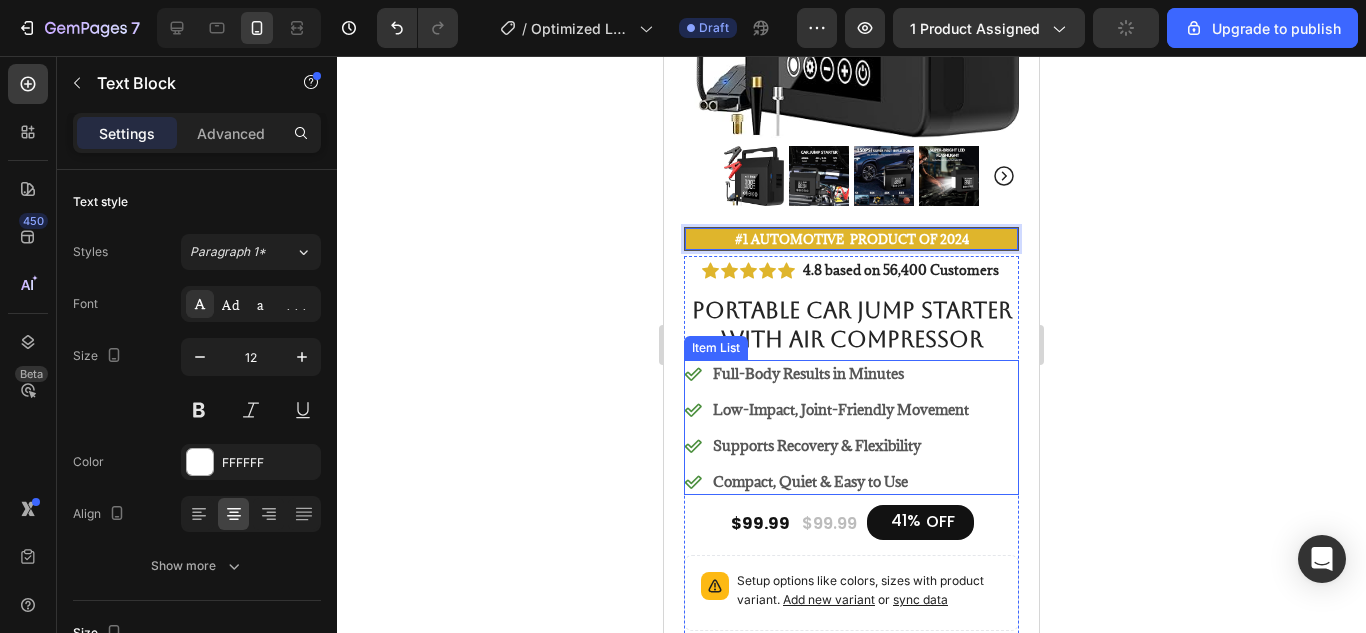 scroll, scrollTop: 423, scrollLeft: 0, axis: vertical 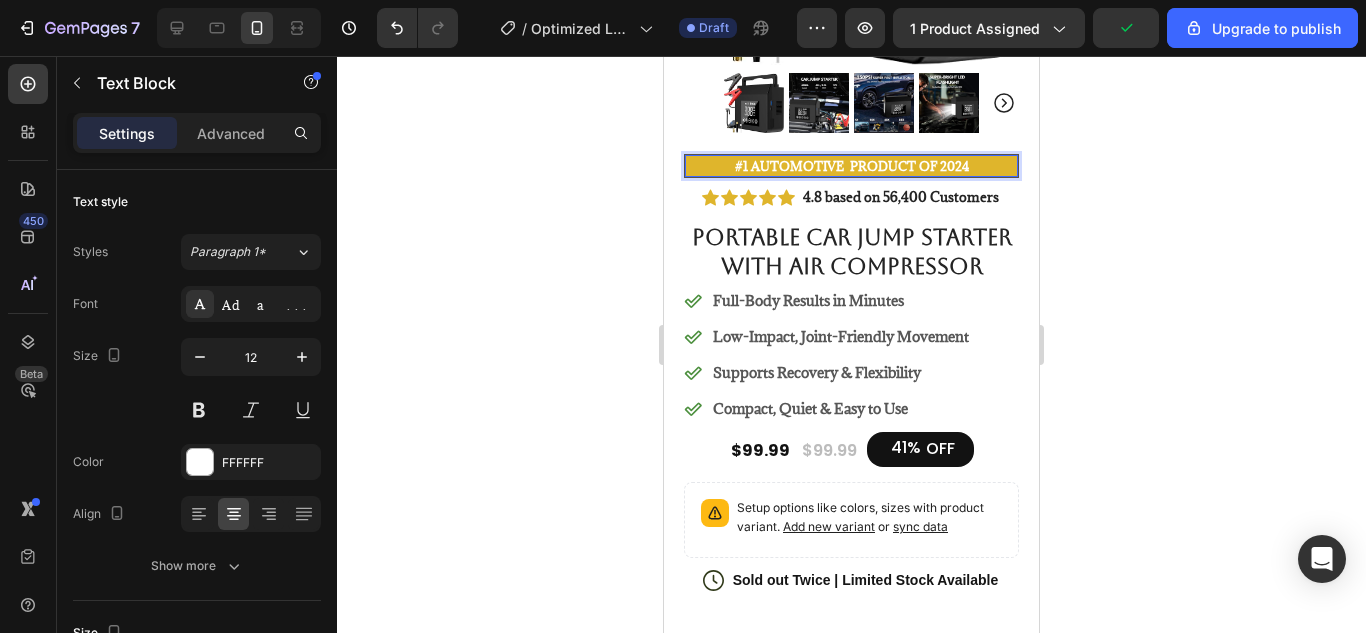 click on "#1 automotive  Product of 2024" at bounding box center [851, 166] 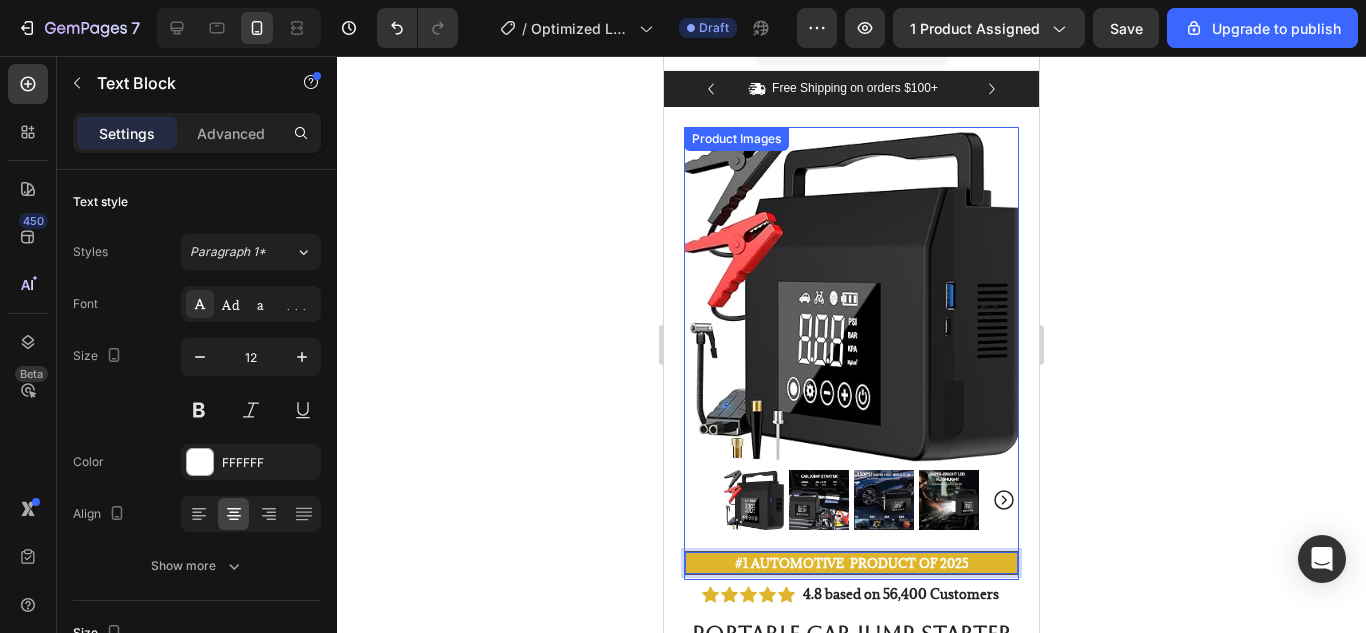 scroll, scrollTop: 0, scrollLeft: 0, axis: both 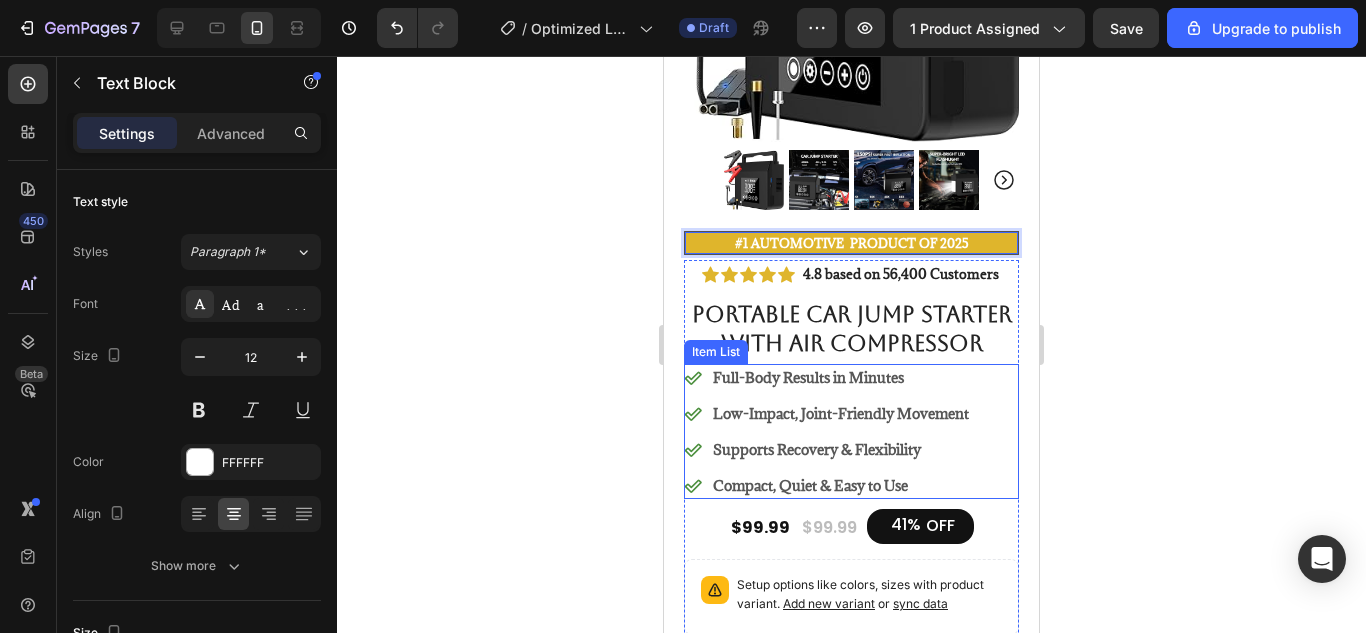 click on "Full-Body Results in Minutes" at bounding box center [841, 377] 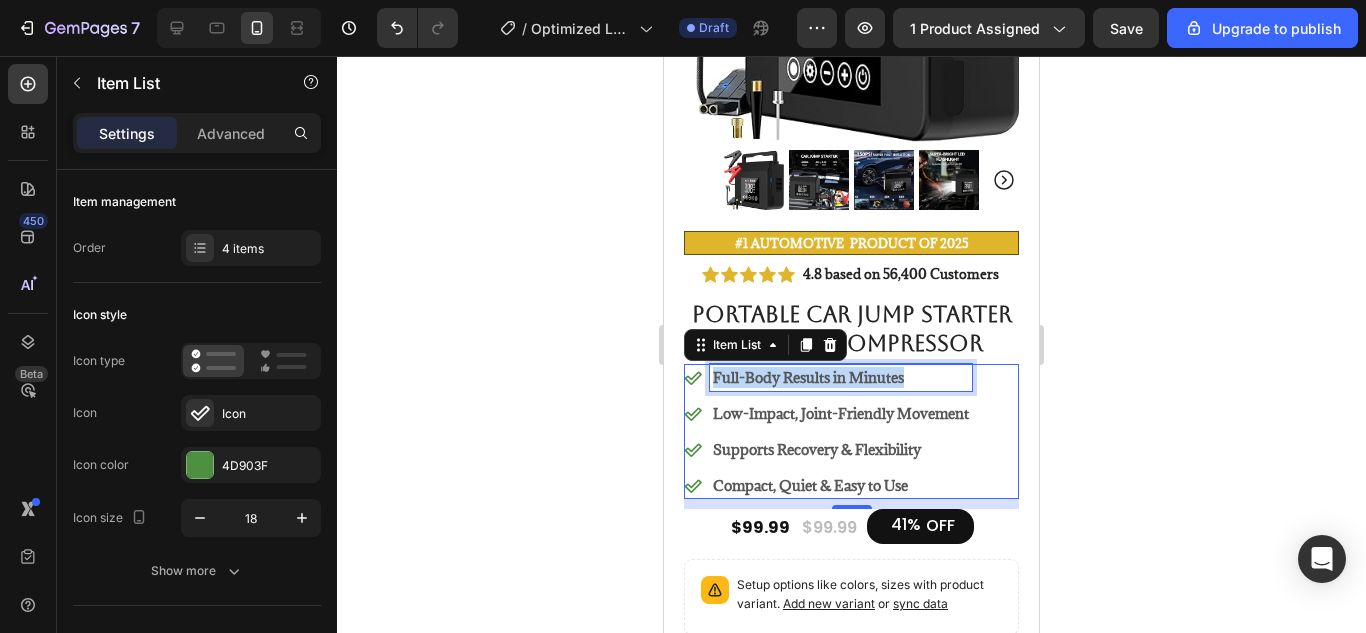 click on "Full-Body Results in Minutes" at bounding box center [841, 377] 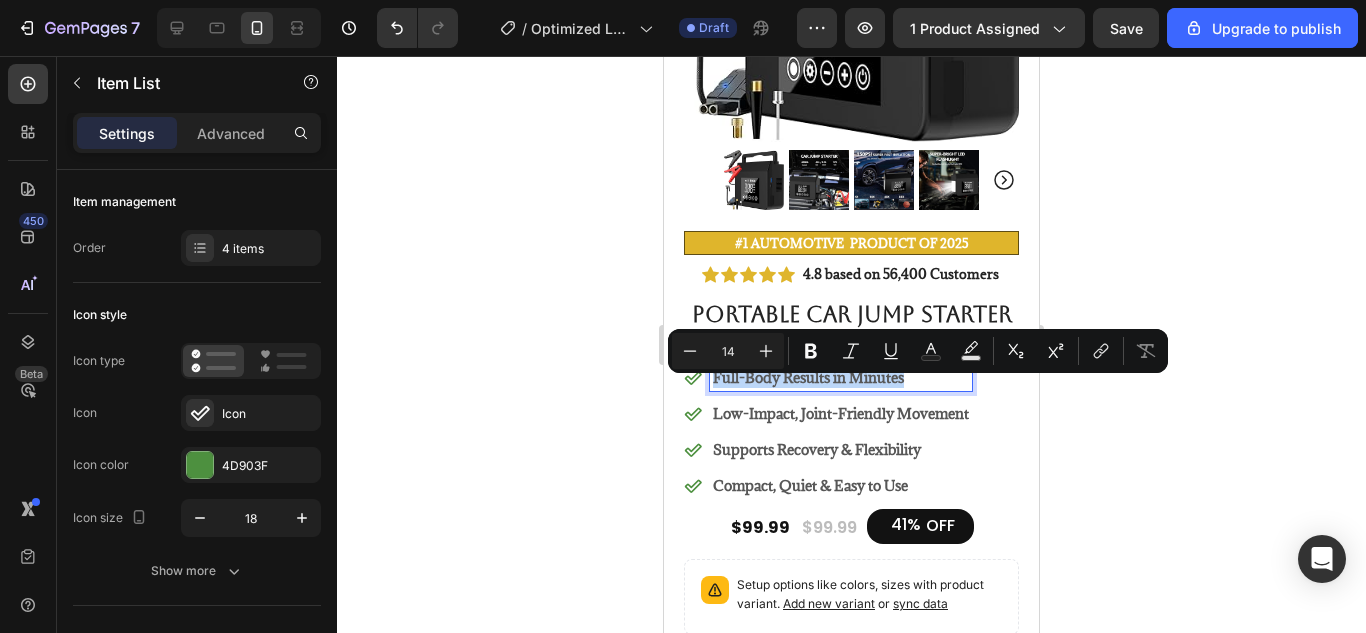 copy on "Full-Body Results in Minutes" 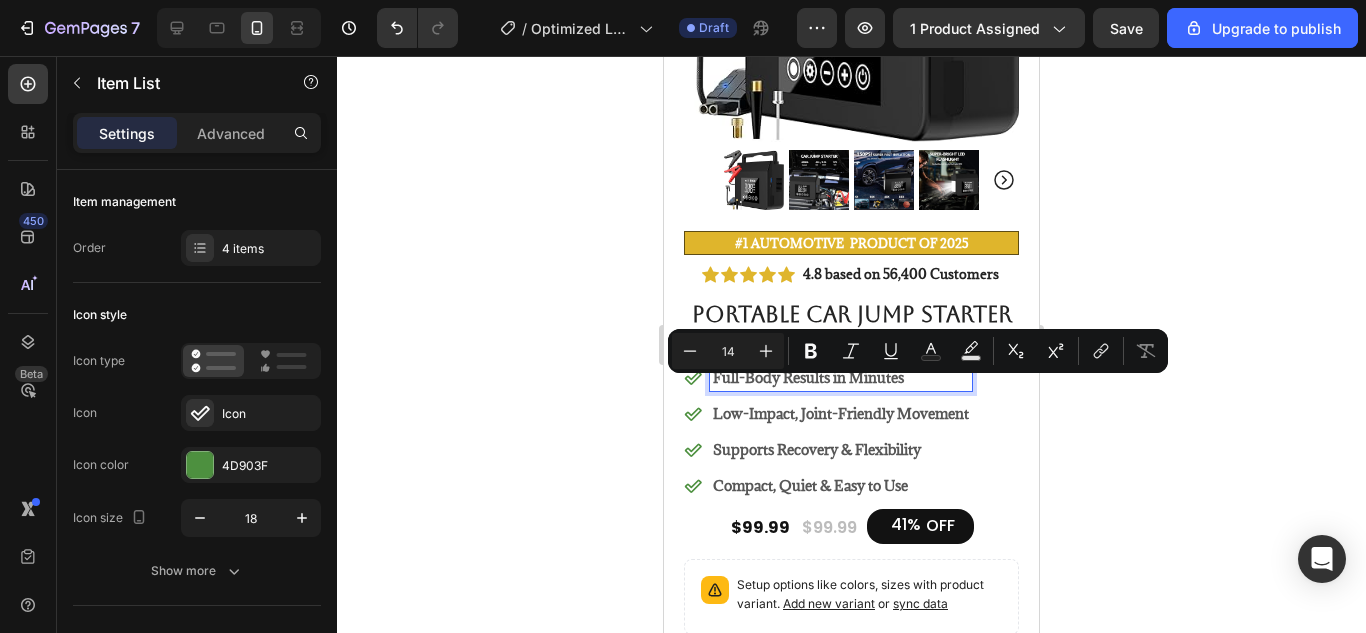 click on "Low-Impact, Joint-Friendly Movement" at bounding box center (841, 413) 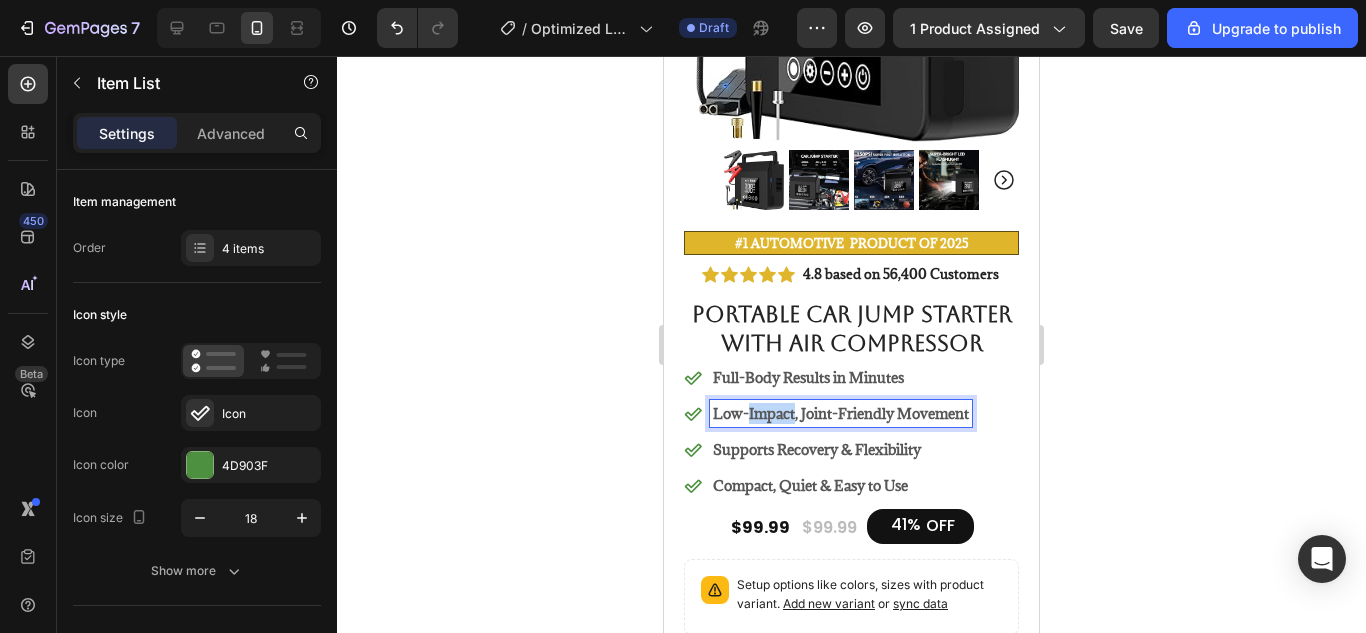 click on "Low-Impact, Joint-Friendly Movement" at bounding box center (841, 413) 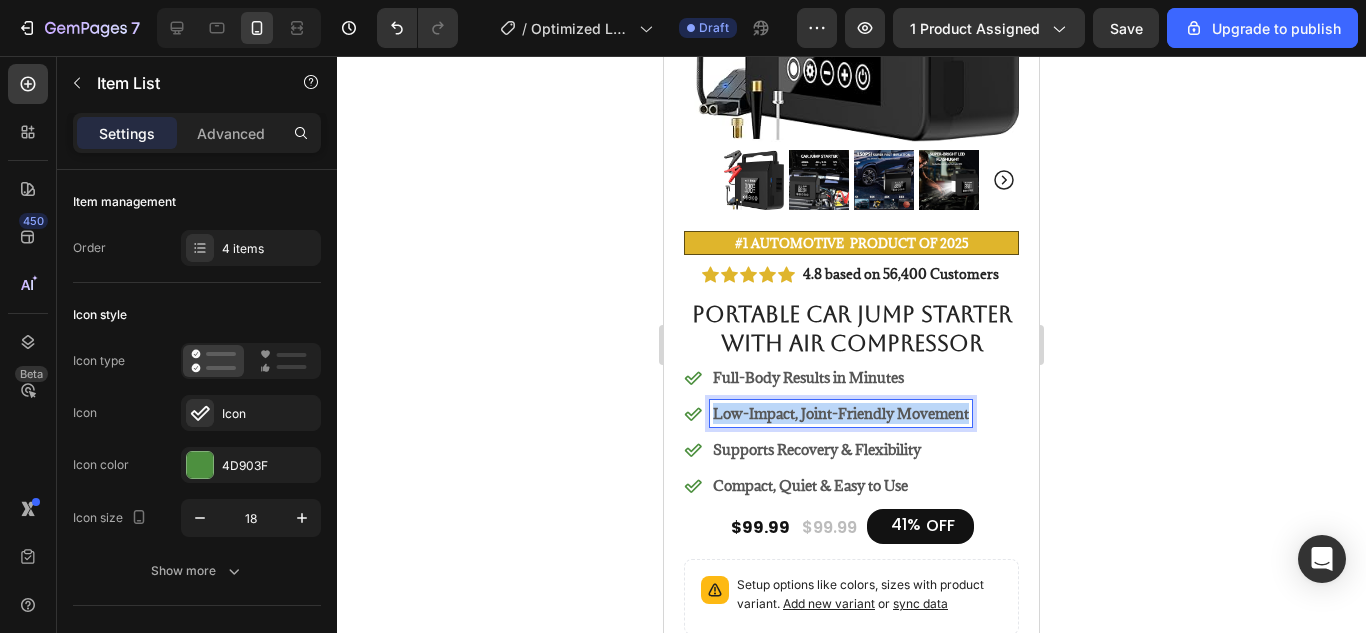 click on "Low-Impact, Joint-Friendly Movement" at bounding box center (841, 413) 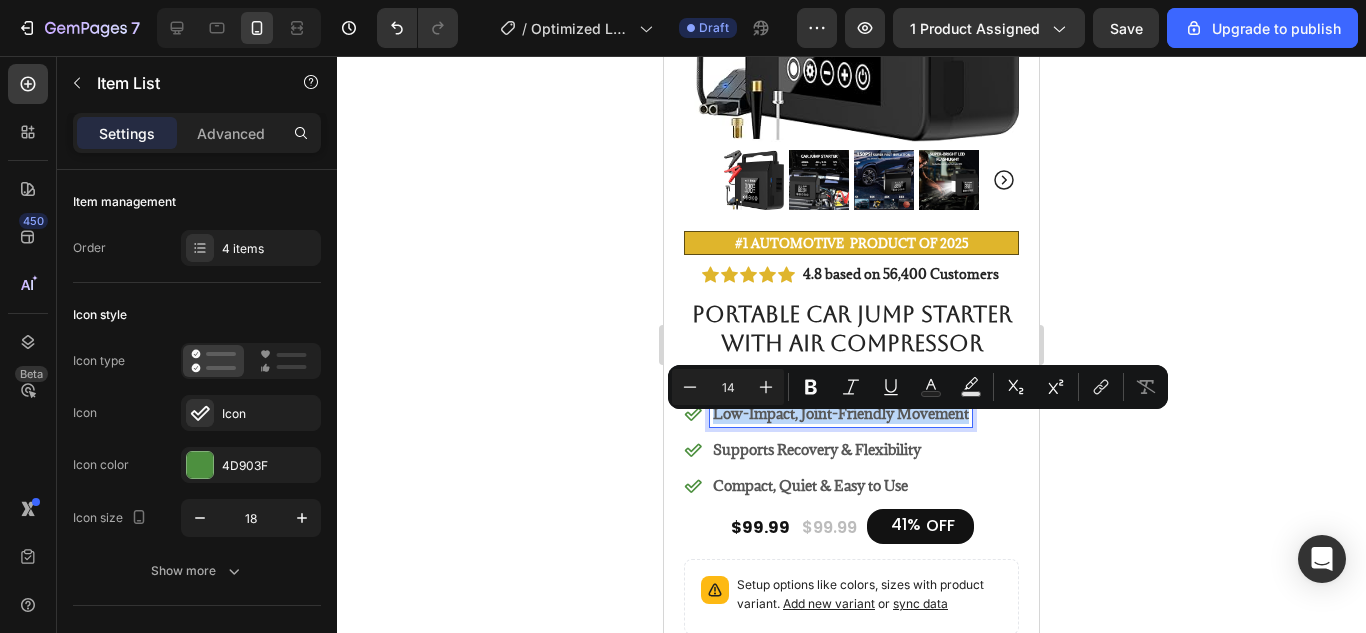 copy on "Low-Impact, Joint-Friendly Movement" 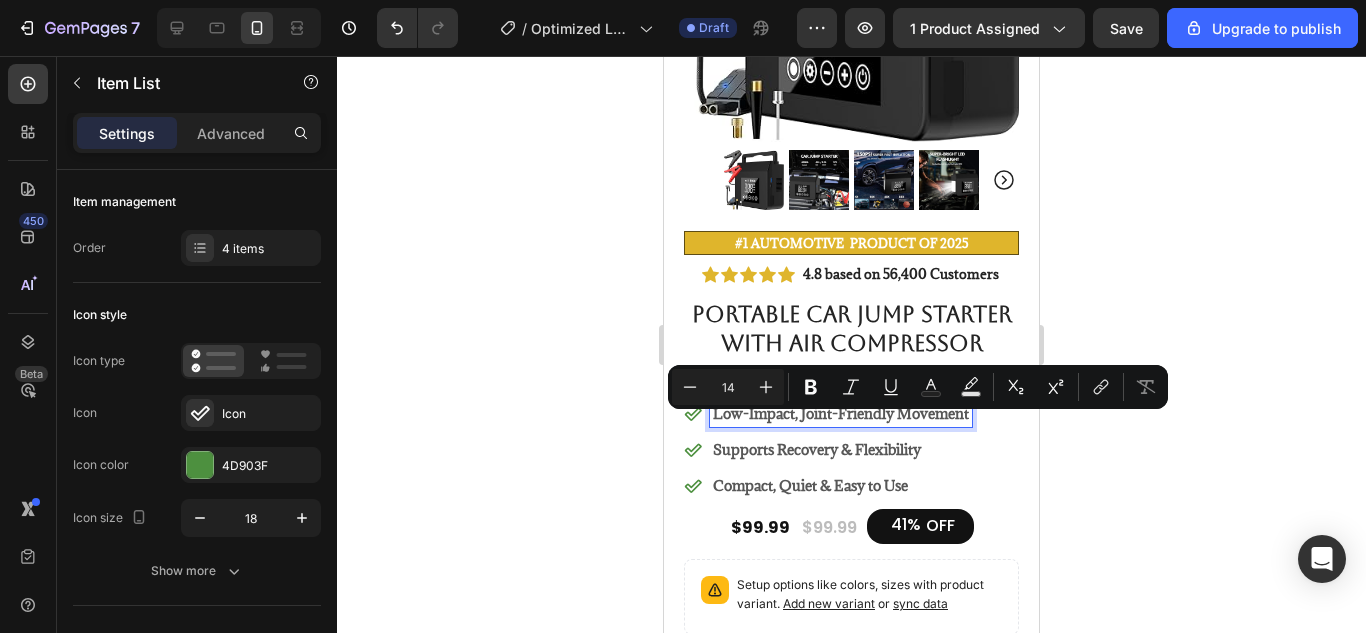 click on "Supports Recovery & Flexibility" at bounding box center [817, 449] 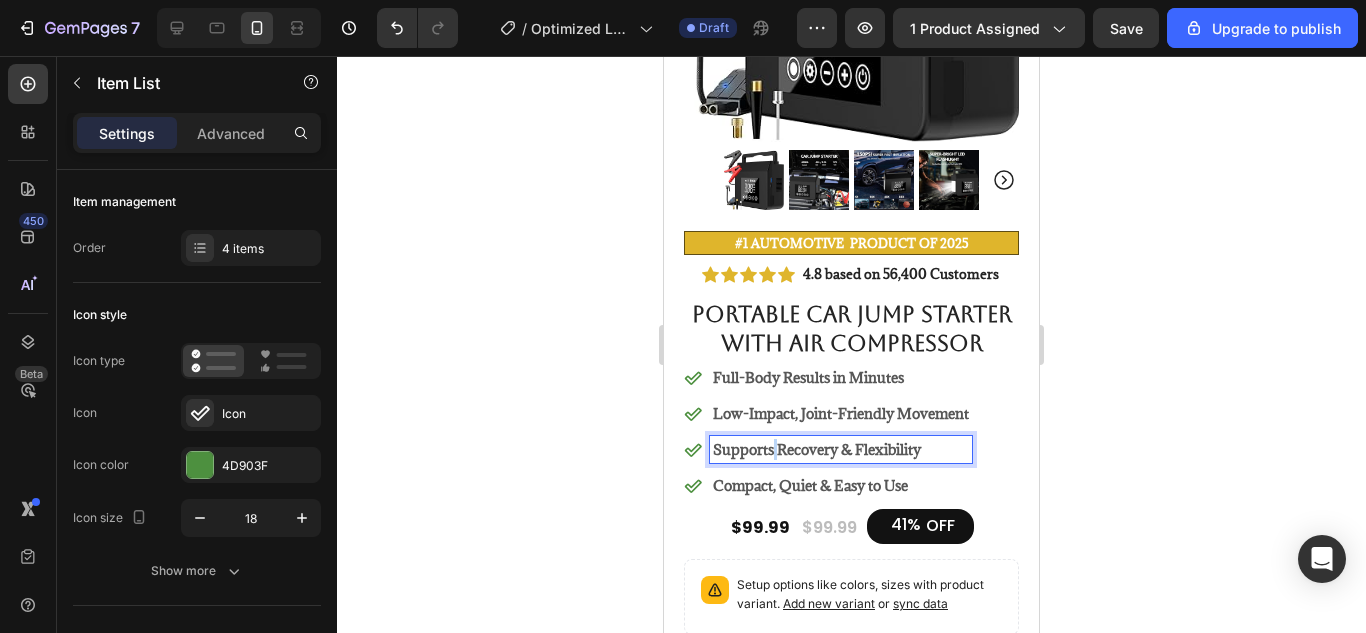 click on "Supports Recovery & Flexibility" at bounding box center [817, 449] 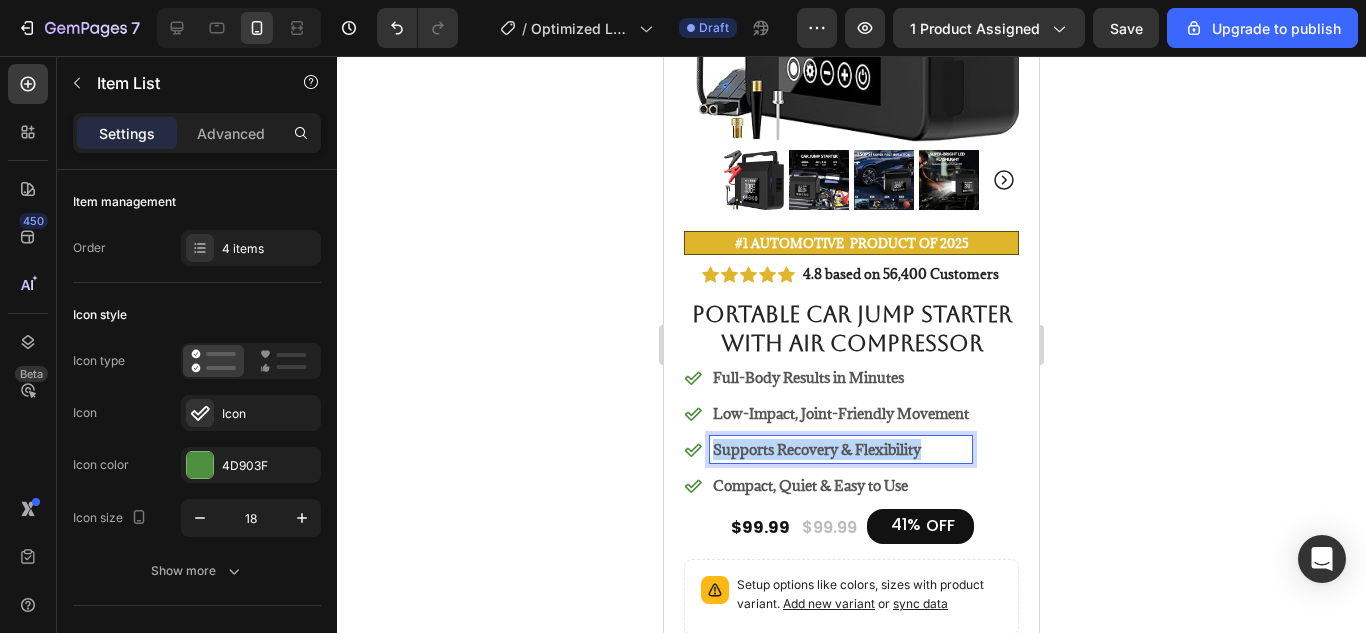 click on "Supports Recovery & Flexibility" at bounding box center (817, 449) 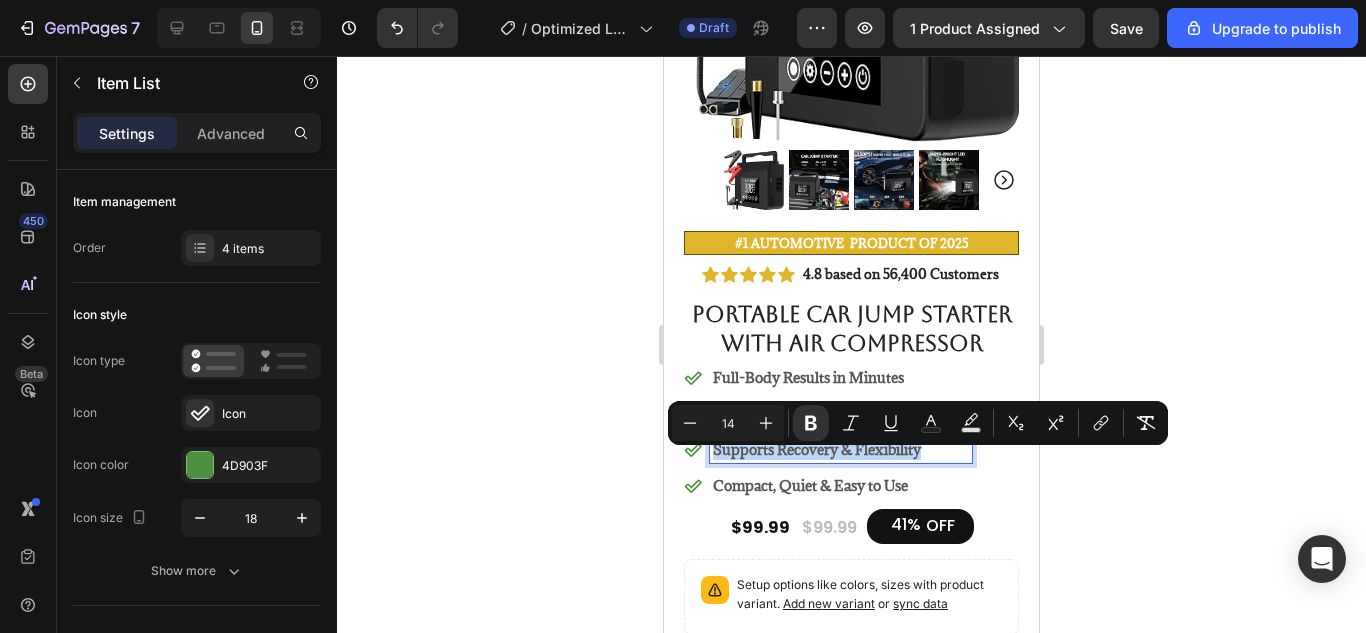copy on "Supports Recovery & Flexibility" 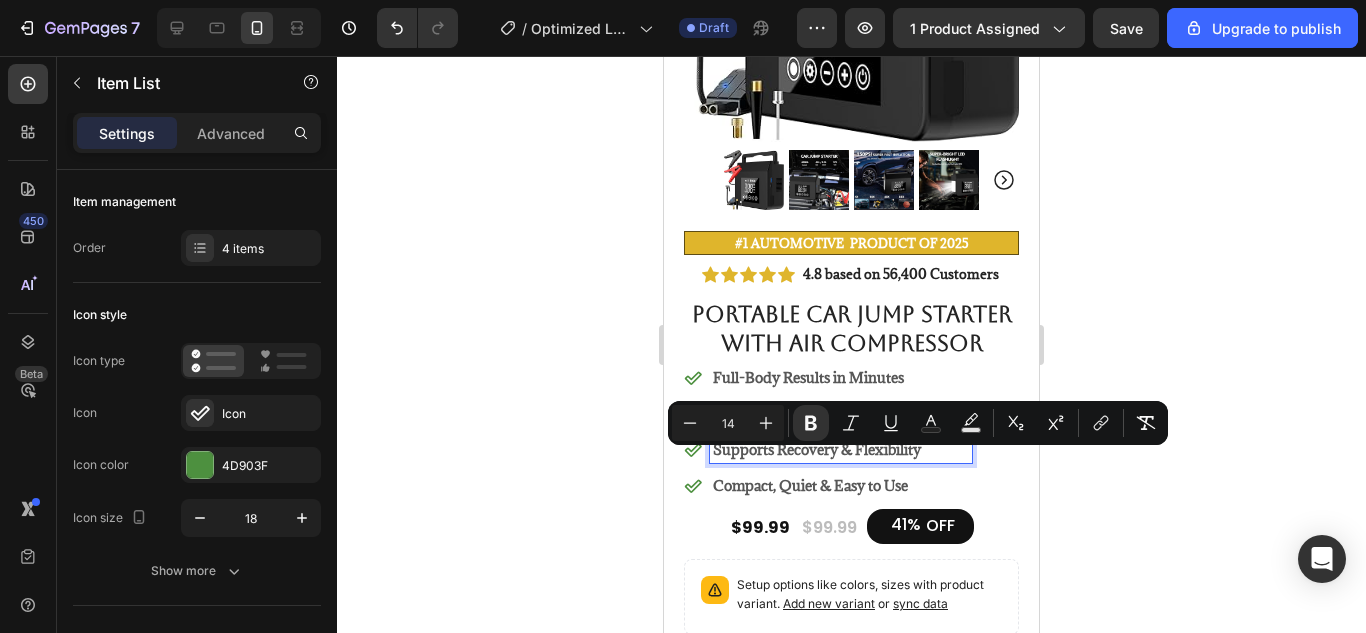 click on "Compact, Quiet & Easy to Use" at bounding box center [810, 485] 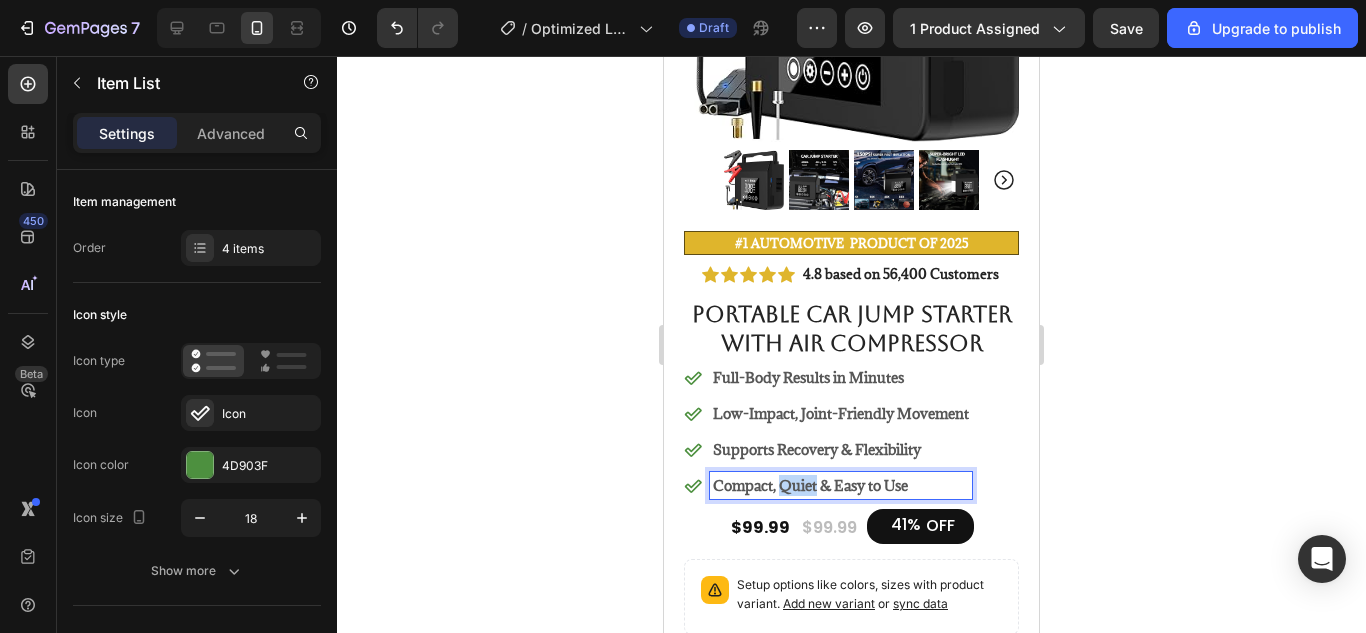 click on "Compact, Quiet & Easy to Use" at bounding box center [810, 485] 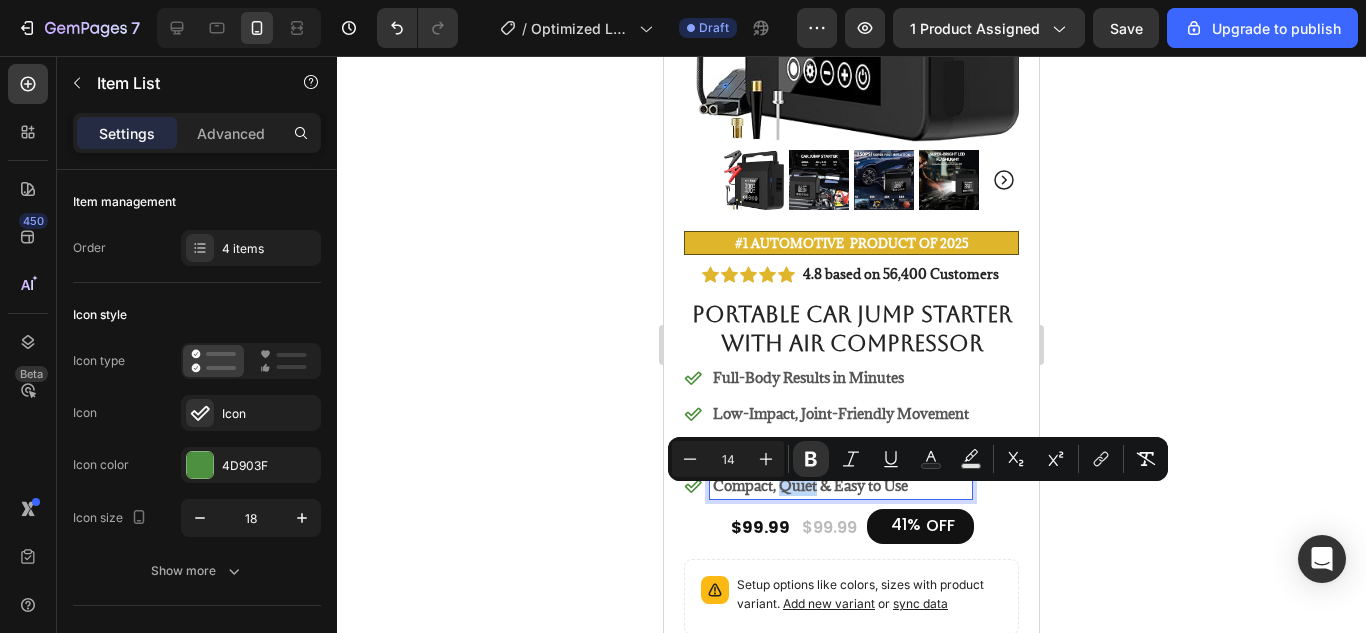 click on "Compact, Quiet & Easy to Use" at bounding box center [810, 485] 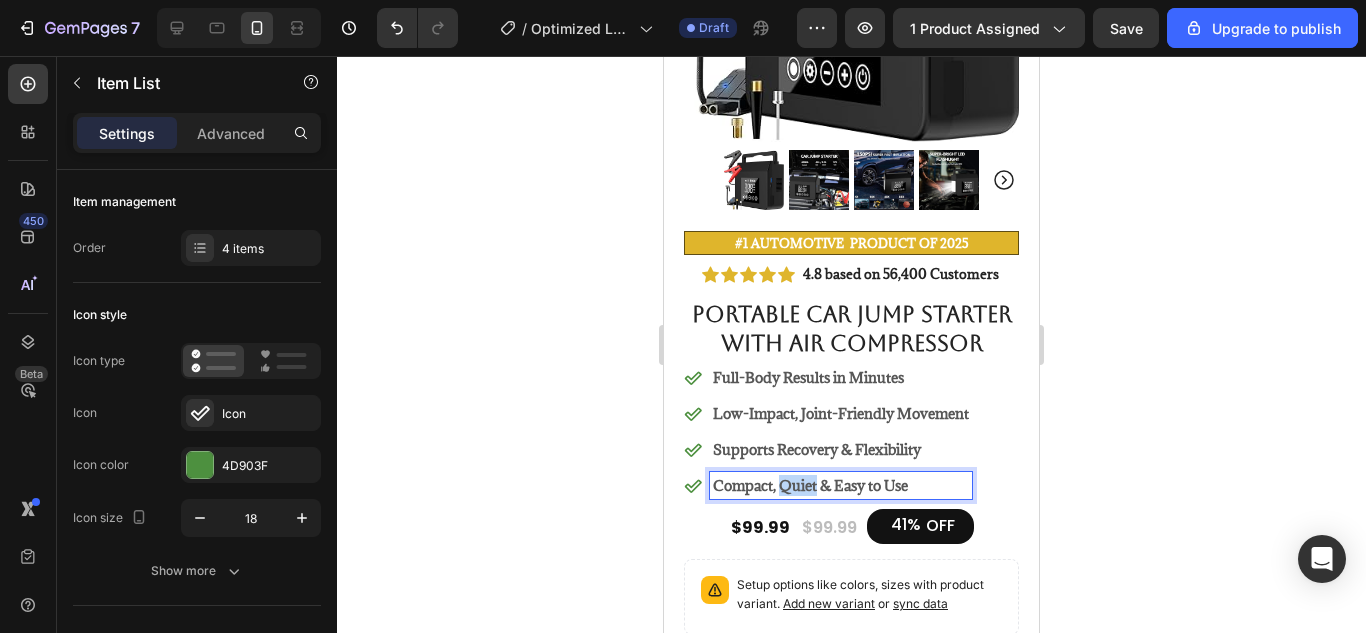 click on "Compact, Quiet & Easy to Use" at bounding box center [810, 485] 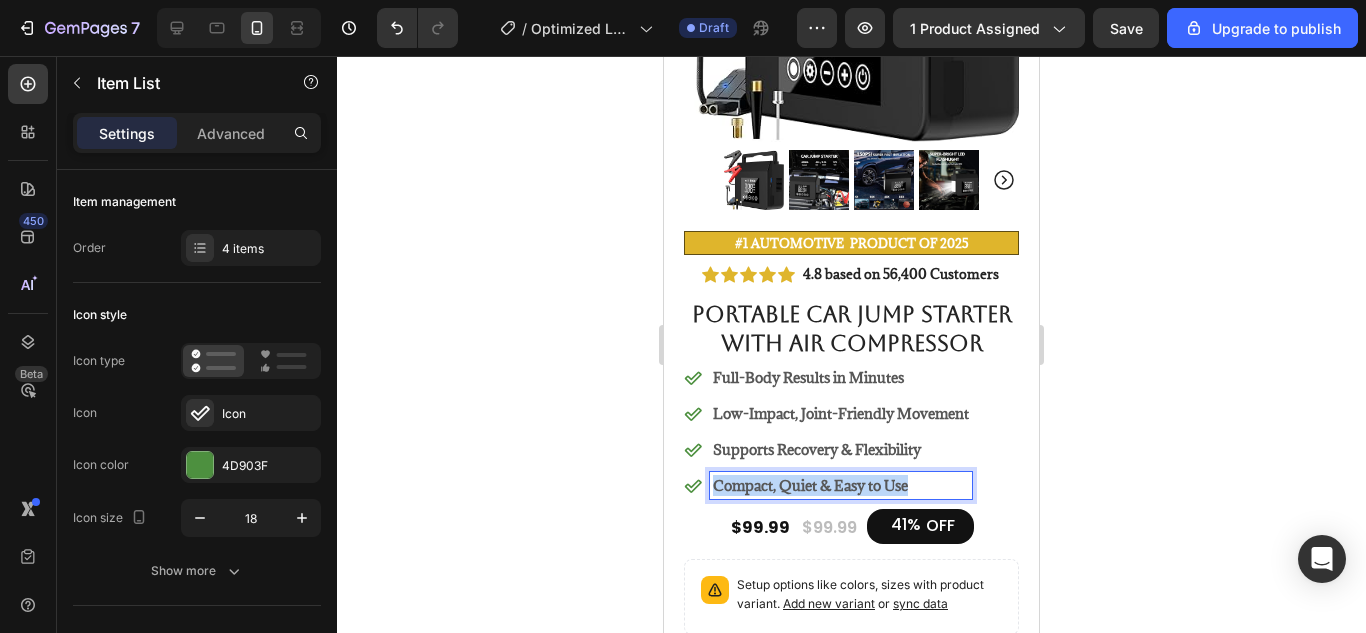 click on "Compact, Quiet & Easy to Use" at bounding box center (810, 485) 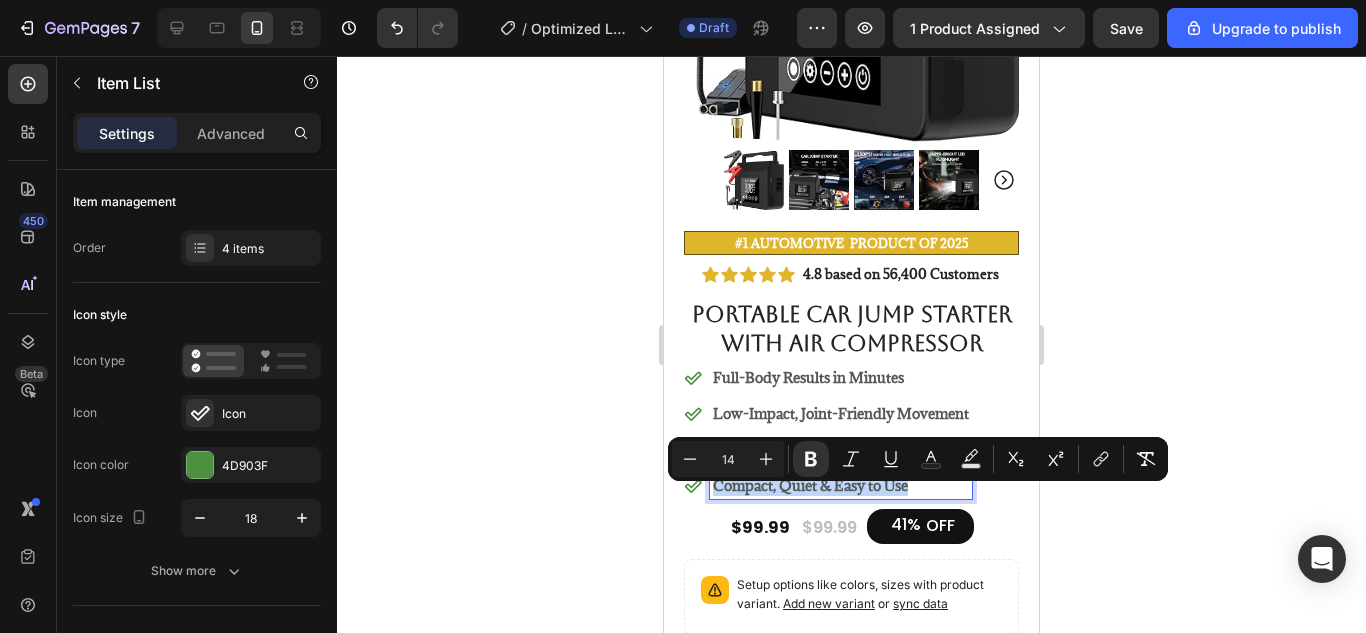 copy on "Compact, Quiet & Easy to Use" 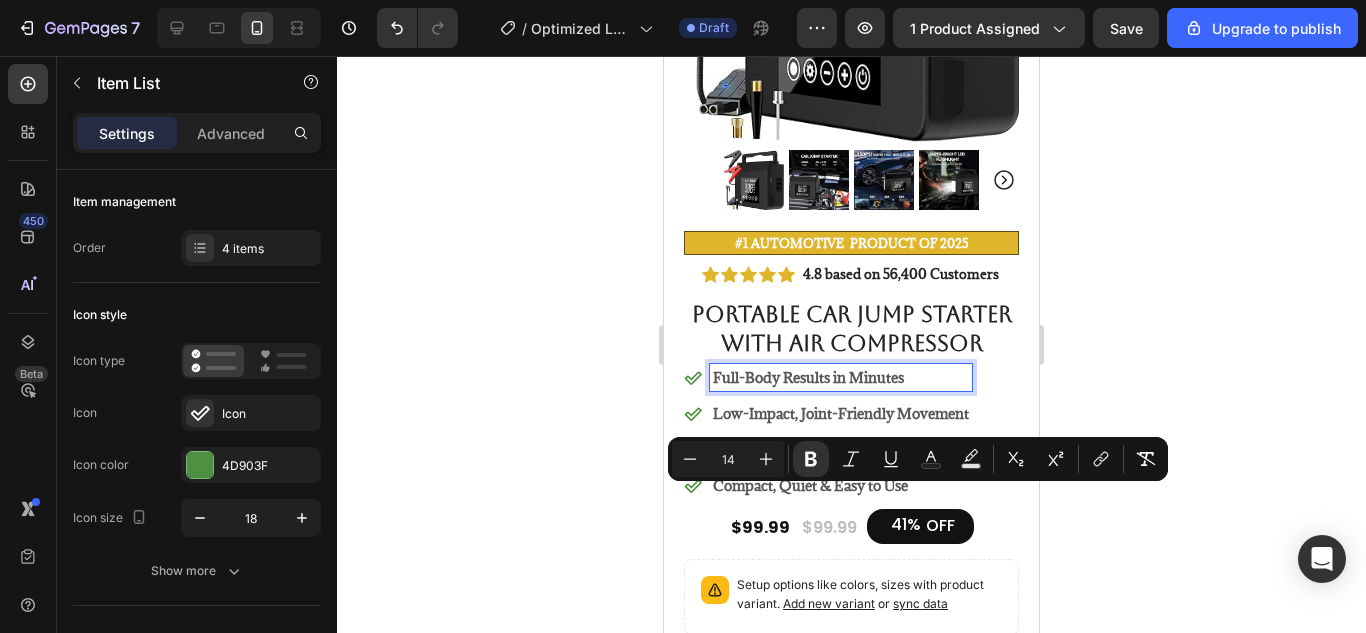 click on "Full-Body Results in Minutes" at bounding box center [841, 377] 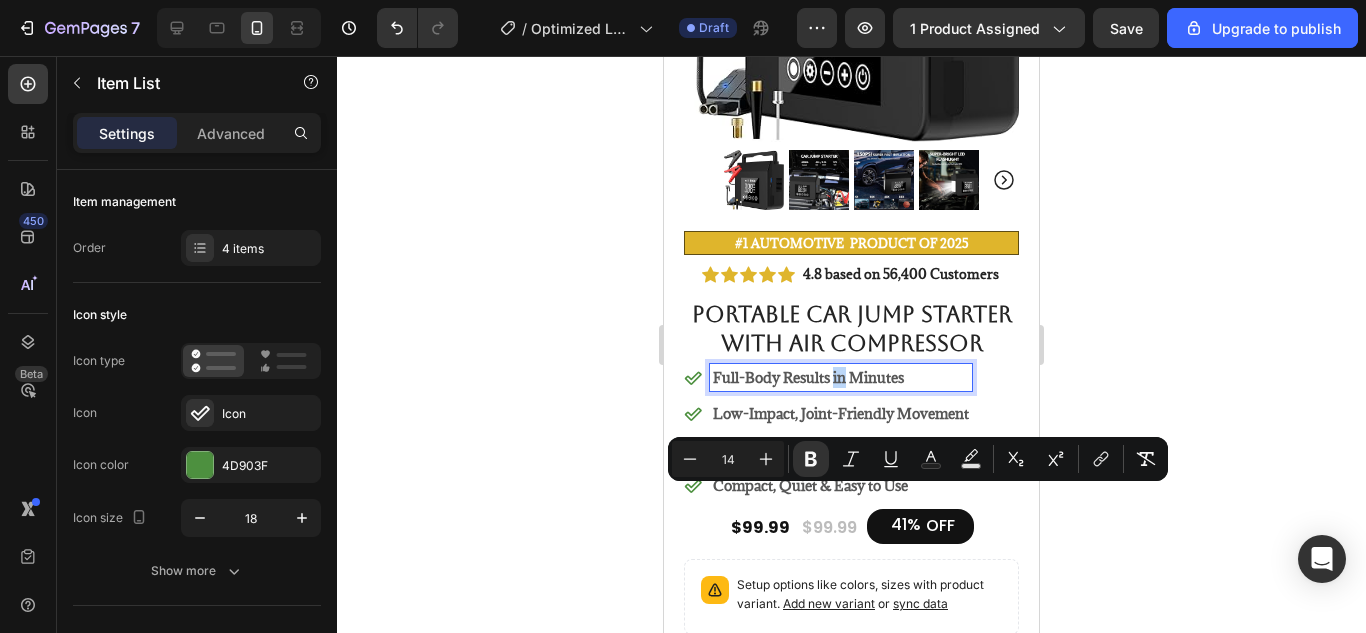 click on "Full-Body Results in Minutes" at bounding box center (841, 377) 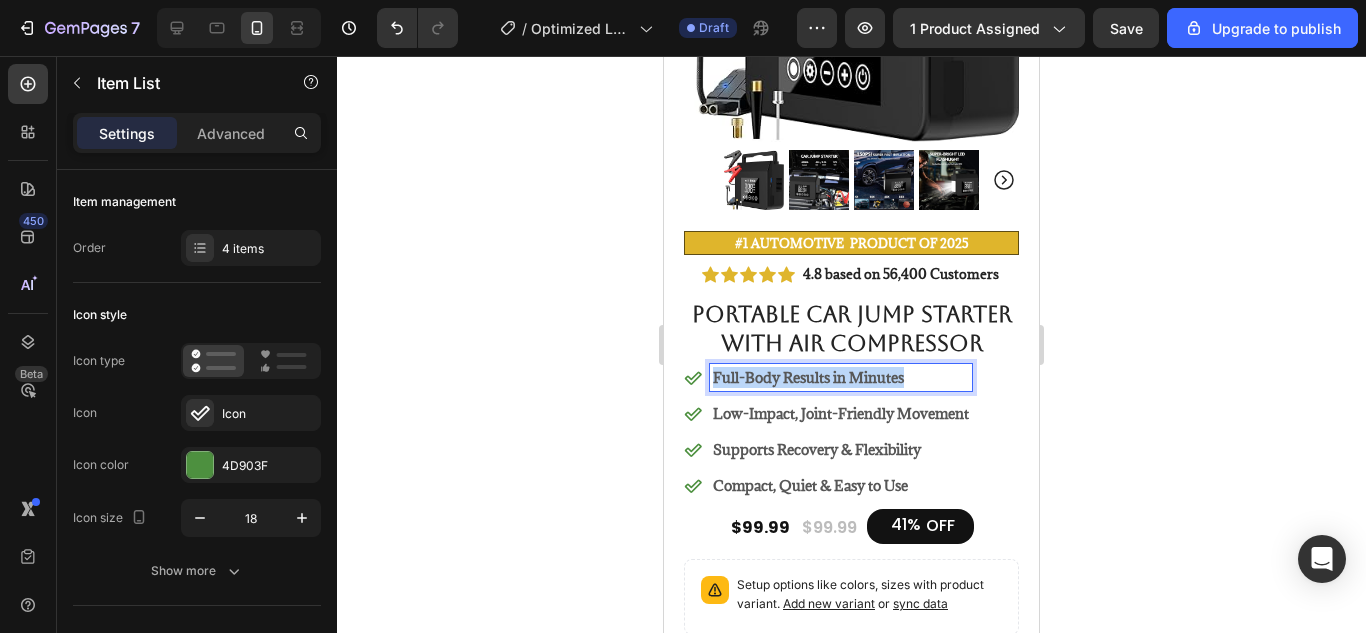 click on "Full-Body Results in Minutes" at bounding box center (841, 377) 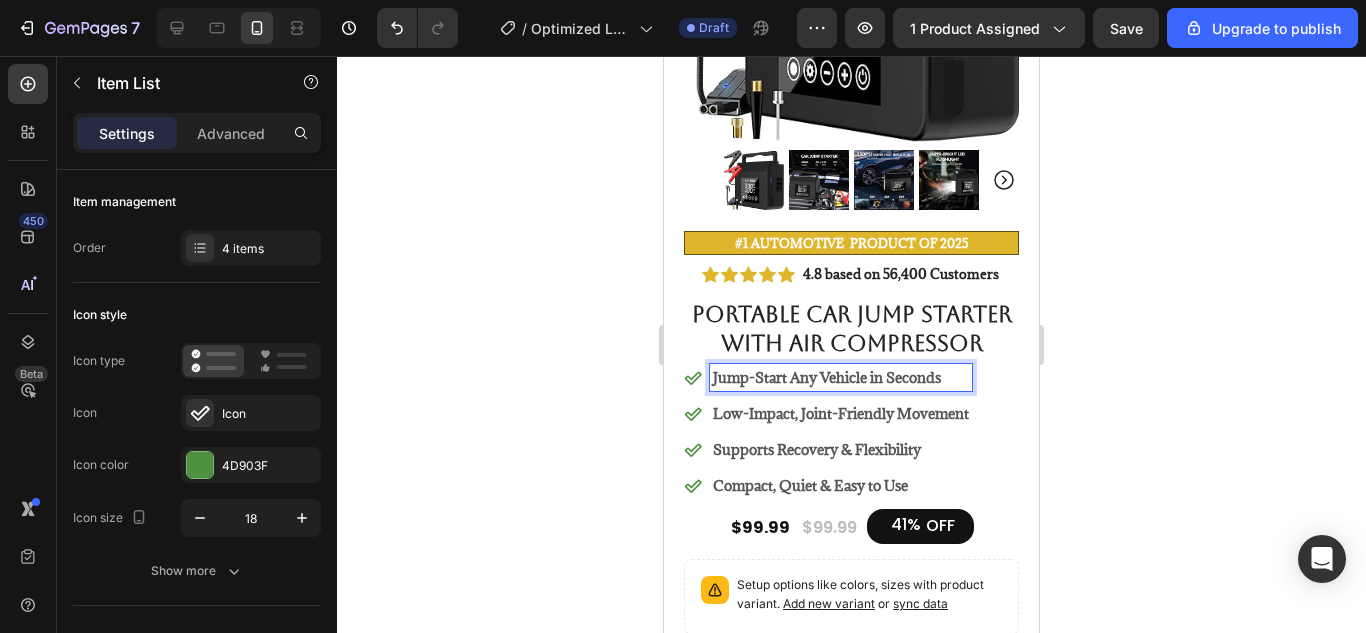 click on "Low-Impact, Joint-Friendly Movement" at bounding box center [841, 413] 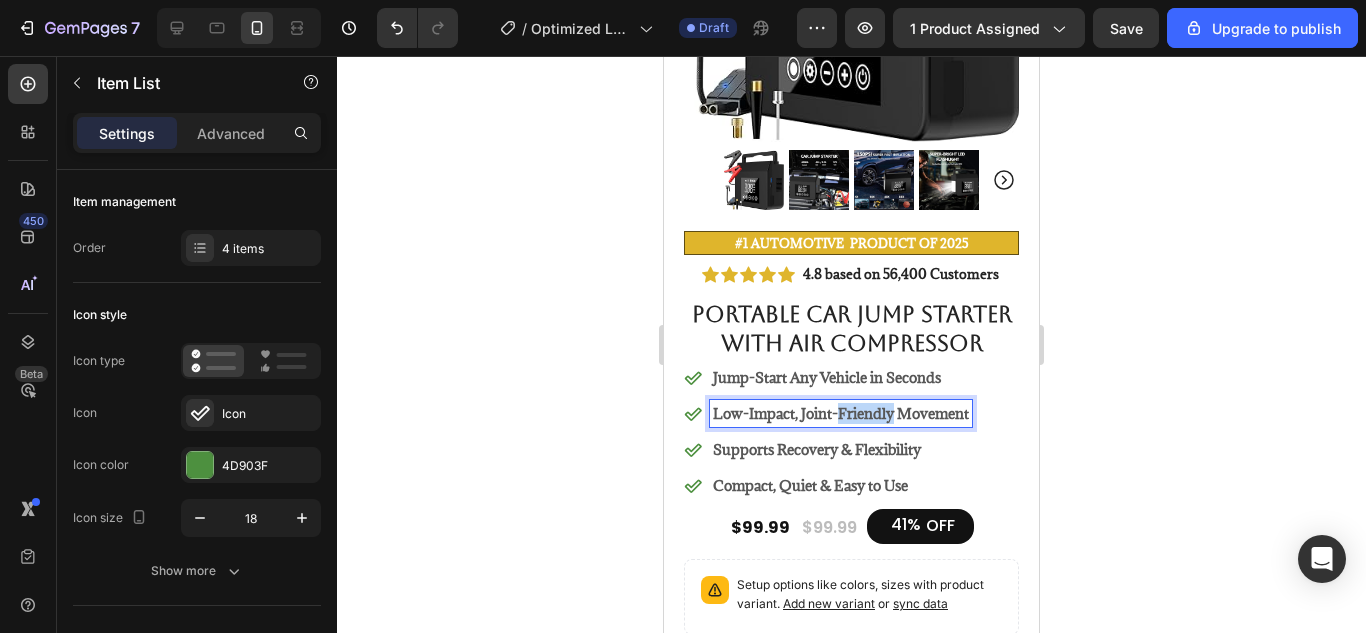click on "Low-Impact, Joint-Friendly Movement" at bounding box center (841, 413) 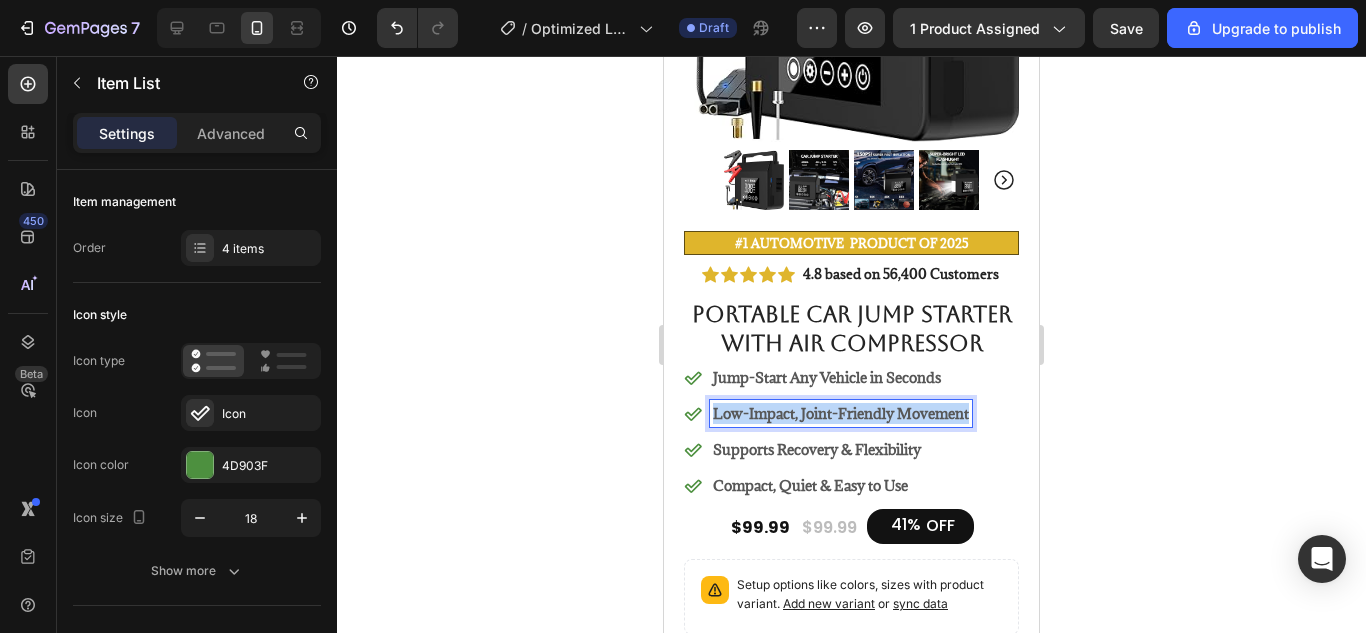 click on "Low-Impact, Joint-Friendly Movement" at bounding box center (841, 413) 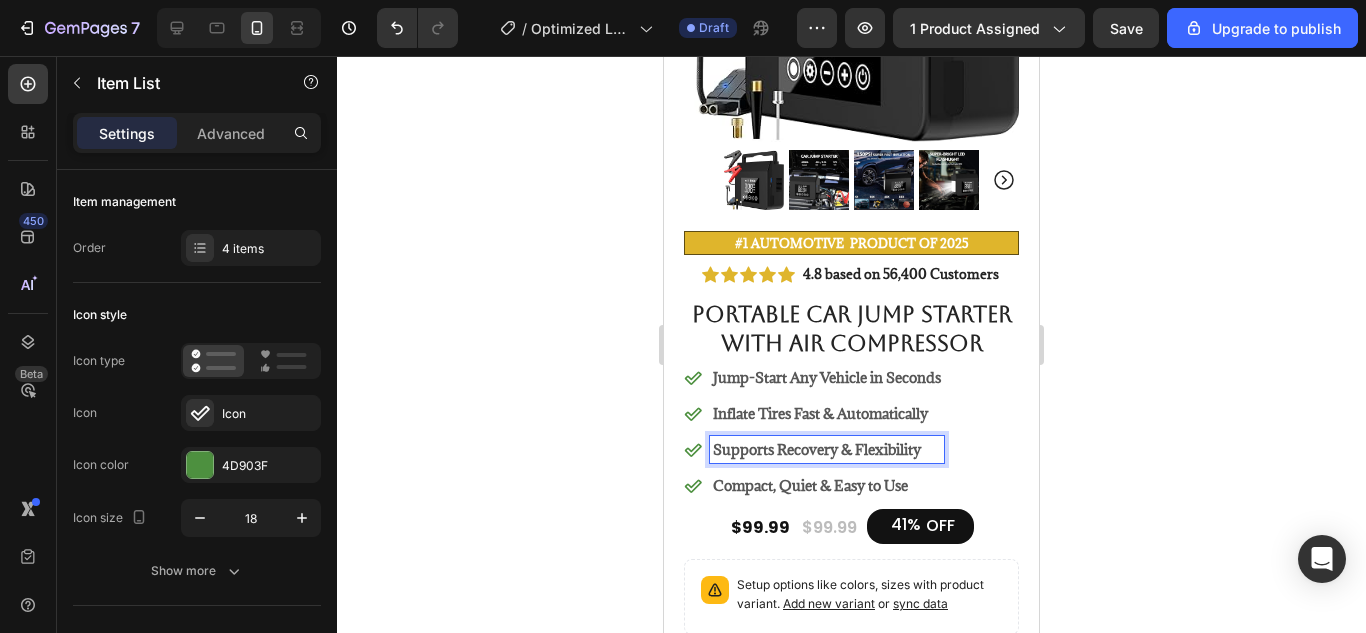 click on "Supports Recovery & Flexibility" at bounding box center [827, 449] 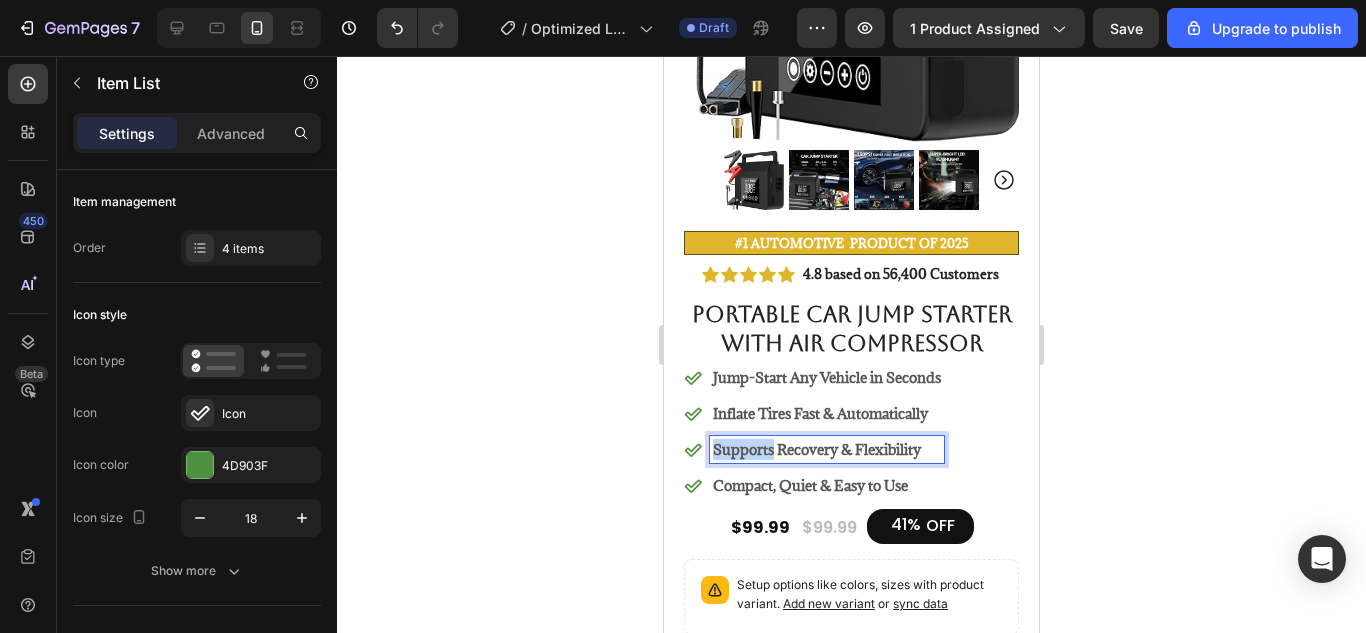 click on "Supports Recovery & Flexibility" at bounding box center [827, 449] 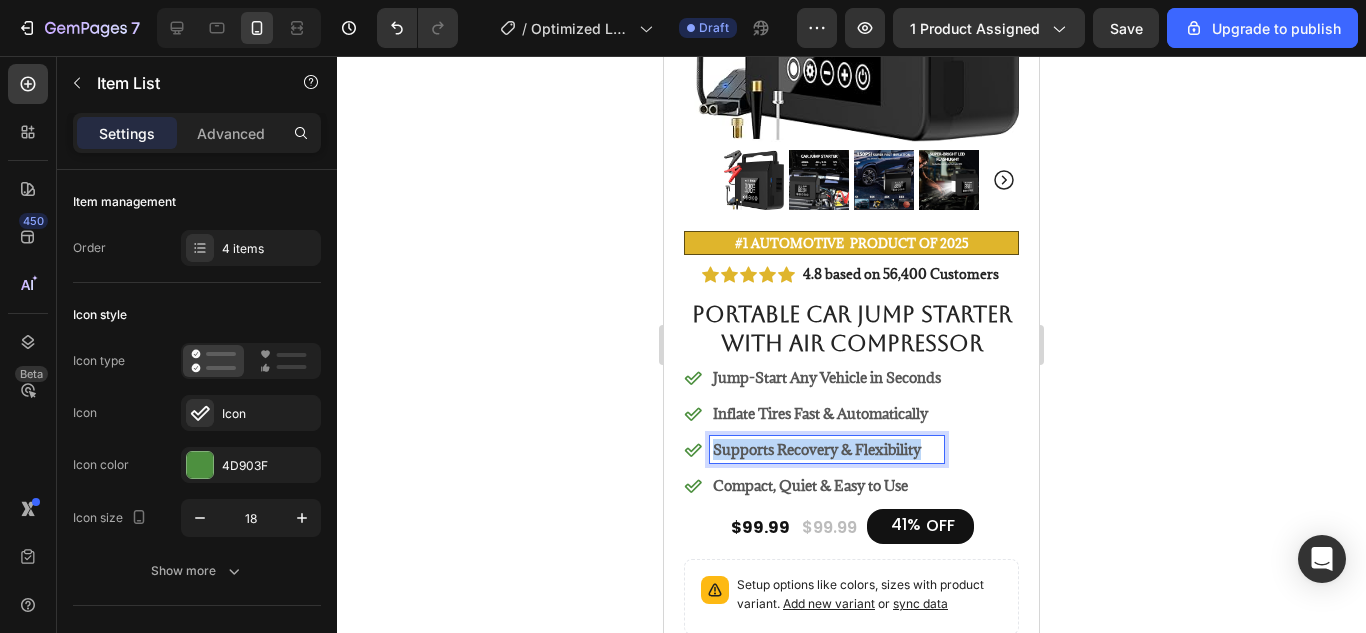 click on "Supports Recovery & Flexibility" at bounding box center (827, 449) 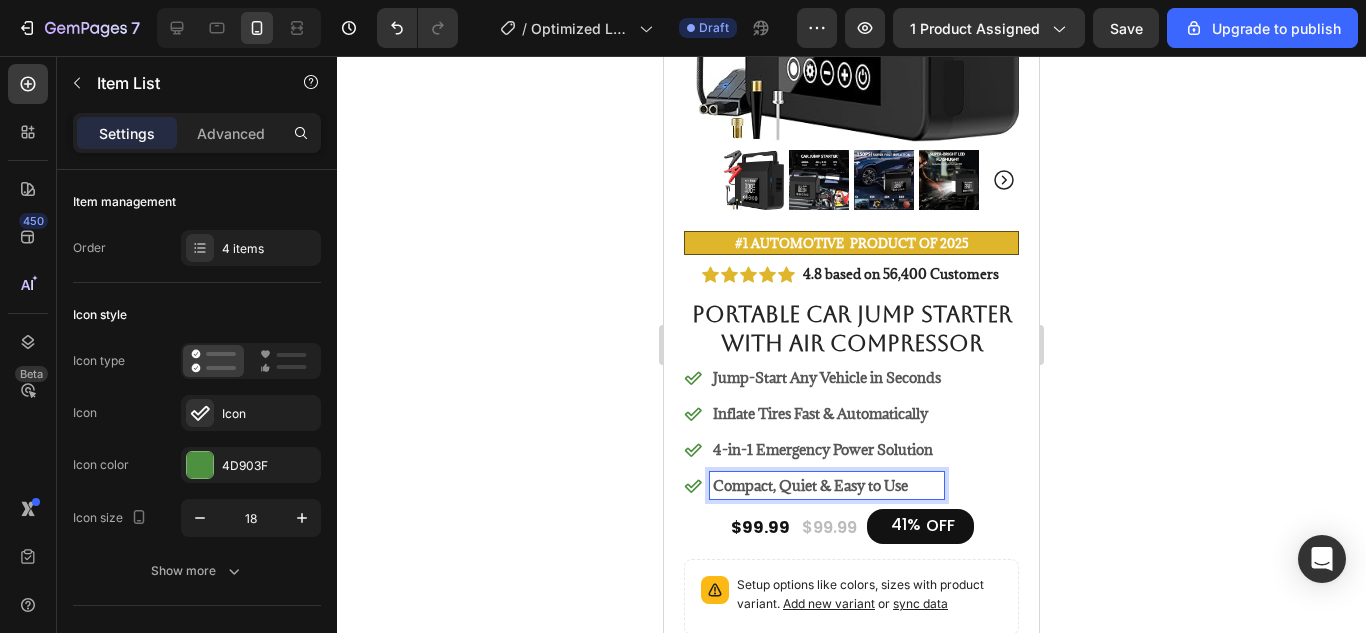 click on "Compact, Quiet & Easy to Use" at bounding box center [810, 485] 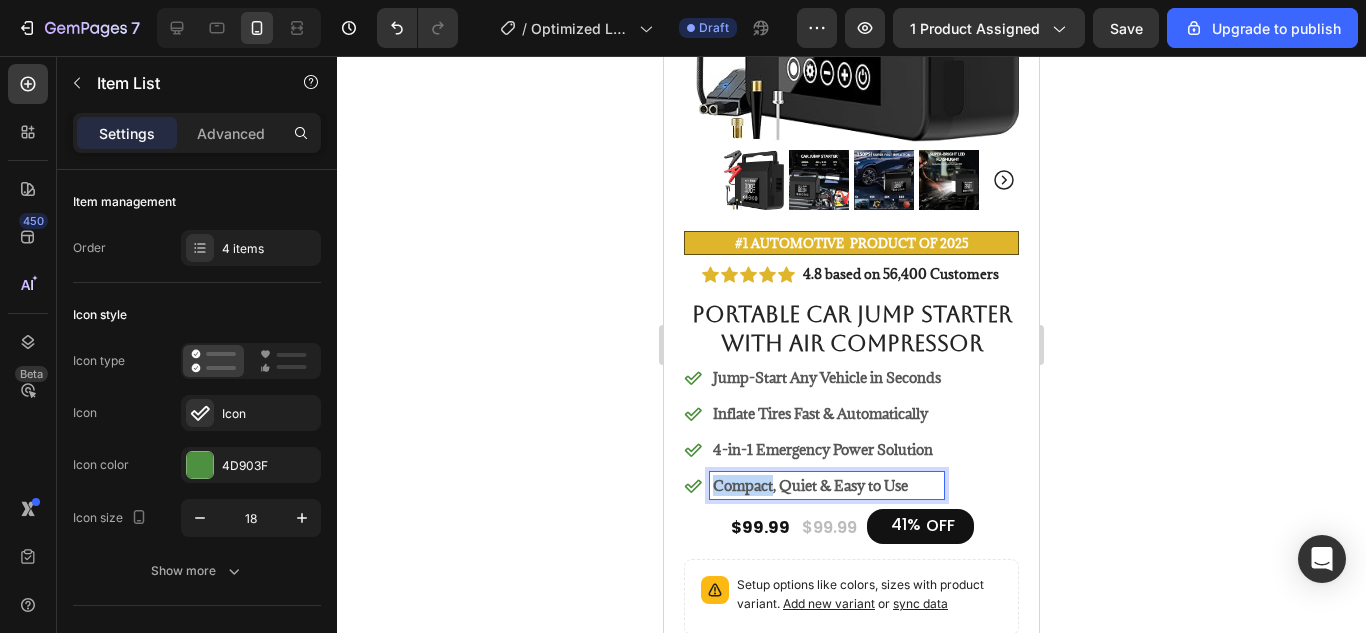 click on "Compact, Quiet & Easy to Use" at bounding box center (810, 485) 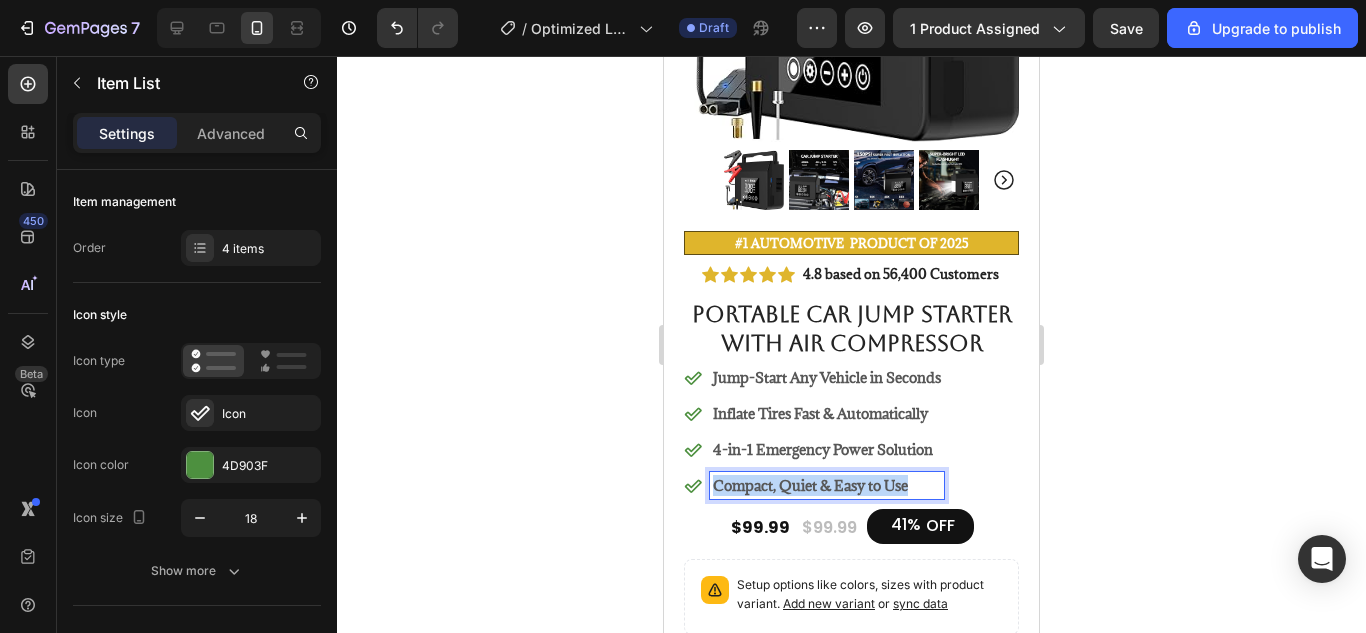 click on "Compact, Quiet & Easy to Use" at bounding box center [810, 485] 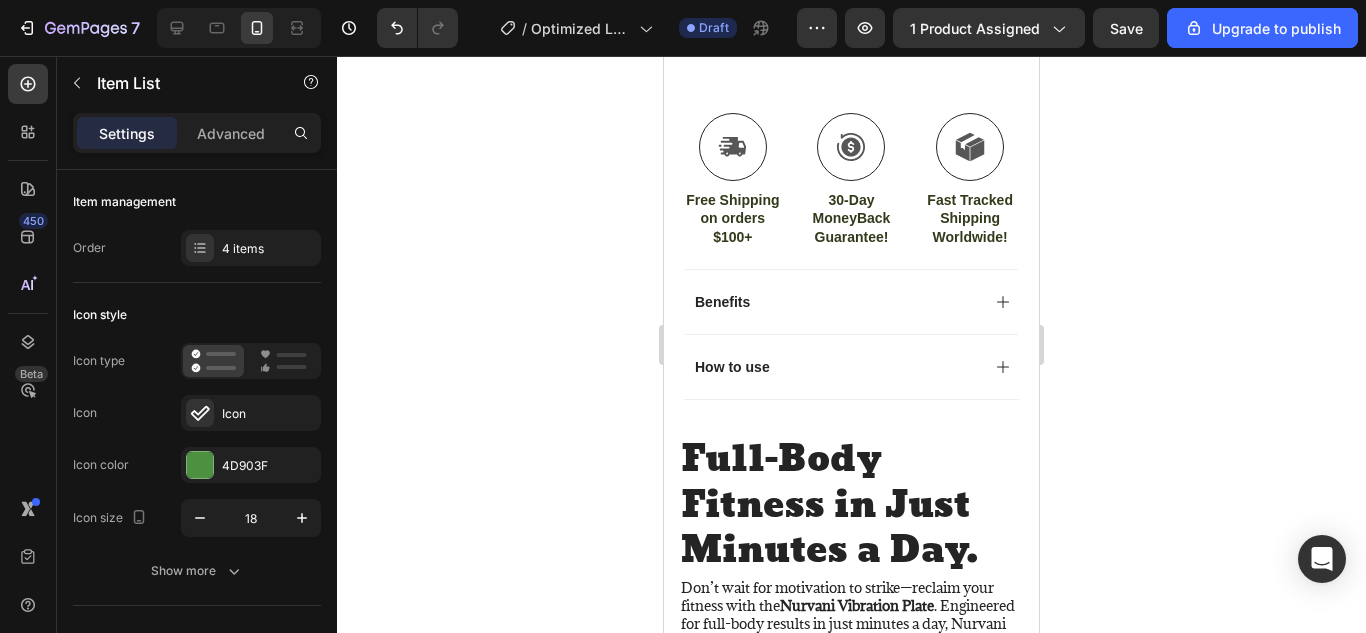 scroll, scrollTop: 983, scrollLeft: 0, axis: vertical 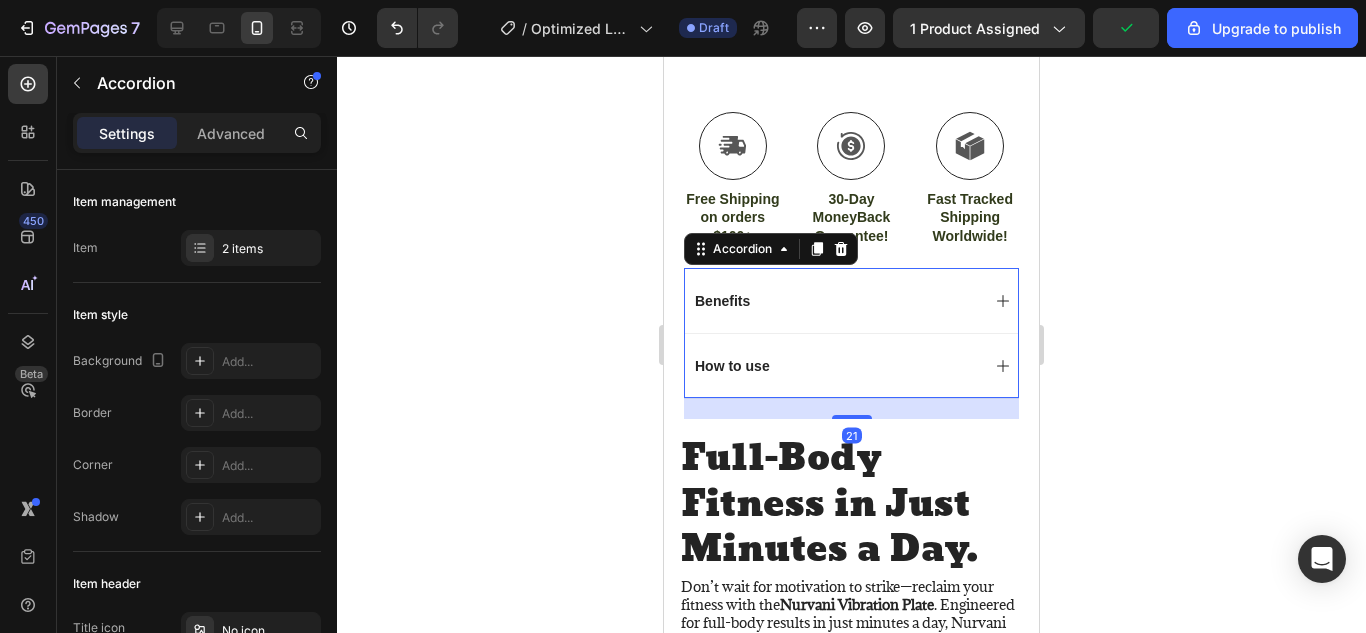 click on "Benefits" at bounding box center [835, 301] 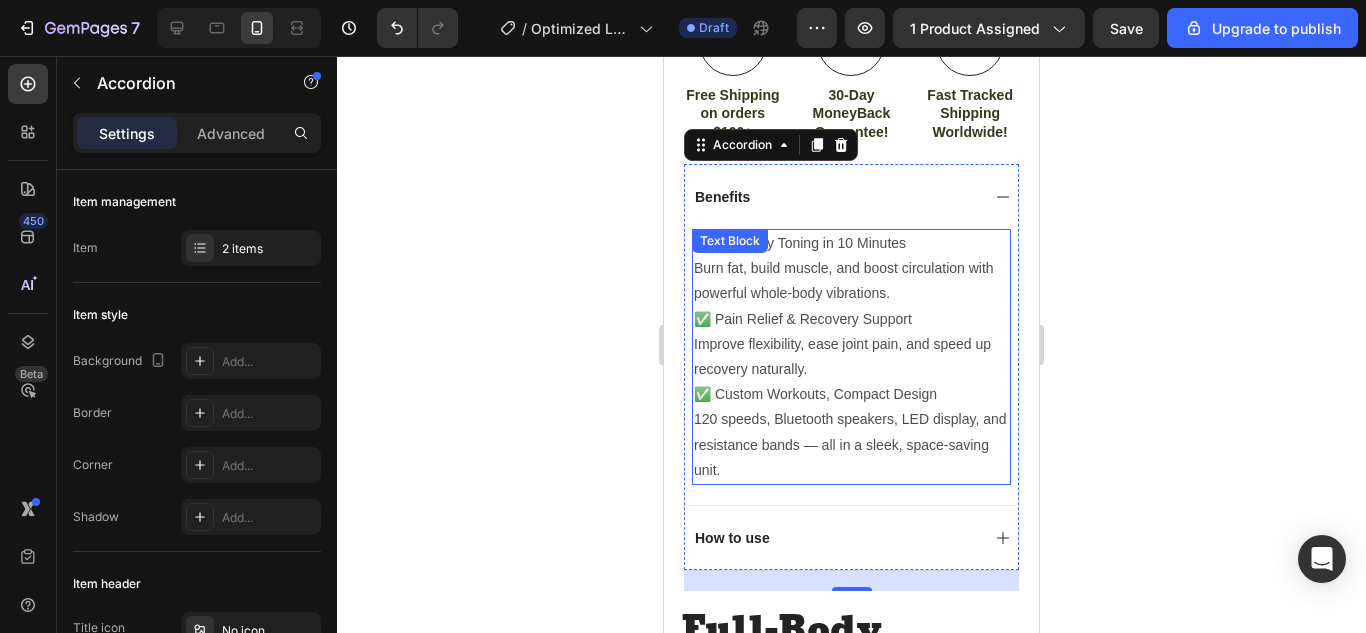 scroll, scrollTop: 1088, scrollLeft: 0, axis: vertical 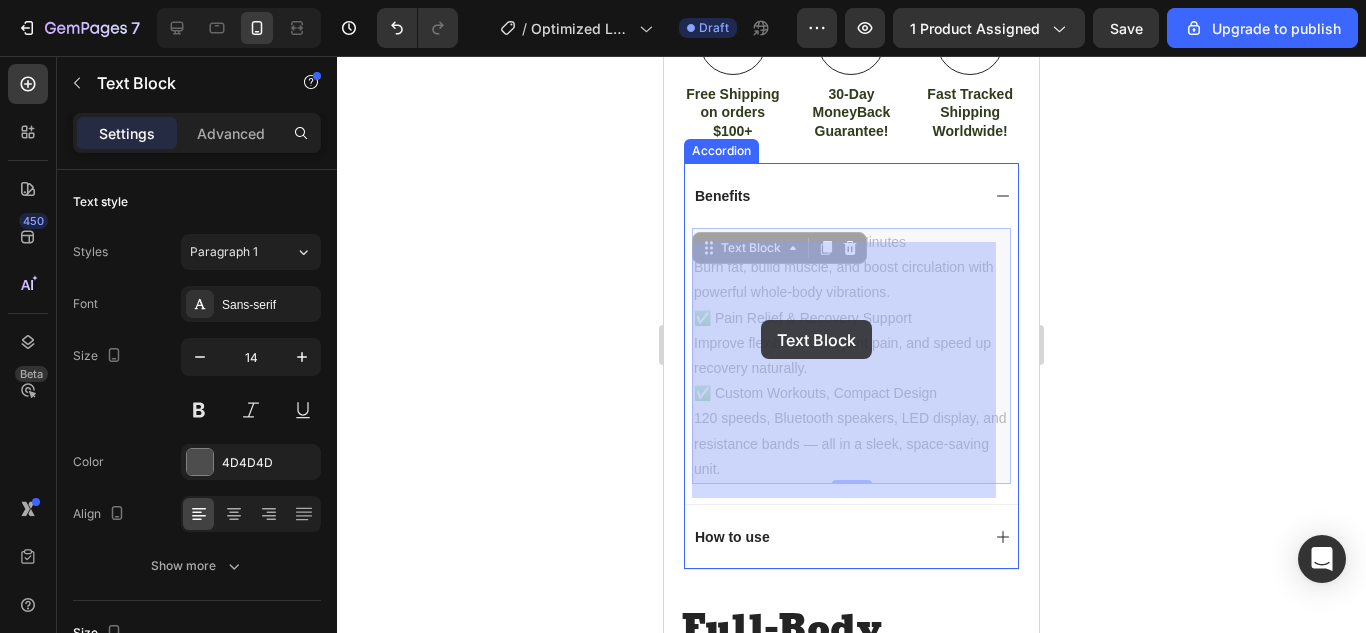 drag, startPoint x: 777, startPoint y: 480, endPoint x: 761, endPoint y: 320, distance: 160.798 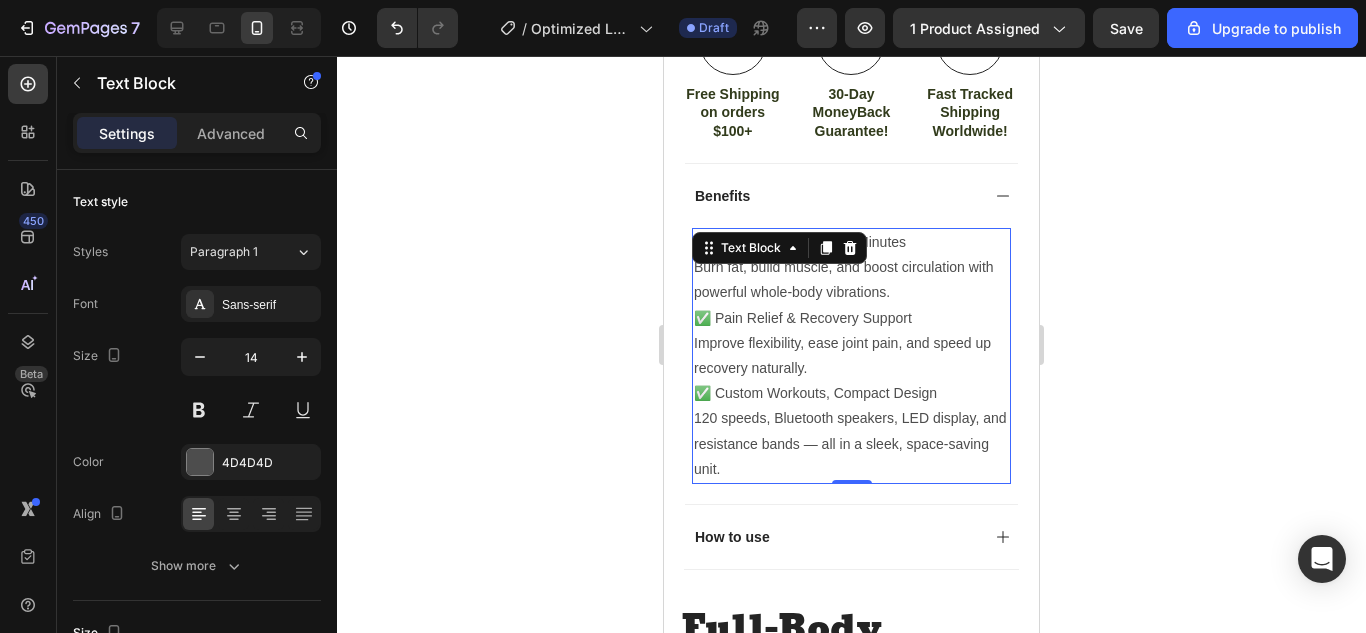 click on "120 speeds, Bluetooth speakers, LED display, and resistance bands — all in a sleek, space-saving unit." at bounding box center [851, 444] 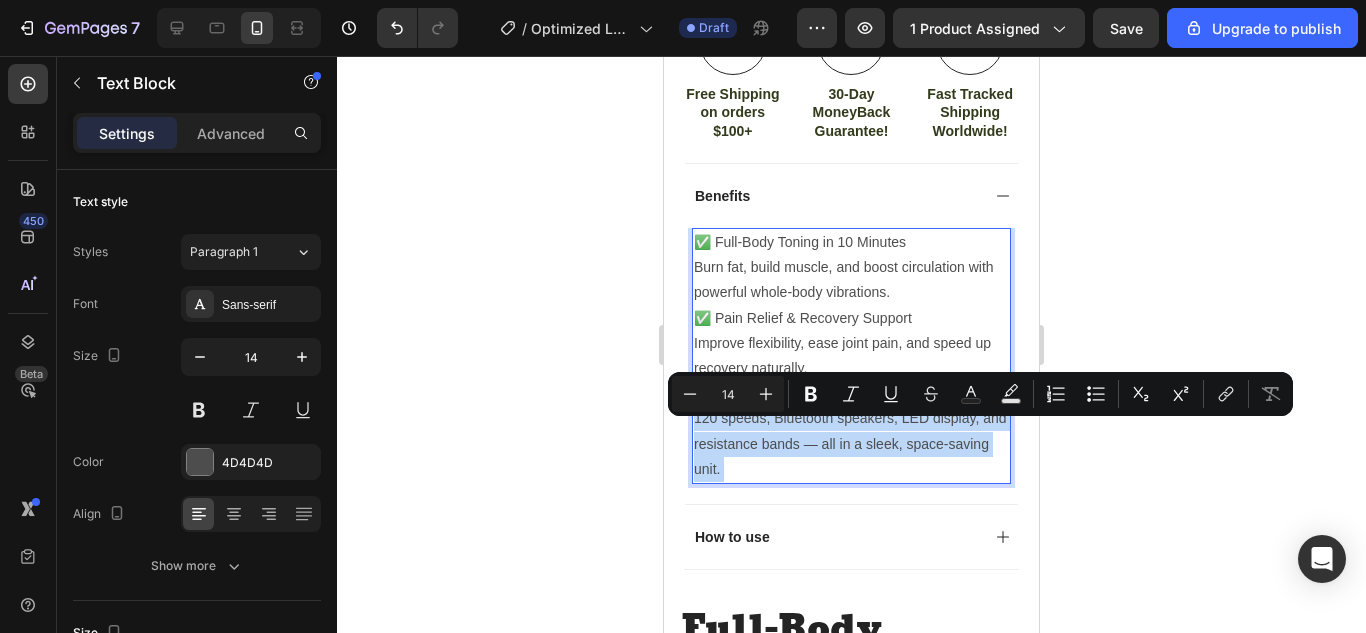 drag, startPoint x: 769, startPoint y: 485, endPoint x: 746, endPoint y: 325, distance: 161.64467 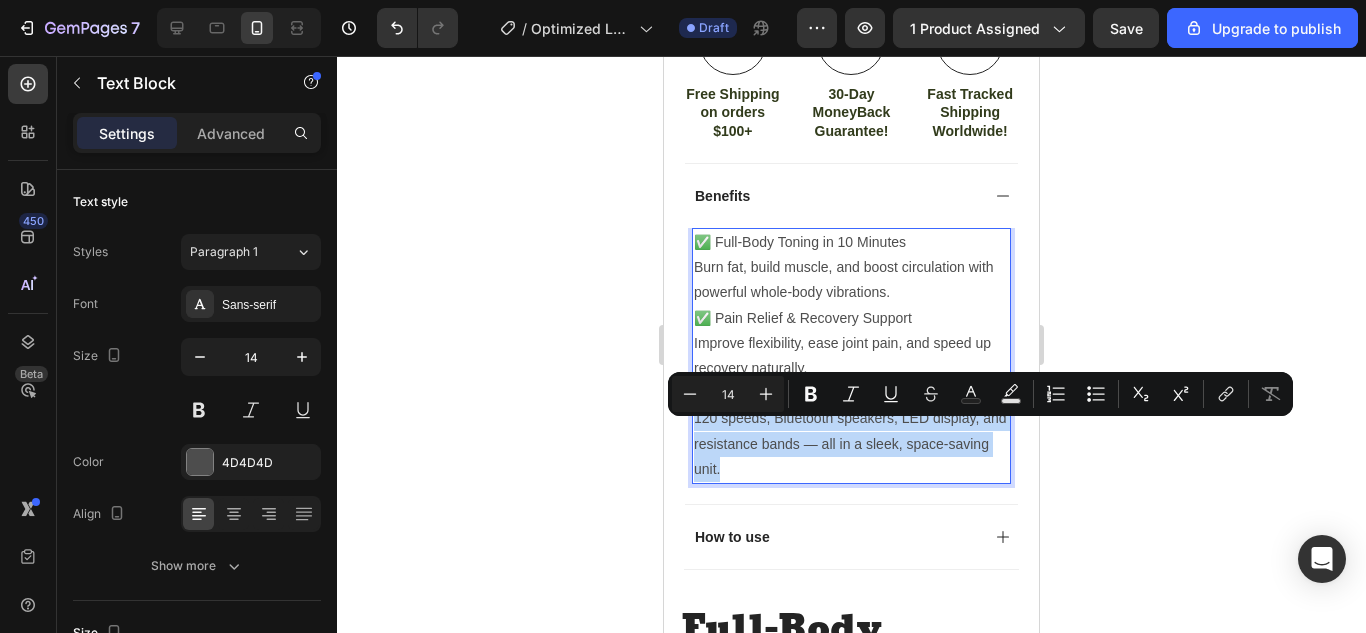 click on "120 speeds, Bluetooth speakers, LED display, and resistance bands — all in a sleek, space-saving unit." at bounding box center (851, 444) 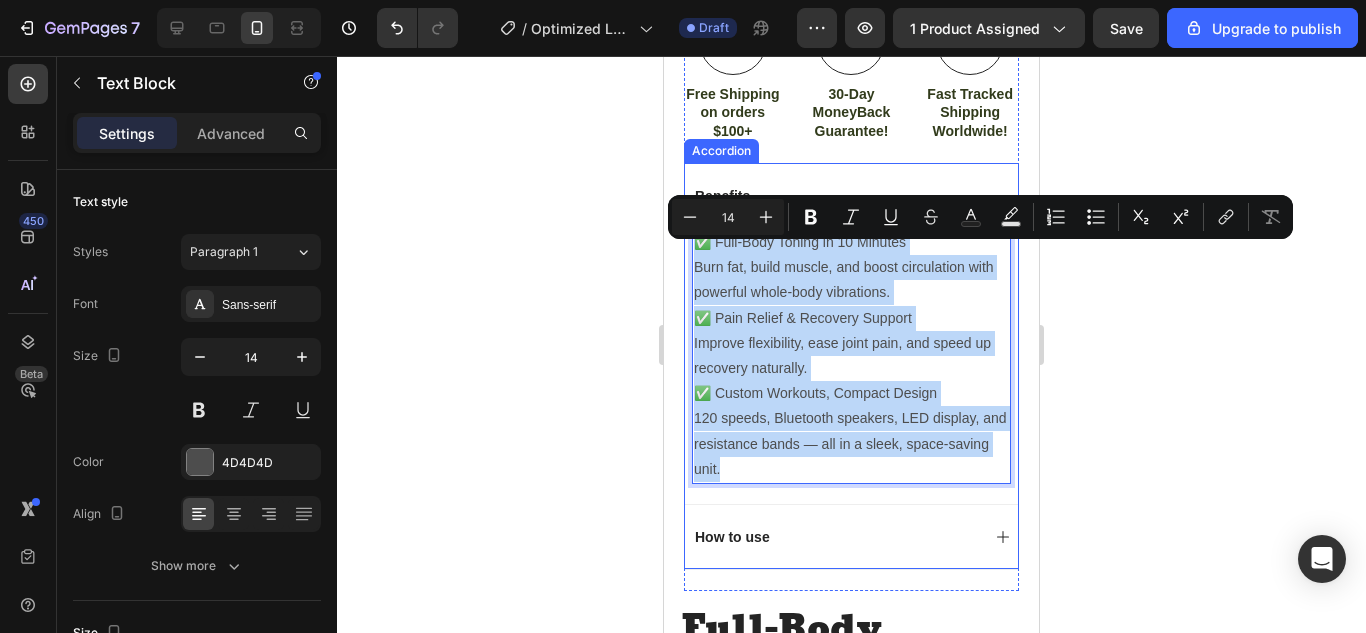 drag, startPoint x: 795, startPoint y: 484, endPoint x: 685, endPoint y: 262, distance: 247.75795 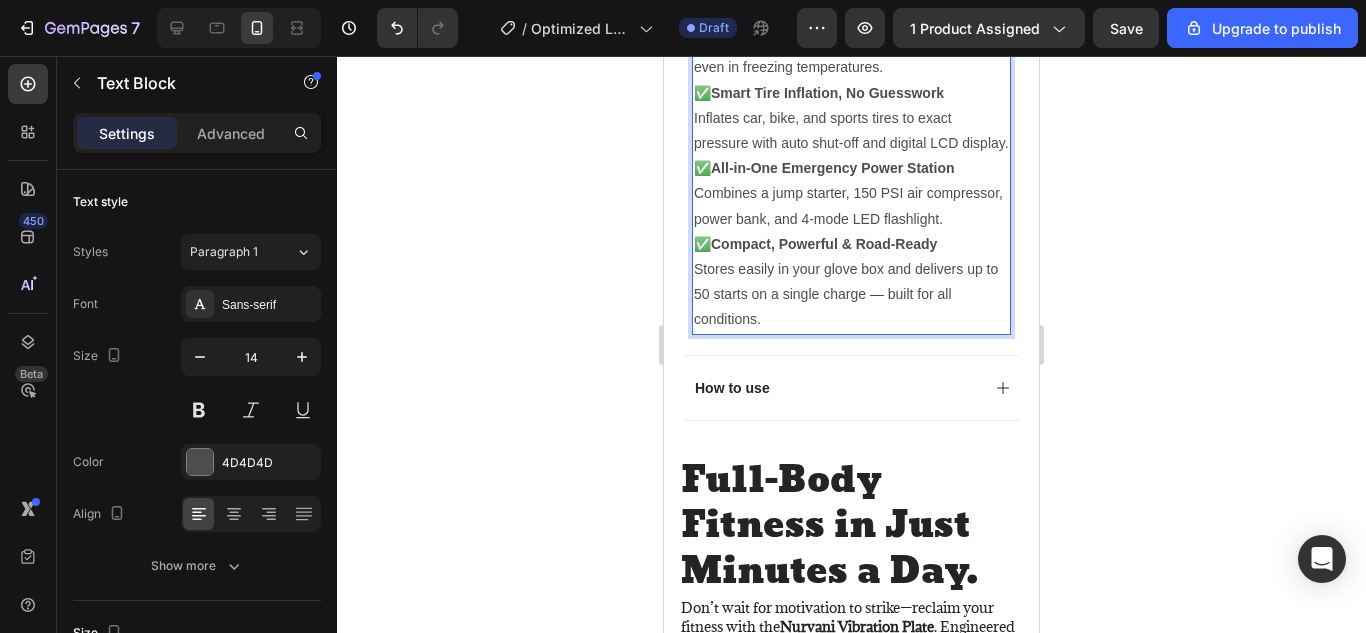 scroll, scrollTop: 1314, scrollLeft: 0, axis: vertical 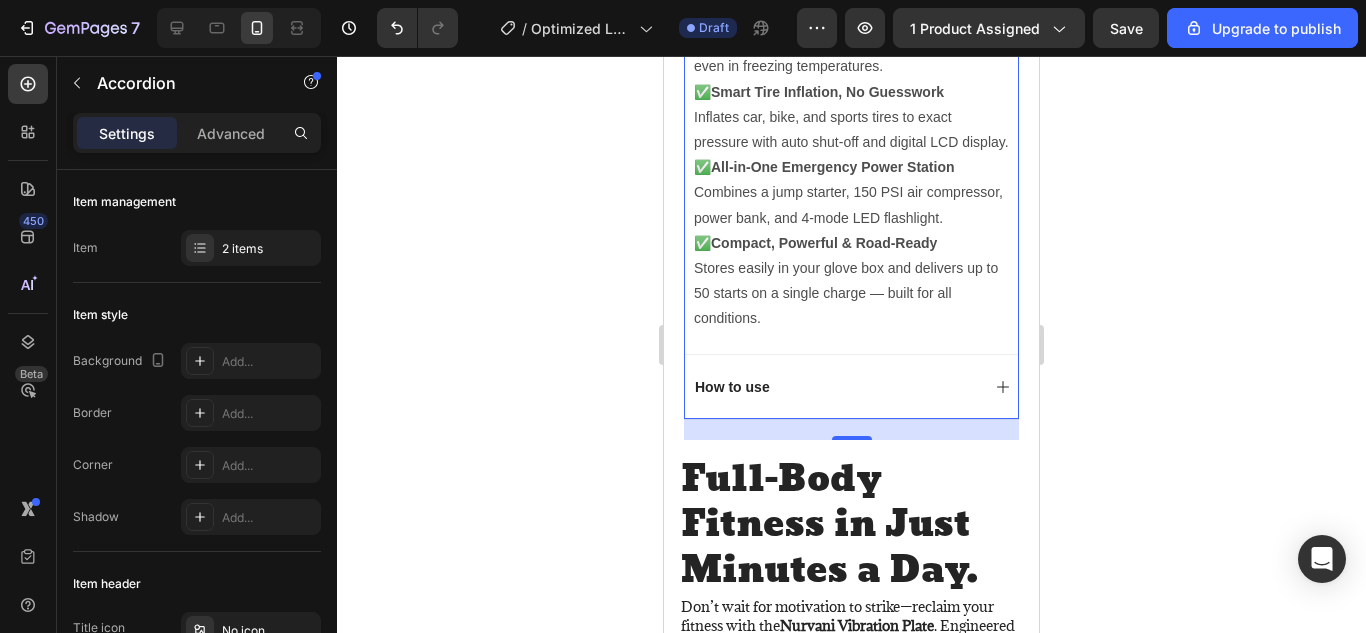 click on "How to use" at bounding box center (835, 387) 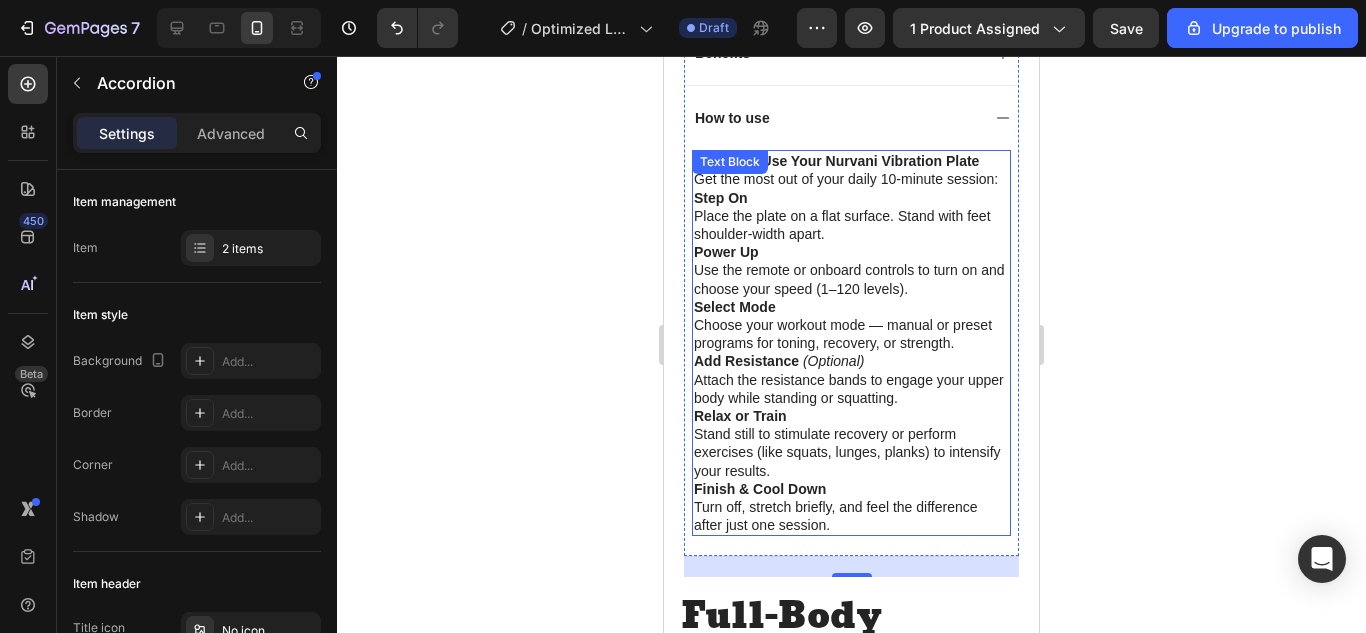 scroll, scrollTop: 1241, scrollLeft: 0, axis: vertical 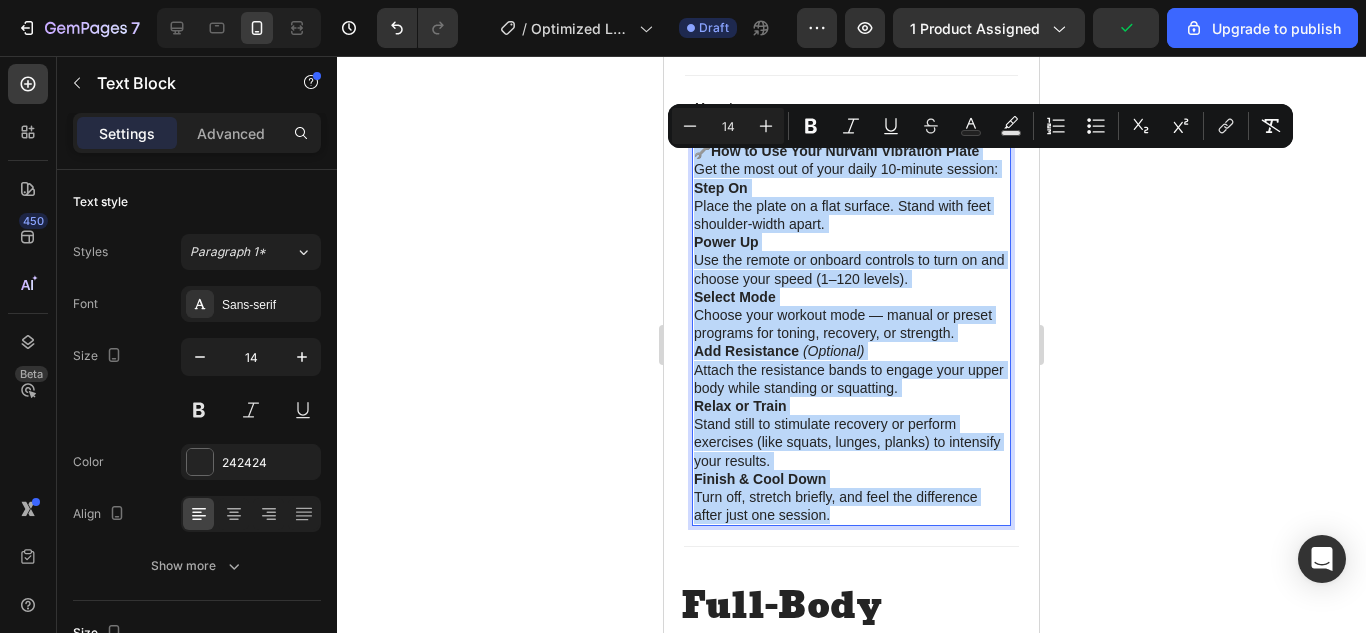 drag, startPoint x: 837, startPoint y: 544, endPoint x: 692, endPoint y: 167, distance: 403.92325 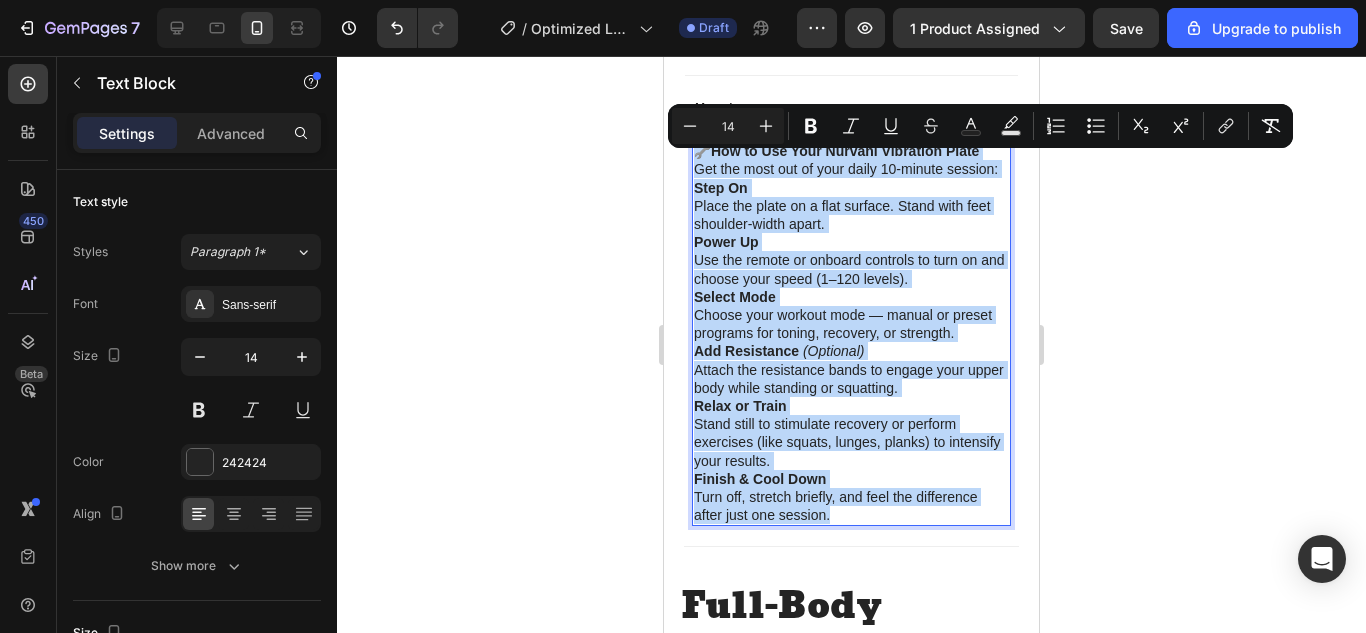 copy on "🔧  How to Use Your Nurvani Vibration Plate Get the most out of your daily 10-minute session: Step On Place the plate on a flat surface. Stand with feet shoulder-width apart. Power Up Use the remote or onboard controls to turn on and choose your speed (1–120 levels). Select Mode Choose your workout mode — manual or preset programs for toning, recovery, or strength. Add Resistance   (Optional) Attach the resistance bands to engage your upper body while standing or squatting. Relax or Train Stand still to stimulate recovery or perform exercises (like squats, lunges, planks) to intensify your results. Finish & Cool Down Turn off, stretch briefly, and feel the difference after just one session." 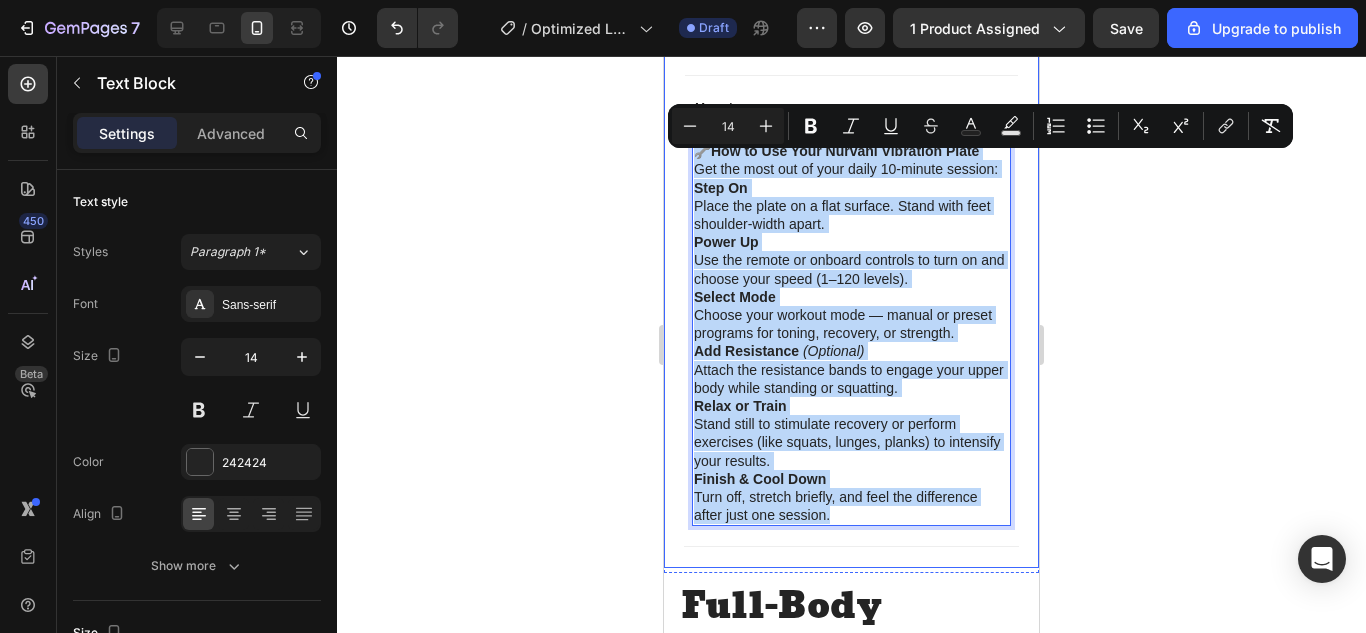 click on "Product Images #1 automotive  Product of 2025 Text Block Row Icon Icon Icon Icon Icon Icon List 4.8 based on 56,400 Customers Text Block Row Portable Car Jump Starter with Air Compressor Product Title
Jump-Start Any Vehicle in Seconds
Inflate Tires Fast & Automatically
4-in-1 Emergency Power Solution
Compact, Durable & Road-Ready Item List $99.99 Product Price Product Price $99.99 Product Price Product Price 41% OFF Discount Tag Row Setup options like colors, sizes with product variant.       Add new variant   or   sync data Product Variants & Swatches
Icon Sold out Twice | Limited Stock Available Text Block Row Add to cart Add to Cart
Icon Free Shipping on orders $100+ Text Block
Icon 30-Day MoneyBack Guarantee! Text Block
Icon Fast Tracked Shipping Worldwide! Text Block Row
Benefits
🔧" at bounding box center (851, -270) 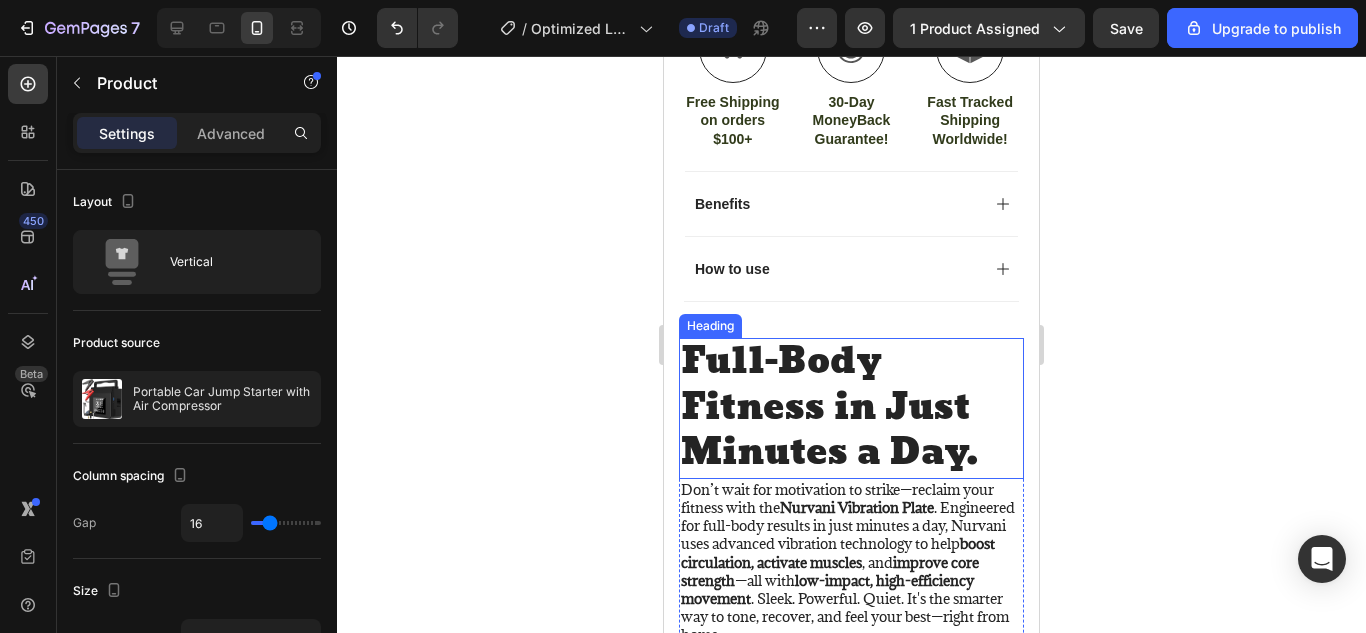 scroll, scrollTop: 1078, scrollLeft: 0, axis: vertical 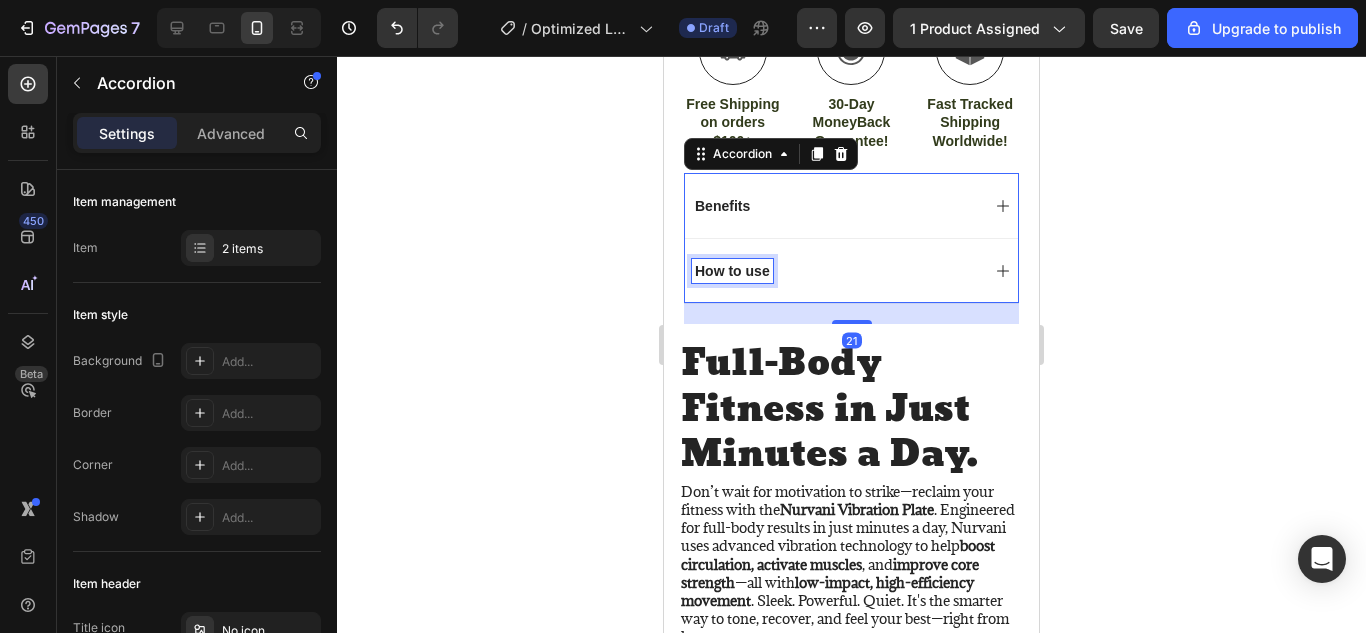 click on "How to use" at bounding box center (732, 271) 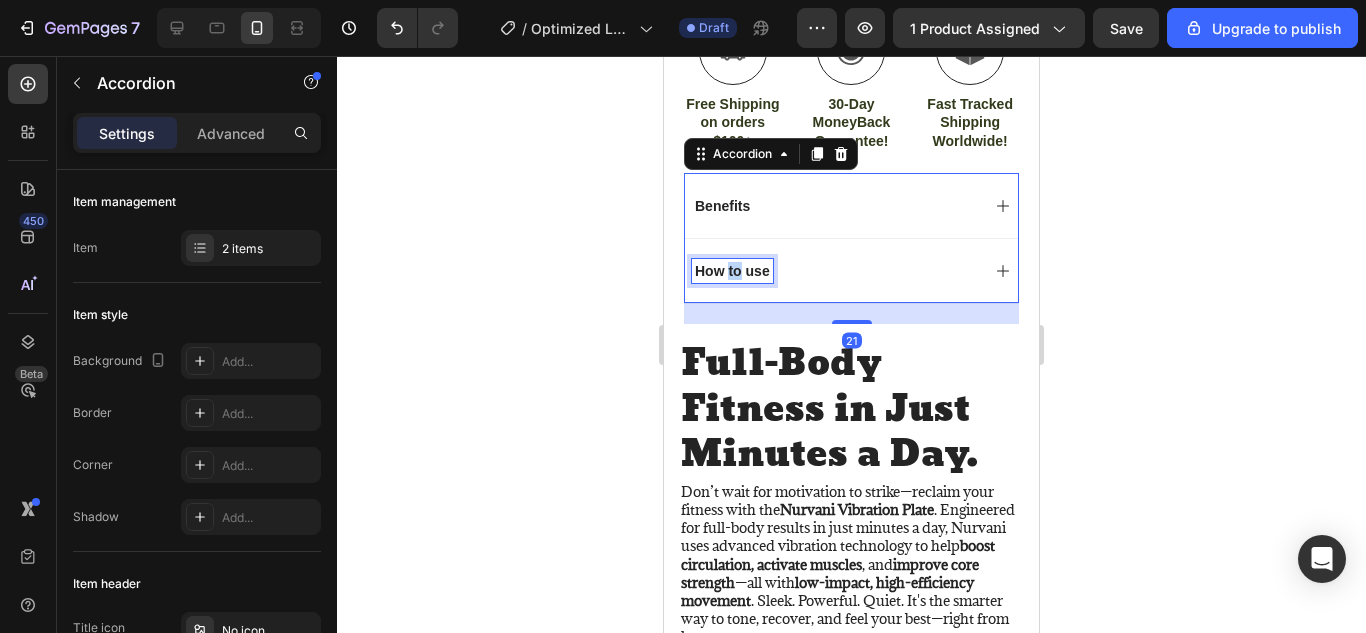 click on "How to use" at bounding box center (732, 271) 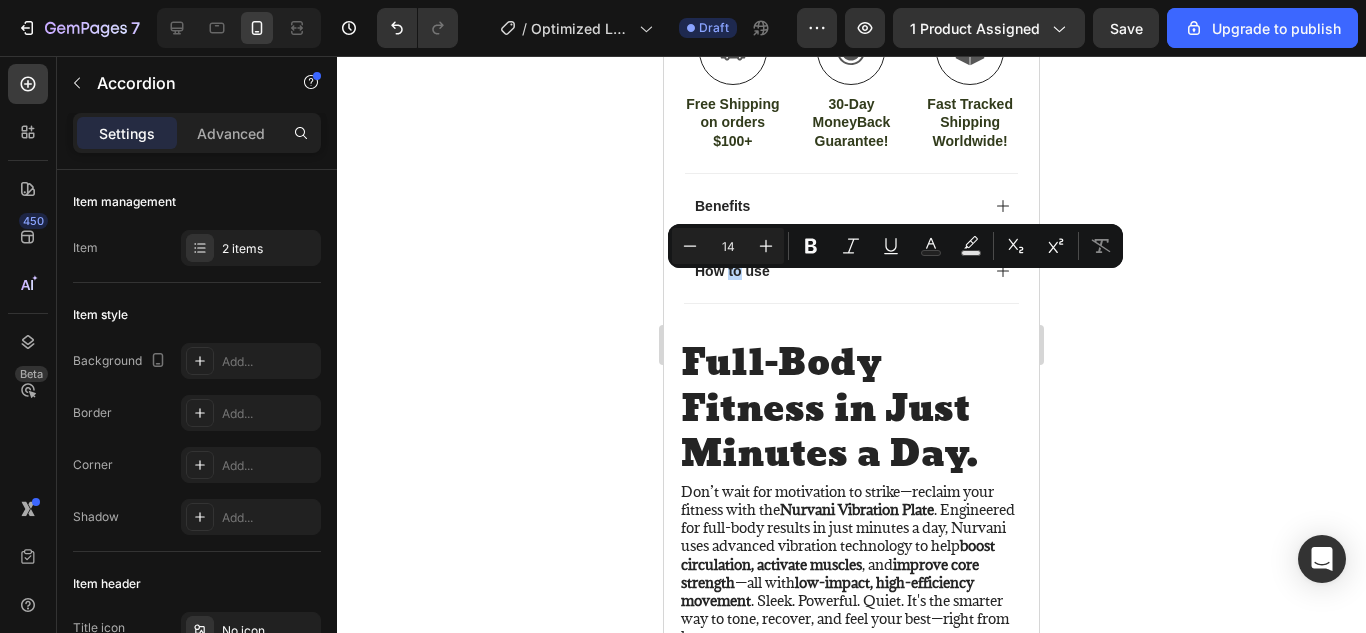 click on "How to use" at bounding box center [835, 271] 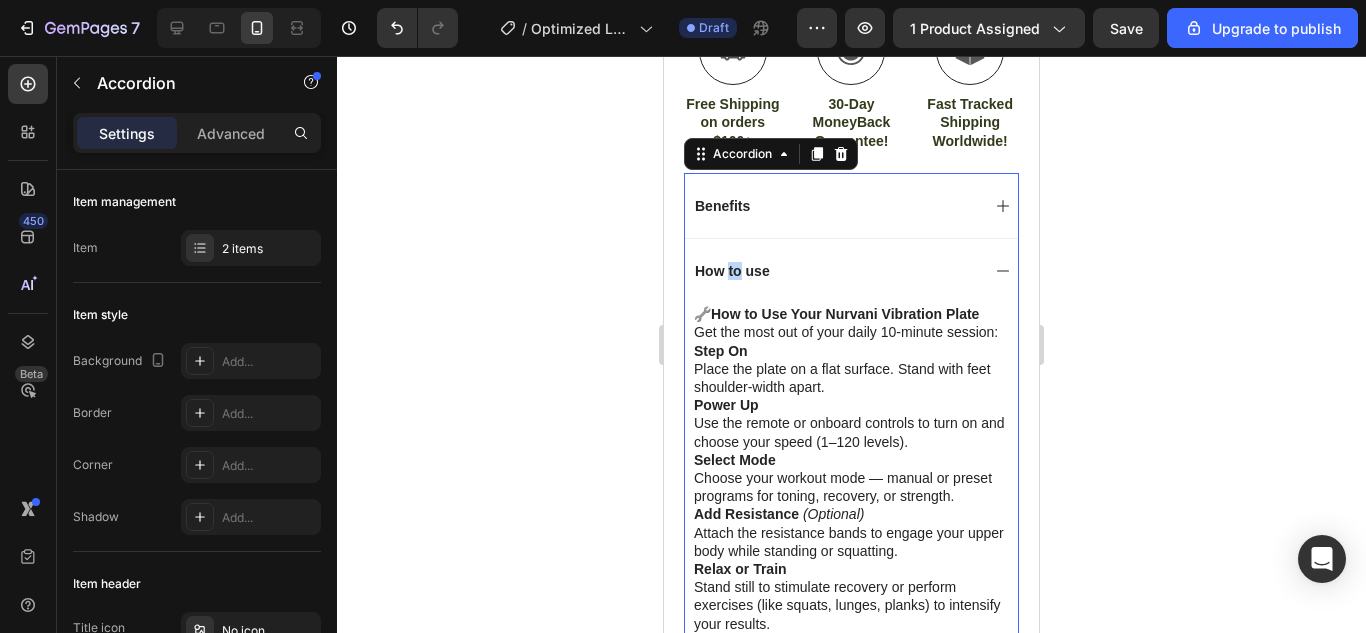 click on "How to use" at bounding box center (835, 271) 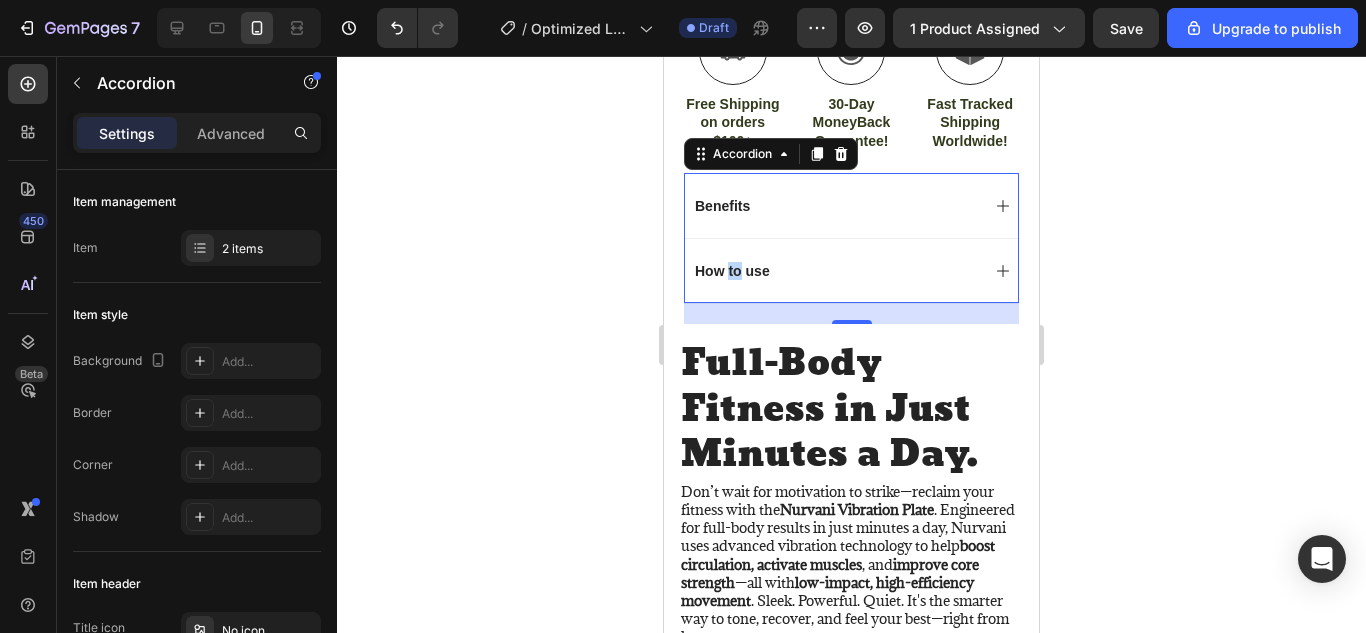 click on "How to use" at bounding box center [835, 271] 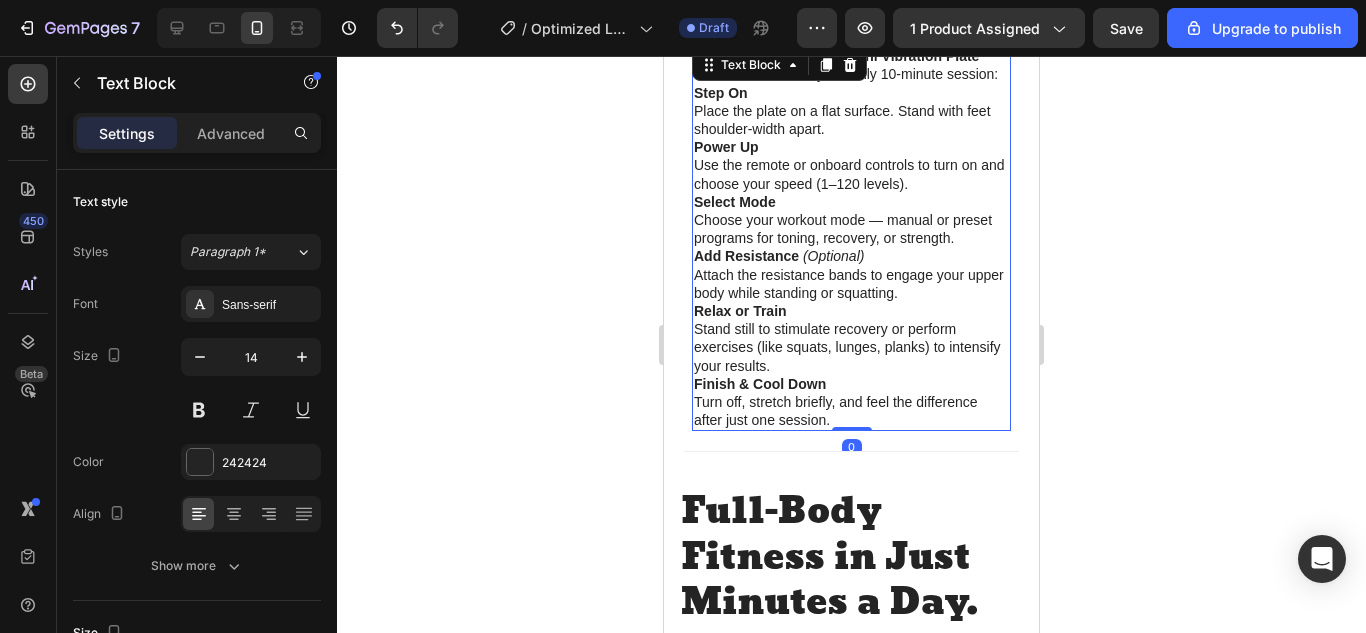 scroll, scrollTop: 1337, scrollLeft: 0, axis: vertical 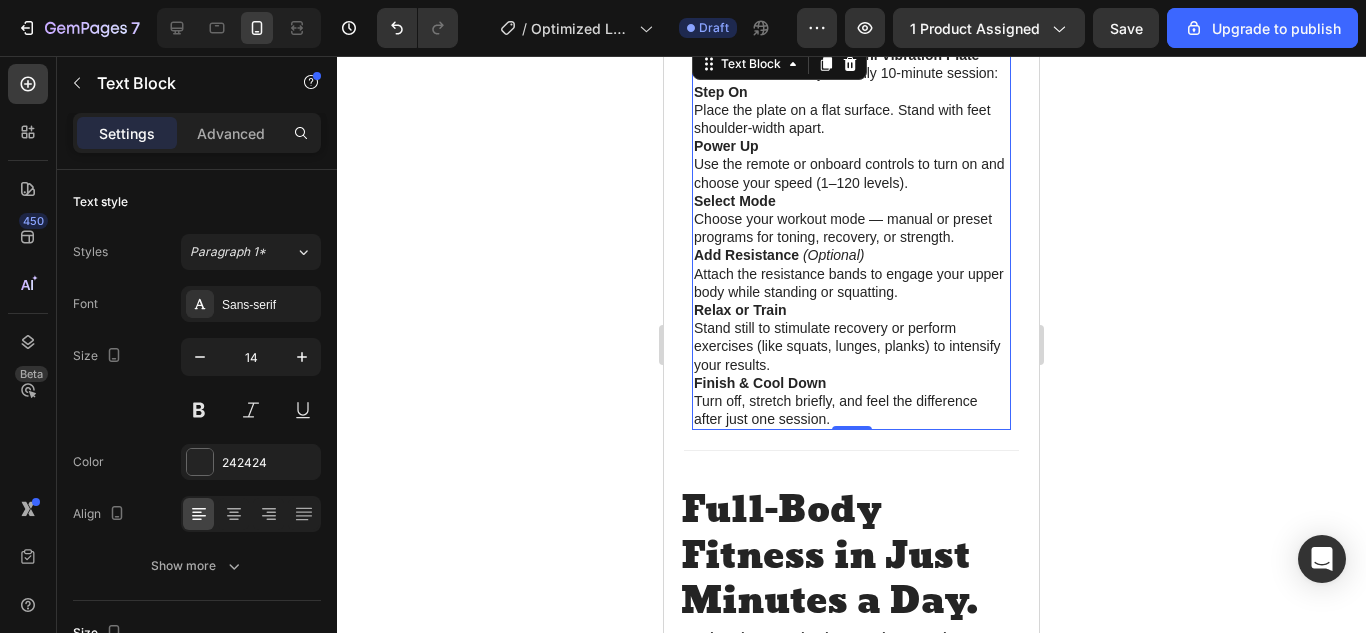 click on "Finish & Cool Down Turn off, stretch briefly, and feel the difference after just one session." at bounding box center (851, 401) 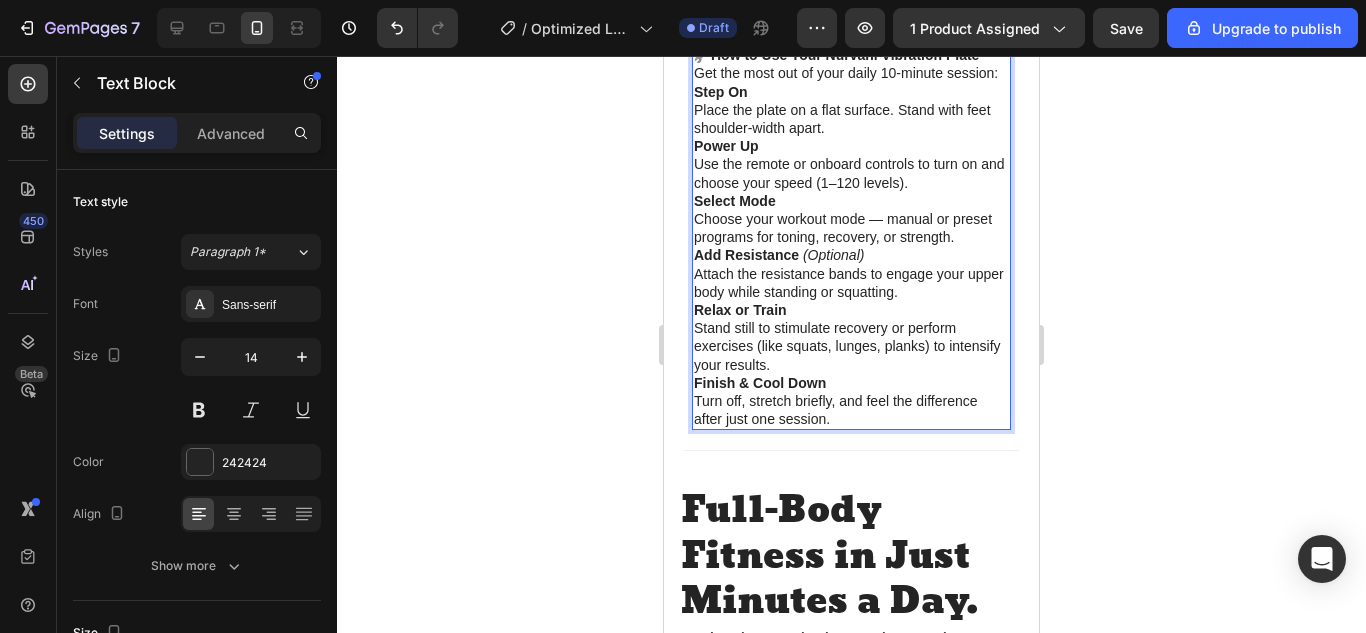 click on "Finish & Cool Down Turn off, stretch briefly, and feel the difference after just one session." at bounding box center (851, 401) 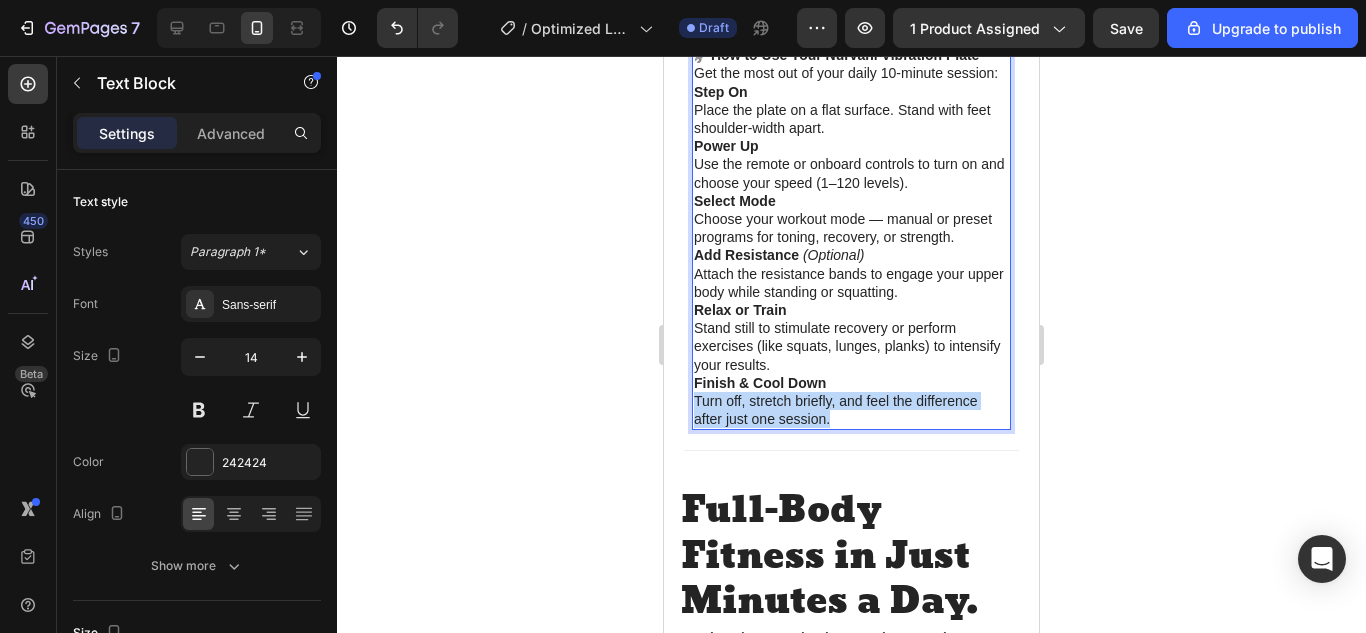 click on "Finish & Cool Down Turn off, stretch briefly, and feel the difference after just one session." at bounding box center (851, 401) 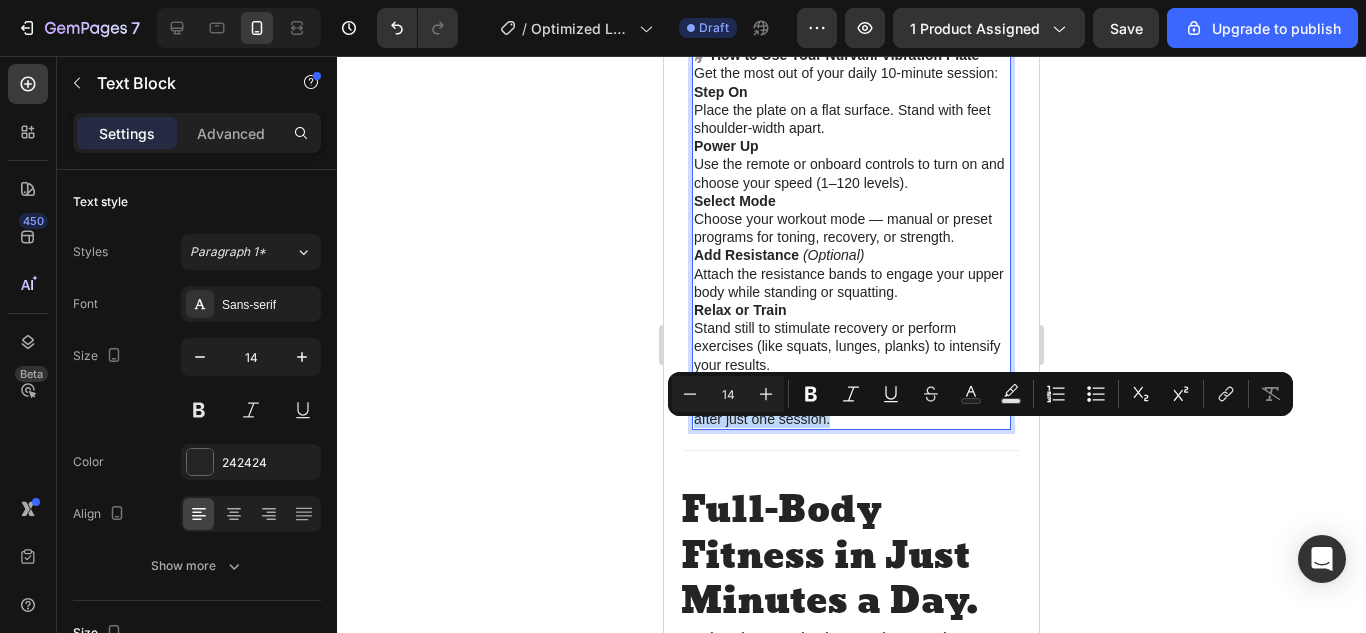 click on "Finish & Cool Down Turn off, stretch briefly, and feel the difference after just one session." at bounding box center [851, 401] 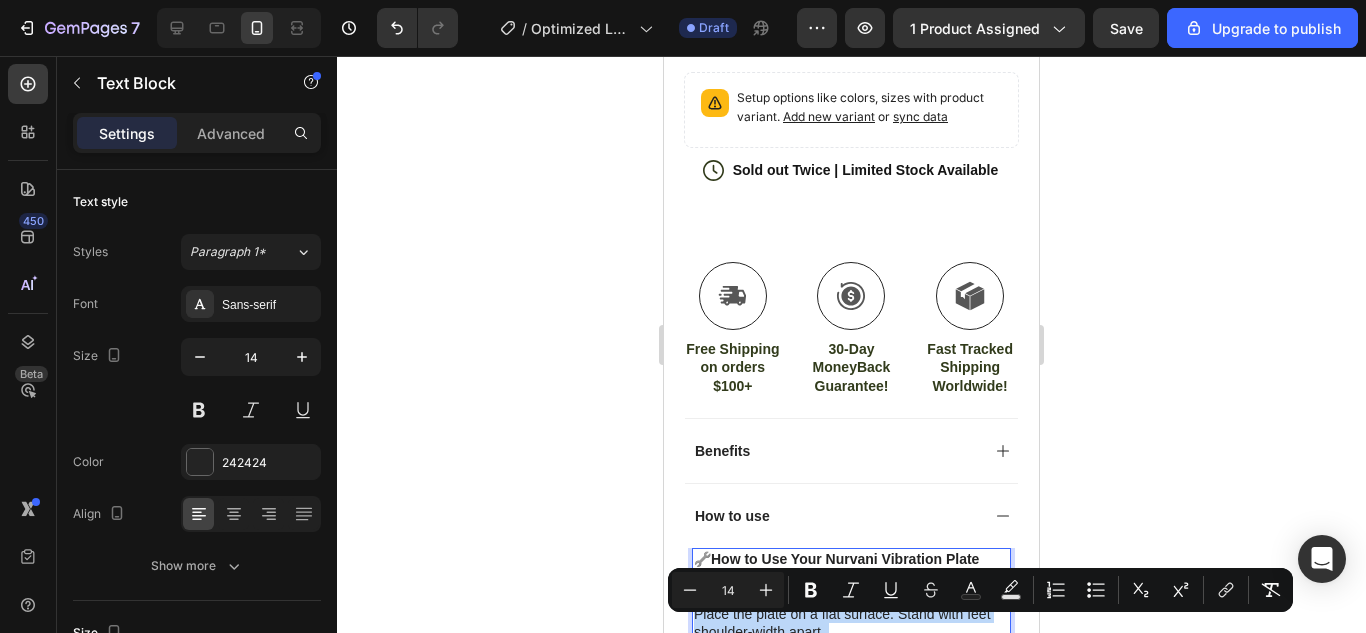 scroll, scrollTop: 945, scrollLeft: 0, axis: vertical 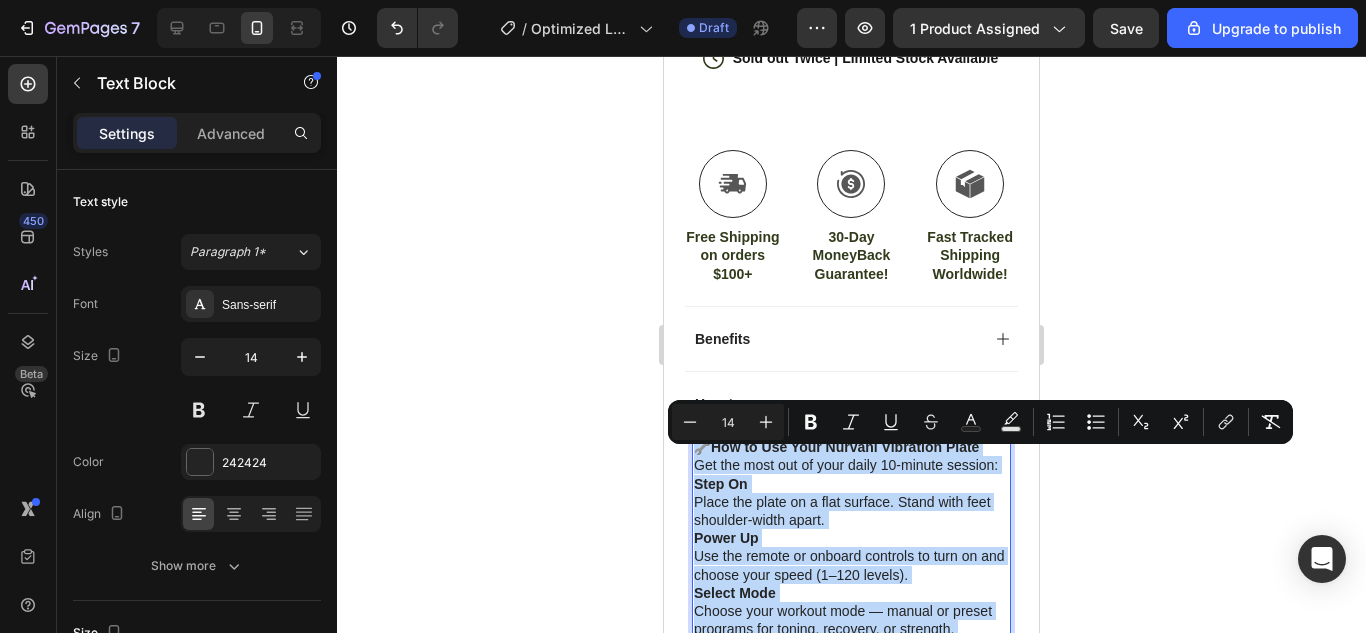 drag, startPoint x: 836, startPoint y: 444, endPoint x: 691, endPoint y: 453, distance: 145.27904 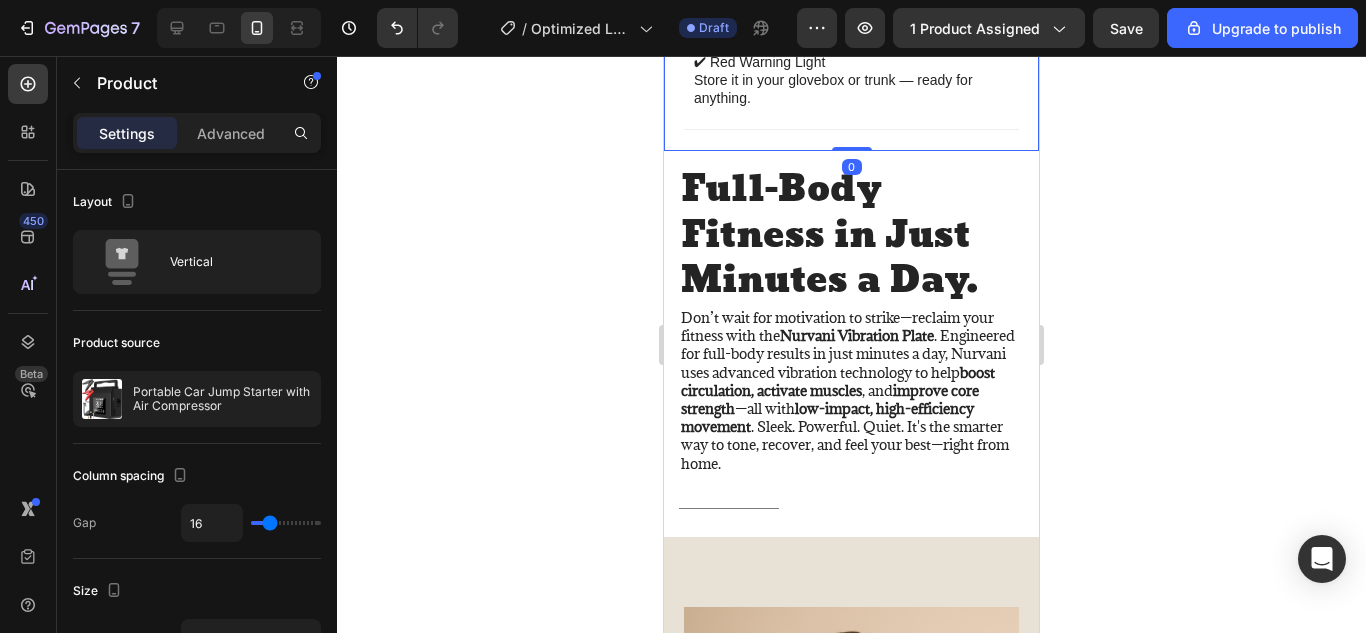 scroll, scrollTop: 1801, scrollLeft: 0, axis: vertical 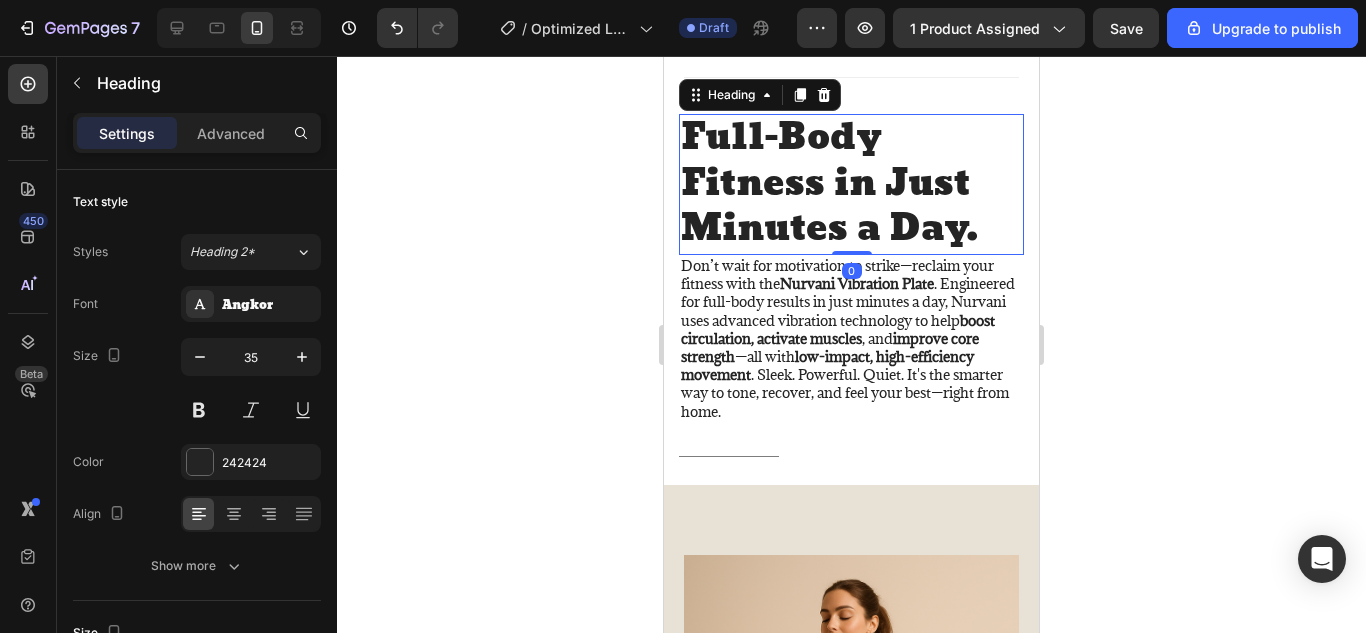 click on "Full-Body Fitness in Just Minutes a Day." at bounding box center (851, 184) 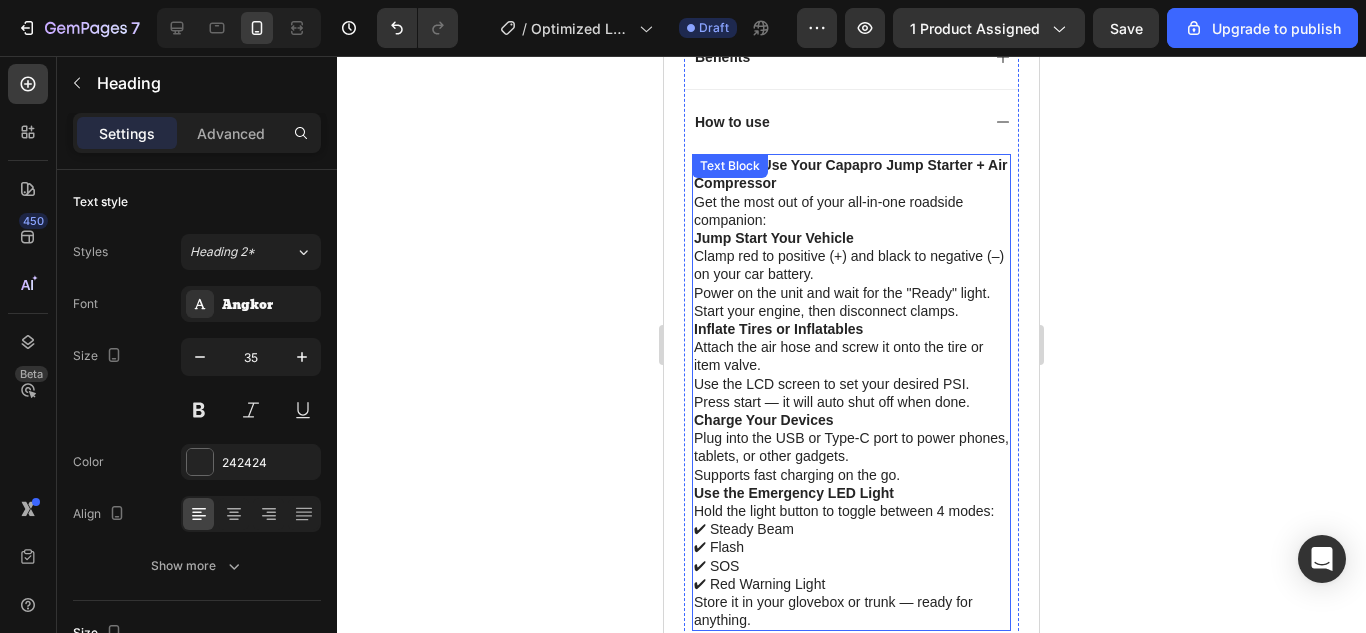 type on "16" 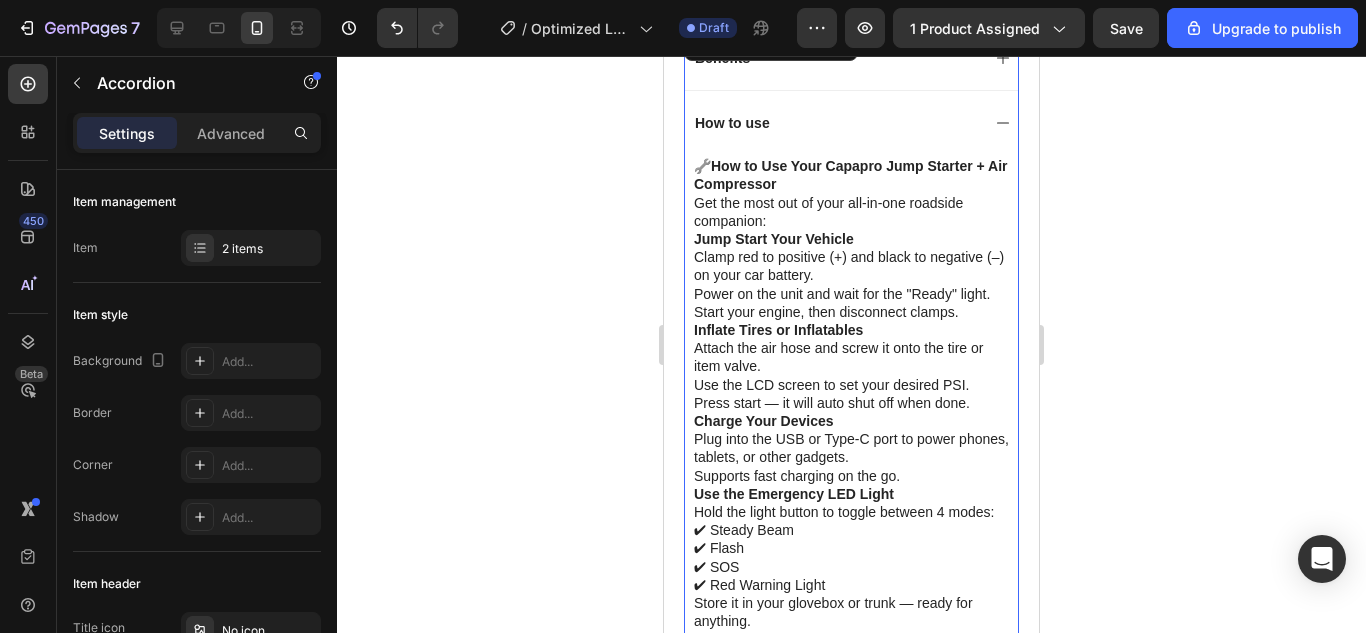 click on "How to use" at bounding box center (835, 123) 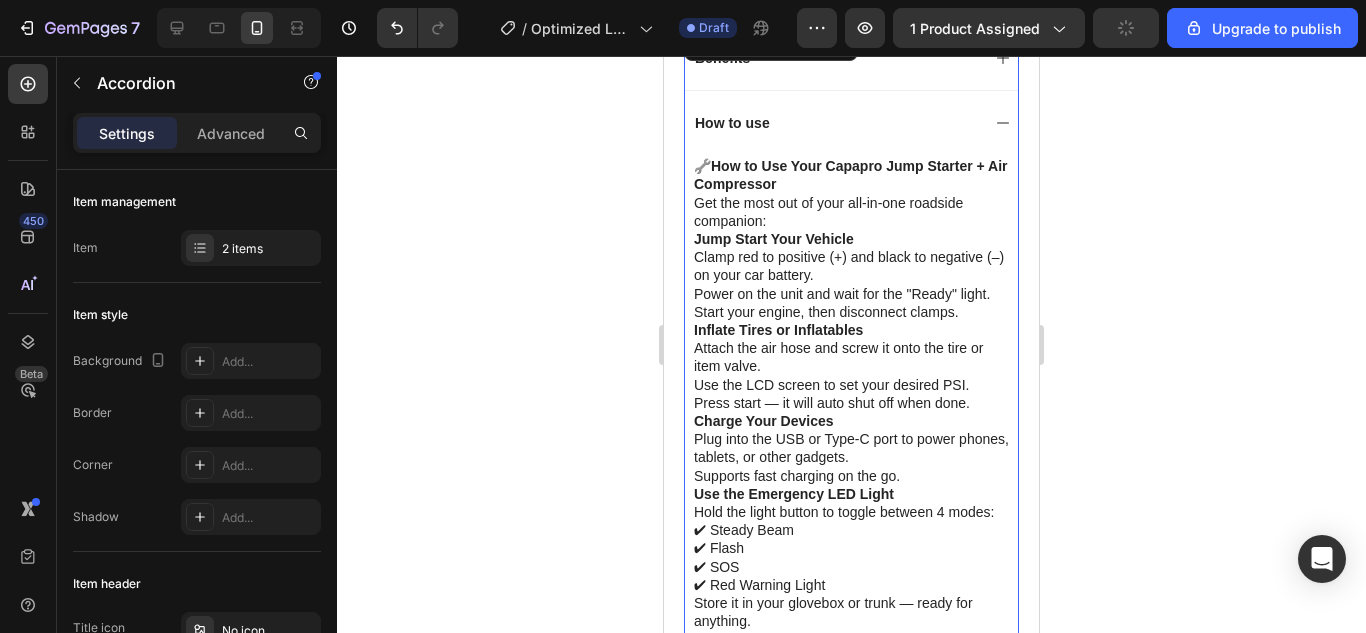 click on "How to use" at bounding box center [835, 123] 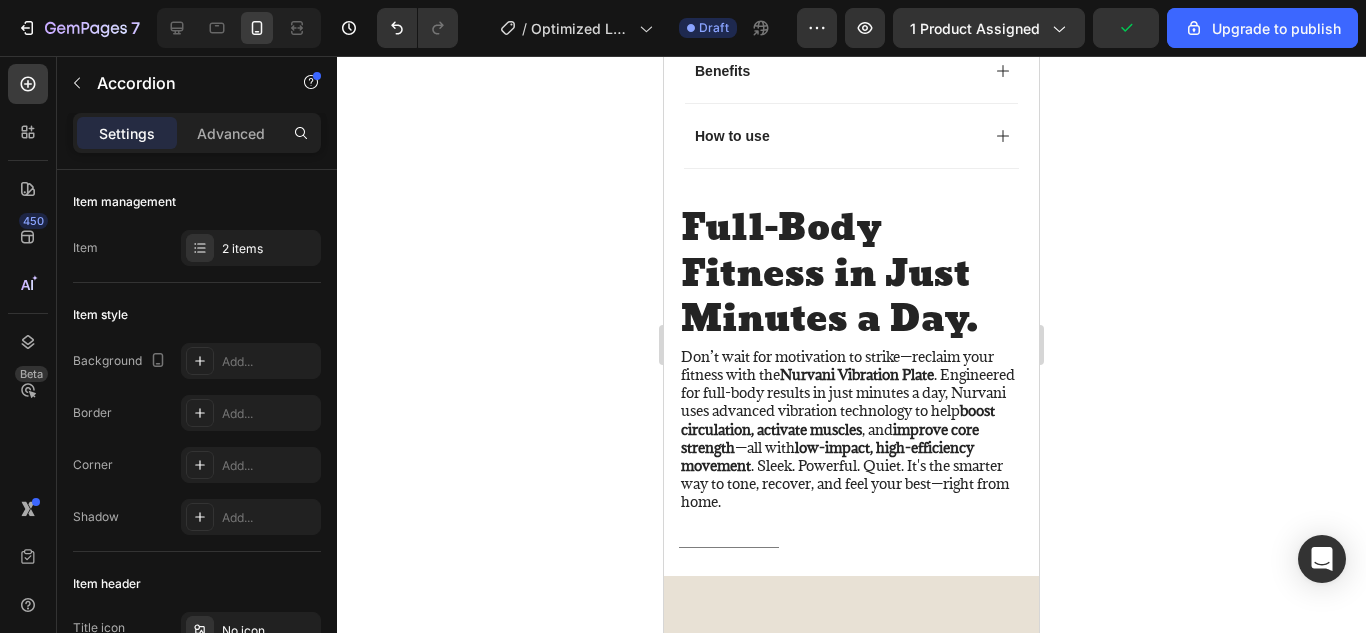 scroll, scrollTop: 1212, scrollLeft: 0, axis: vertical 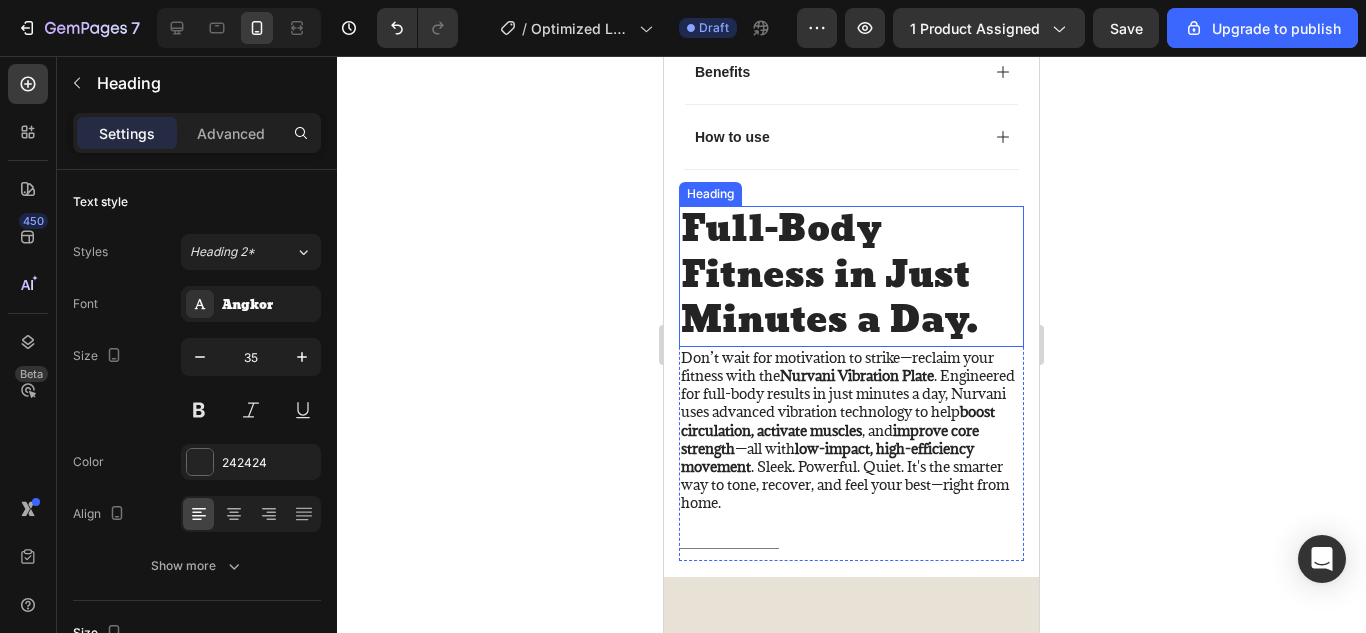 click on "Full-Body Fitness in Just Minutes a Day." at bounding box center [851, 276] 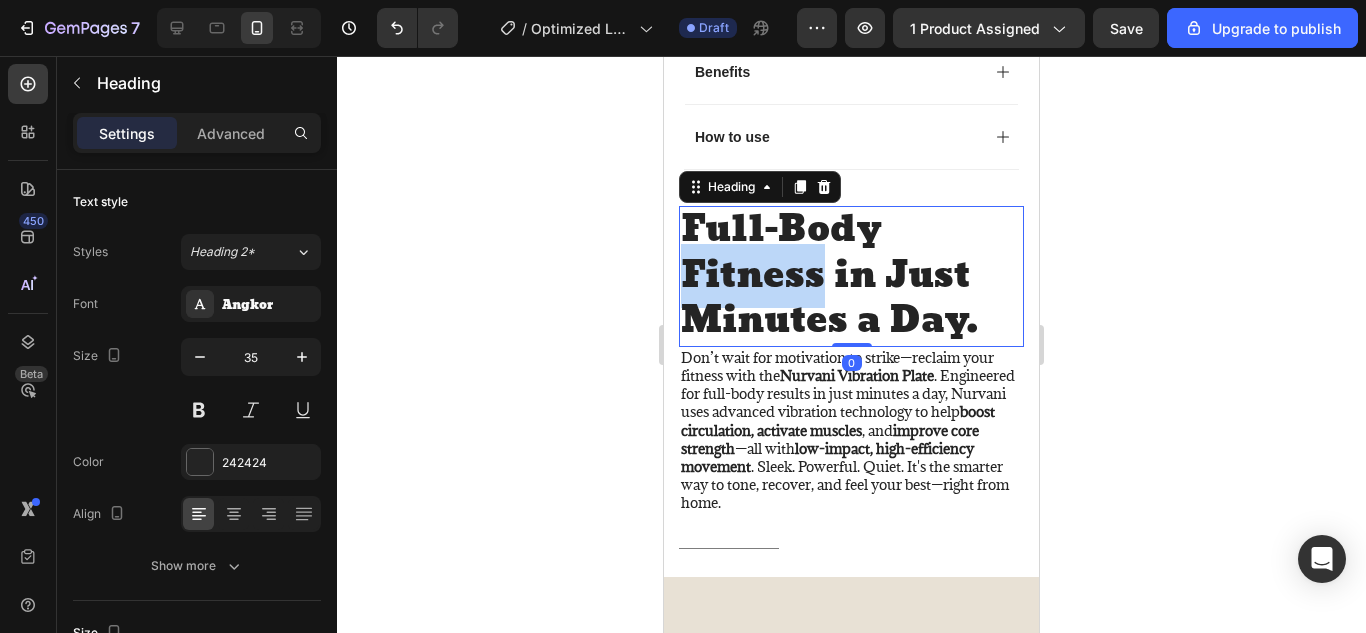 click on "Full-Body Fitness in Just Minutes a Day." at bounding box center (851, 276) 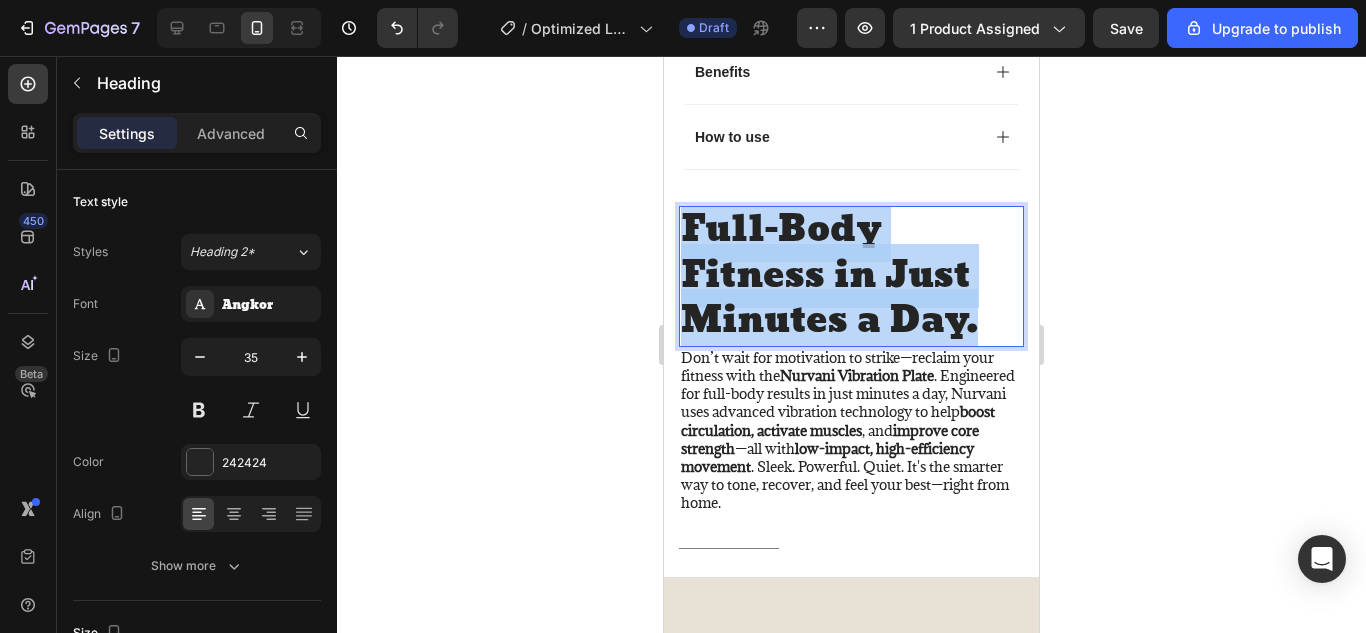 click on "Full-Body Fitness in Just Minutes a Day." at bounding box center (851, 276) 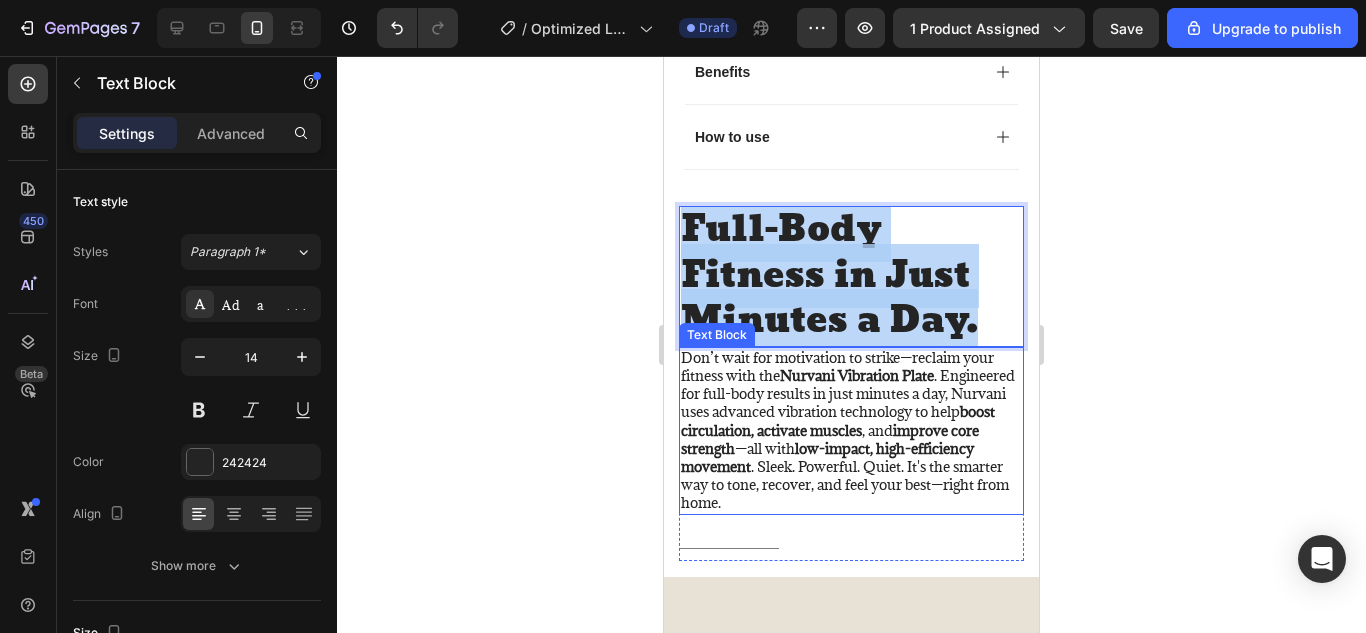 click on "Don’t wait for motivation to strike—reclaim your fitness with the  Nurvani Vibration Plate . Engineered for full-body results in just minutes a day, Nurvani uses advanced vibration technology to help  boost circulation, activate muscles , and  improve core strength —all with  low-impact, high-efficiency movement . Sleek. Powerful. Quiet. It's the smarter way to tone, recover, and feel your best—right from home." at bounding box center (851, 431) 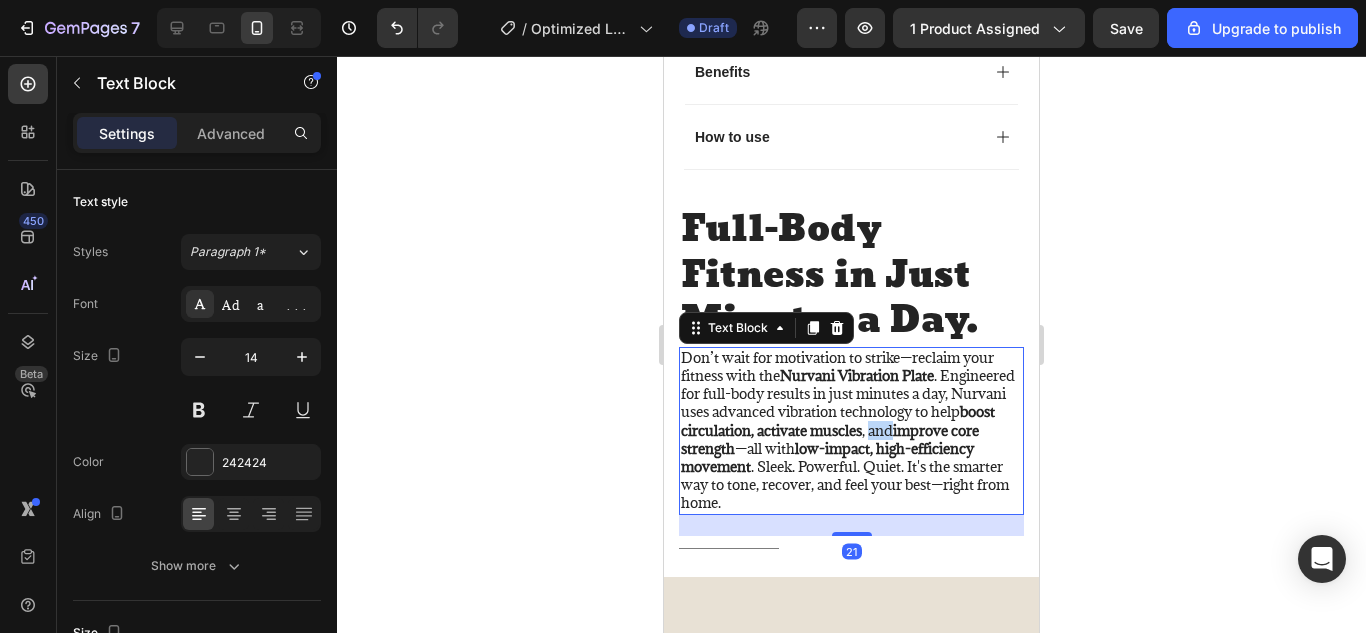 click on "Don’t wait for motivation to strike—reclaim your fitness with the  Nurvani Vibration Plate . Engineered for full-body results in just minutes a day, Nurvani uses advanced vibration technology to help  boost circulation, activate muscles , and  improve core strength —all with  low-impact, high-efficiency movement . Sleek. Powerful. Quiet. It's the smarter way to tone, recover, and feel your best—right from home." at bounding box center (851, 431) 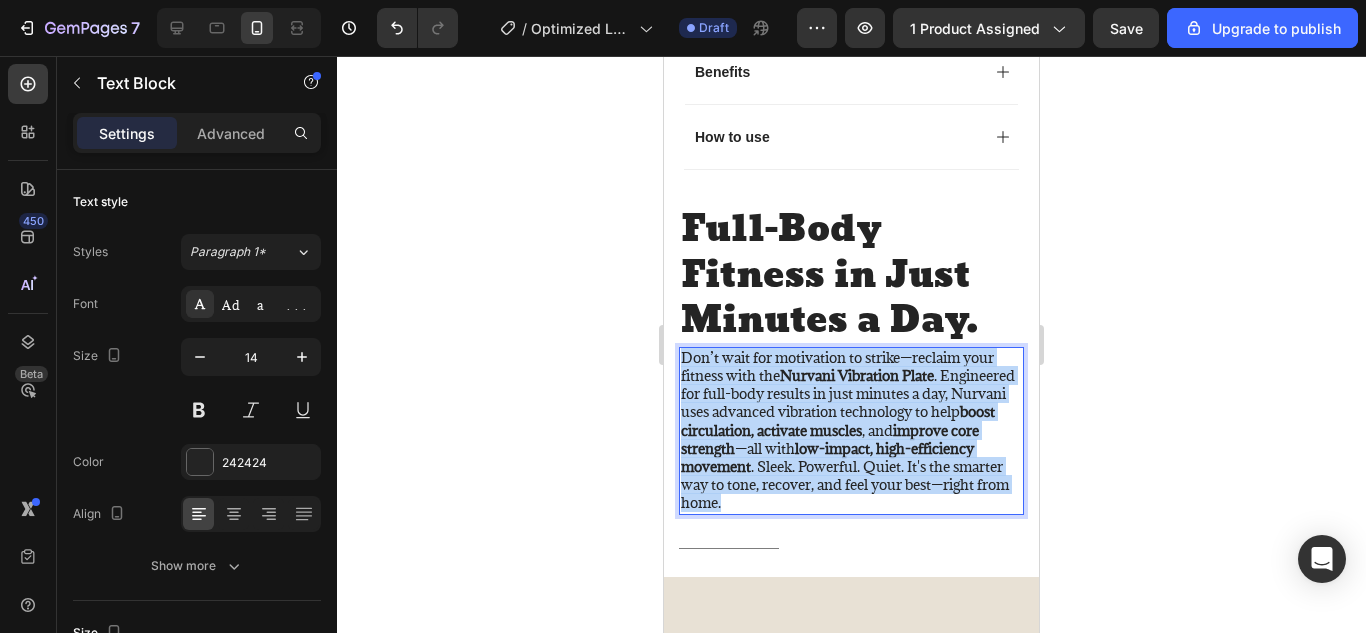 click on "Don’t wait for motivation to strike—reclaim your fitness with the  Nurvani Vibration Plate . Engineered for full-body results in just minutes a day, Nurvani uses advanced vibration technology to help  boost circulation, activate muscles , and  improve core strength —all with  low-impact, high-efficiency movement . Sleek. Powerful. Quiet. It's the smarter way to tone, recover, and feel your best—right from home." at bounding box center [851, 431] 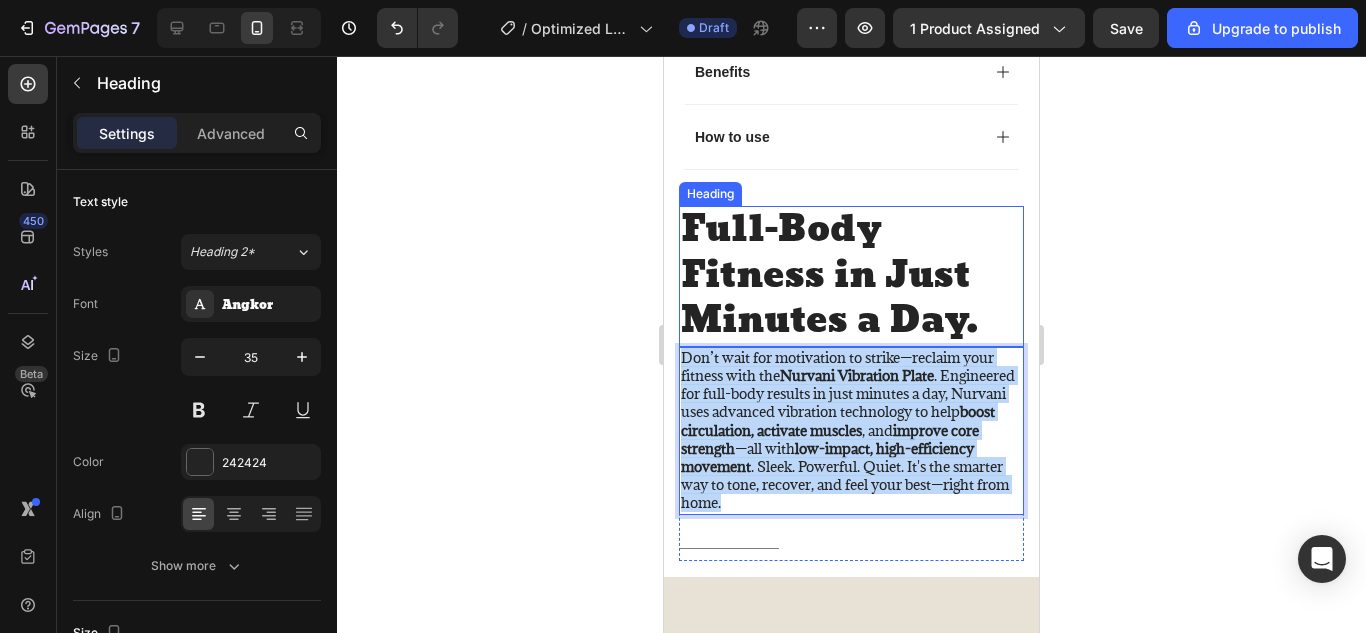 click on "Full-Body Fitness in Just Minutes a Day." at bounding box center [851, 276] 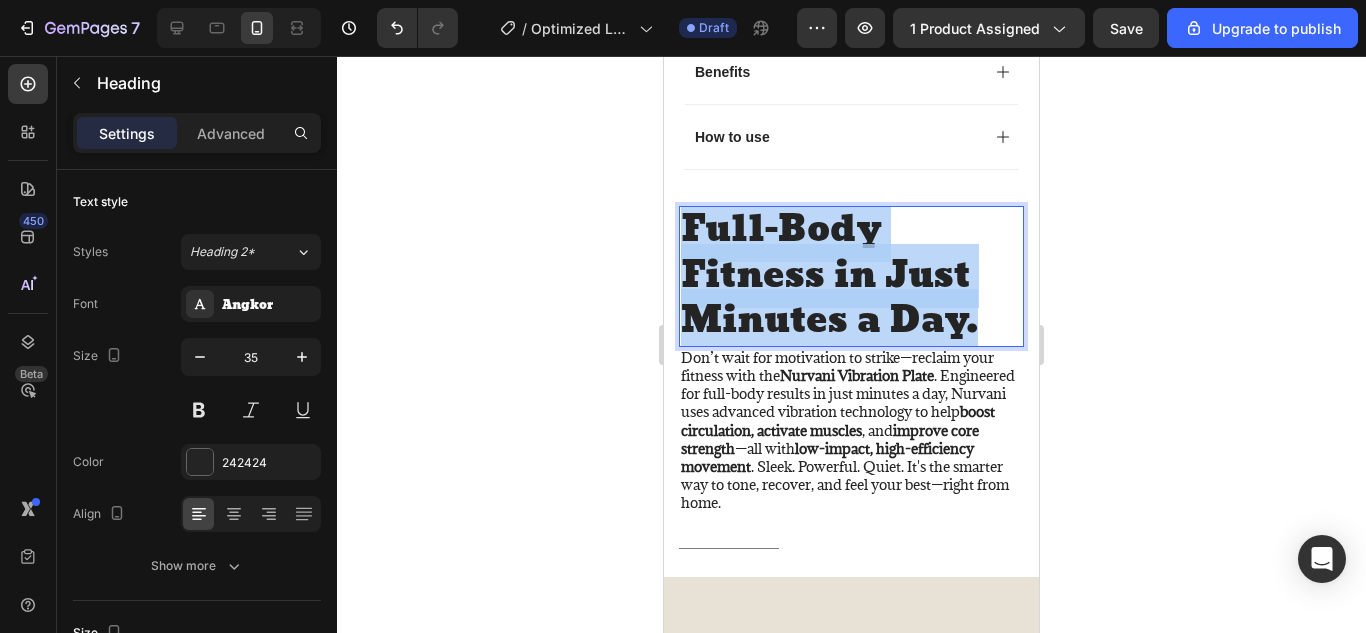 click on "Full-Body Fitness in Just Minutes a Day." at bounding box center (851, 276) 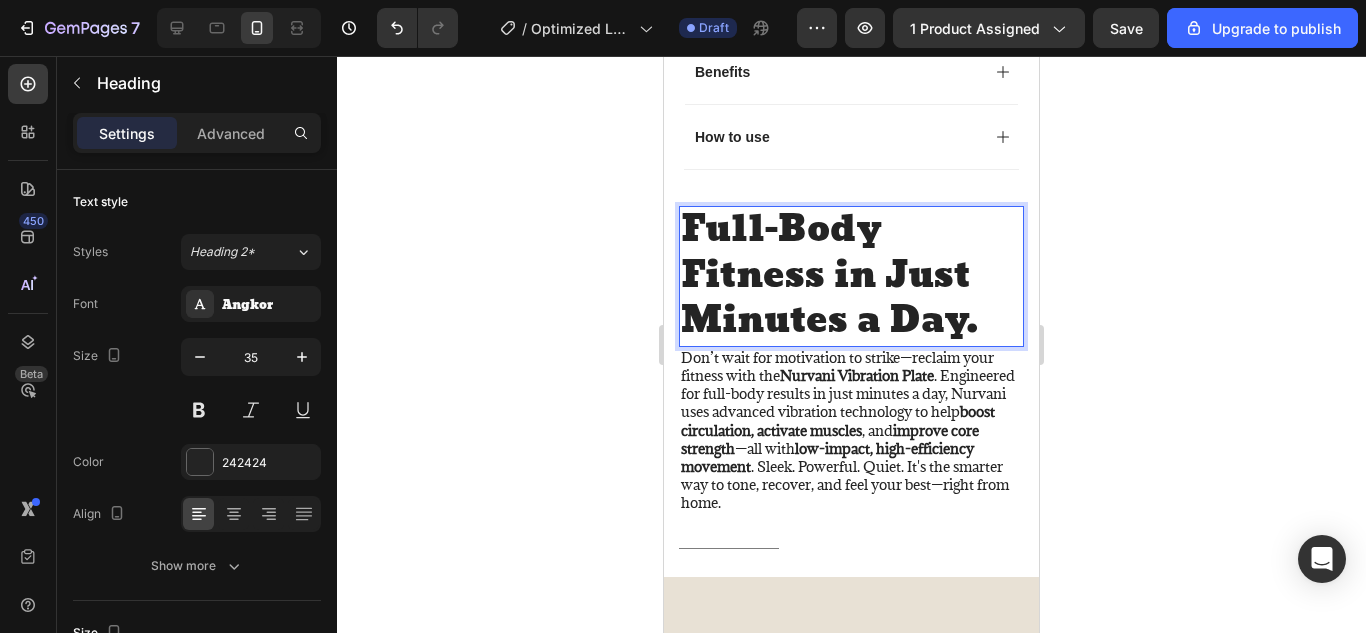 scroll, scrollTop: 7, scrollLeft: 0, axis: vertical 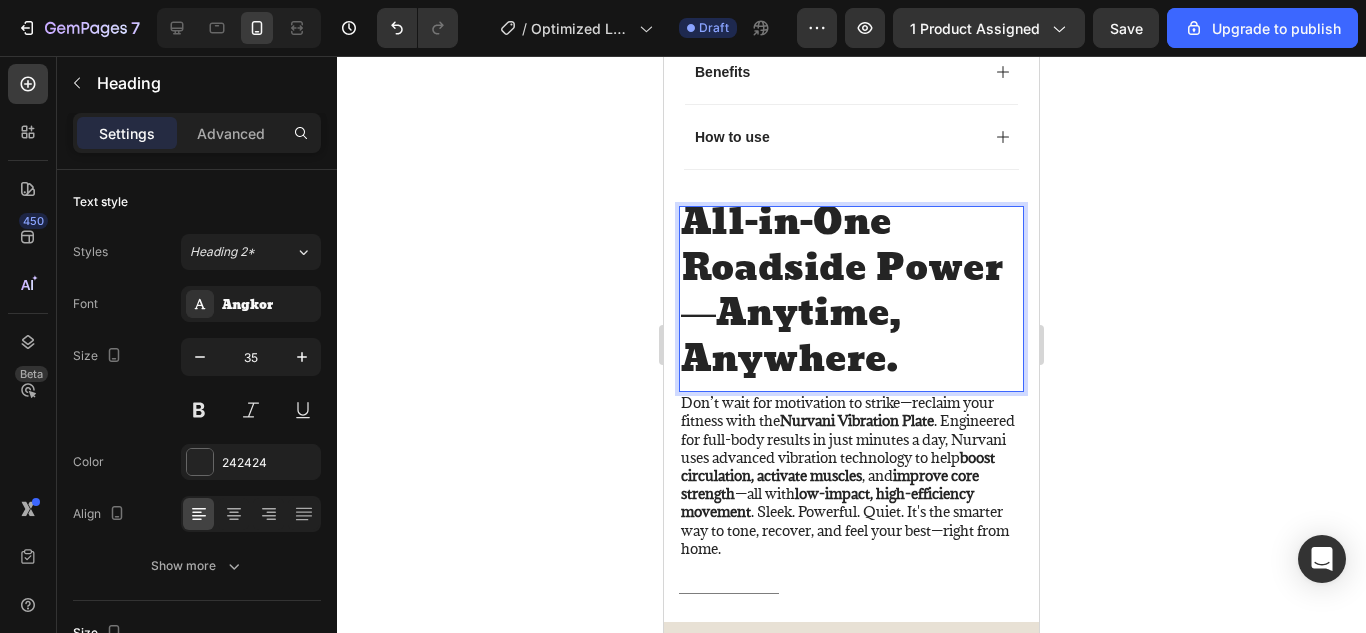 click on "All-in-One Roadside Power—Anytime, Anywhere." at bounding box center (851, 292) 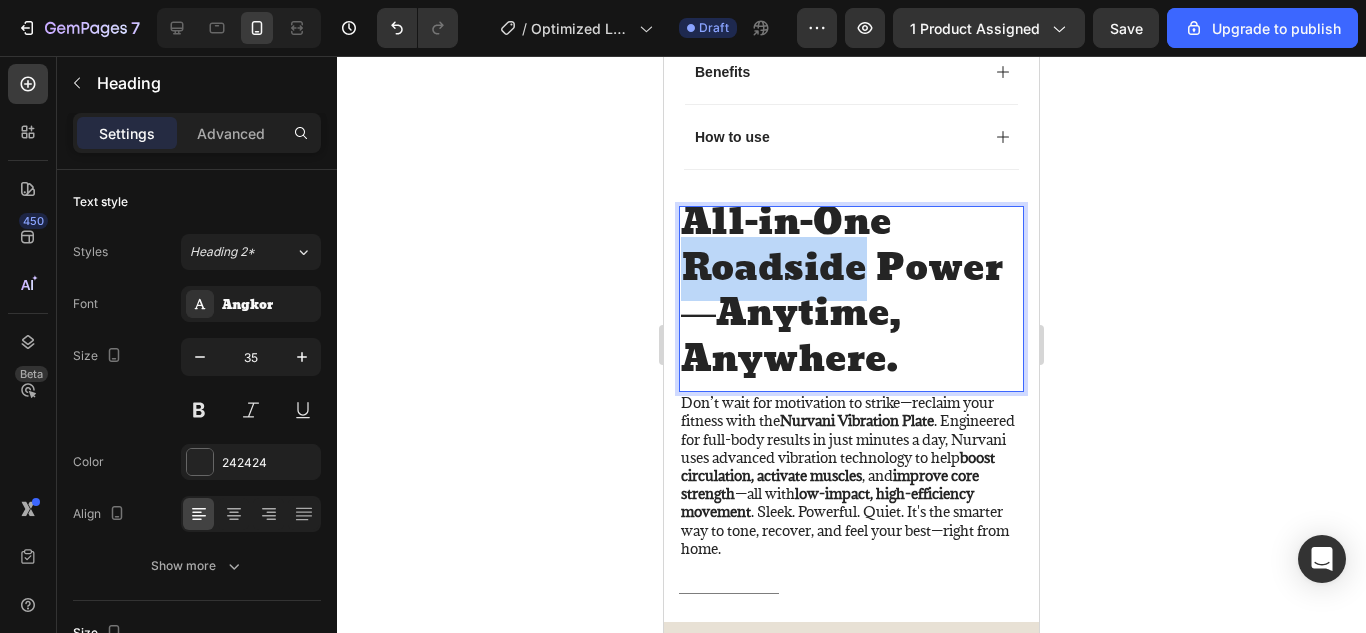click on "All-in-One Roadside Power—Anytime, Anywhere." at bounding box center [851, 292] 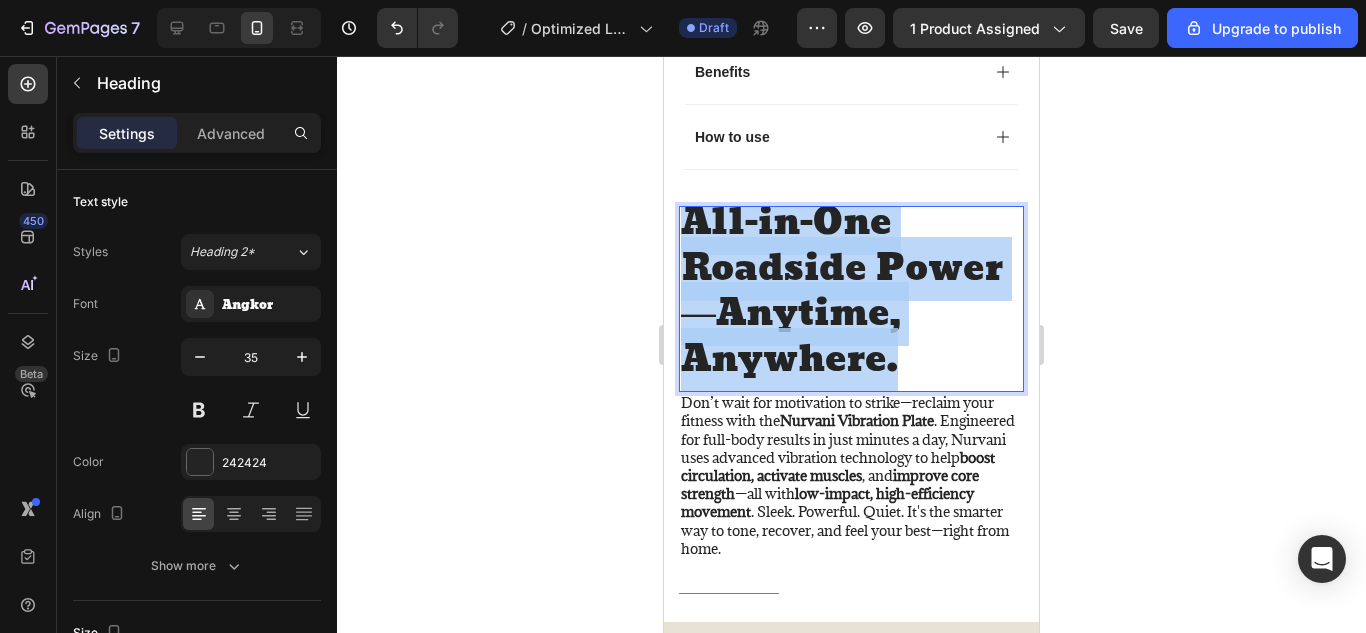 click on "All-in-One Roadside Power—Anytime, Anywhere." at bounding box center (851, 292) 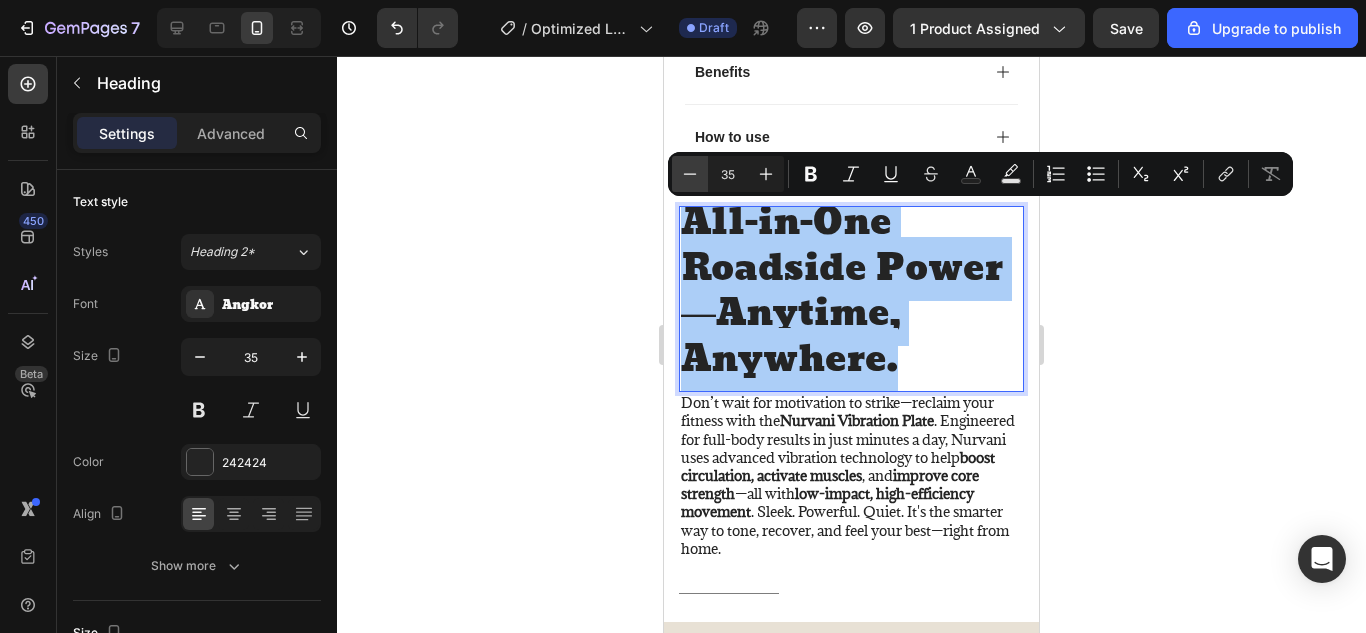 click 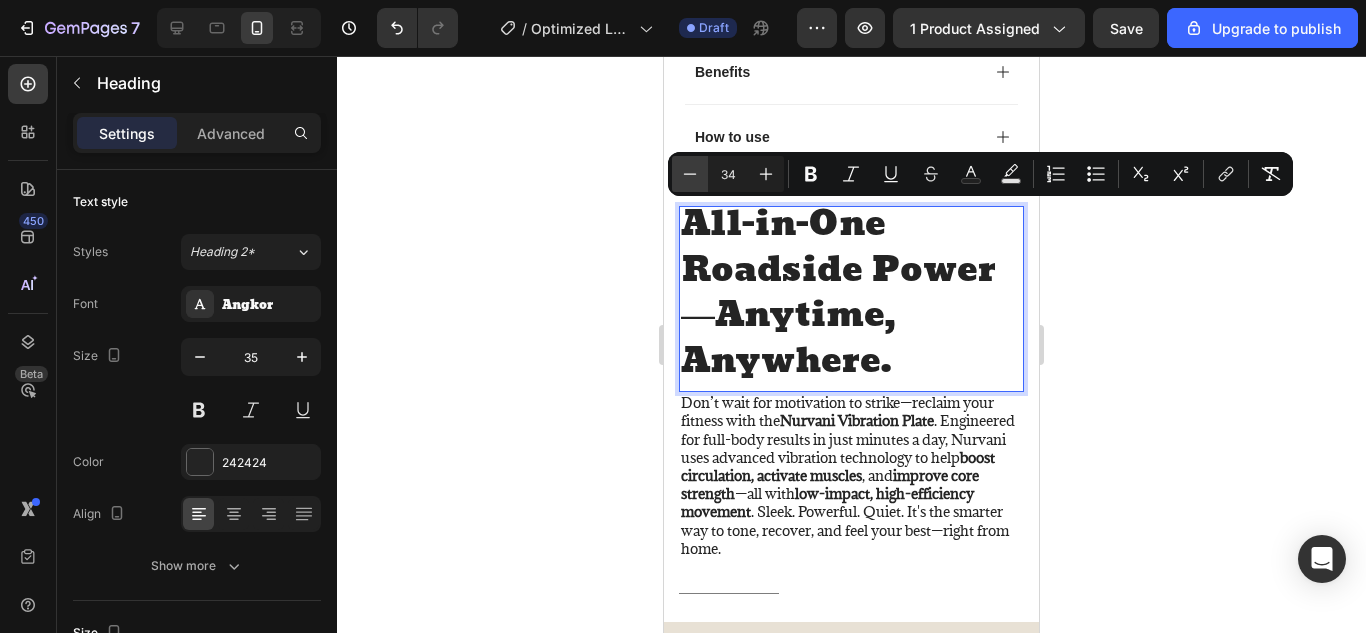 click 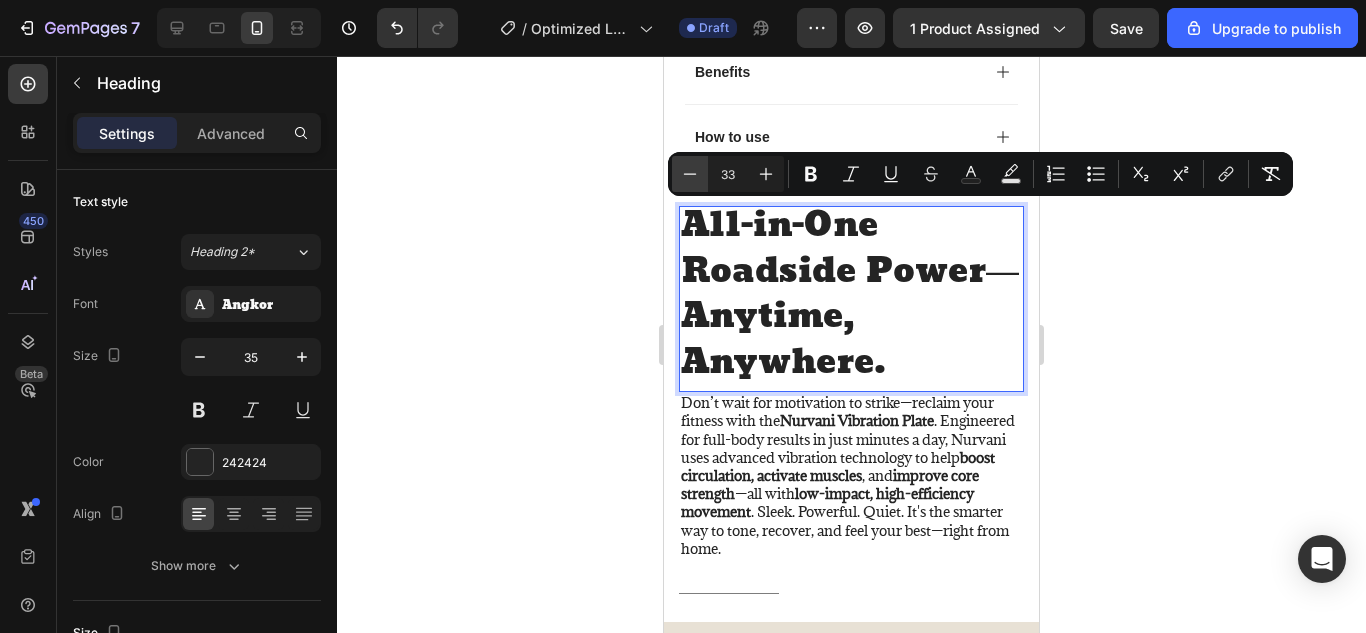 click 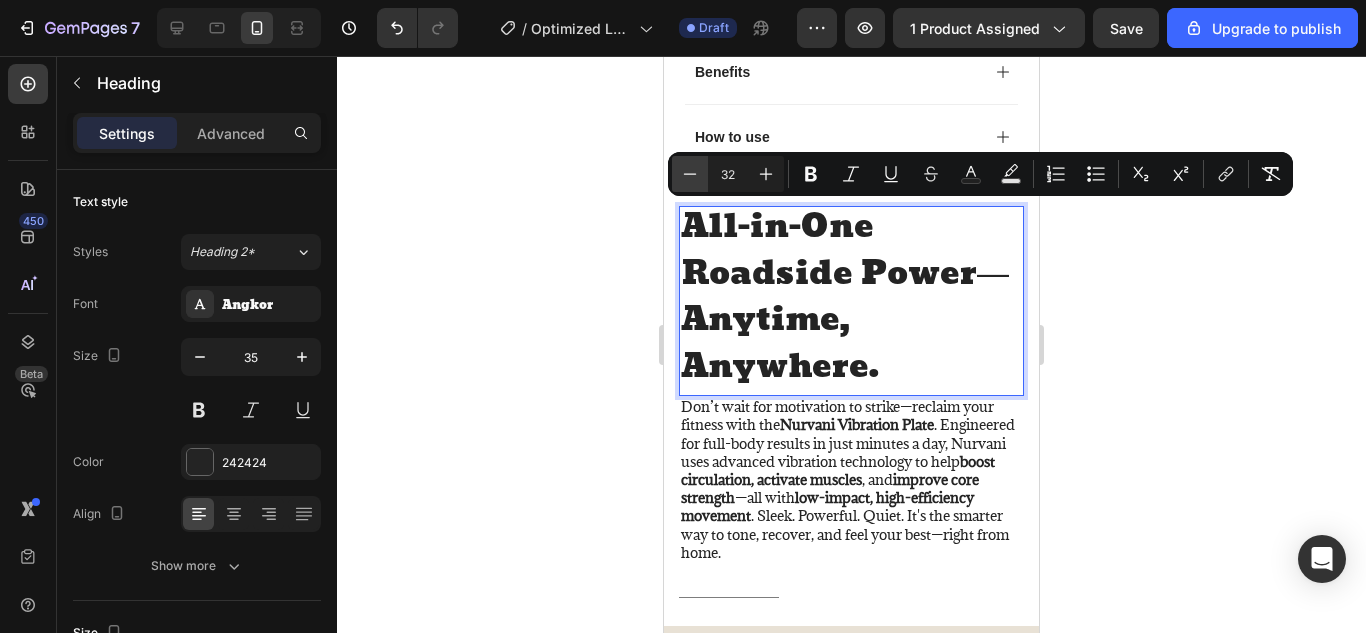 click 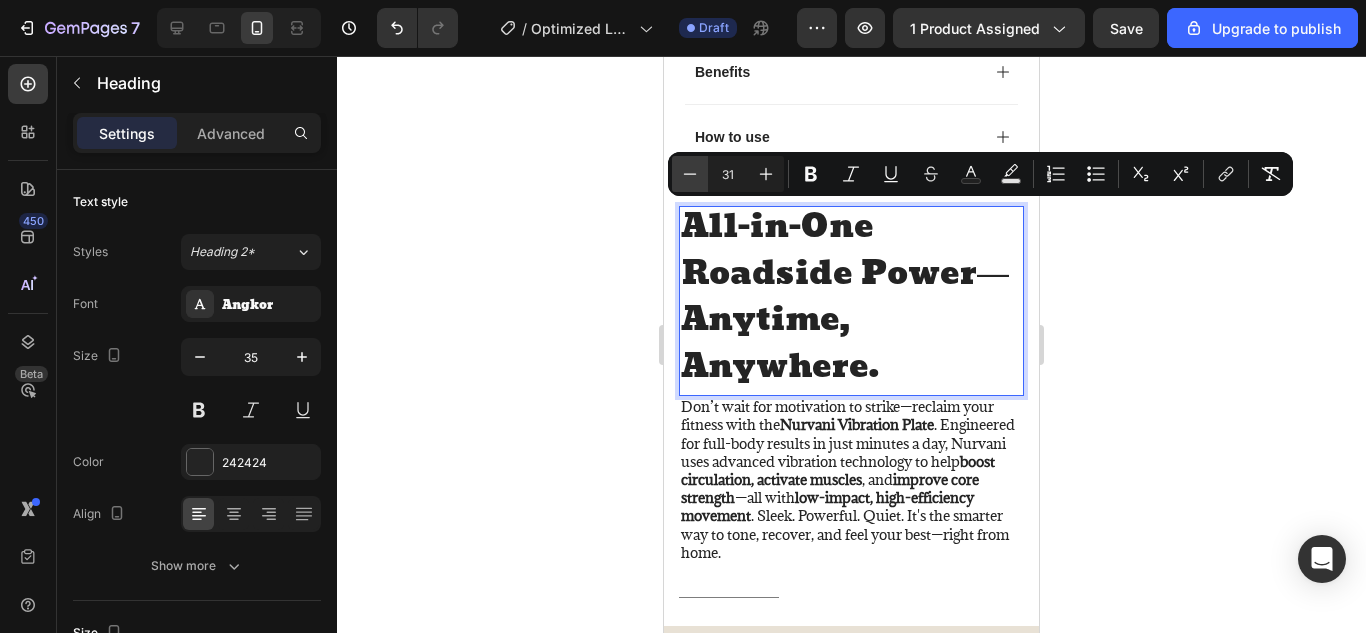 scroll, scrollTop: 3, scrollLeft: 0, axis: vertical 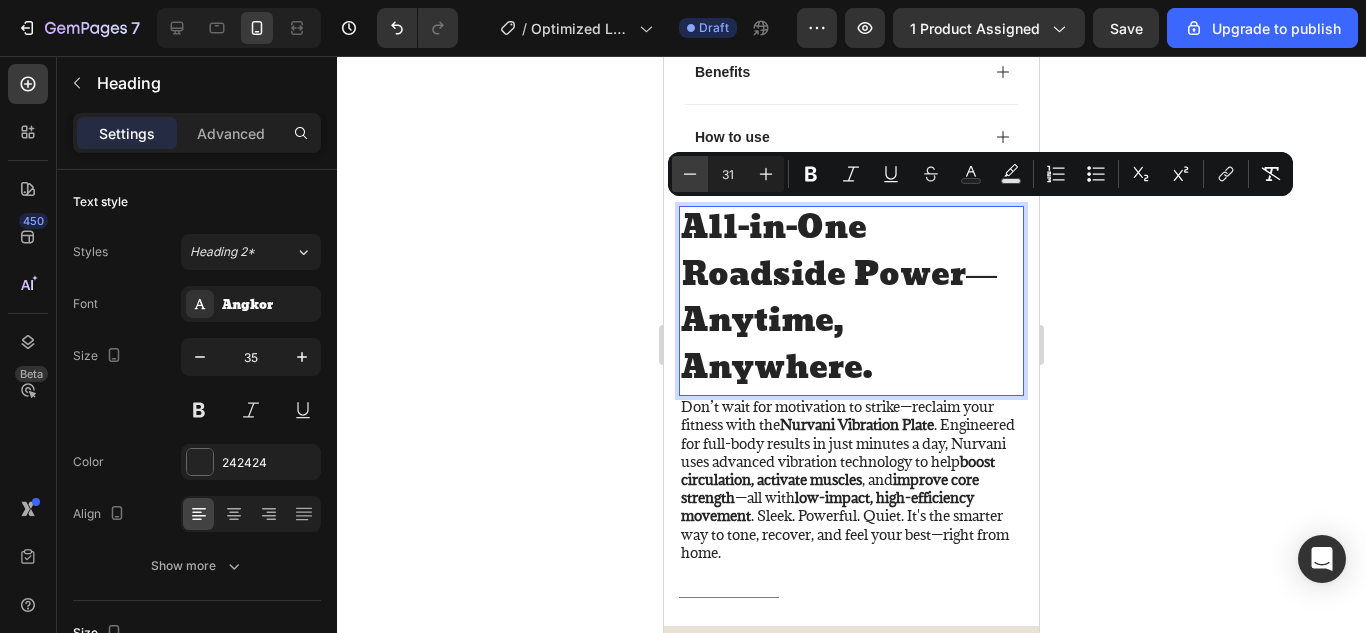 click 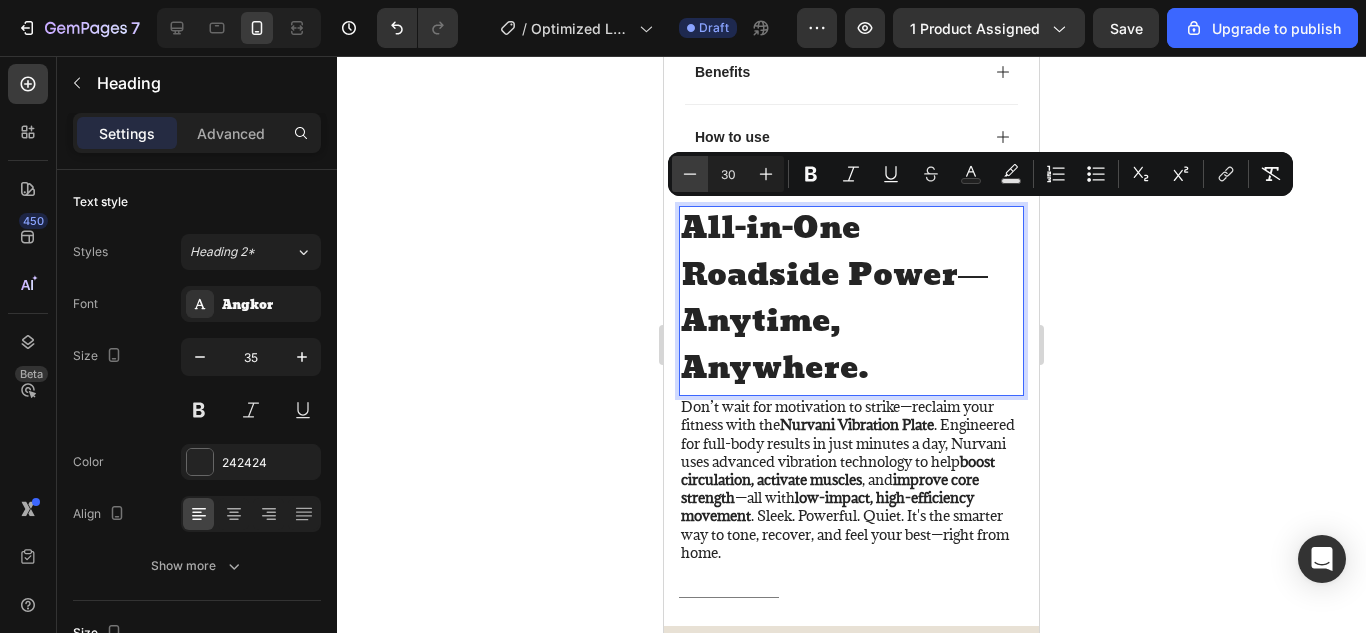 click 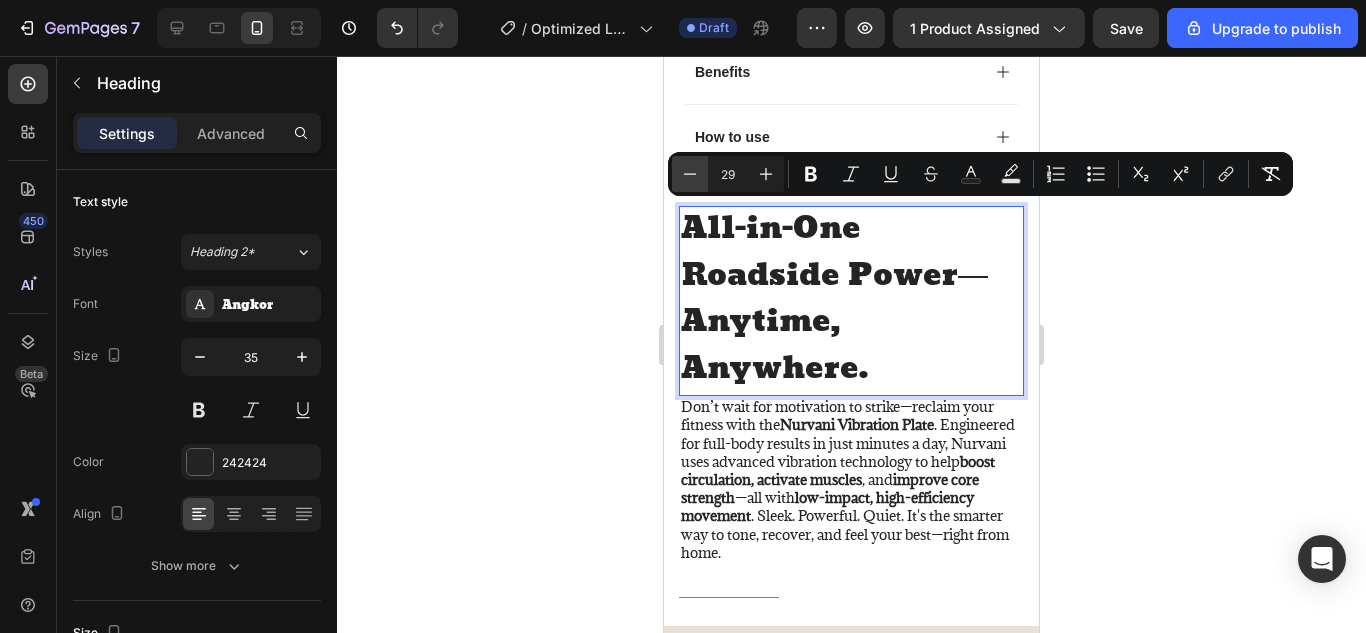scroll, scrollTop: 1, scrollLeft: 0, axis: vertical 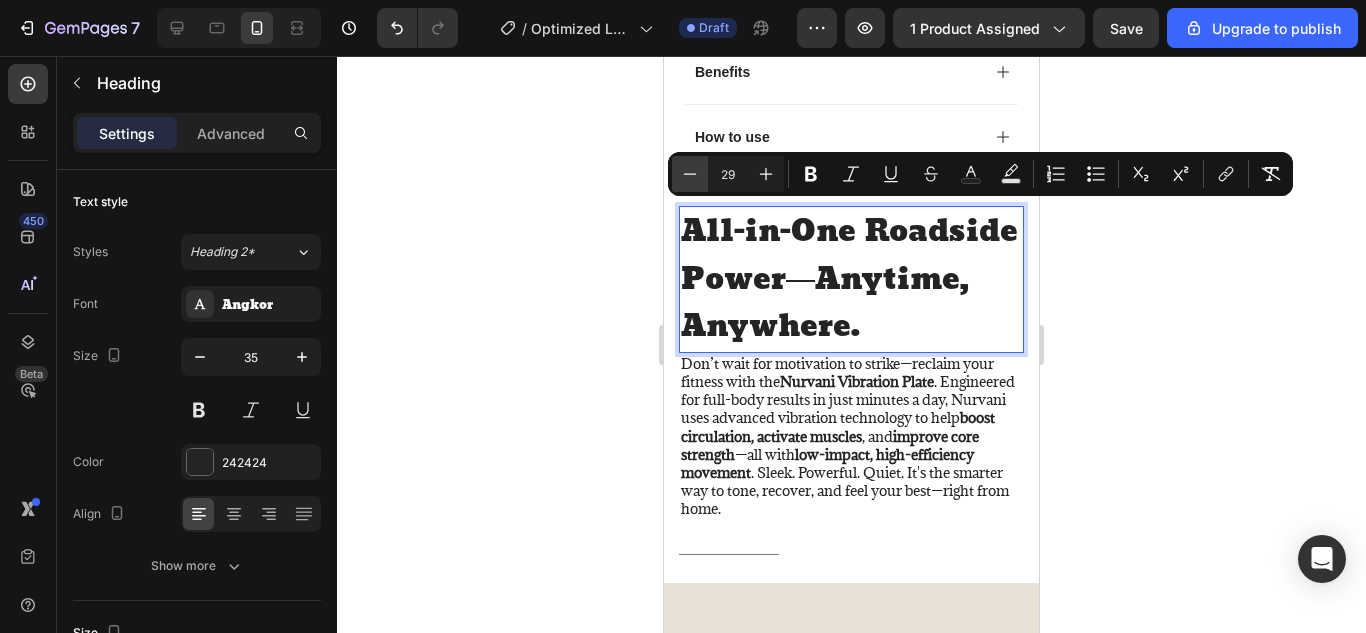click 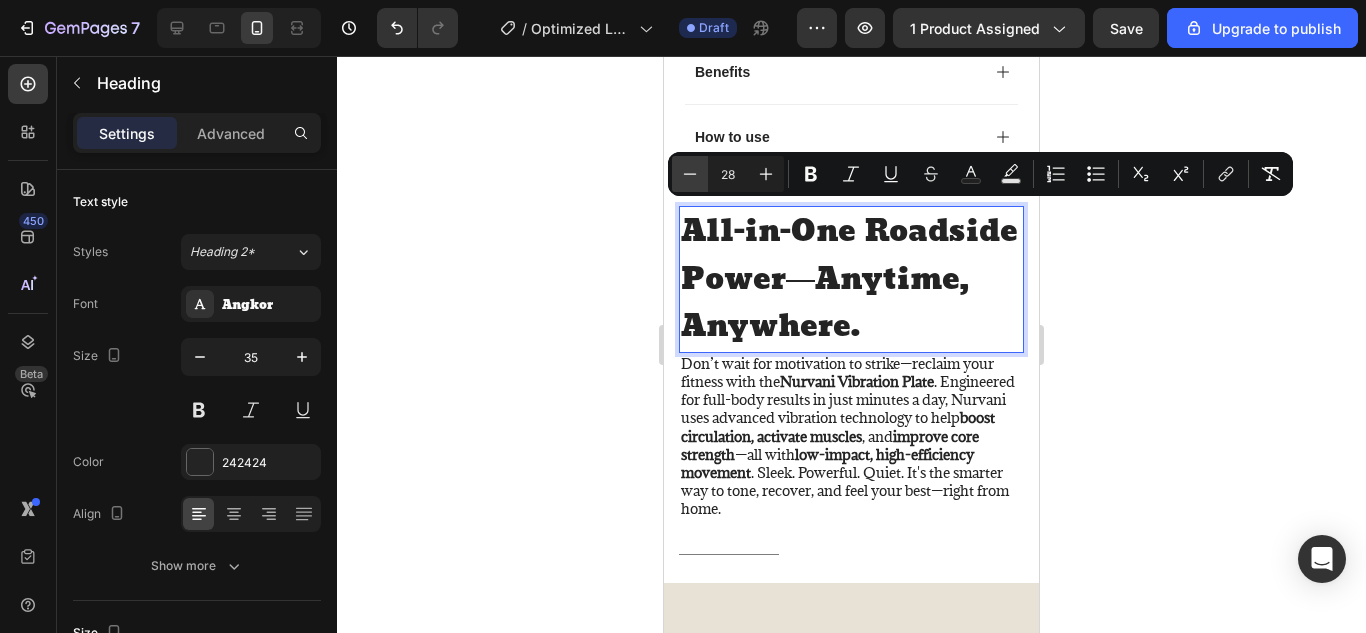 scroll, scrollTop: 0, scrollLeft: 0, axis: both 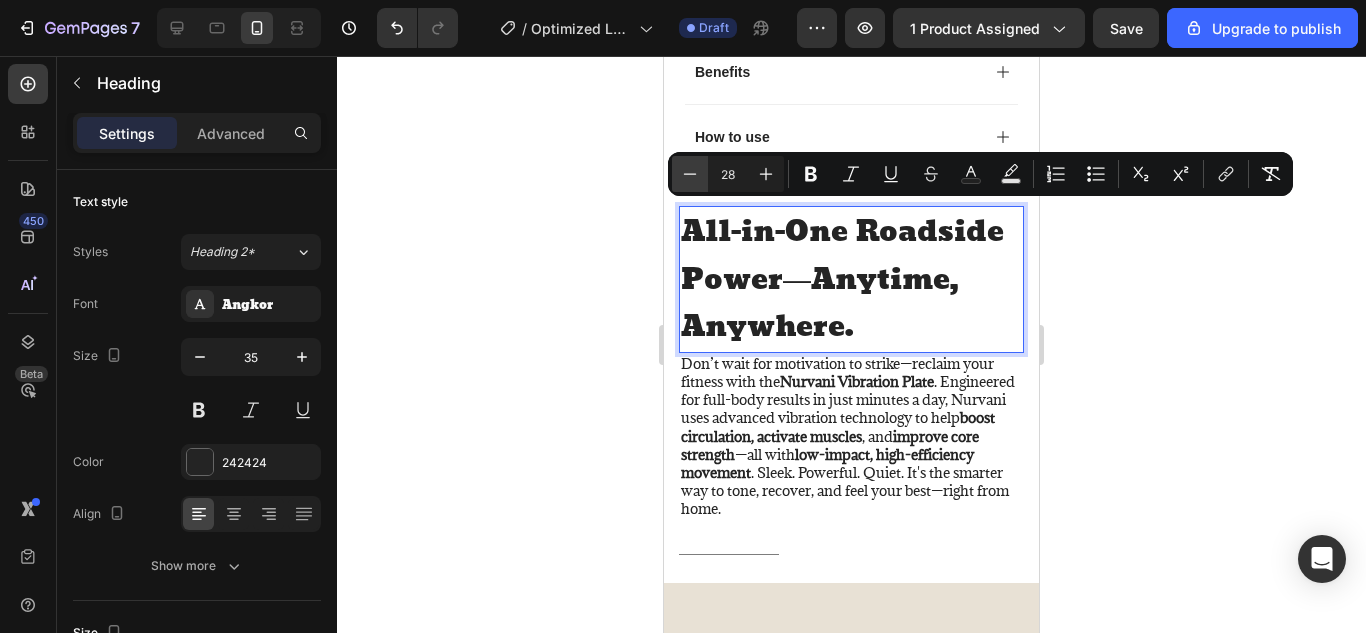 click 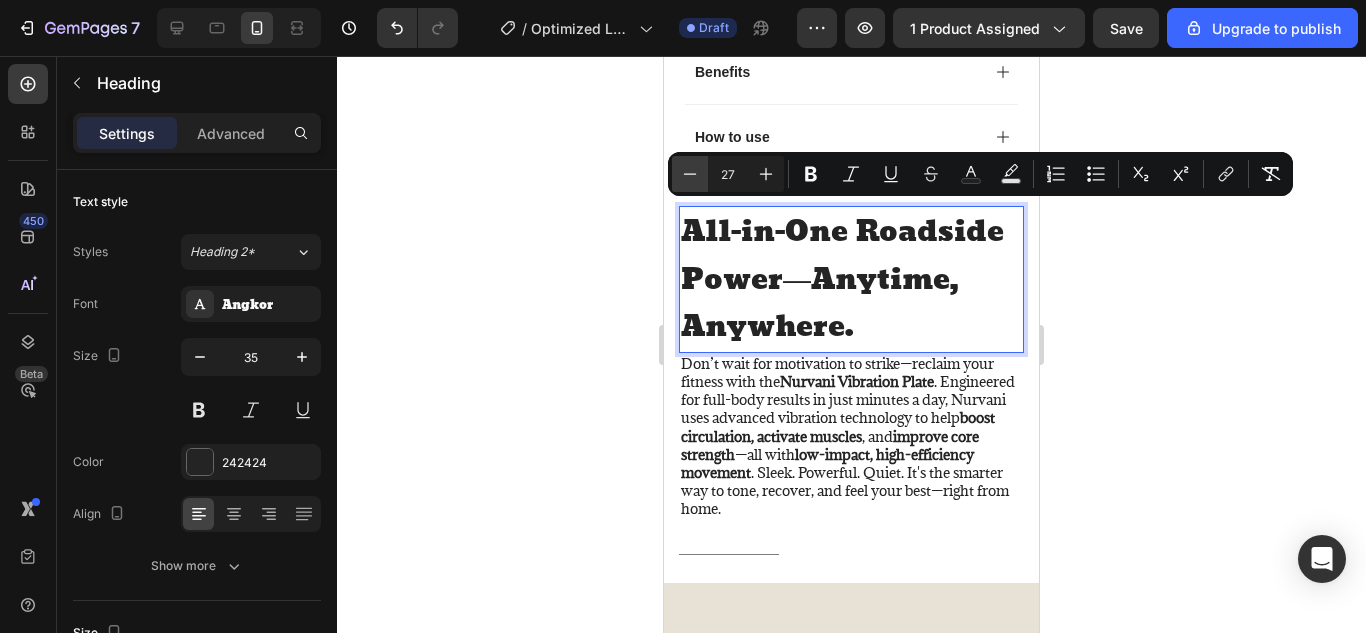 click 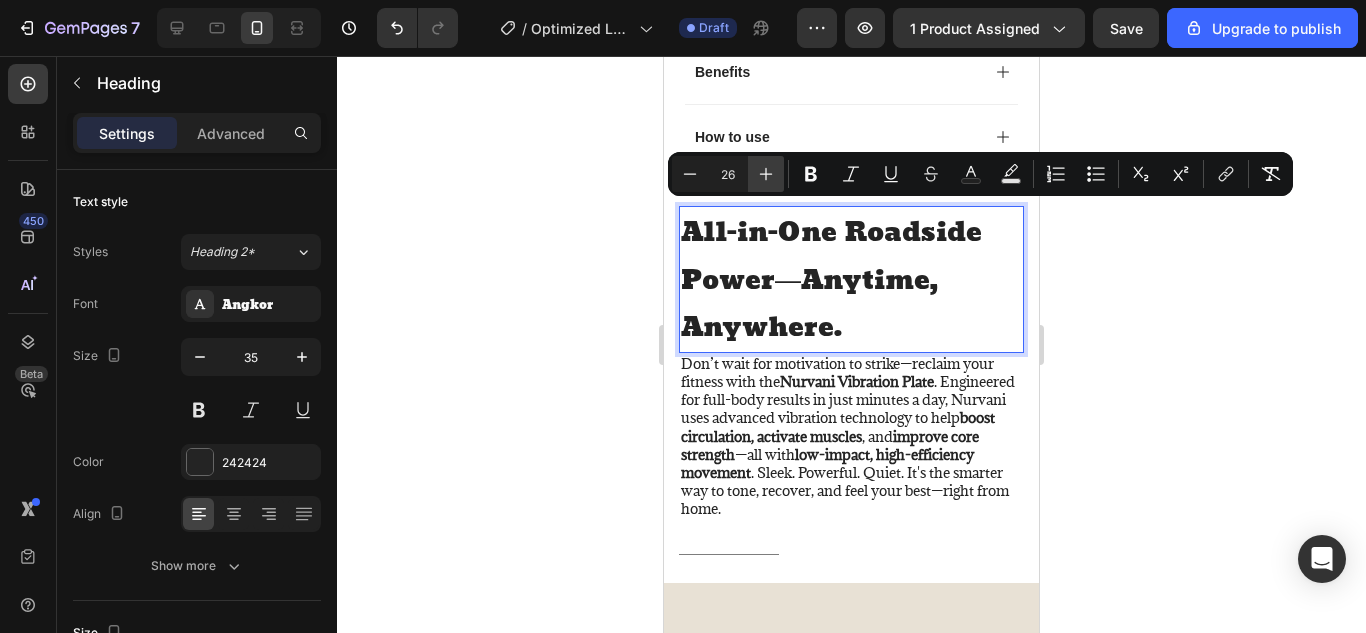 click 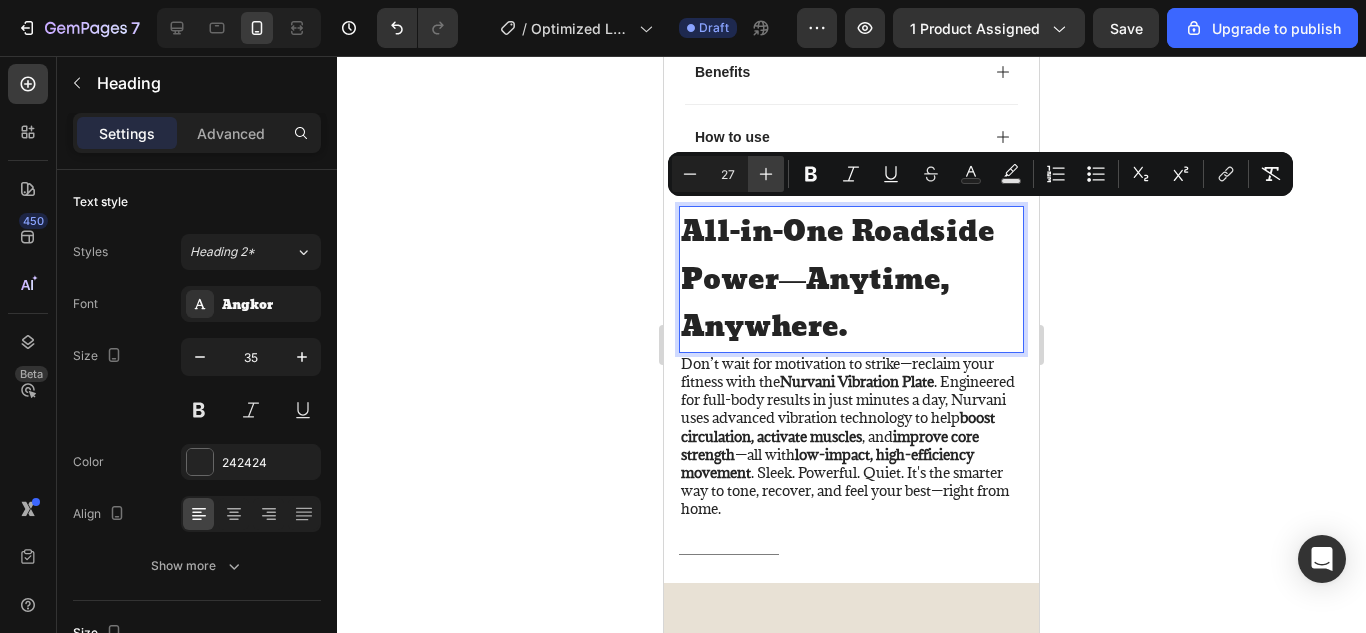 click 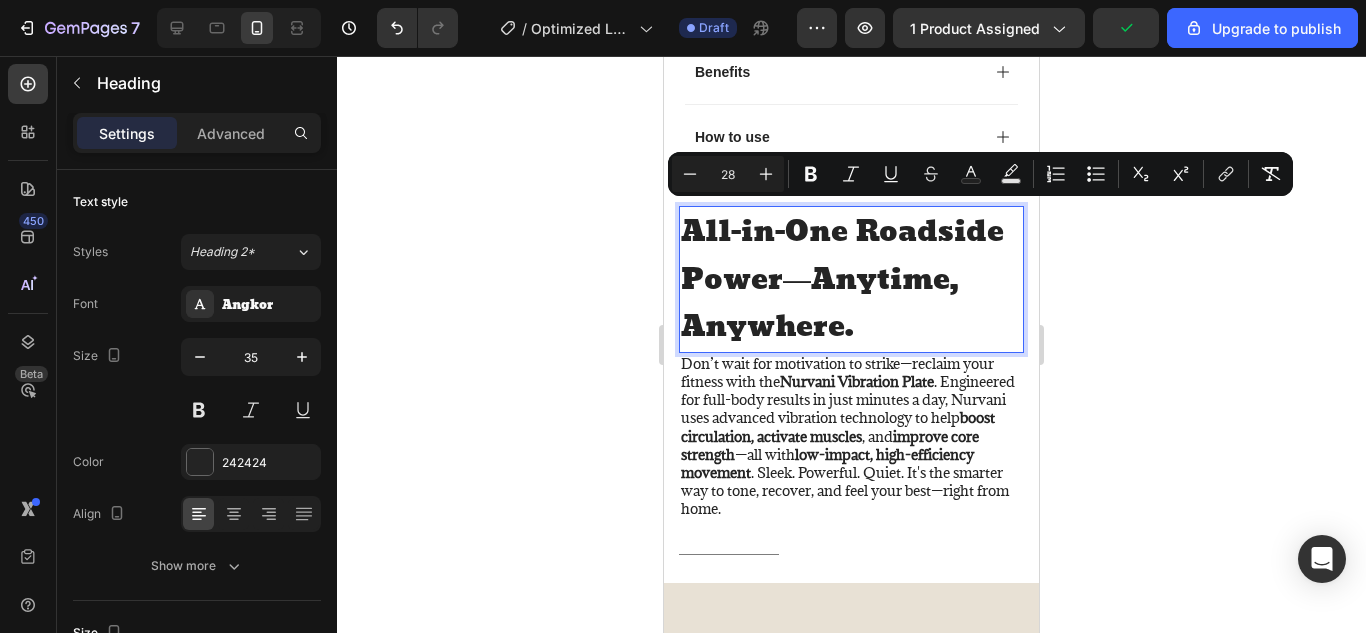click on "All-in-One Roadside Power—Anytime, Anywhere." at bounding box center (842, 279) 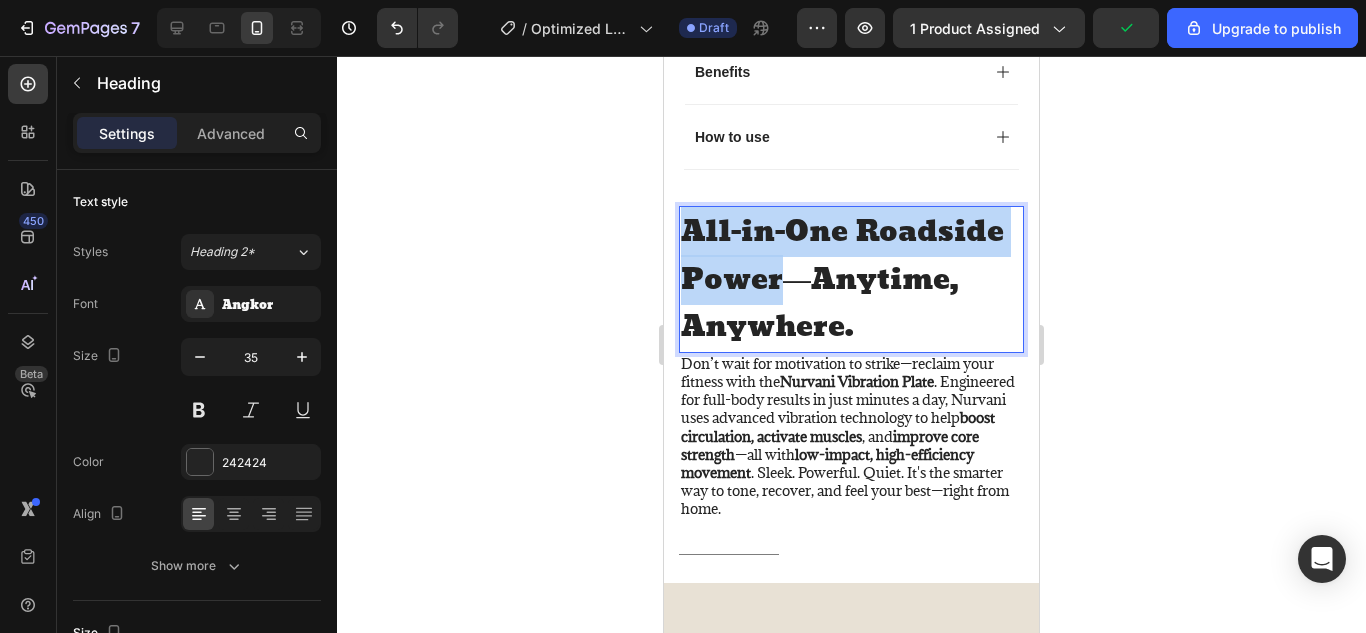 click on "All-in-One Roadside Power—Anytime, Anywhere." at bounding box center (842, 279) 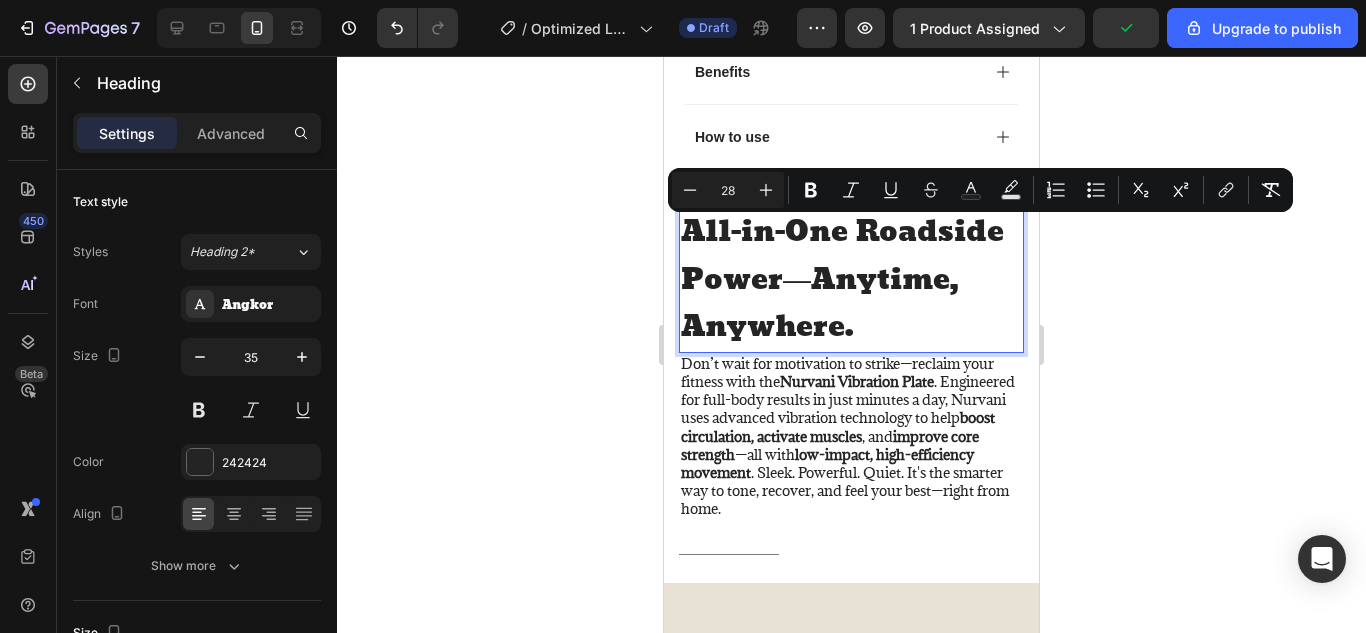click on "All-in-One Roadside Power—Anytime, Anywhere." at bounding box center [842, 279] 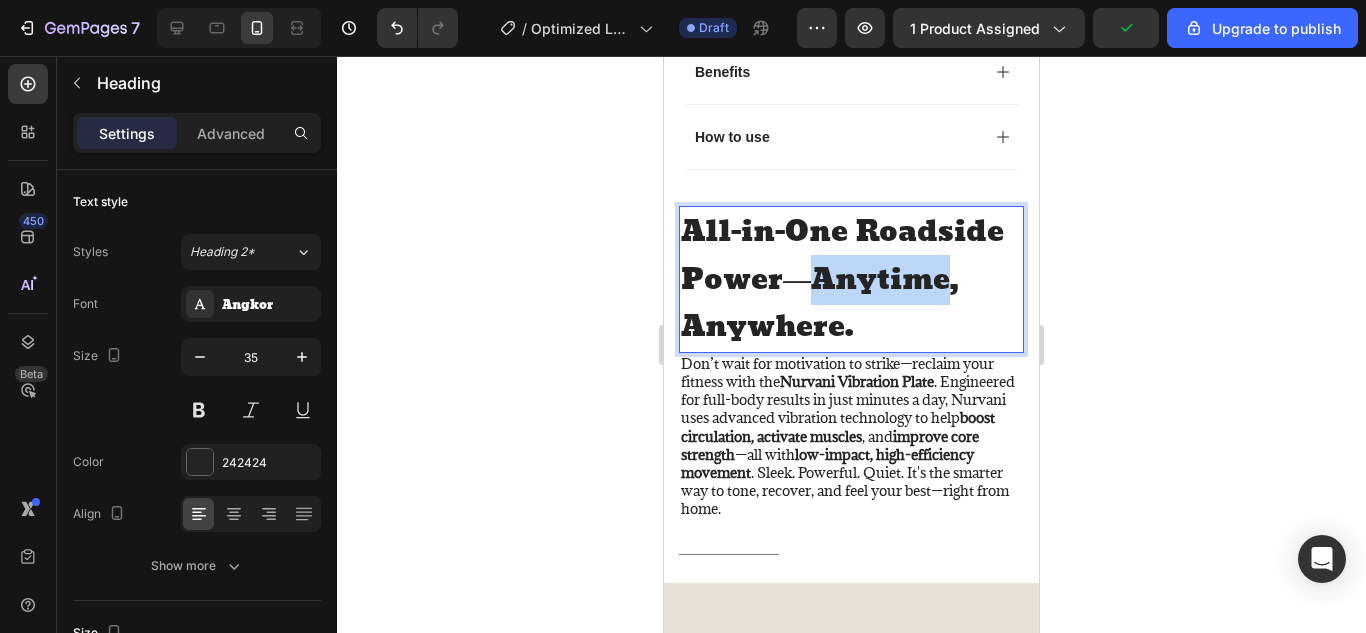 click on "All-in-One Roadside Power—Anytime, Anywhere." at bounding box center (842, 279) 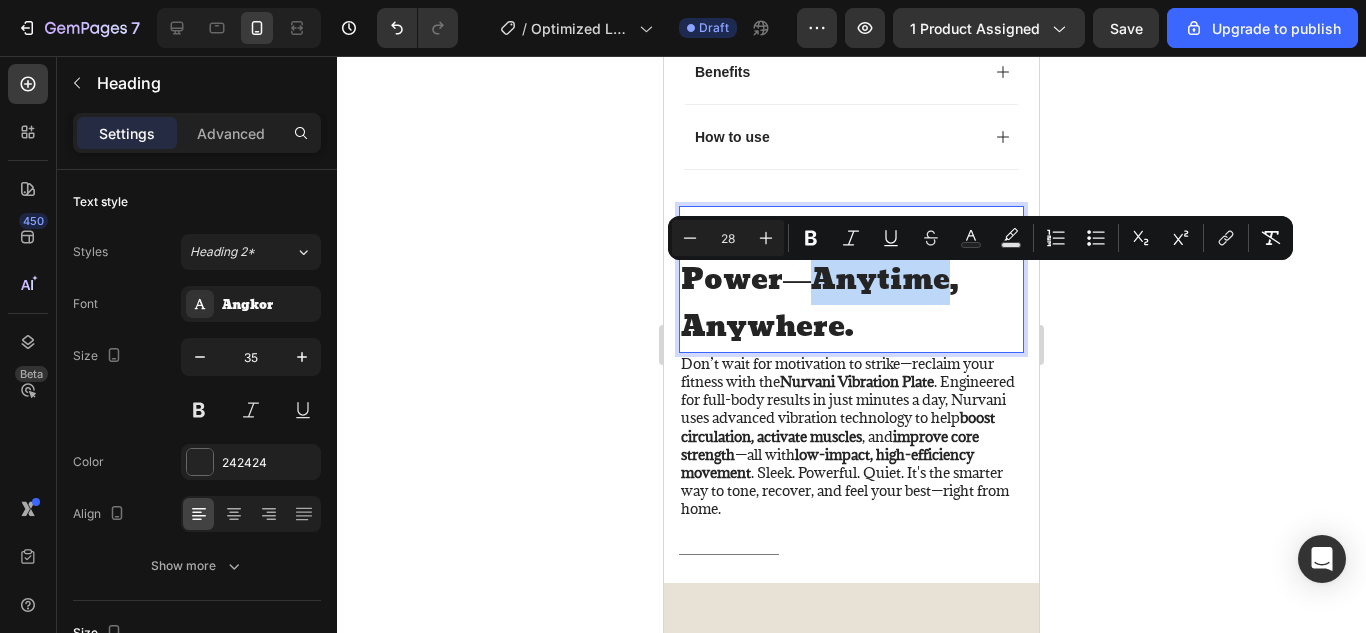 click on "All-in-One Roadside Power—Anytime, Anywhere." at bounding box center [842, 279] 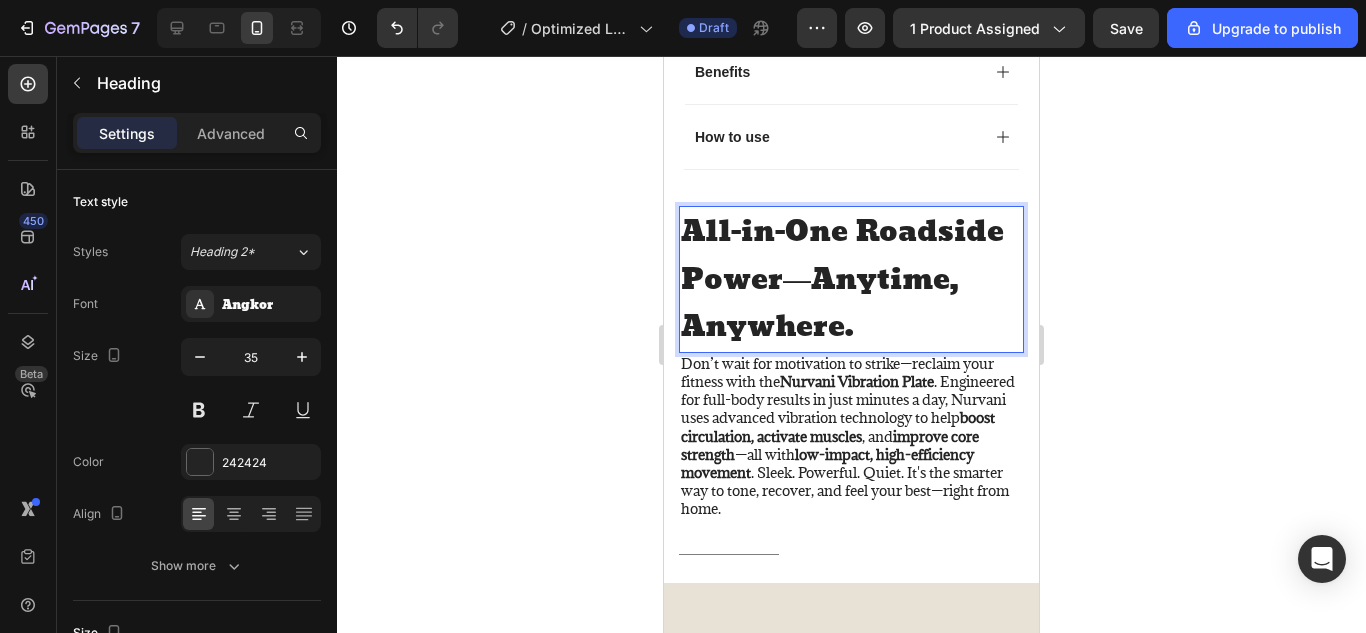 click on "All-in-One Roadside Power—Anytime, Anywhere." at bounding box center [842, 279] 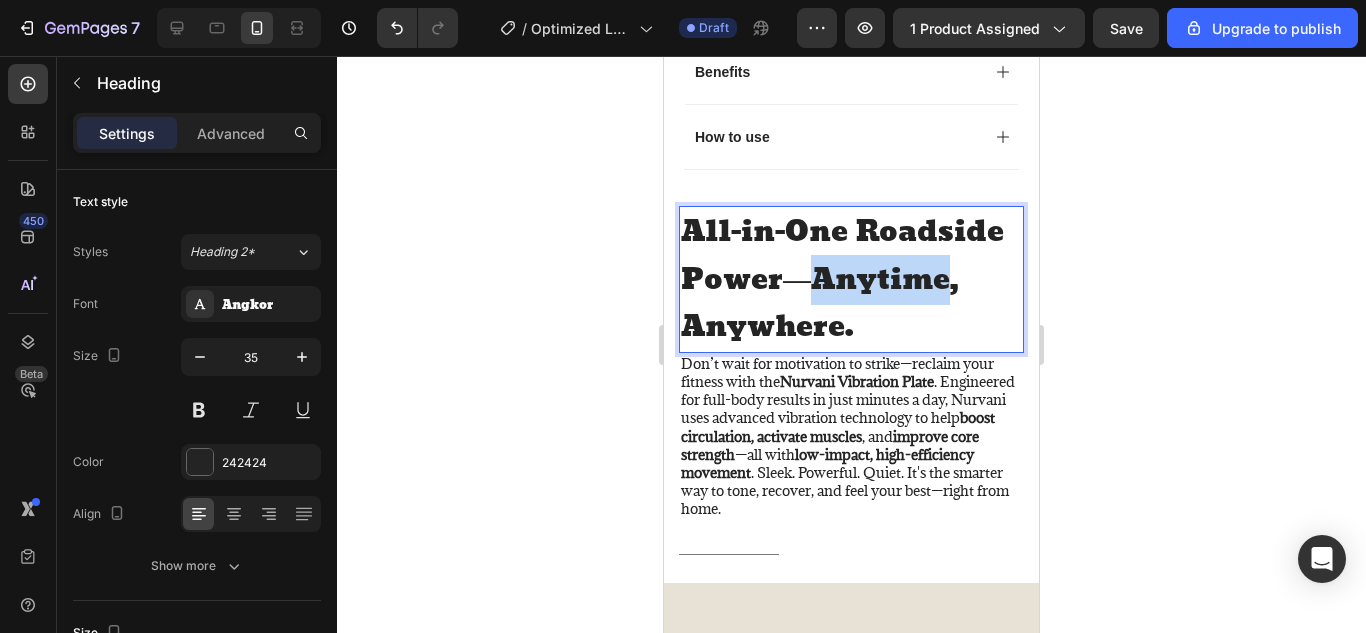 click on "All-in-One Roadside Power—Anytime, Anywhere." at bounding box center (842, 279) 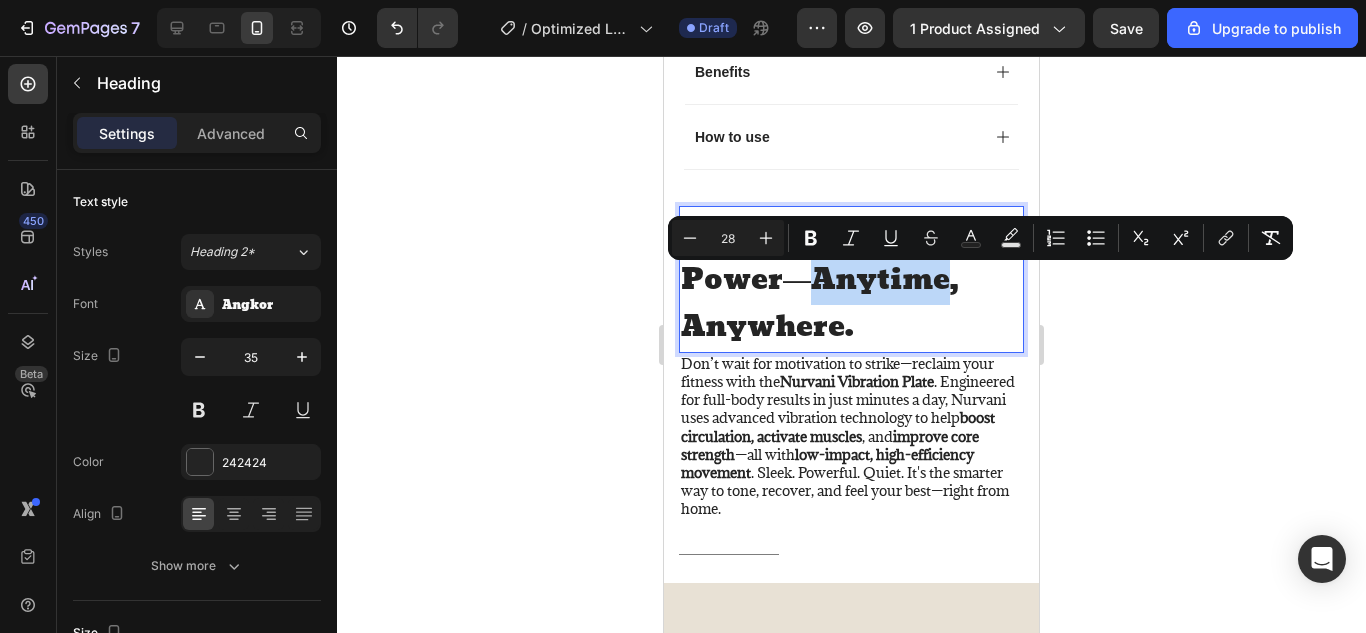 click on "All-in-One Roadside Power—Anytime, Anywhere." at bounding box center [842, 279] 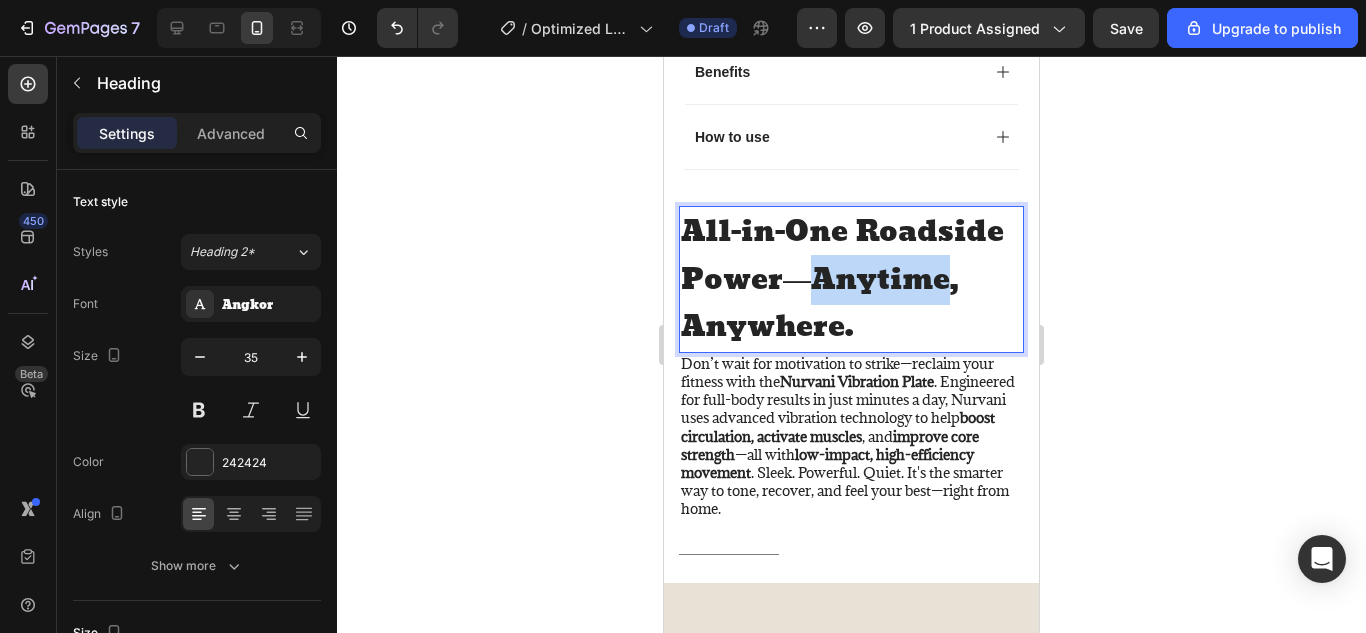 click on "All-in-One Roadside Power—Anytime, Anywhere." at bounding box center (842, 279) 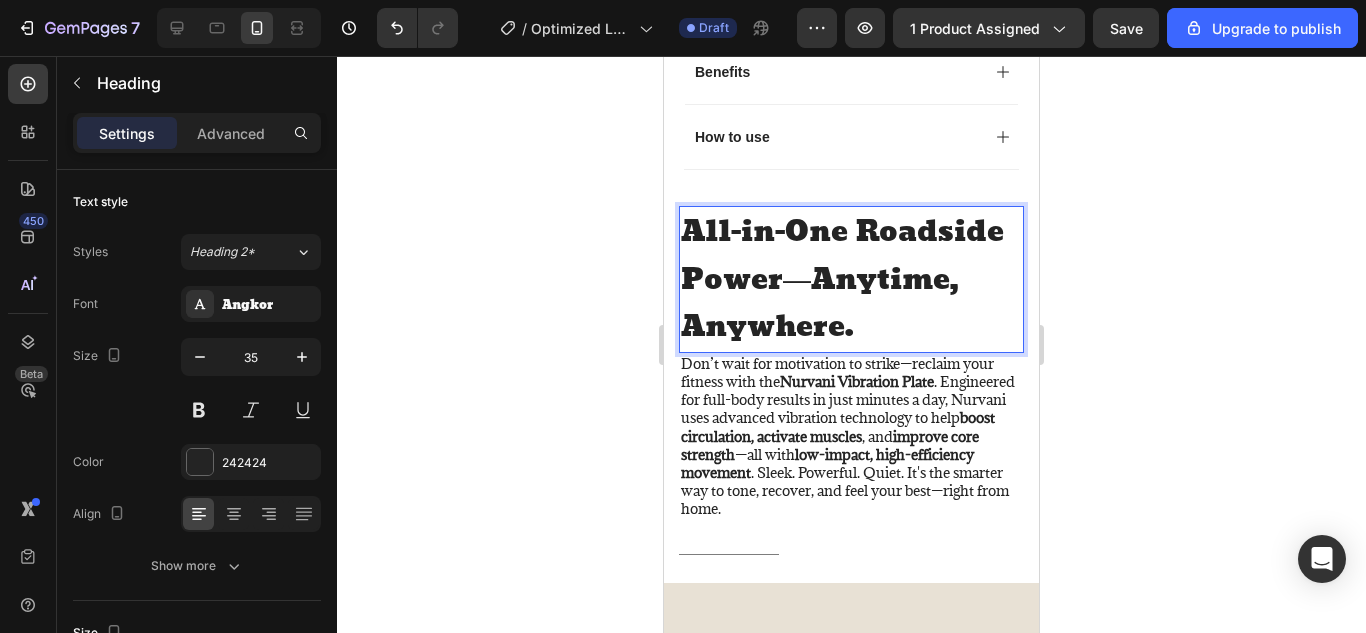 click on "All-in-One Roadside Power—Anytime, Anywhere." at bounding box center [842, 279] 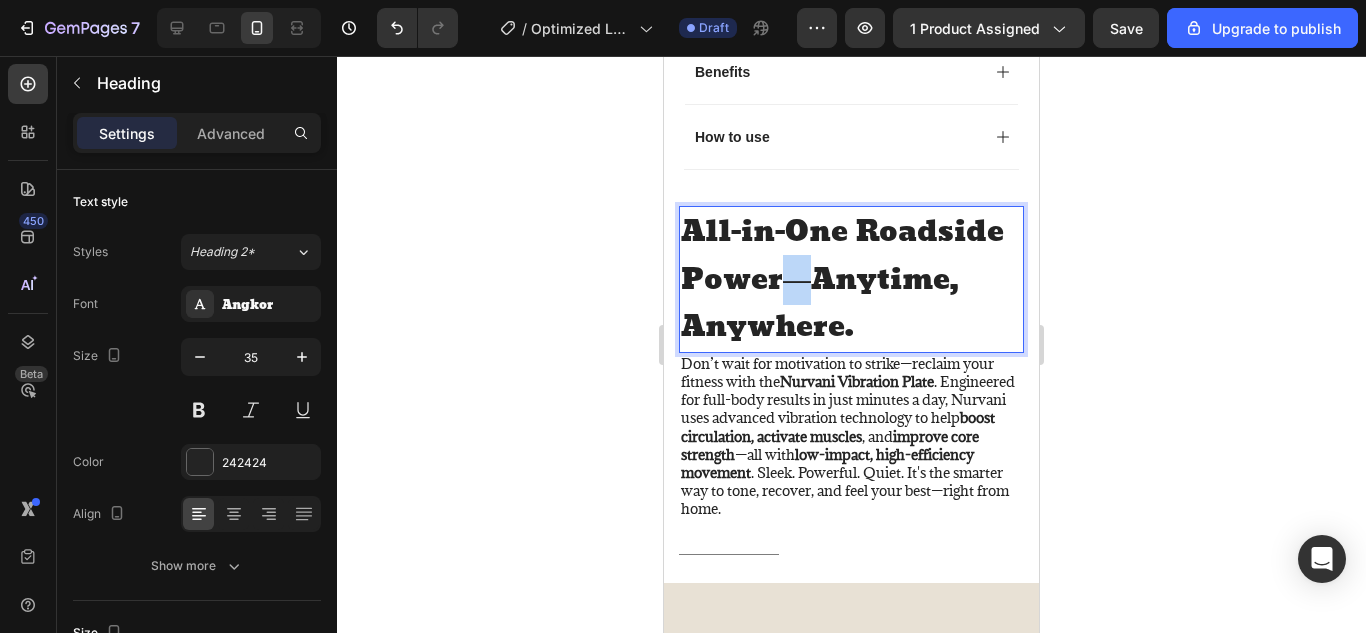click on "All-in-One Roadside Power—Anytime, Anywhere." at bounding box center [842, 279] 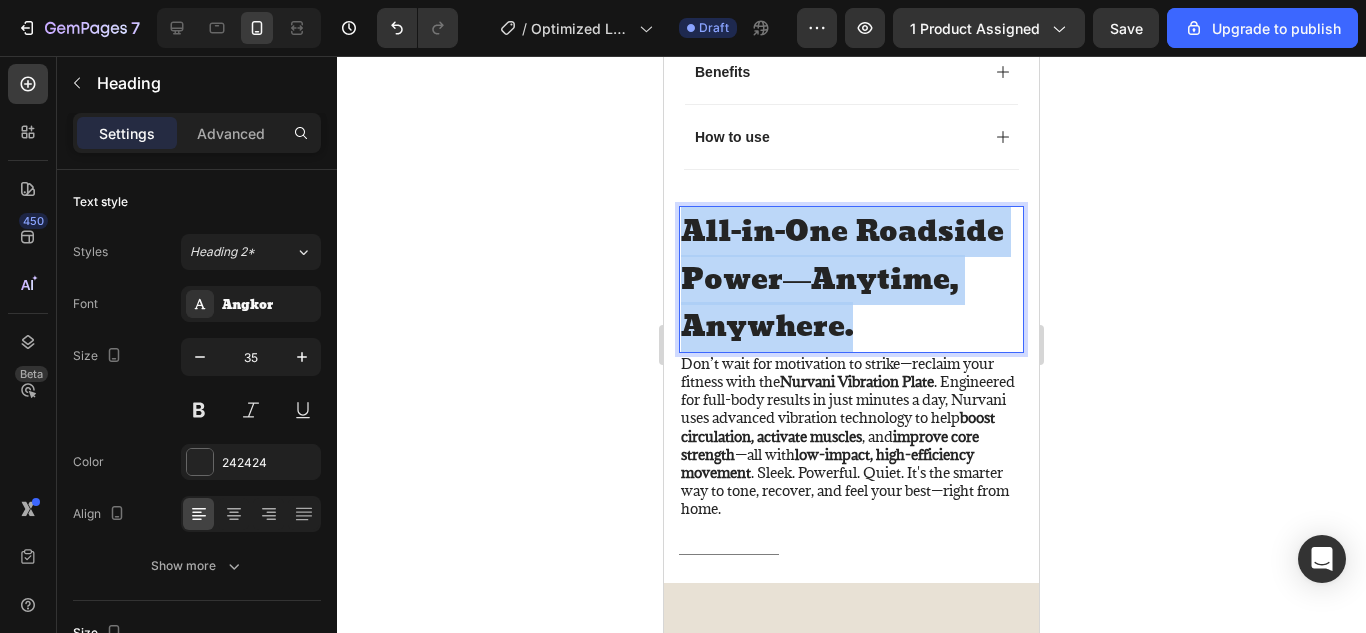 click on "All-in-One Roadside Power—Anytime, Anywhere." at bounding box center [842, 279] 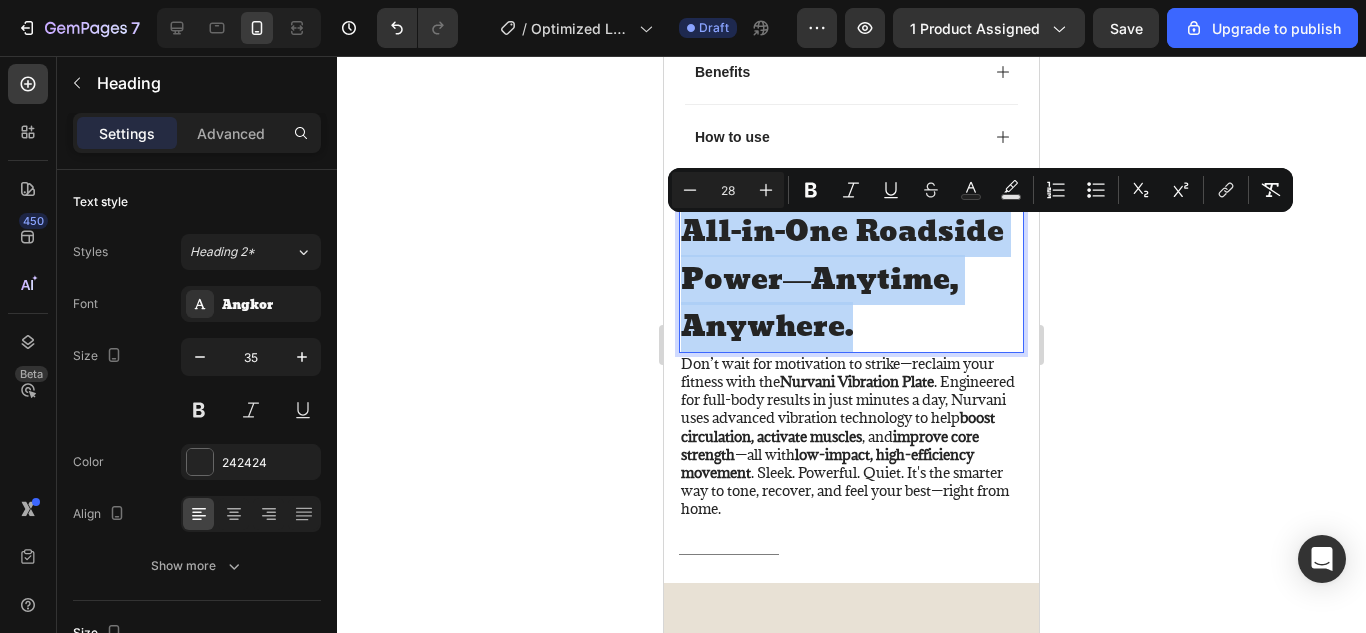 click on "All-in-One Roadside Power—Anytime, Anywhere." at bounding box center [842, 279] 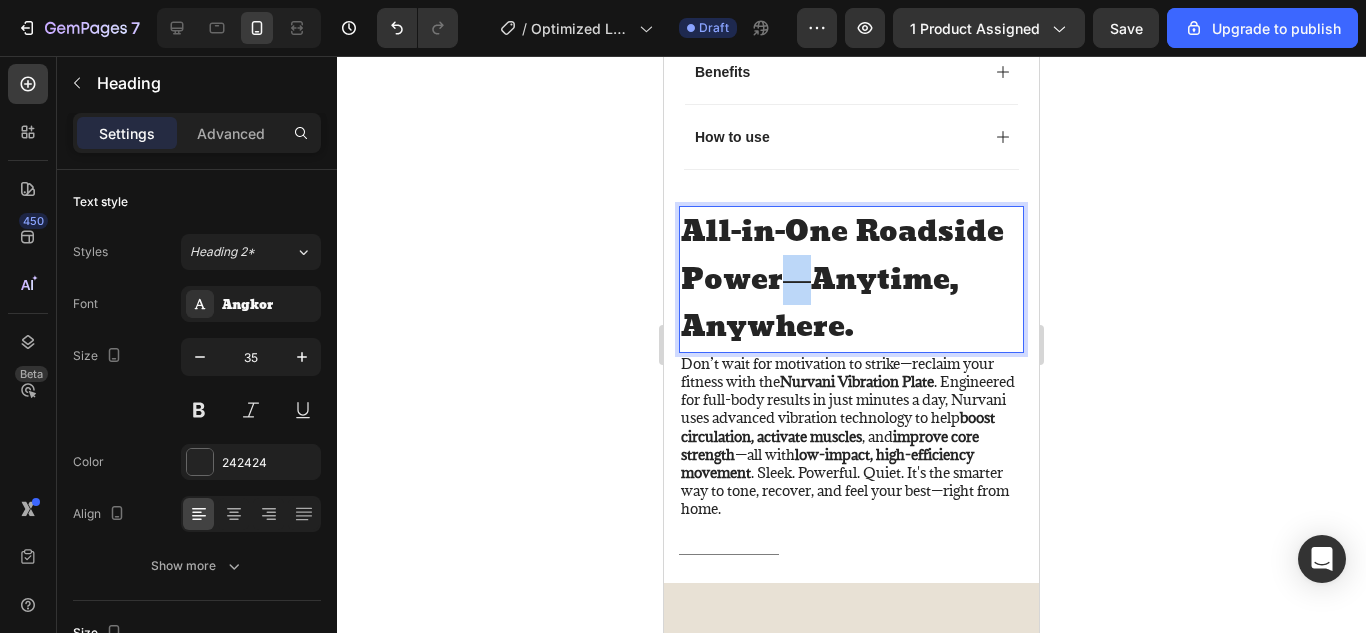 click on "All-in-One Roadside Power—Anytime, Anywhere." at bounding box center (842, 279) 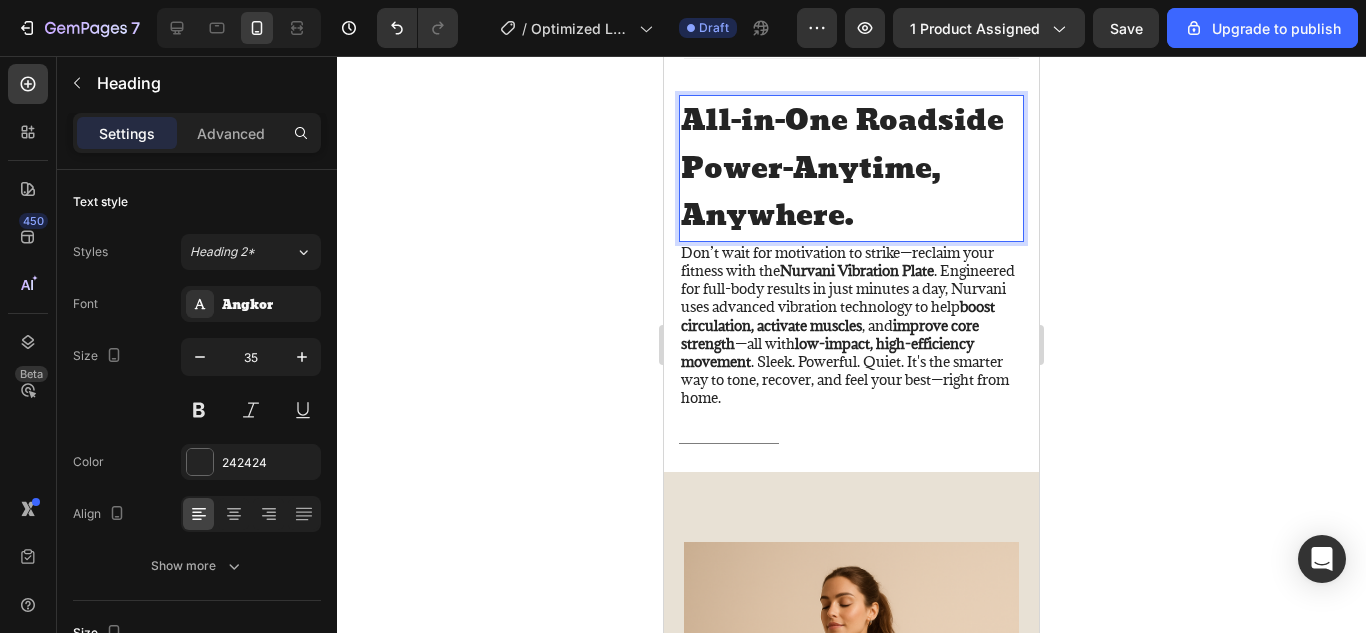 scroll, scrollTop: 1359, scrollLeft: 0, axis: vertical 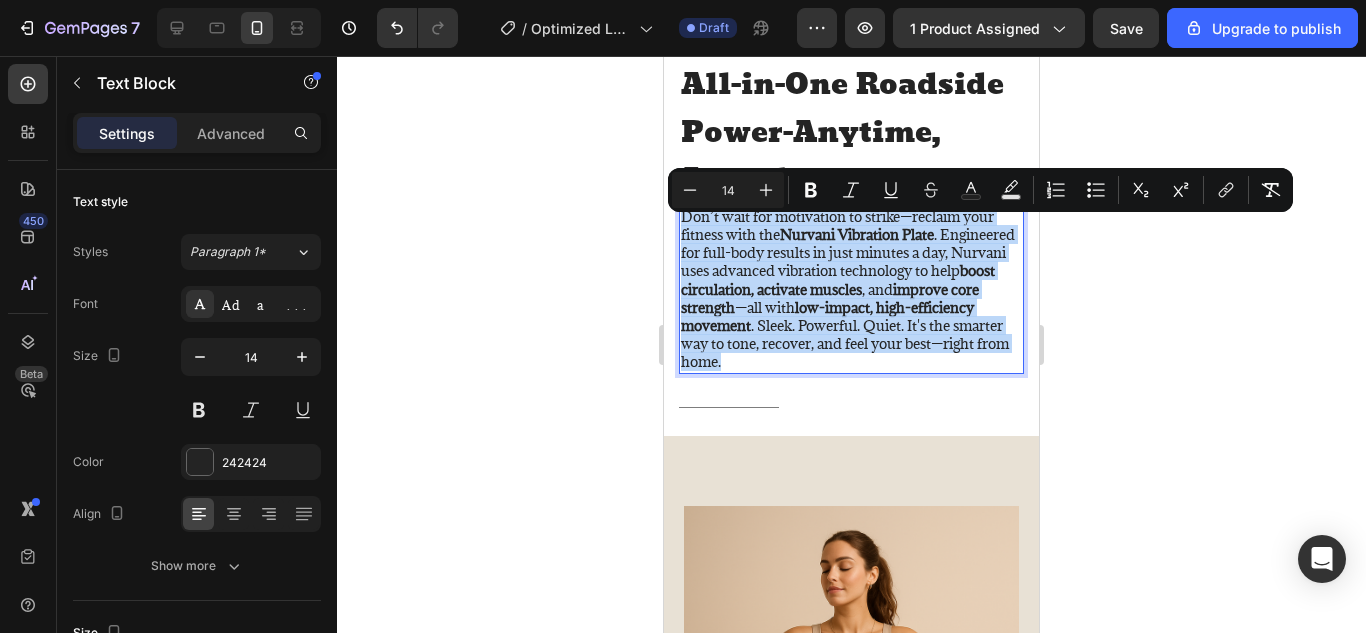 click on "Don’t wait for motivation to strike—reclaim your fitness with the  Nurvani Vibration Plate . Engineered for full-body results in just minutes a day, Nurvani uses advanced vibration technology to help  boost circulation, activate muscles , and  improve core strength —all with  low-impact, high-efficiency movement . Sleek. Powerful. Quiet. It's the smarter way to tone, recover, and feel your best—right from home." at bounding box center (851, 290) 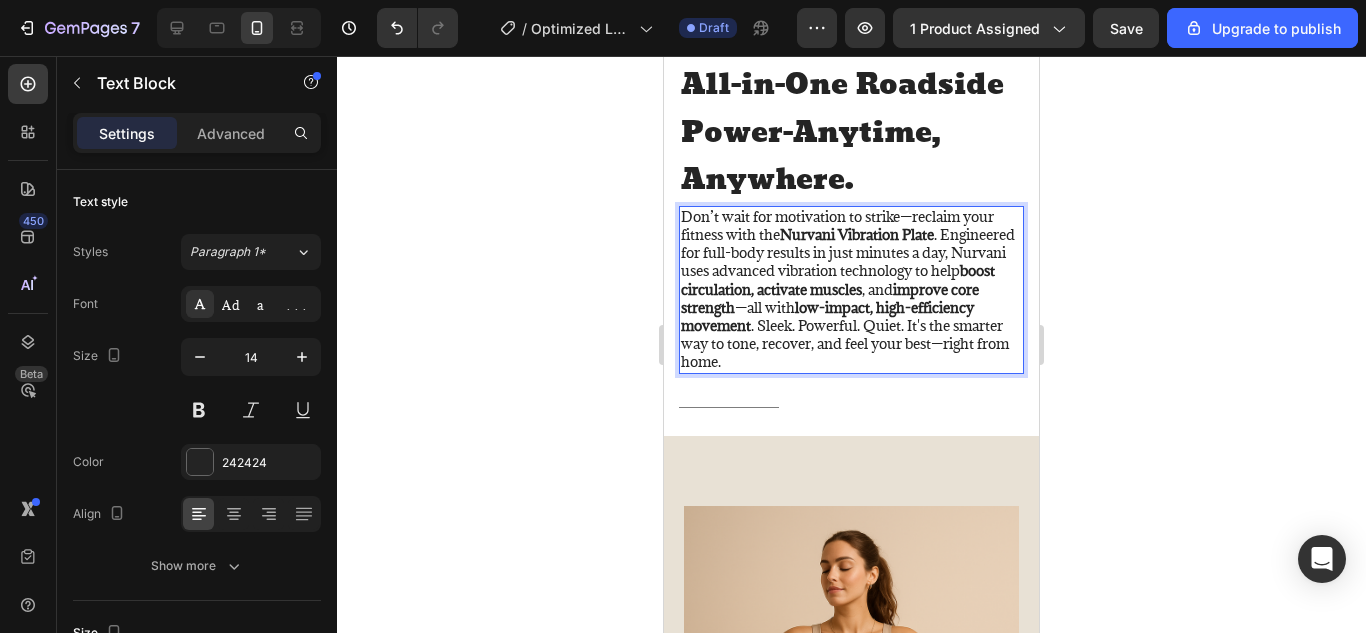 click on "Don’t wait for motivation to strike—reclaim your fitness with the  Nurvani Vibration Plate . Engineered for full-body results in just minutes a day, Nurvani uses advanced vibration technology to help  boost circulation, activate muscles , and  improve core strength —all with  low-impact, high-efficiency movement . Sleek. Powerful. Quiet. It's the smarter way to tone, recover, and feel your best—right from home." at bounding box center (851, 290) 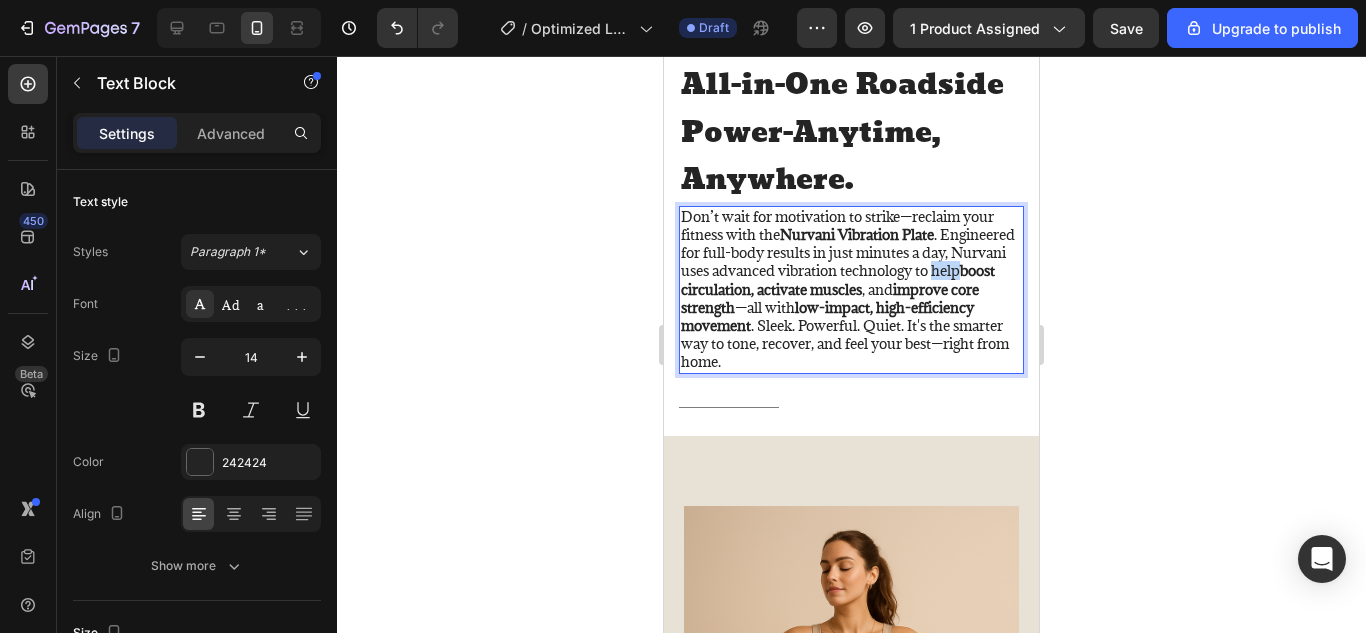 click on "Don’t wait for motivation to strike—reclaim your fitness with the  Nurvani Vibration Plate . Engineered for full-body results in just minutes a day, Nurvani uses advanced vibration technology to help  boost circulation, activate muscles , and  improve core strength —all with  low-impact, high-efficiency movement . Sleek. Powerful. Quiet. It's the smarter way to tone, recover, and feel your best—right from home." at bounding box center [851, 290] 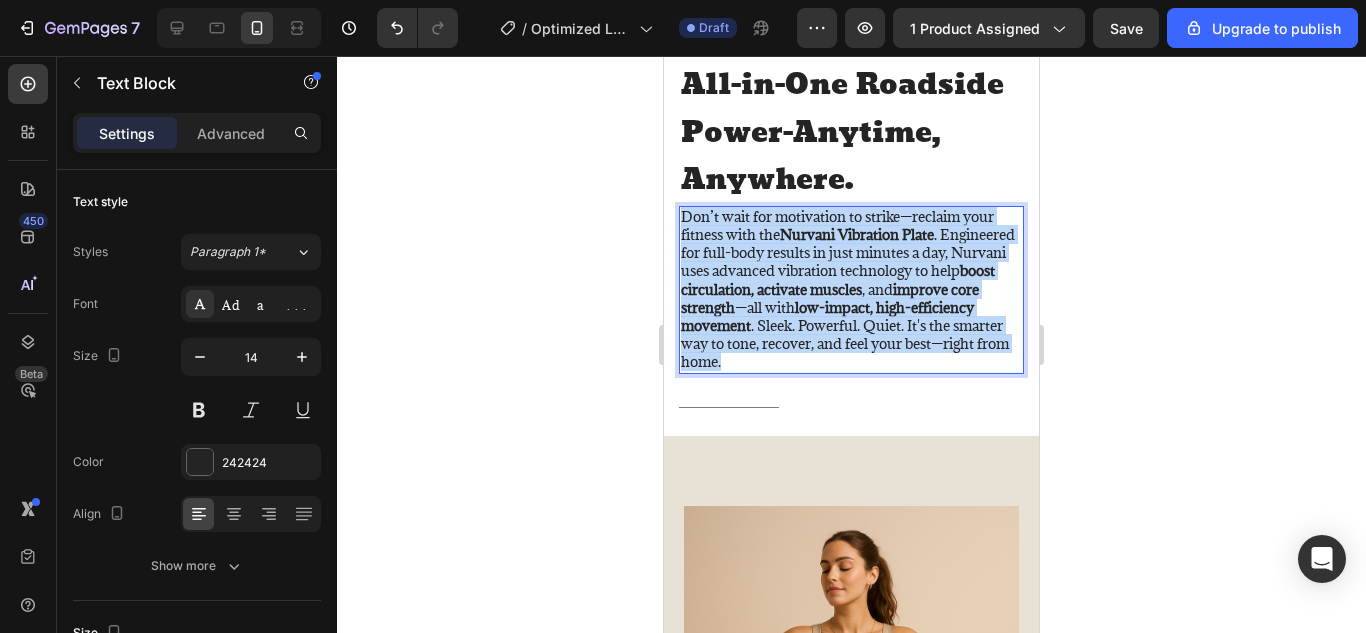 click on "Don’t wait for motivation to strike—reclaim your fitness with the  Nurvani Vibration Plate . Engineered for full-body results in just minutes a day, Nurvani uses advanced vibration technology to help  boost circulation, activate muscles , and  improve core strength —all with  low-impact, high-efficiency movement . Sleek. Powerful. Quiet. It's the smarter way to tone, recover, and feel your best—right from home." at bounding box center [851, 290] 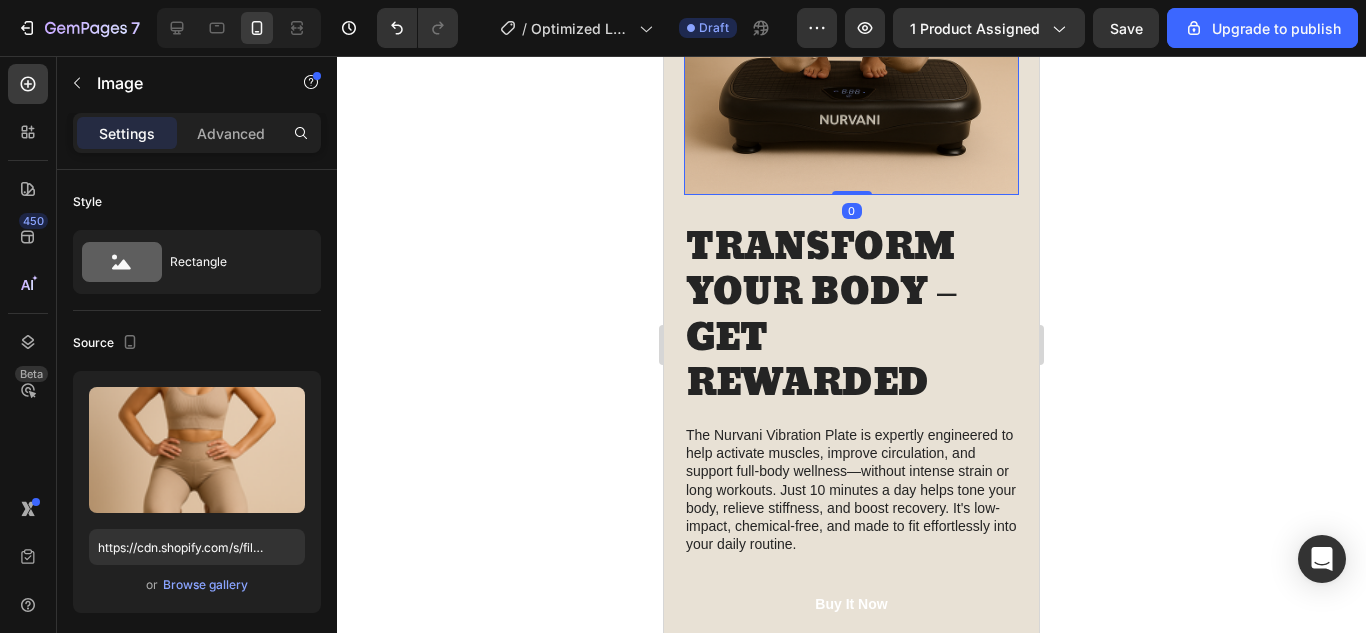 scroll, scrollTop: 2223, scrollLeft: 0, axis: vertical 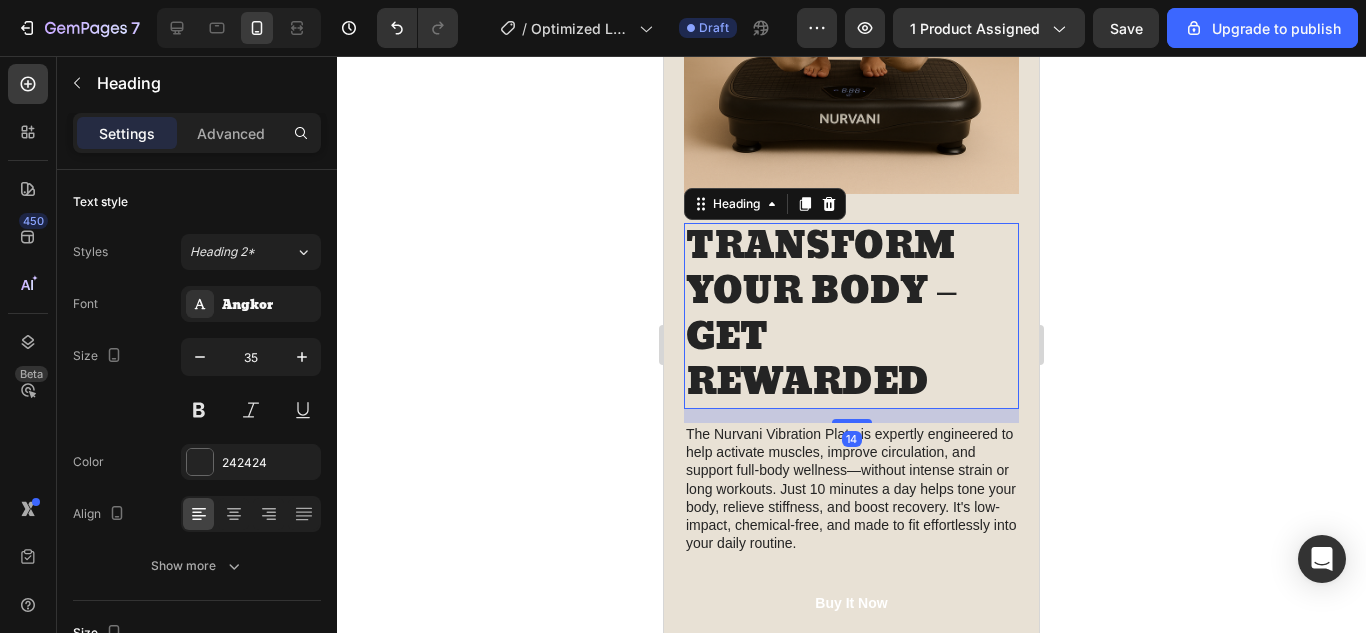 click on "TRANSFORM YOUR BODY –  GET REWARDED" at bounding box center (851, 316) 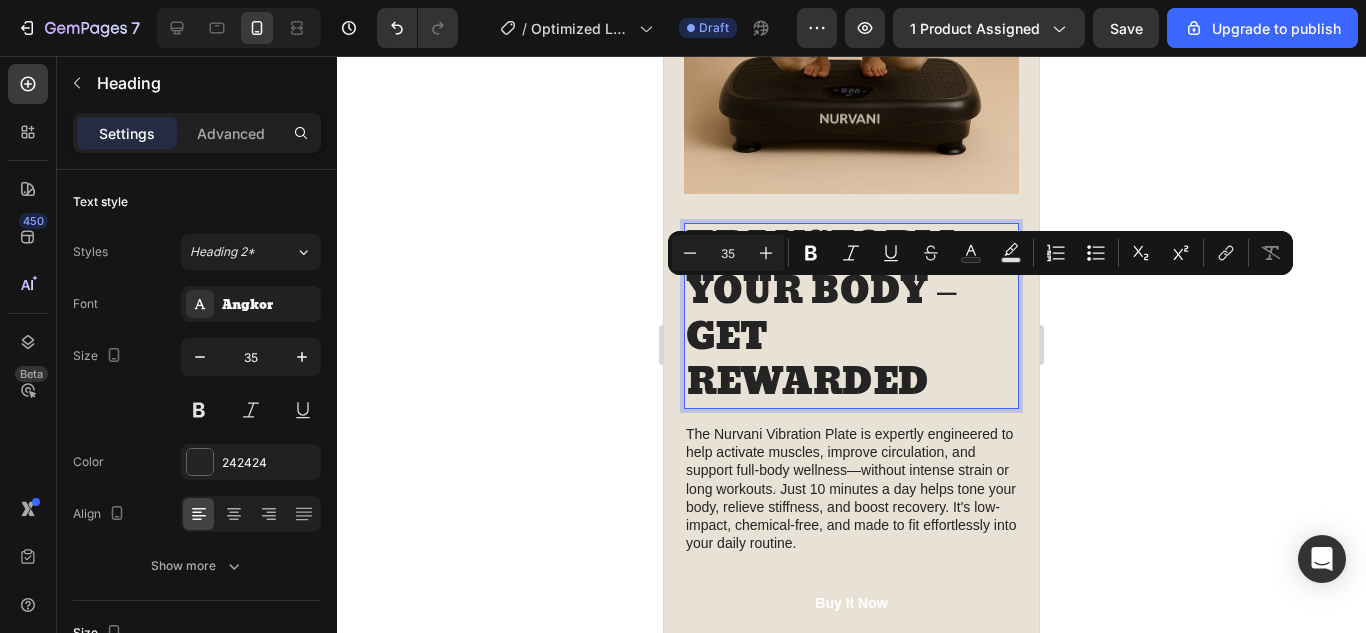 click on "TRANSFORM YOUR BODY –  GET REWARDED" at bounding box center (851, 316) 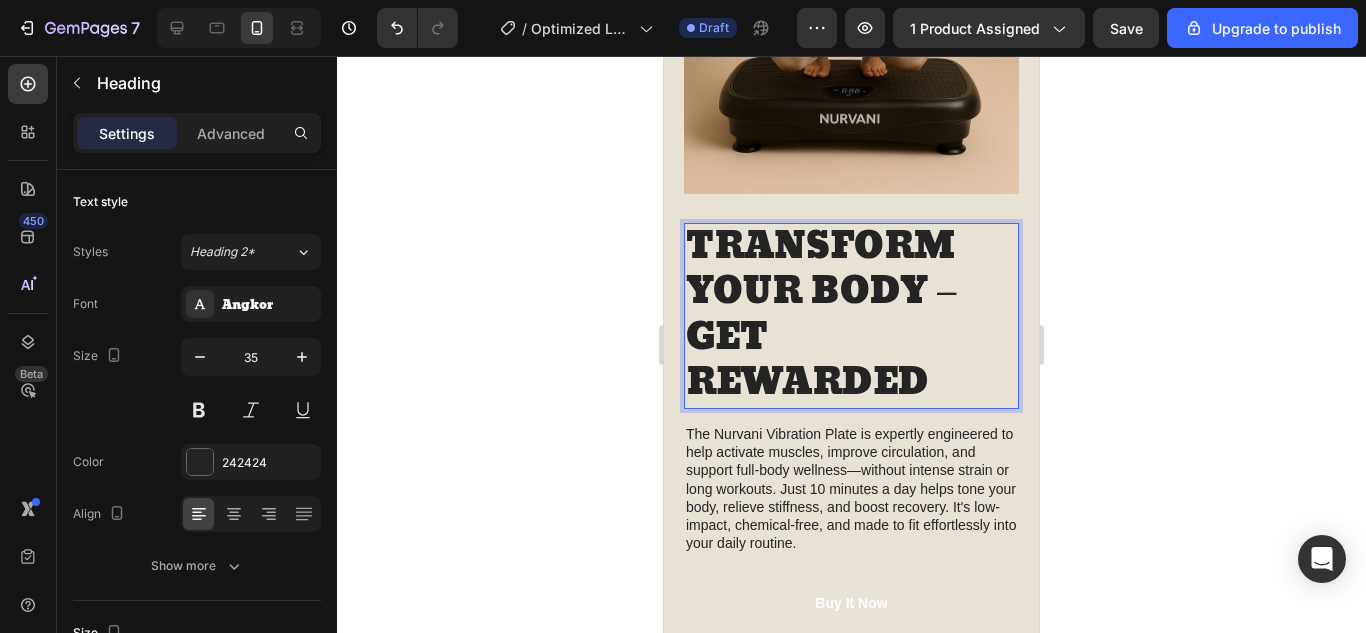 click on "TRANSFORM YOUR BODY –  GET REWARDED" at bounding box center (851, 316) 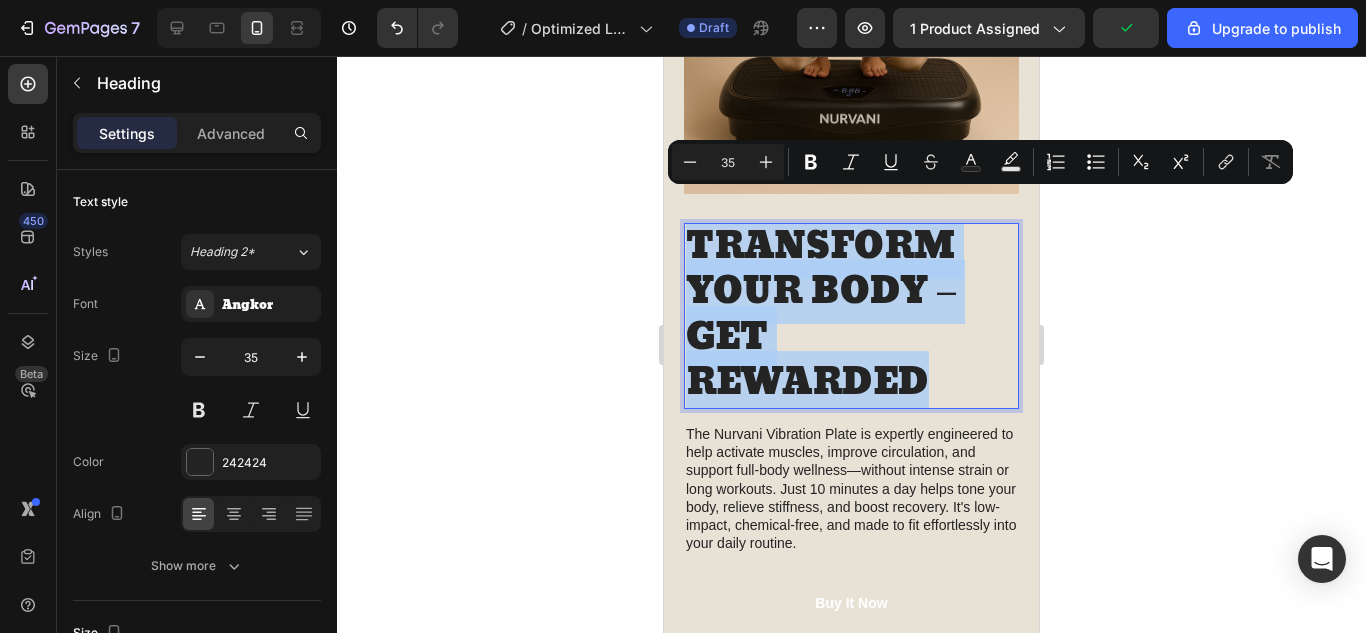 drag, startPoint x: 943, startPoint y: 367, endPoint x: 690, endPoint y: 234, distance: 285.8286 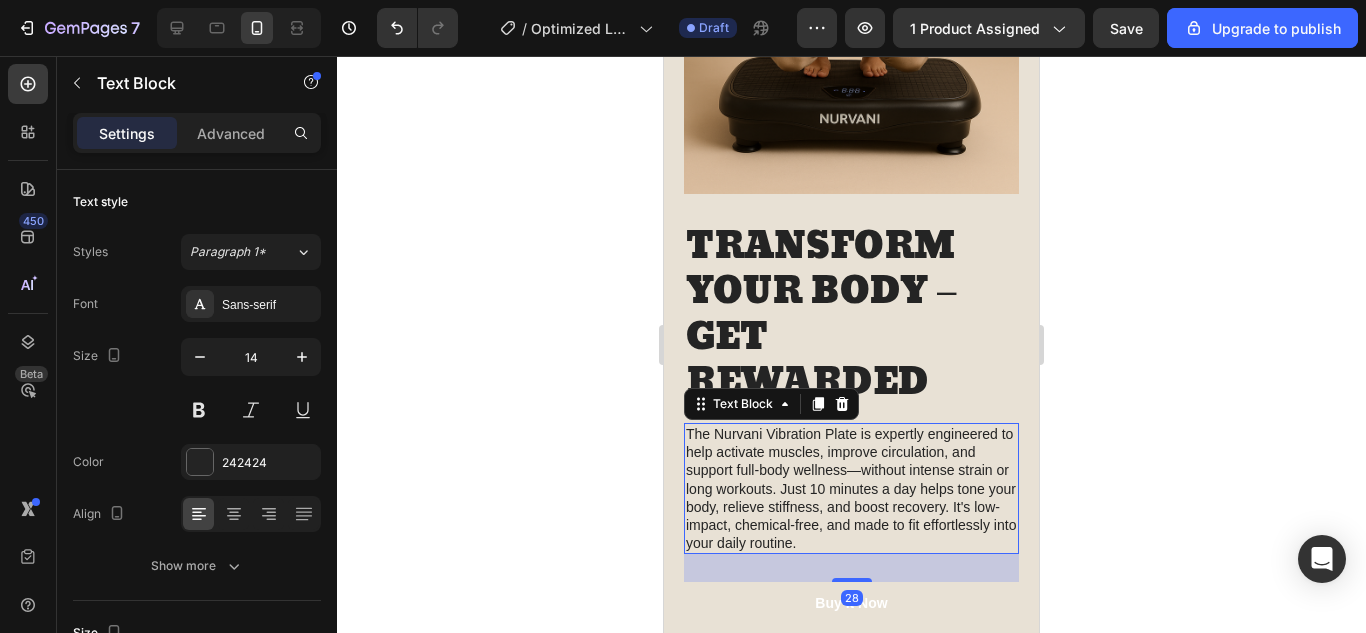 click on "The Nurvani Vibration Plate is expertly engineered to help activate muscles, improve circulation, and support full-body wellness—without intense strain or long workouts. Just 10 minutes a day helps tone your body, relieve stiffness, and boost recovery. It's low-impact, chemical-free, and made to fit effortlessly into your daily routine." at bounding box center (851, 488) 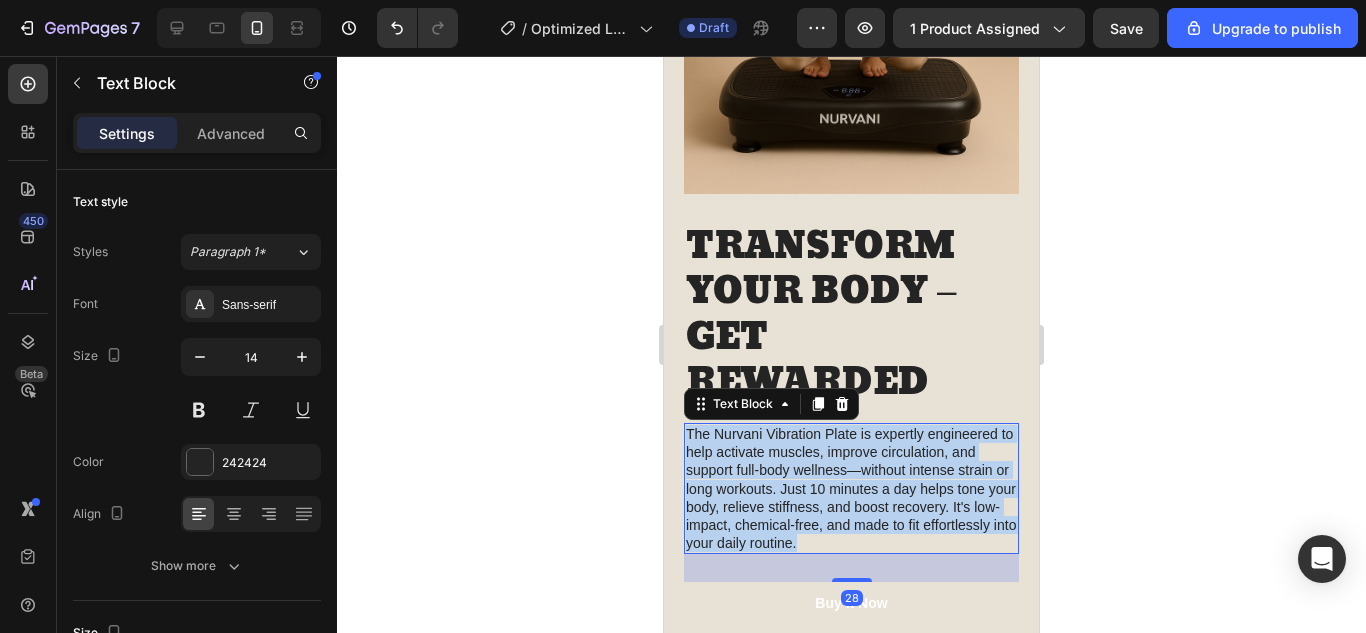 click on "The Nurvani Vibration Plate is expertly engineered to help activate muscles, improve circulation, and support full-body wellness—without intense strain or long workouts. Just 10 minutes a day helps tone your body, relieve stiffness, and boost recovery. It's low-impact, chemical-free, and made to fit effortlessly into your daily routine." at bounding box center [851, 488] 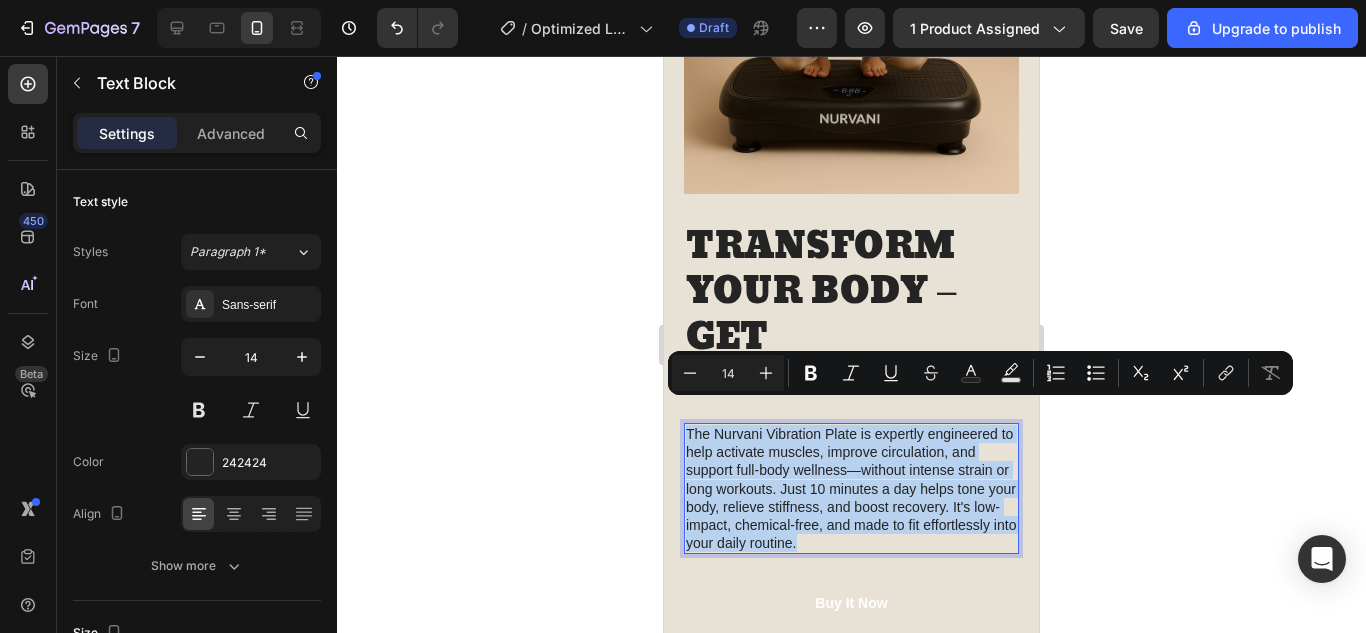 copy on "The Nurvani Vibration Plate is expertly engineered to help activate muscles, improve circulation, and support full-body wellness—without intense strain or long workouts. Just 10 minutes a day helps tone your body, relieve stiffness, and boost recovery. It's low-impact, chemical-free, and made to fit effortlessly into your daily routine." 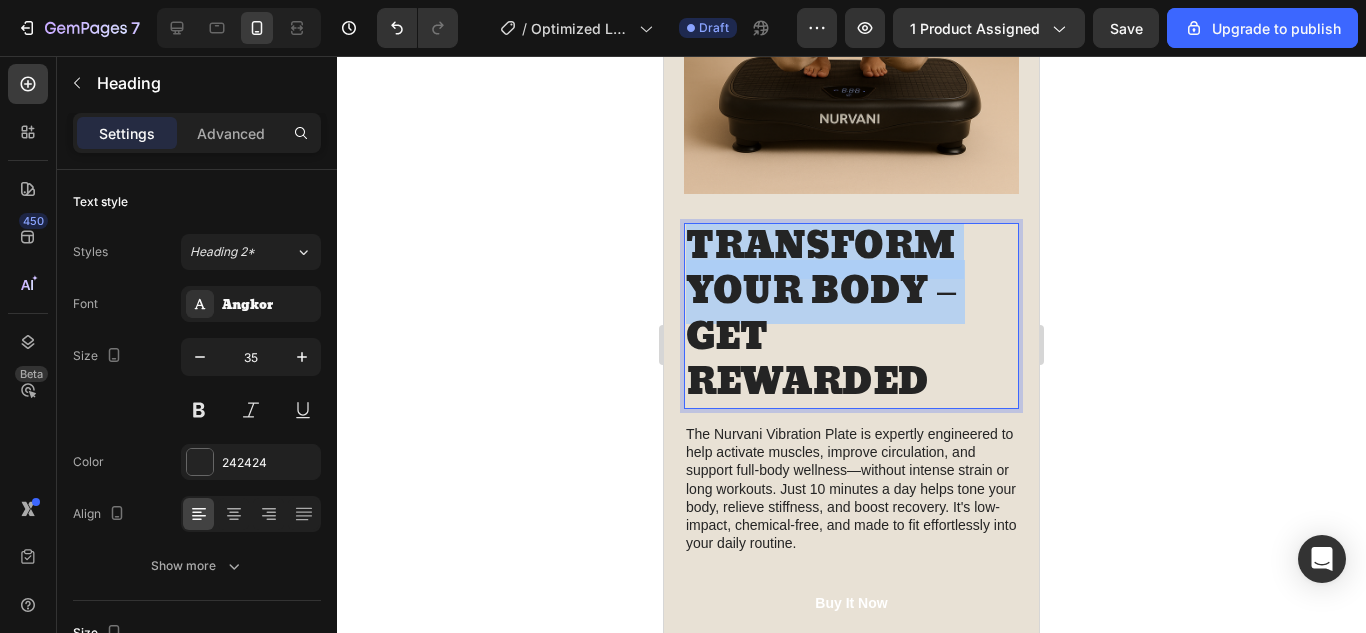 click on "TRANSFORM YOUR BODY –  GET REWARDED" at bounding box center (851, 316) 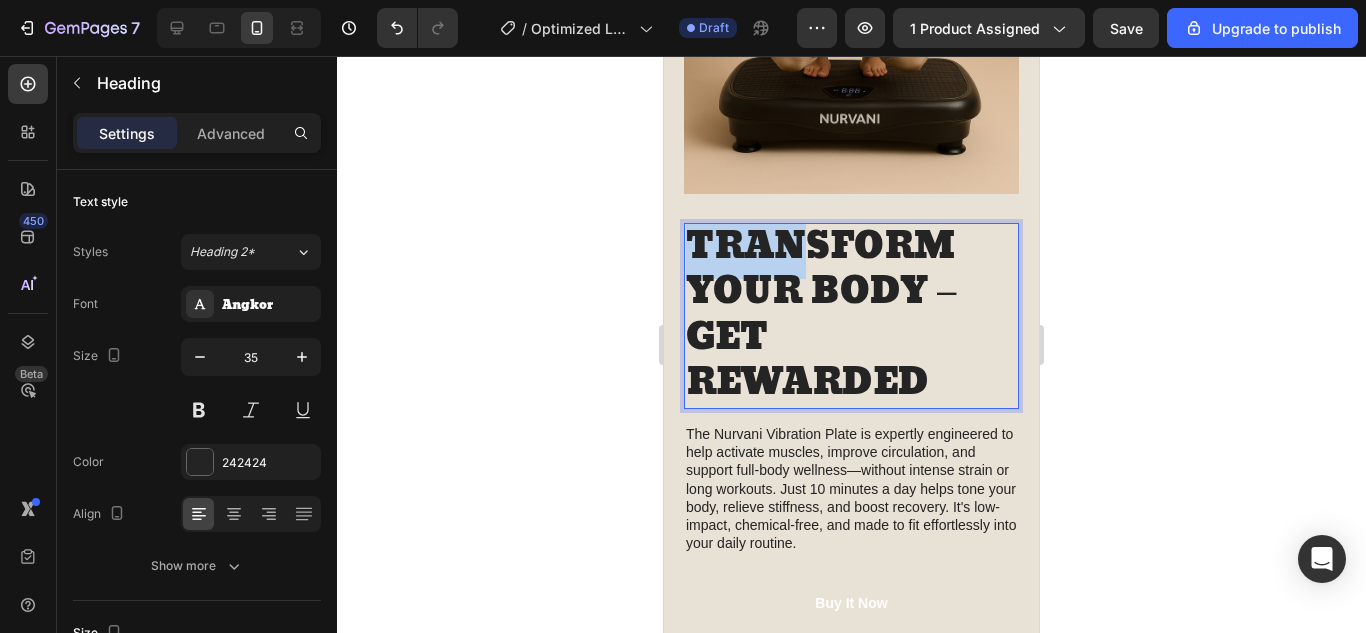 click on "TRANSFORM YOUR BODY –  GET REWARDED" at bounding box center (851, 316) 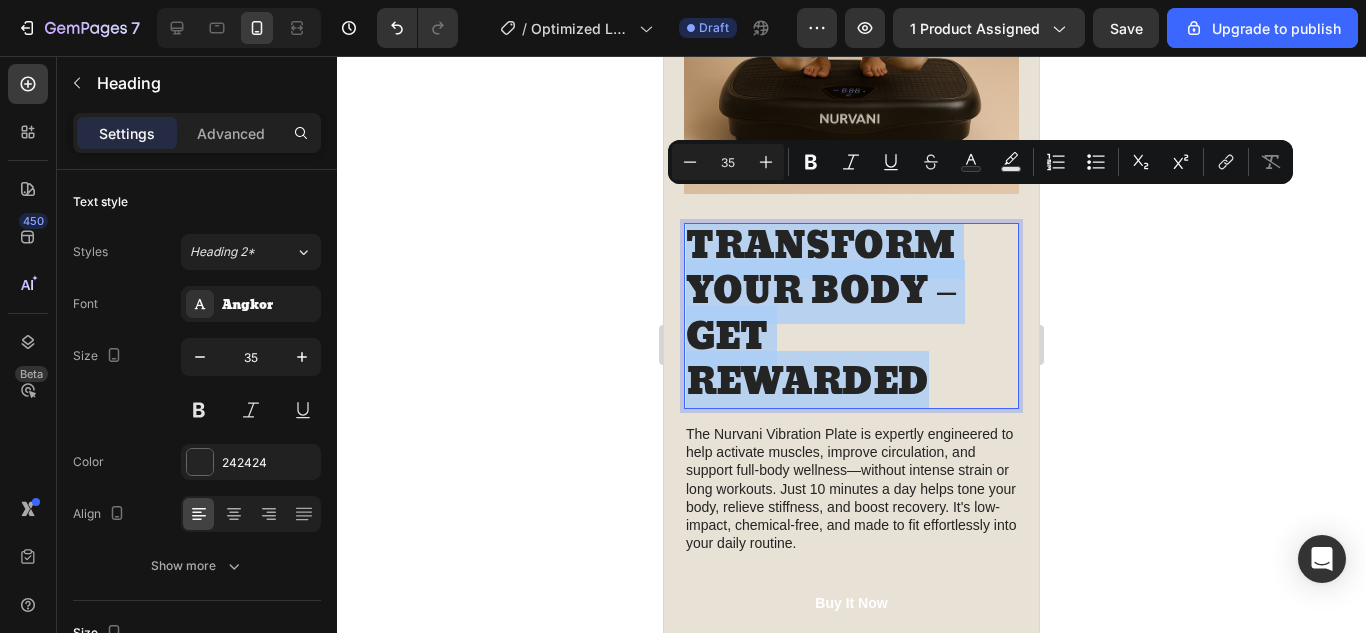 drag, startPoint x: 932, startPoint y: 360, endPoint x: 687, endPoint y: 219, distance: 282.67648 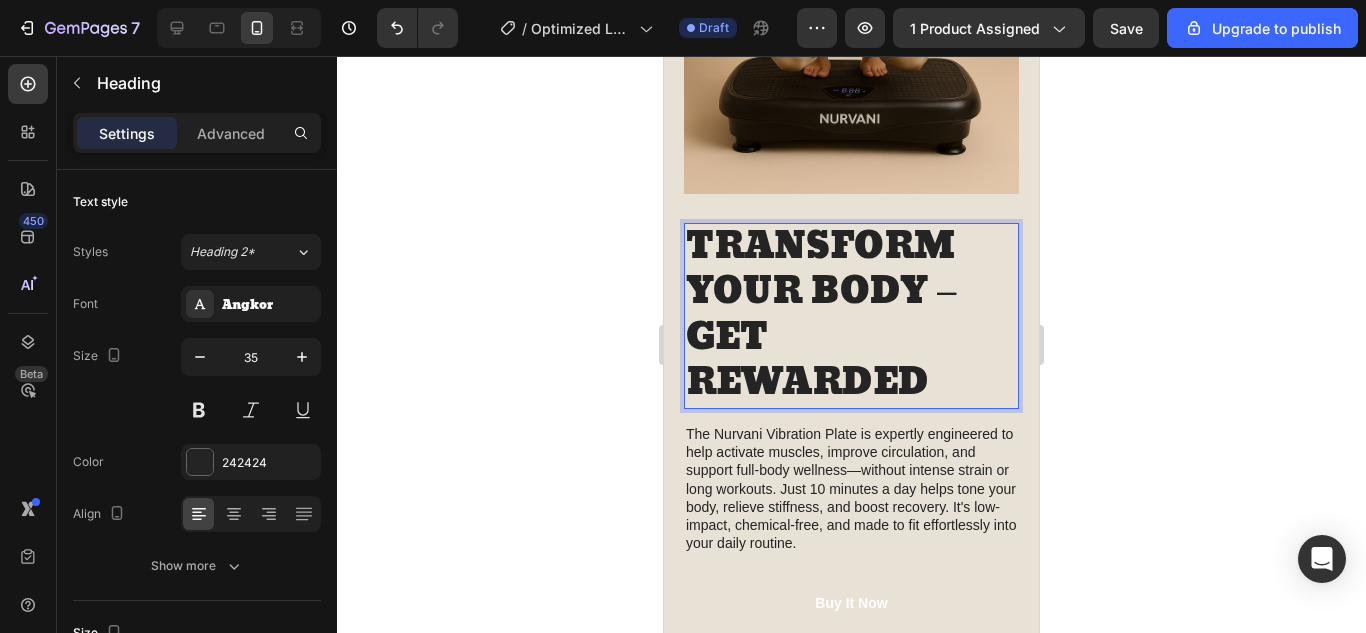 scroll, scrollTop: 7, scrollLeft: 0, axis: vertical 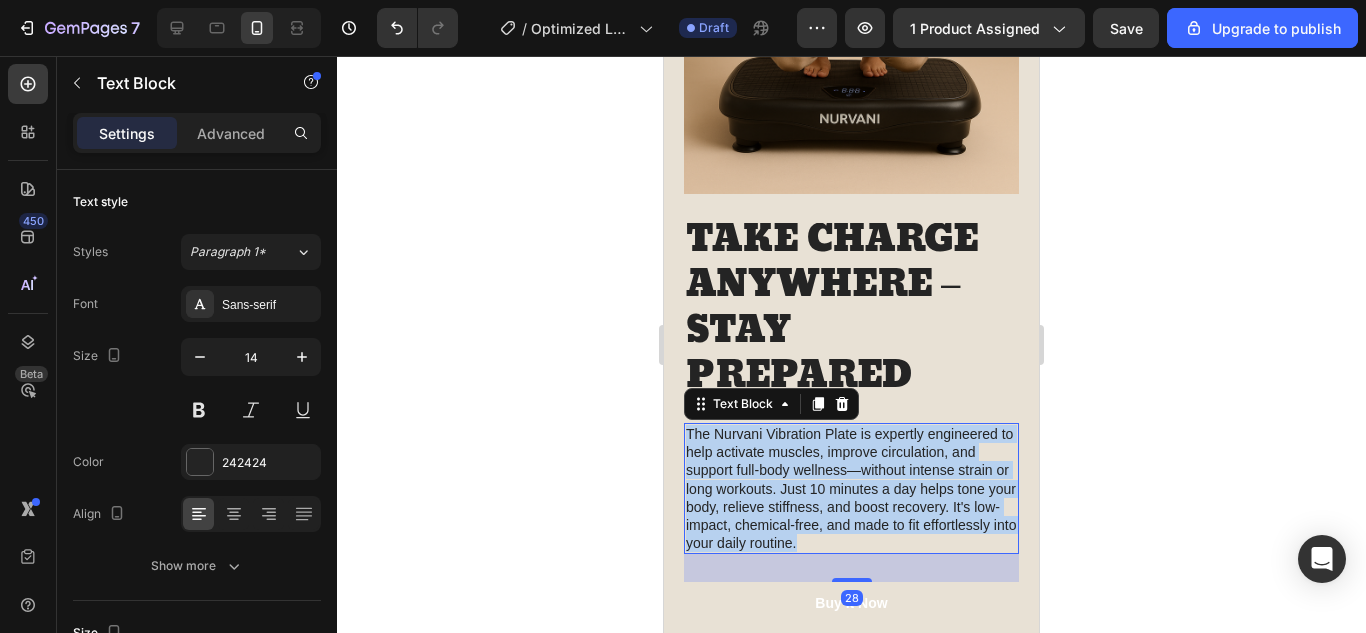 click on "The Nurvani Vibration Plate is expertly engineered to help activate muscles, improve circulation, and support full-body wellness—without intense strain or long workouts. Just 10 minutes a day helps tone your body, relieve stiffness, and boost recovery. It's low-impact, chemical-free, and made to fit effortlessly into your daily routine." at bounding box center [851, 488] 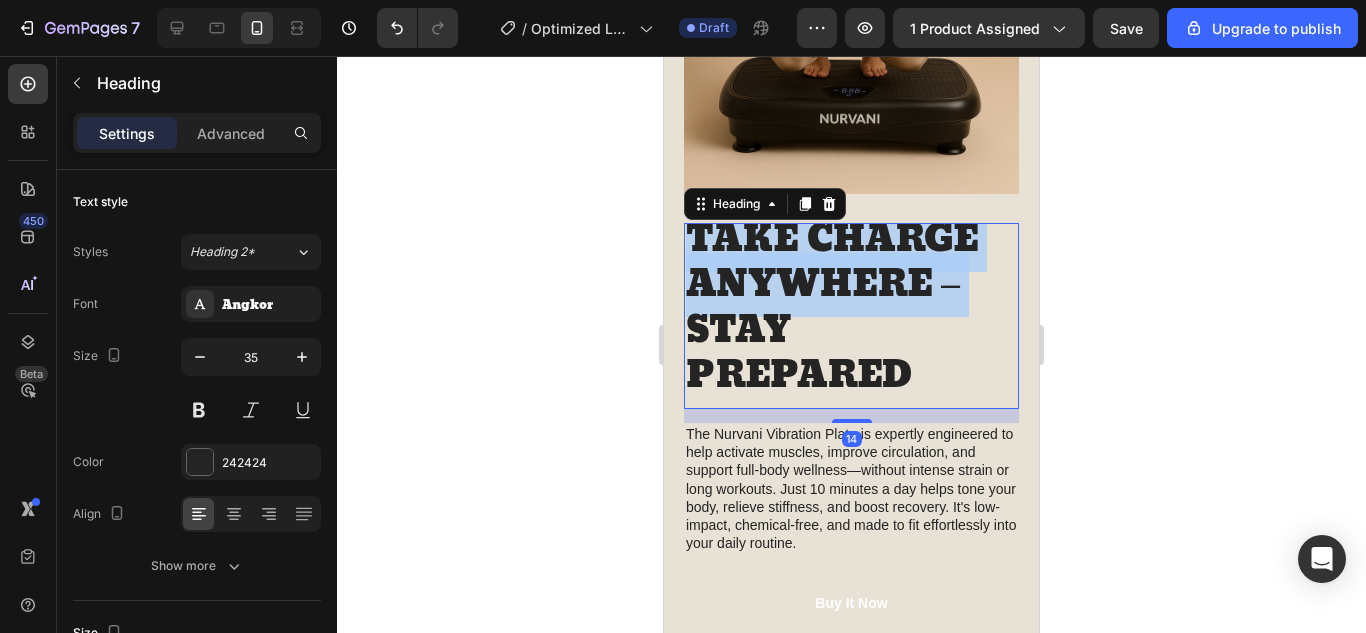 scroll, scrollTop: 0, scrollLeft: 0, axis: both 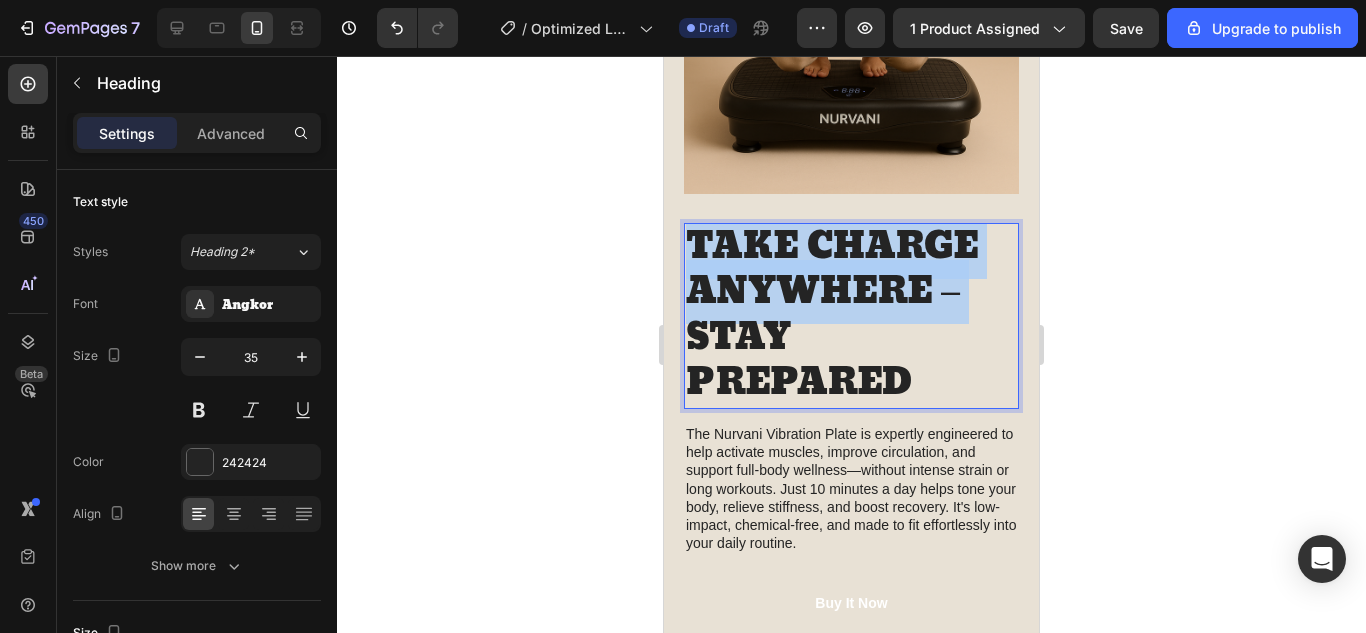 click on "TAKE CHARGE ANYWHERE – STAY PREPARED" at bounding box center (851, 316) 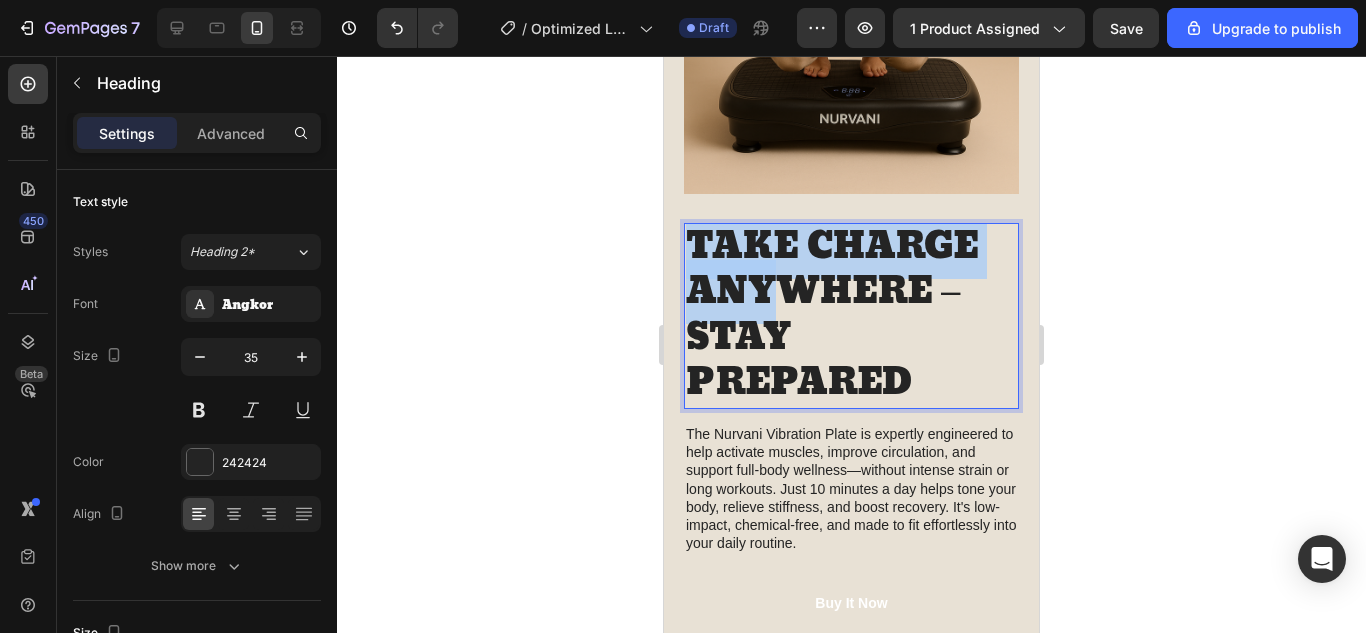 click on "TAKE CHARGE ANYWHERE – STAY PREPARED" at bounding box center (851, 316) 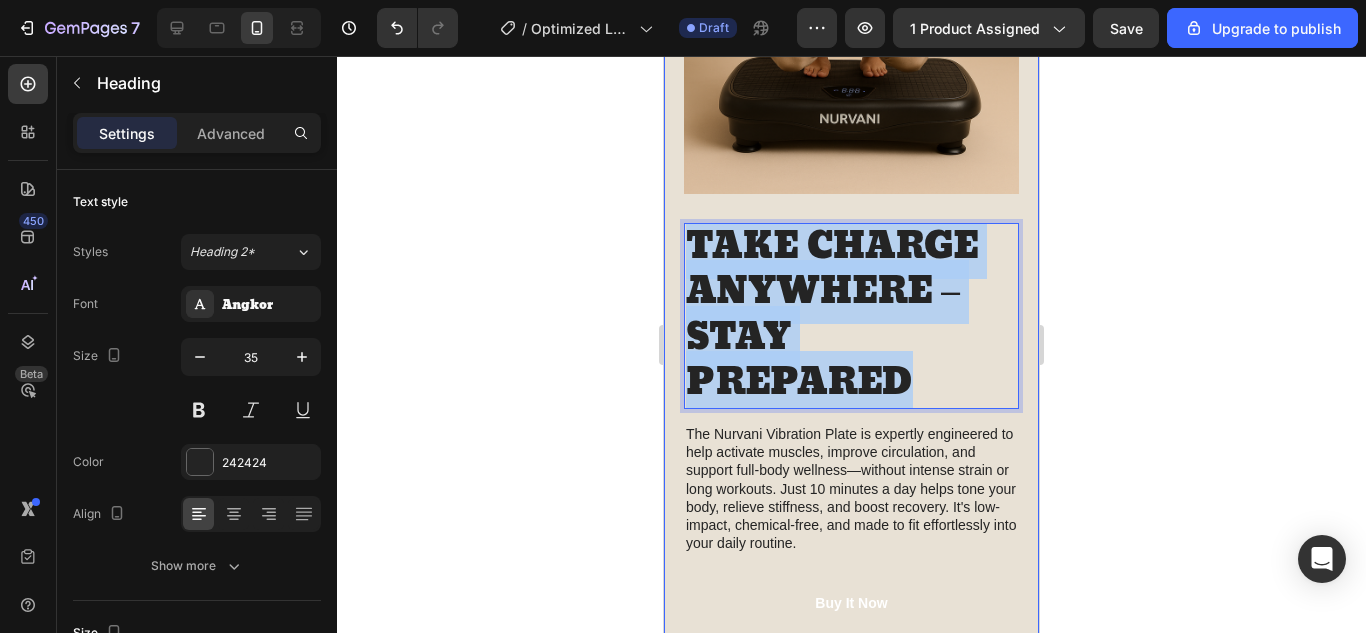 drag, startPoint x: 950, startPoint y: 349, endPoint x: 675, endPoint y: 219, distance: 304.17923 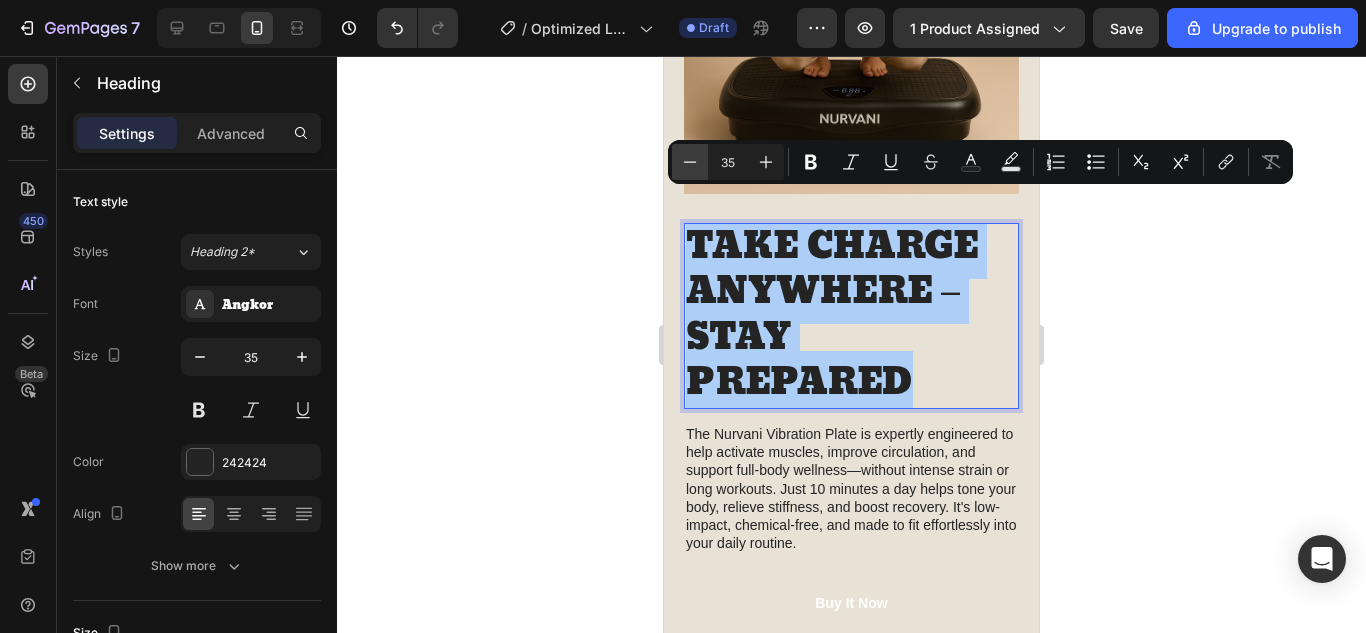 click 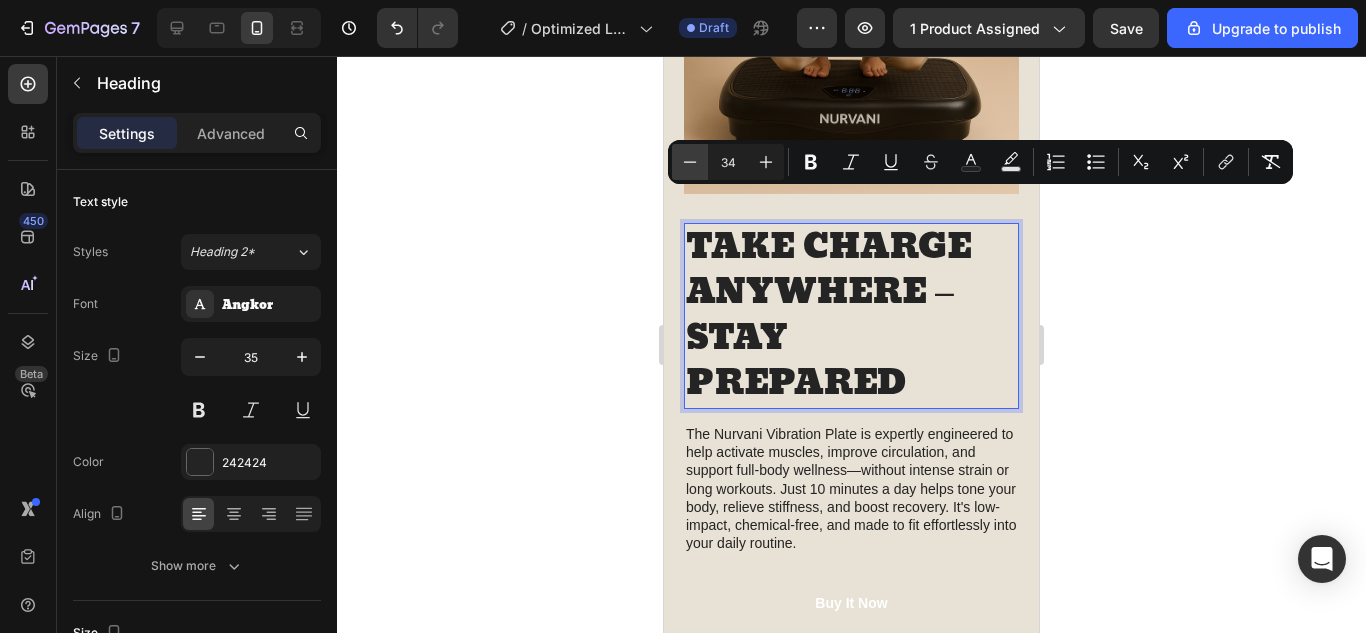 click 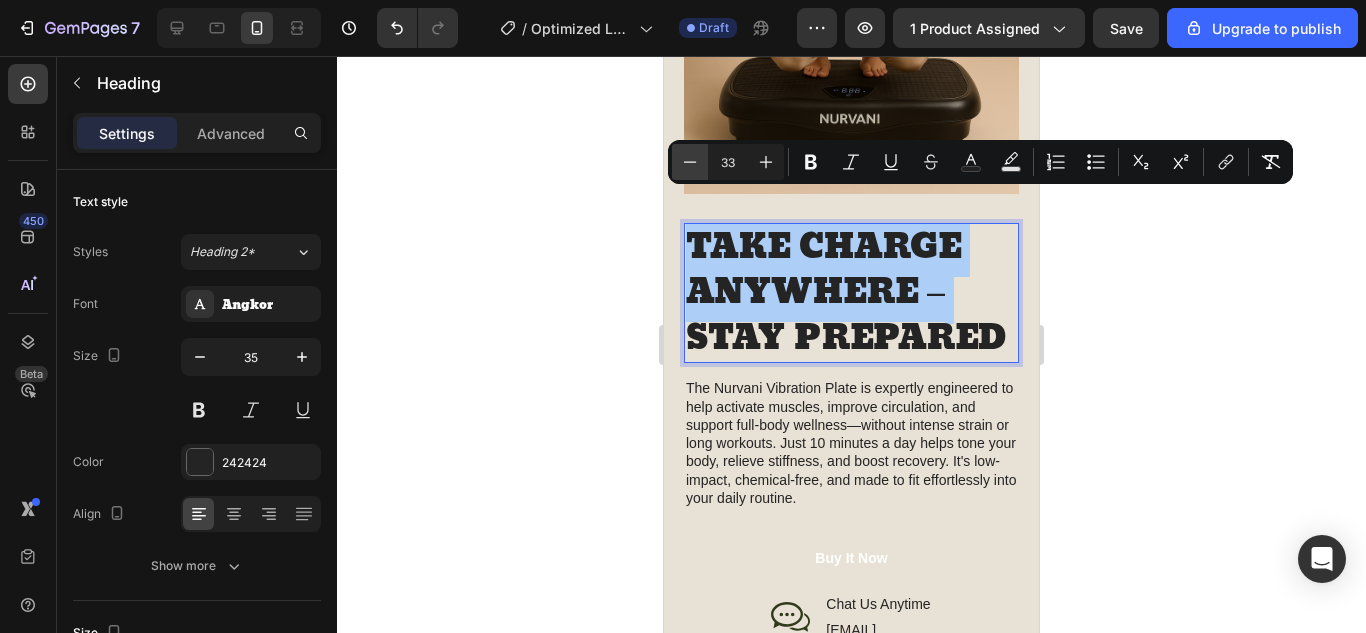 click 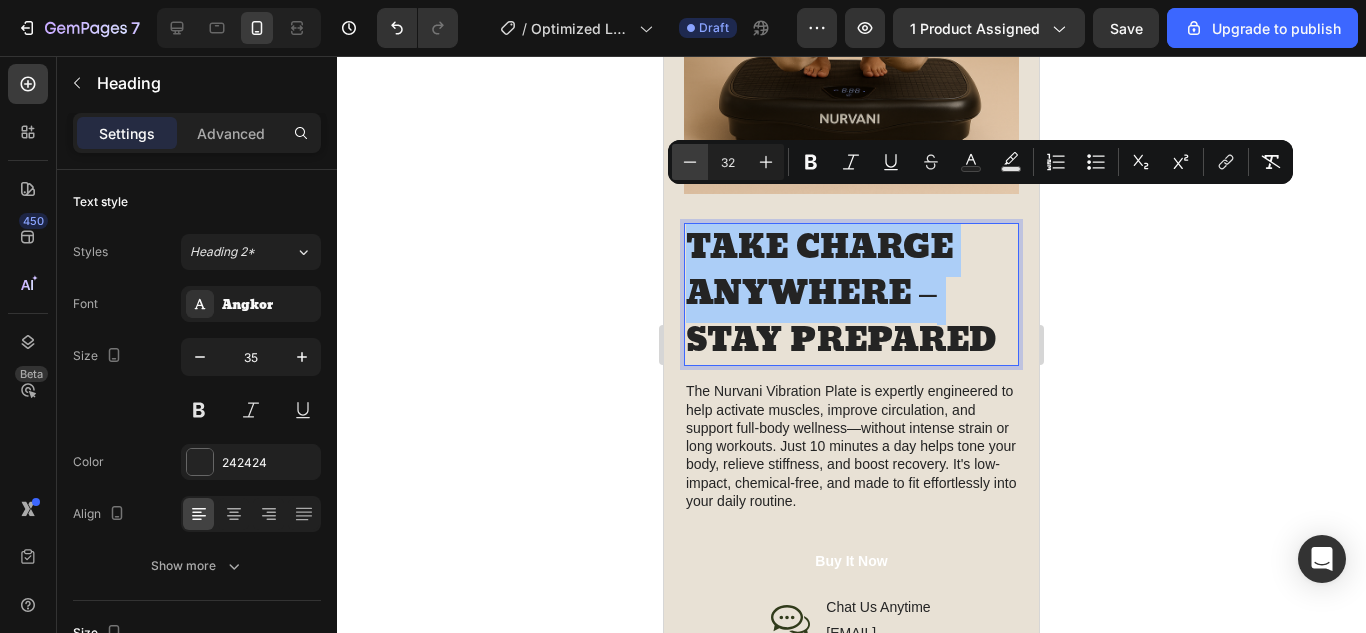 click 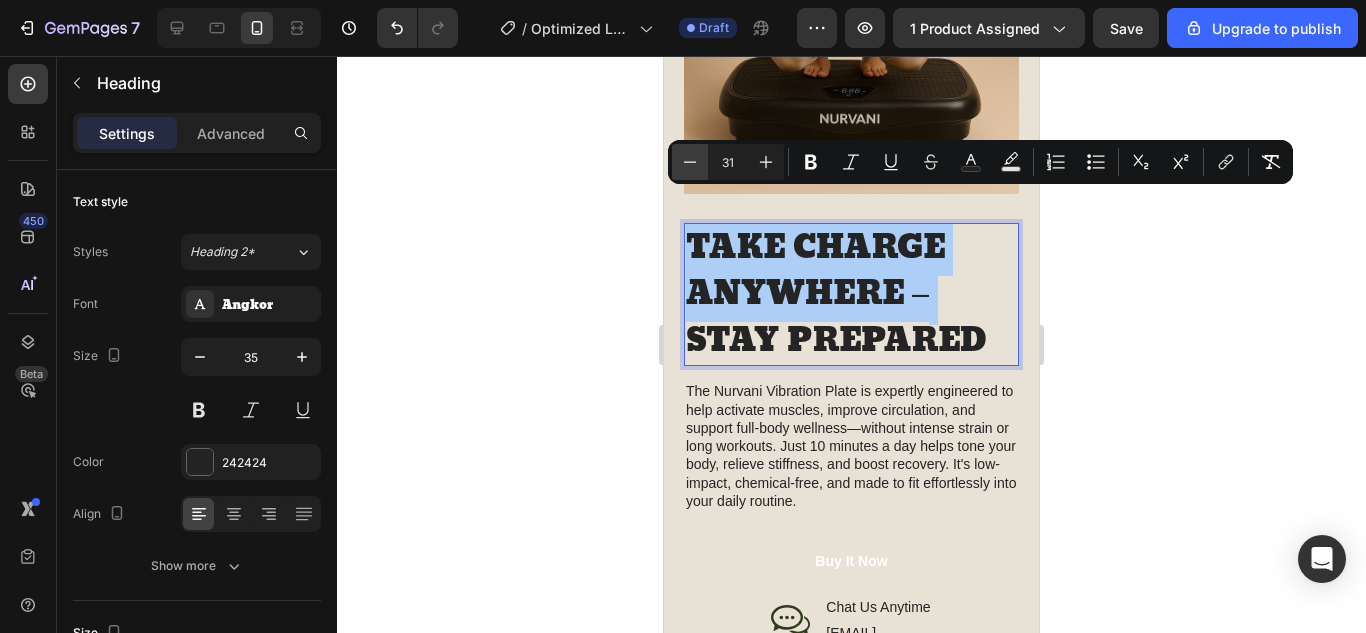 click 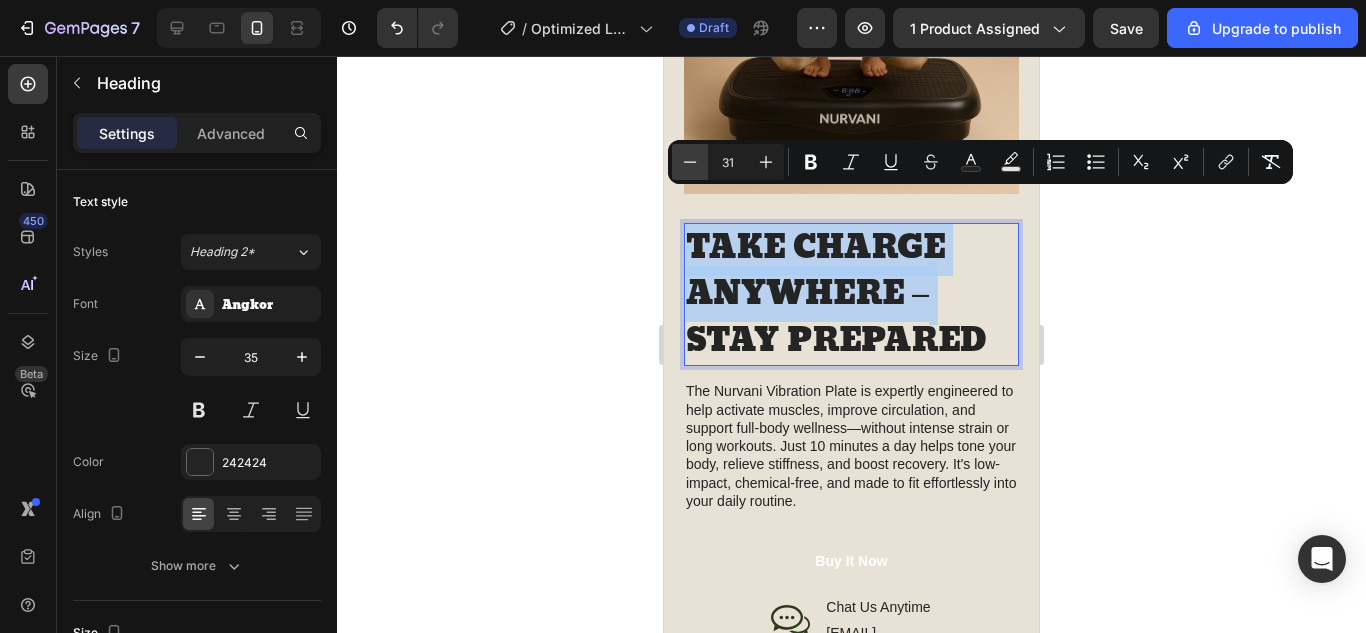 type on "30" 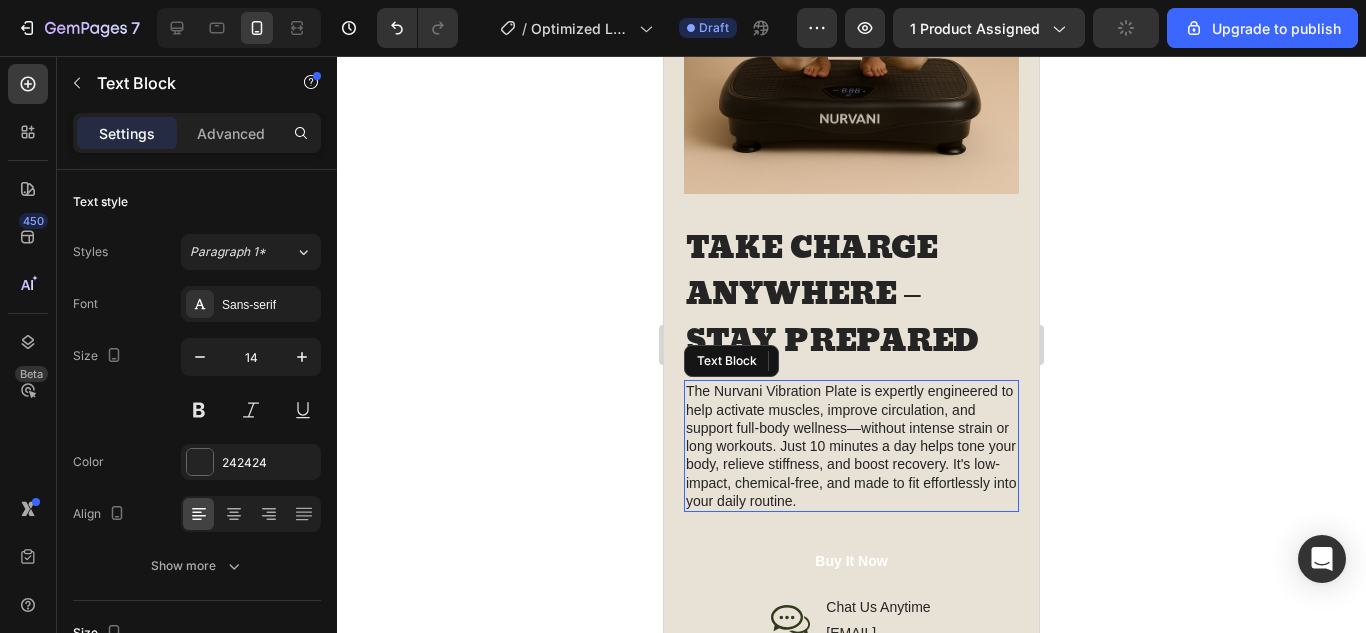 click on "The Nurvani Vibration Plate is expertly engineered to help activate muscles, improve circulation, and support full-body wellness—without intense strain or long workouts. Just 10 minutes a day helps tone your body, relieve stiffness, and boost recovery. It's low-impact, chemical-free, and made to fit effortlessly into your daily routine." at bounding box center [851, 445] 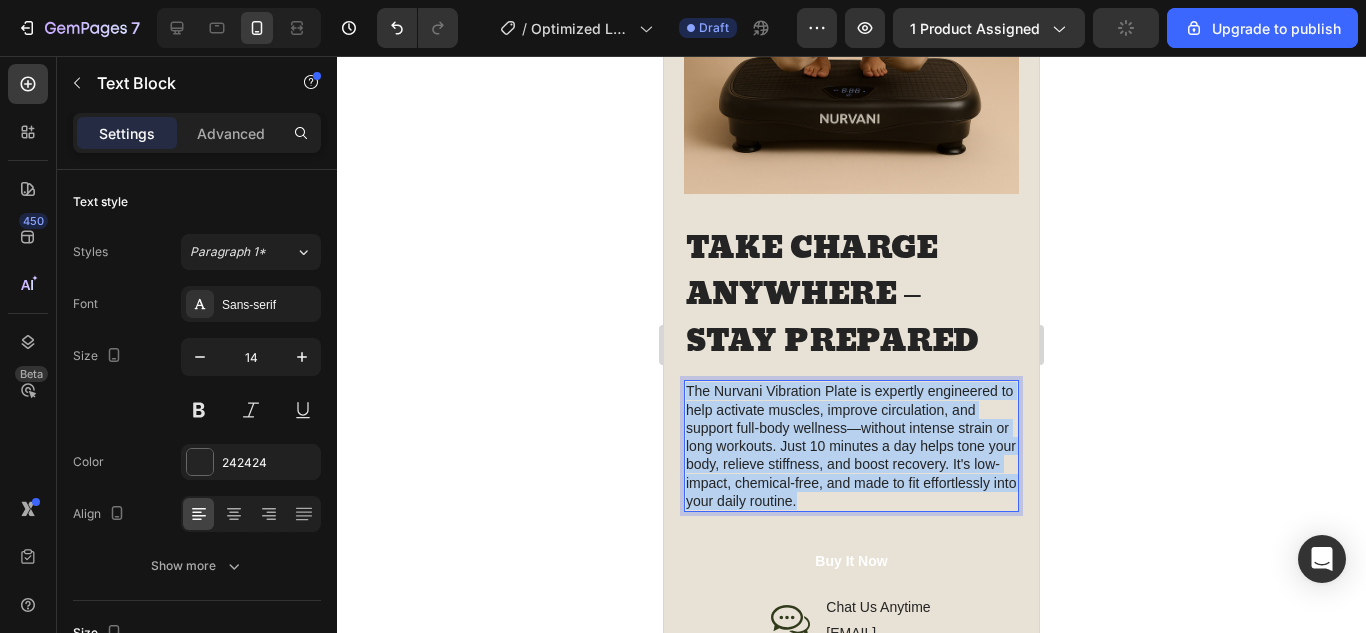 click on "The Nurvani Vibration Plate is expertly engineered to help activate muscles, improve circulation, and support full-body wellness—without intense strain or long workouts. Just 10 minutes a day helps tone your body, relieve stiffness, and boost recovery. It's low-impact, chemical-free, and made to fit effortlessly into your daily routine." at bounding box center (851, 445) 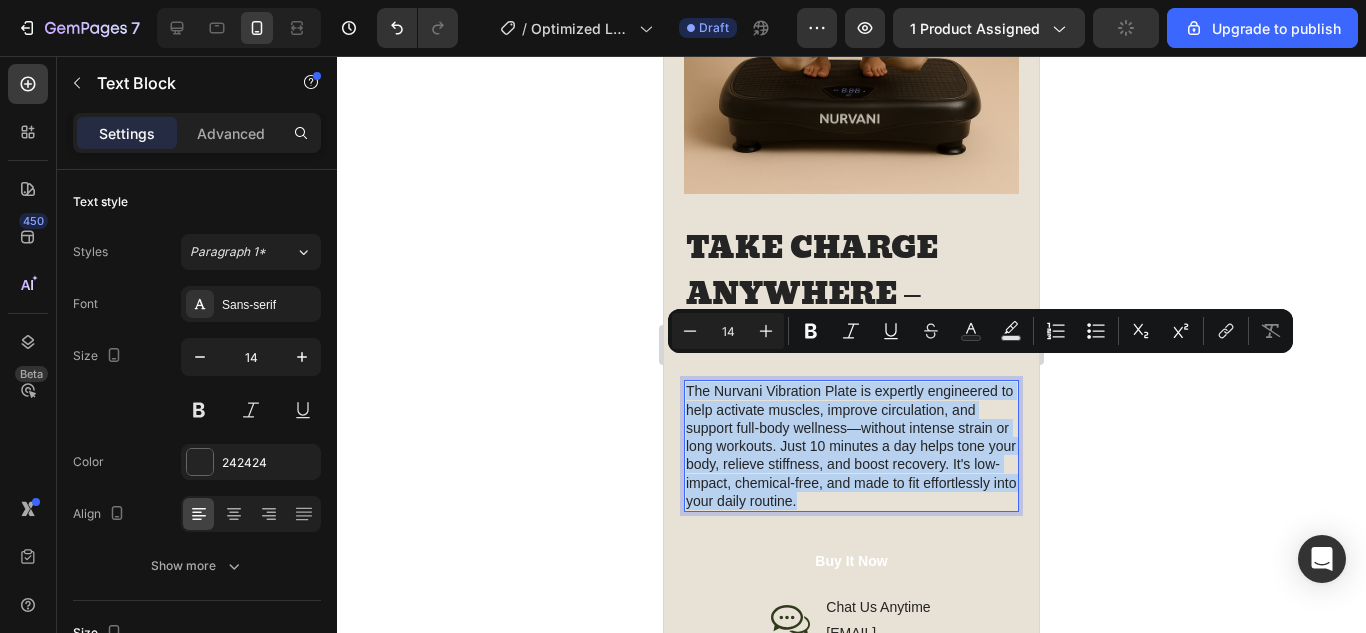click on "The Nurvani Vibration Plate is expertly engineered to help activate muscles, improve circulation, and support full-body wellness—without intense strain or long workouts. Just 10 minutes a day helps tone your body, relieve stiffness, and boost recovery. It's low-impact, chemical-free, and made to fit effortlessly into your daily routine." at bounding box center (851, 445) 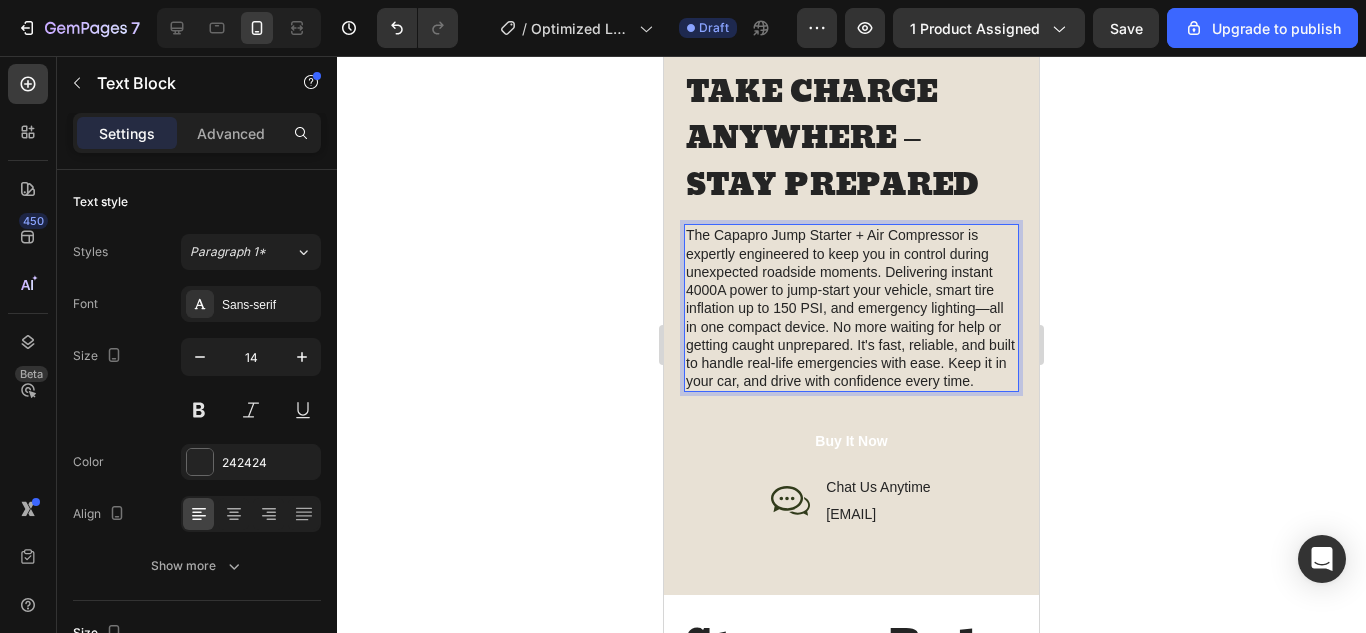 scroll, scrollTop: 2380, scrollLeft: 0, axis: vertical 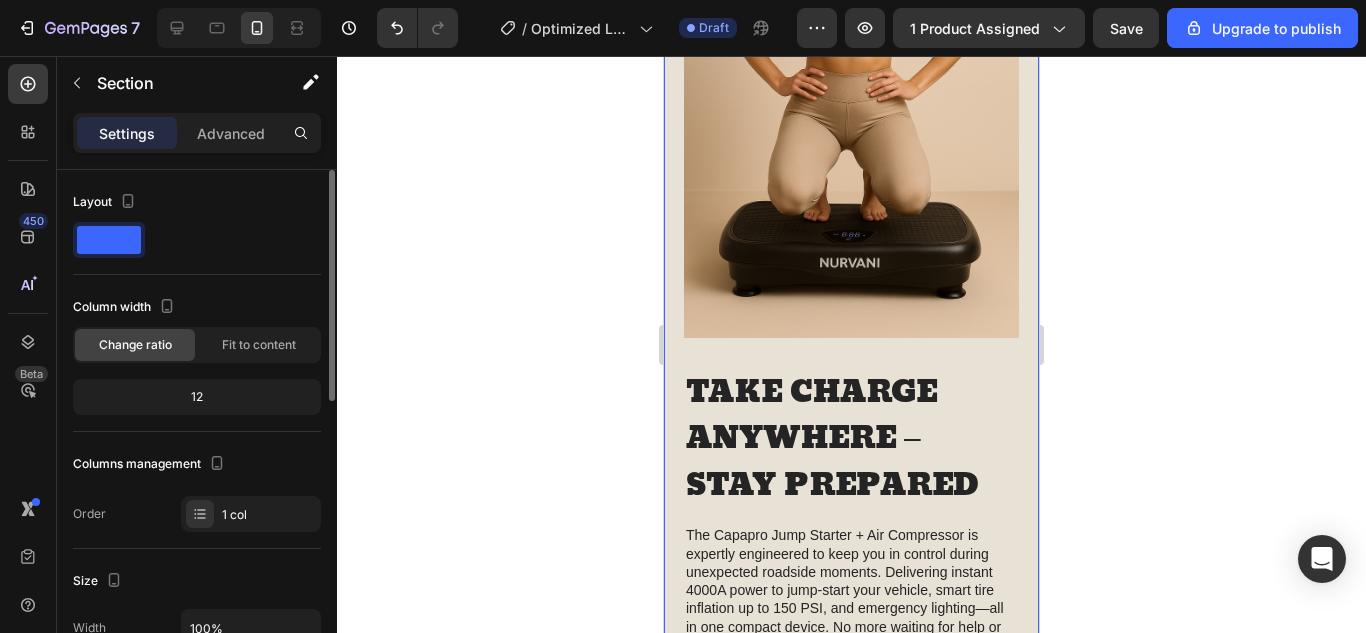 click 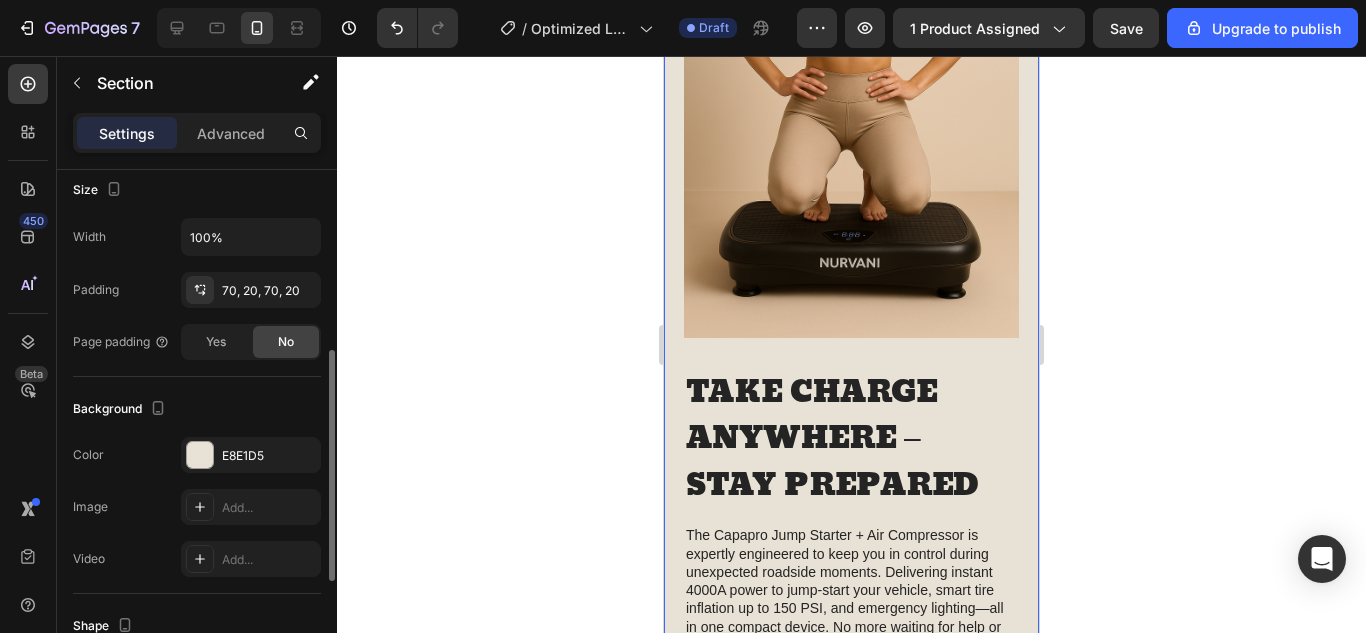 scroll, scrollTop: 406, scrollLeft: 0, axis: vertical 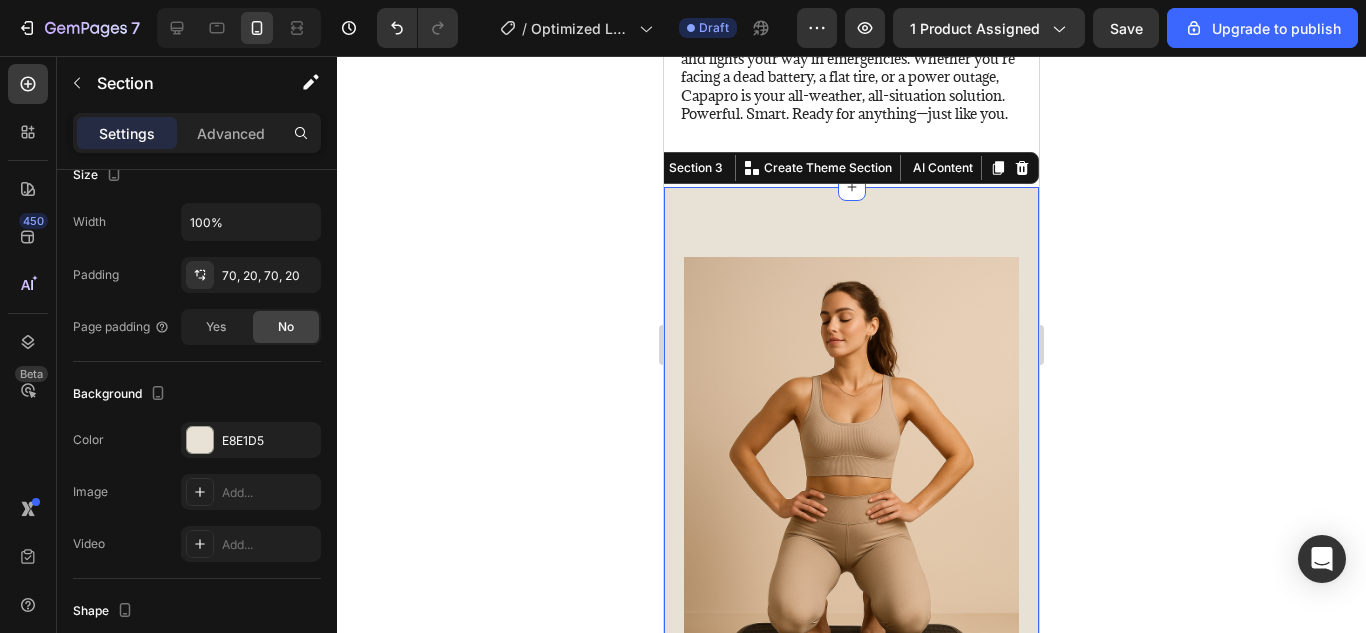 click on "Image ⁠⁠⁠⁠⁠⁠⁠ TAKE CHARGE ANYWHERE – STAY PREPARED Heading The Capapro Jump Starter + Air Compressor is expertly engineered to keep you in control during unexpected roadside moments. Delivering instant 4000A power to jump-start your vehicle, smart tire inflation up to 150 PSI, and emergency lighting—all in one compact device. No more waiting for help or getting caught unprepared. It's fast, reliable, and built to handle real-life emergencies with ease. Keep it in your car, and drive with confidence every time. Text Block Buy It Now Button
Icon Chat Us Anytime Text Block help@trynurvani.co Text Block Row Row Row Row Section 3   You can create reusable sections Create Theme Section AI Content Write with GemAI What would you like to describe here? Tone and Voice Persuasive Product Portable Car Jump Starter with Air Compressor Show more Generate" at bounding box center (851, 751) 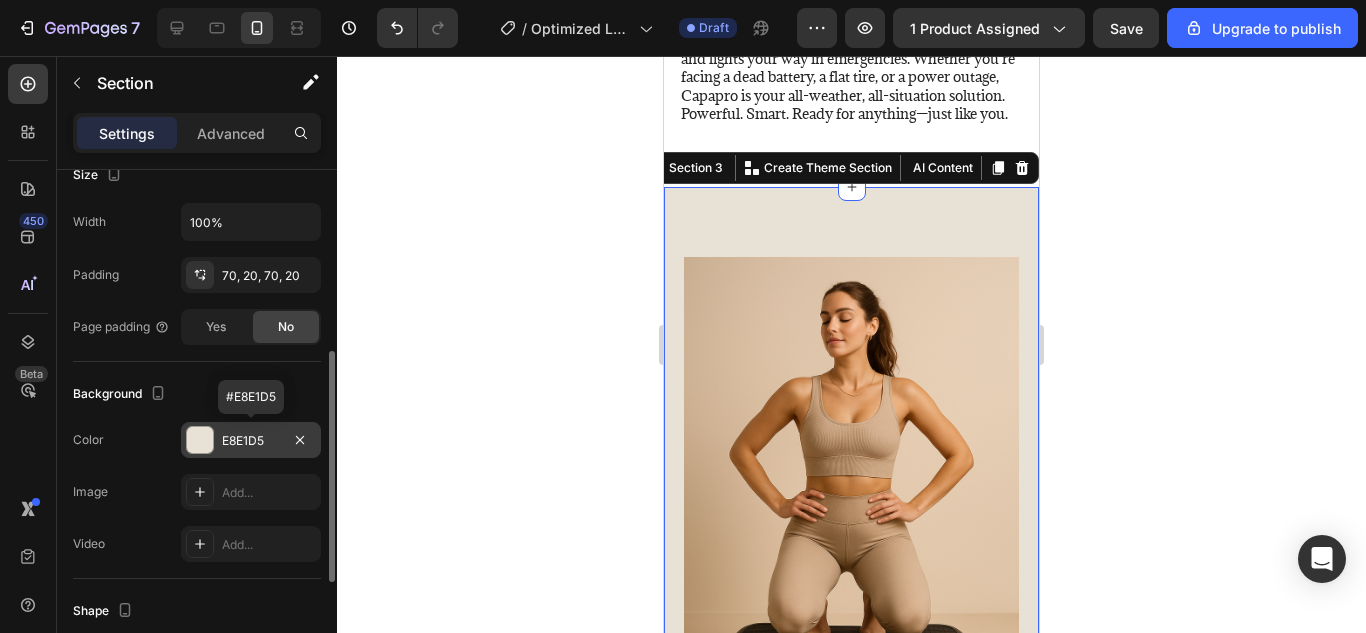 click at bounding box center [200, 440] 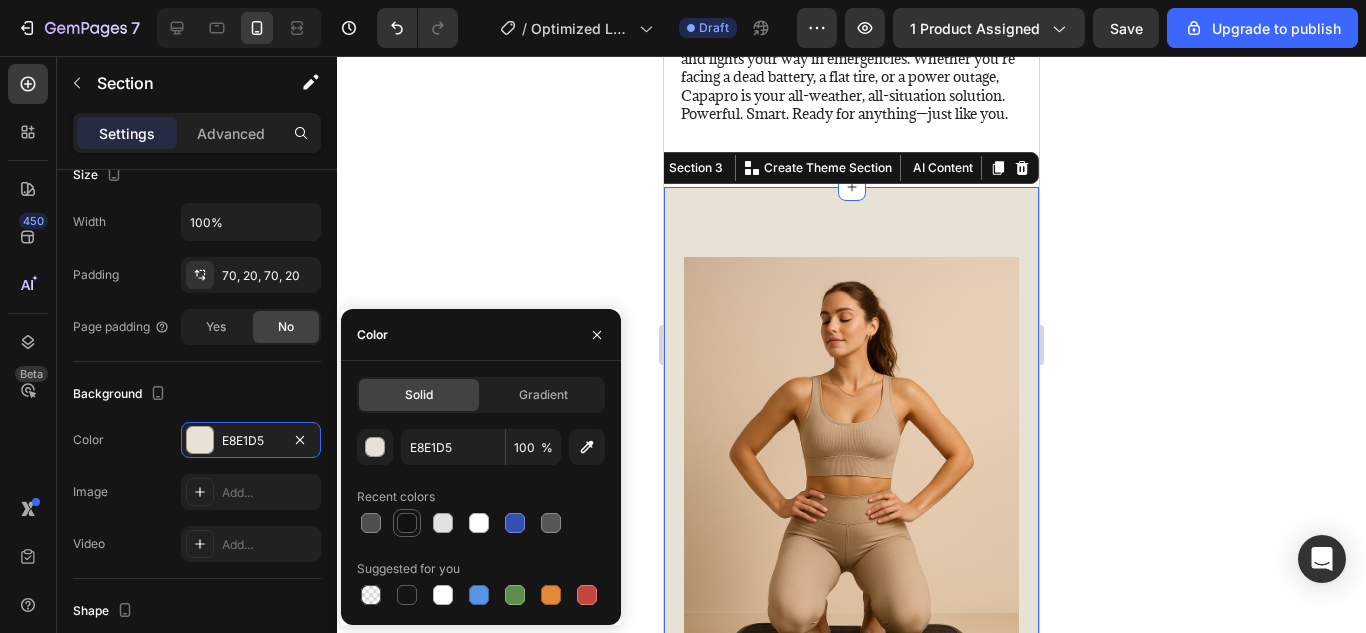 click at bounding box center [407, 523] 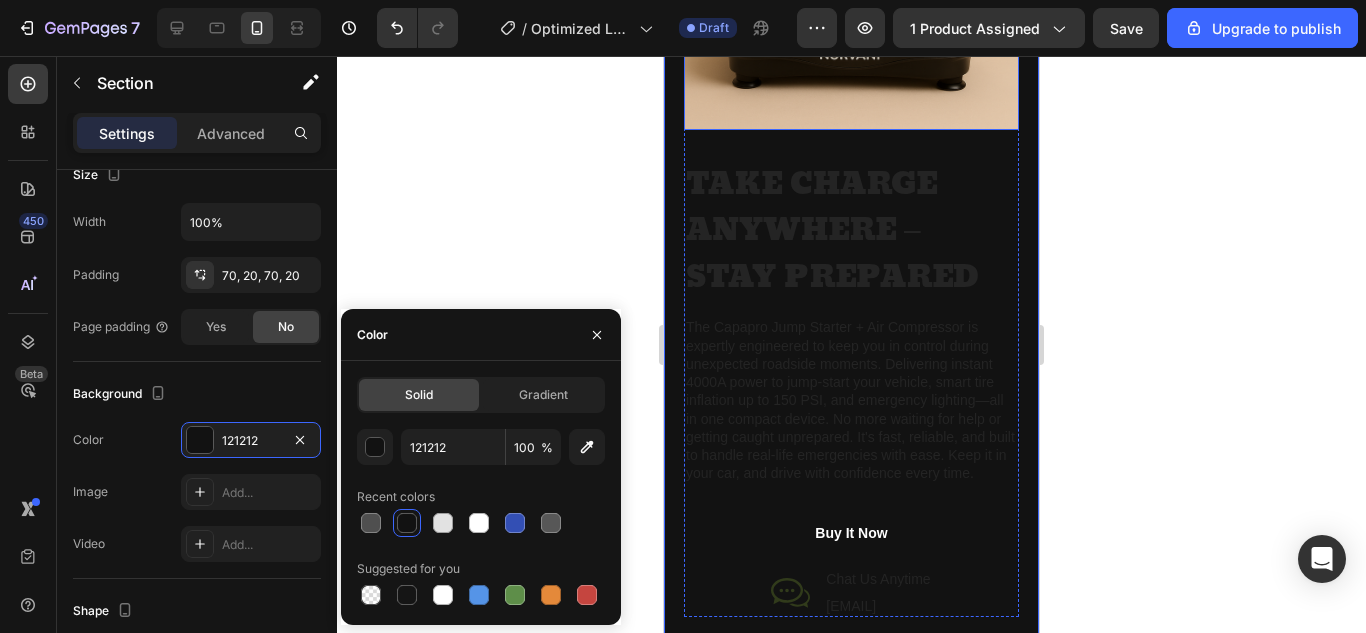 scroll, scrollTop: 2175, scrollLeft: 0, axis: vertical 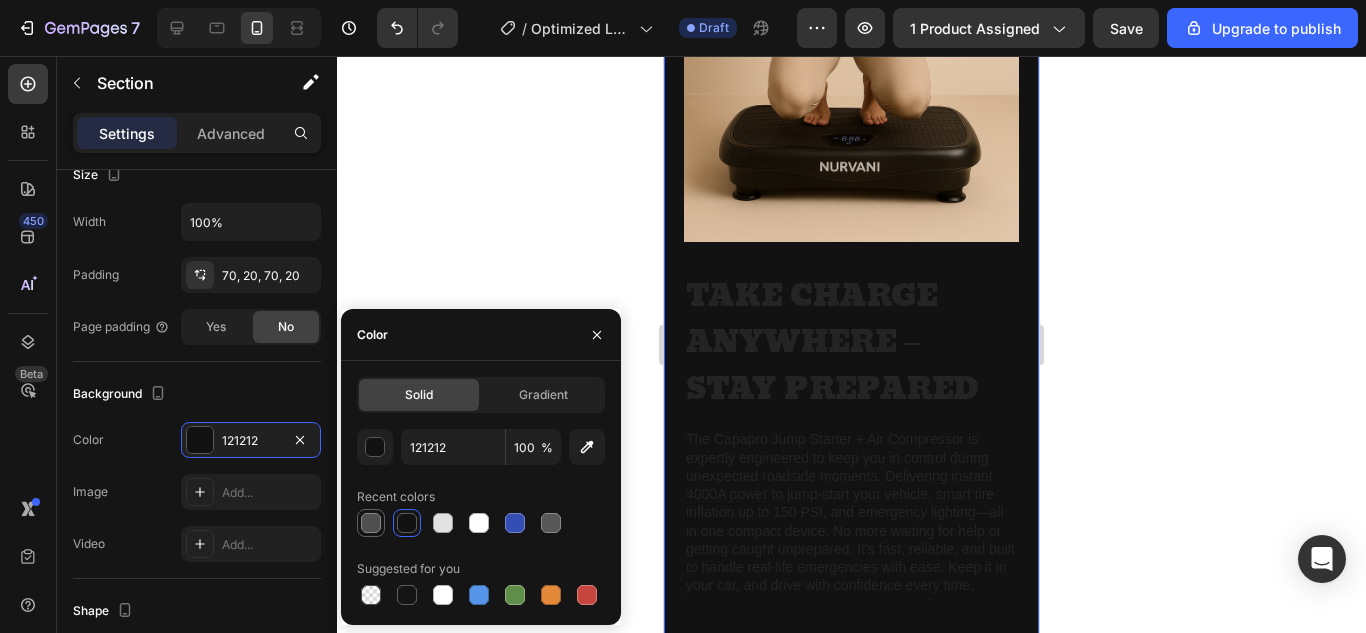 click at bounding box center [371, 523] 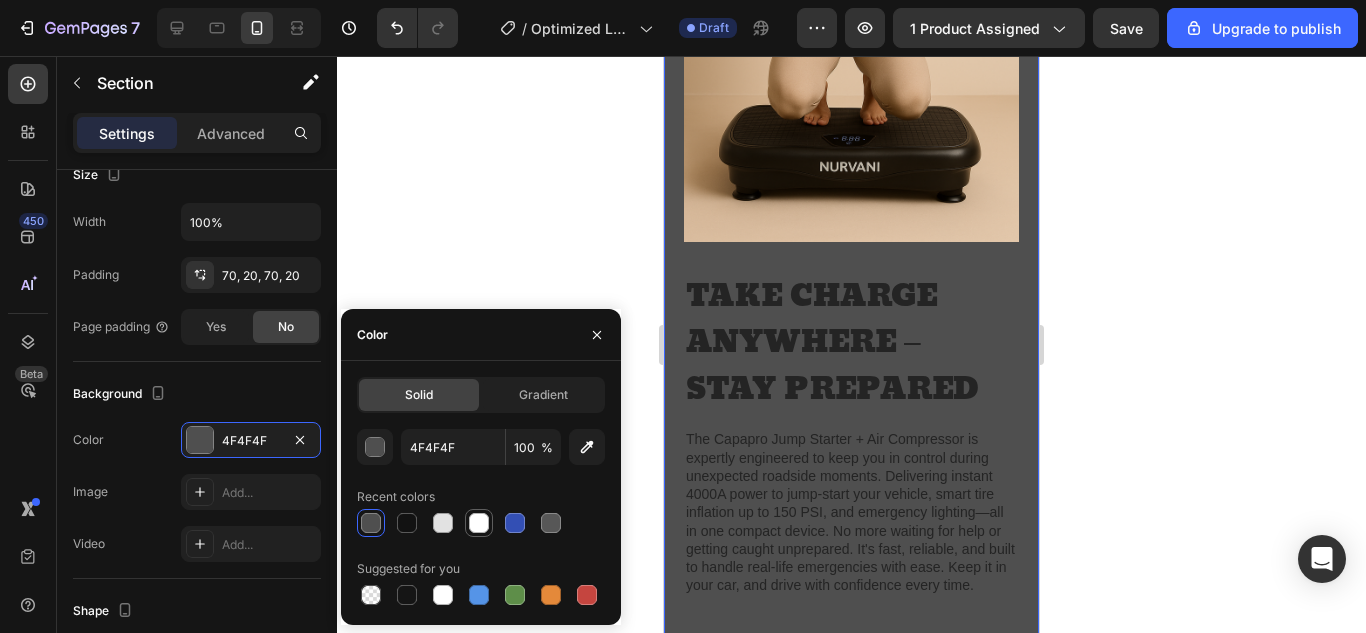 click at bounding box center [479, 523] 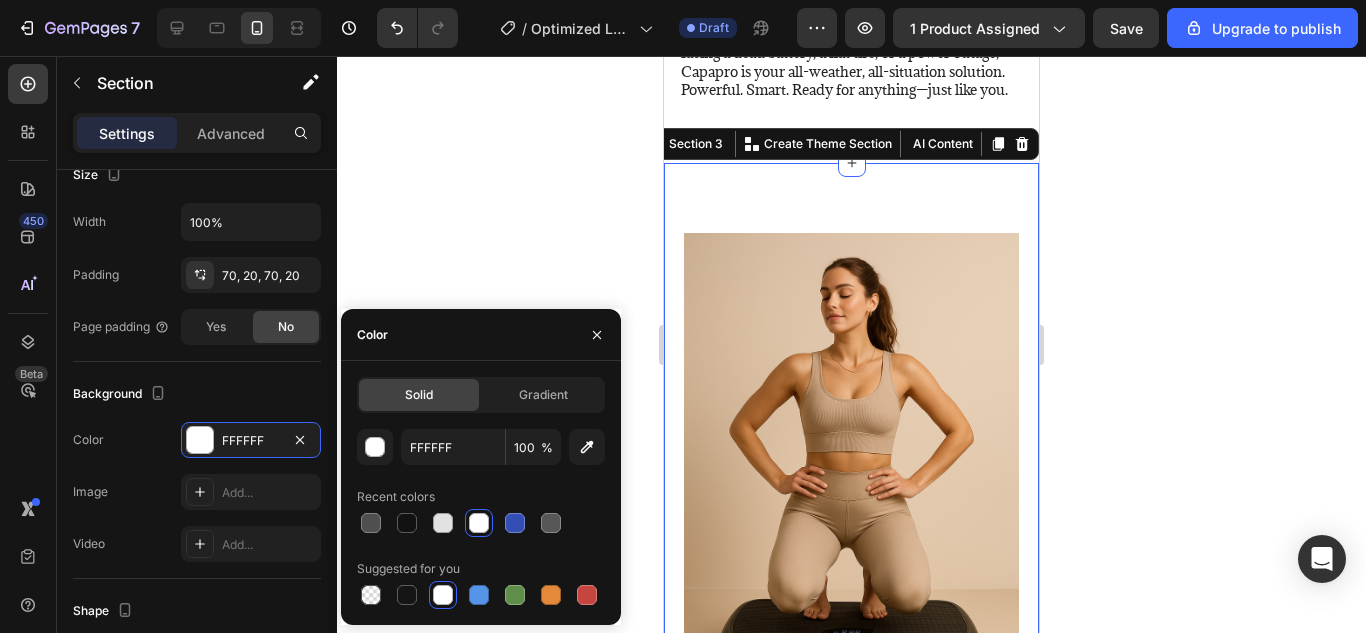 scroll, scrollTop: 1644, scrollLeft: 0, axis: vertical 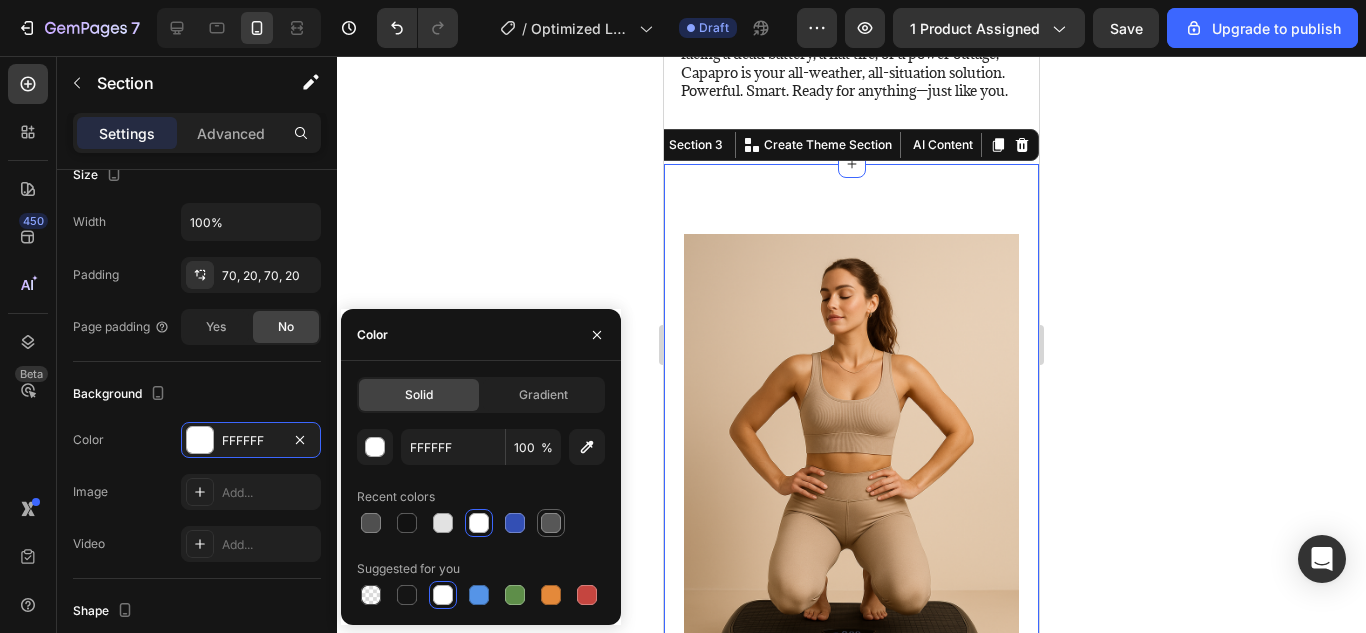 click at bounding box center [551, 523] 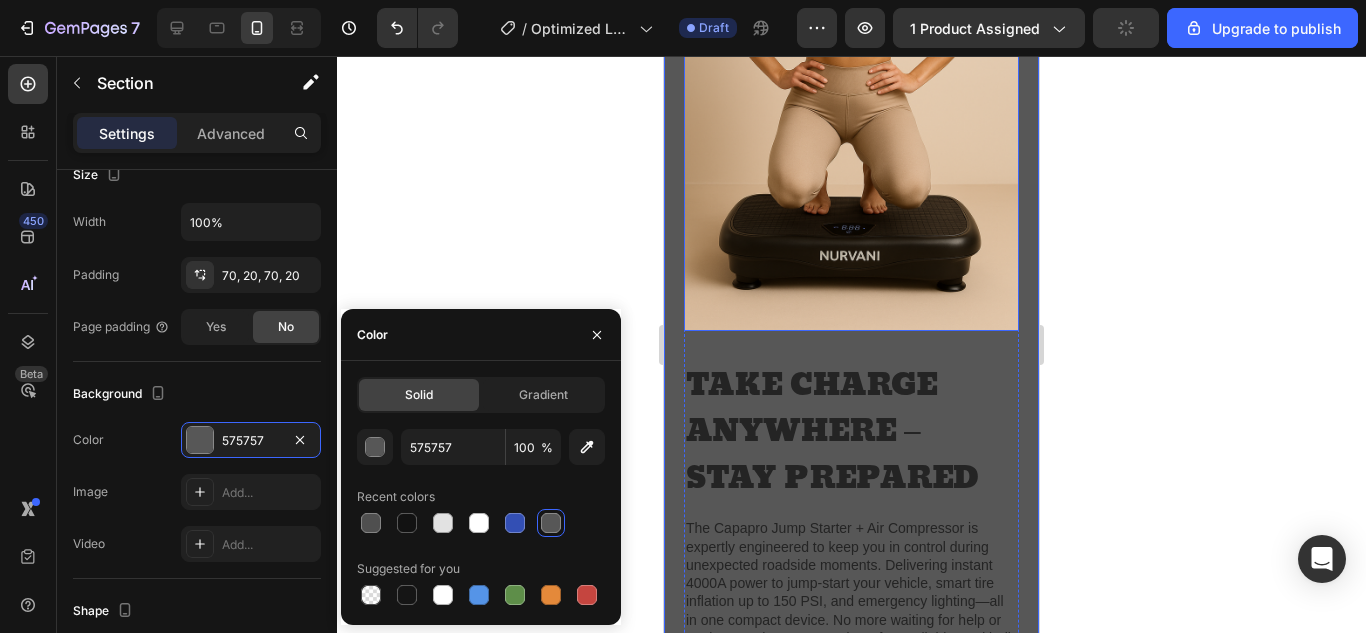 scroll, scrollTop: 2088, scrollLeft: 0, axis: vertical 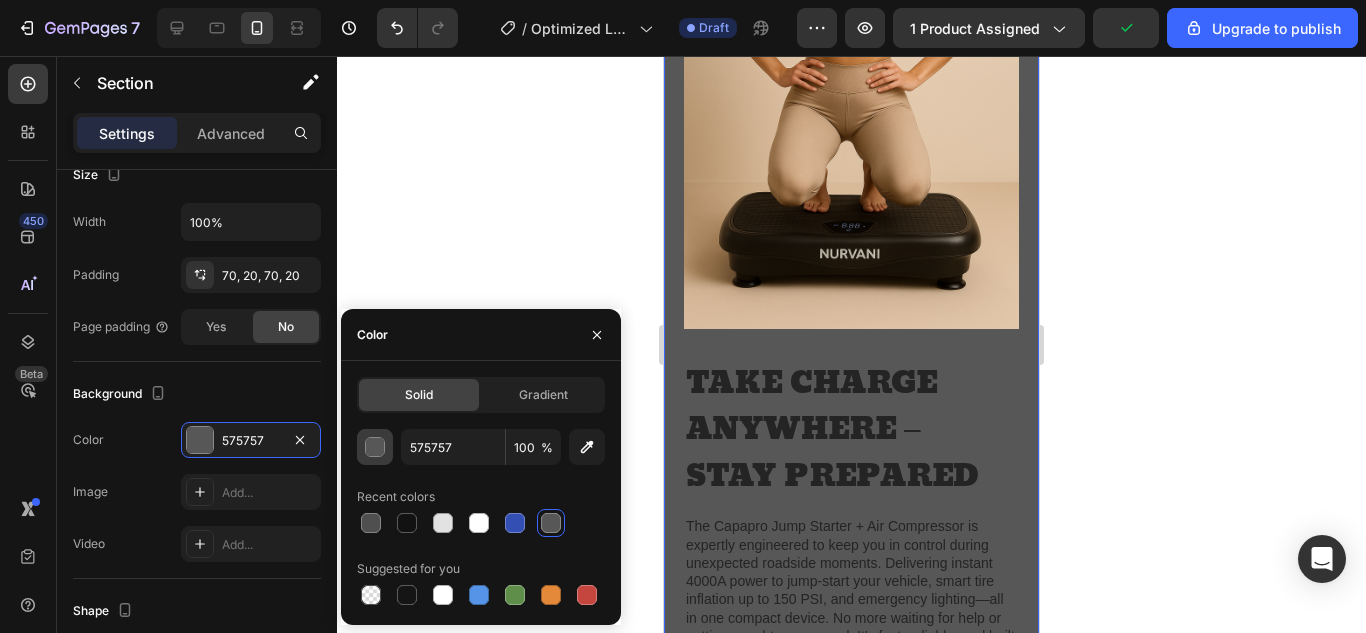 click at bounding box center [375, 447] 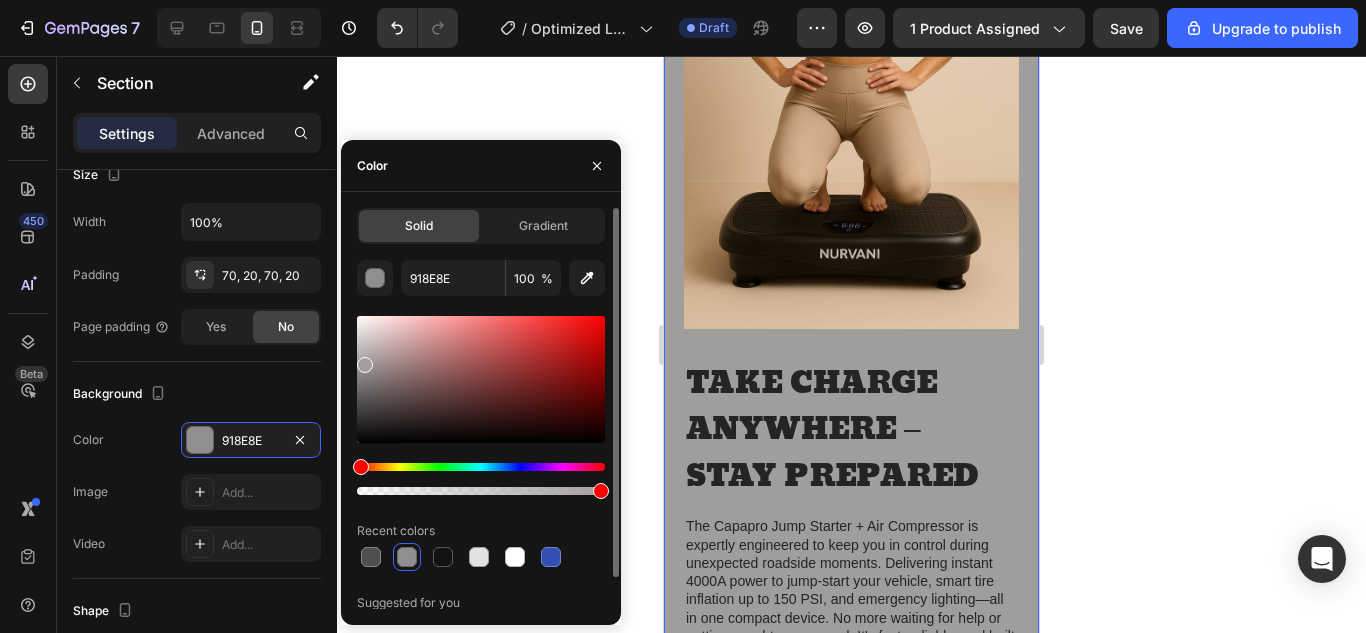 drag, startPoint x: 362, startPoint y: 406, endPoint x: 363, endPoint y: 363, distance: 43.011627 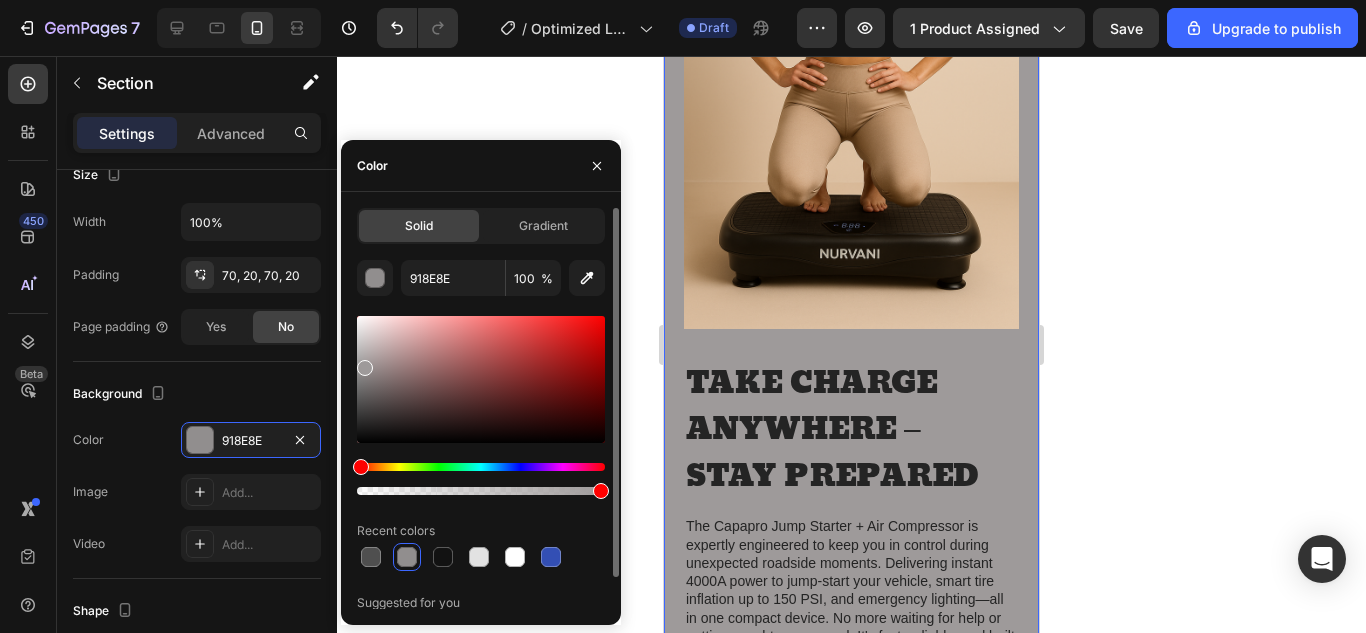 type on "9E9A9A" 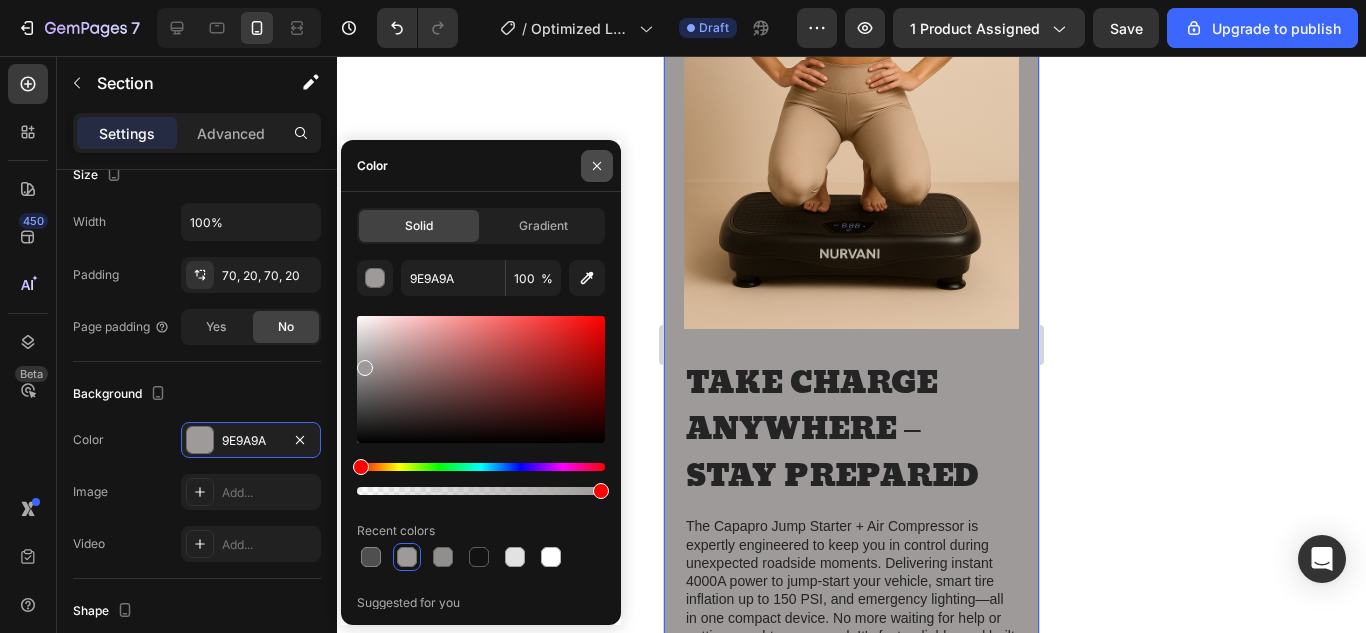 click 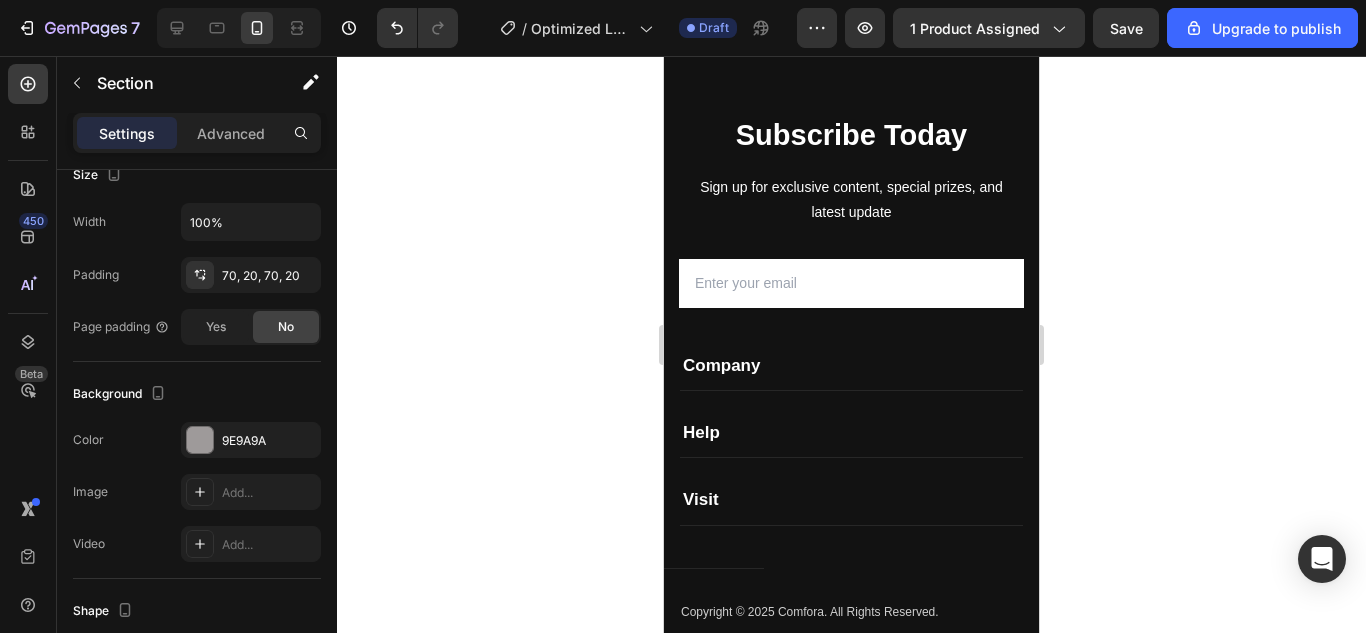 scroll, scrollTop: 6061, scrollLeft: 0, axis: vertical 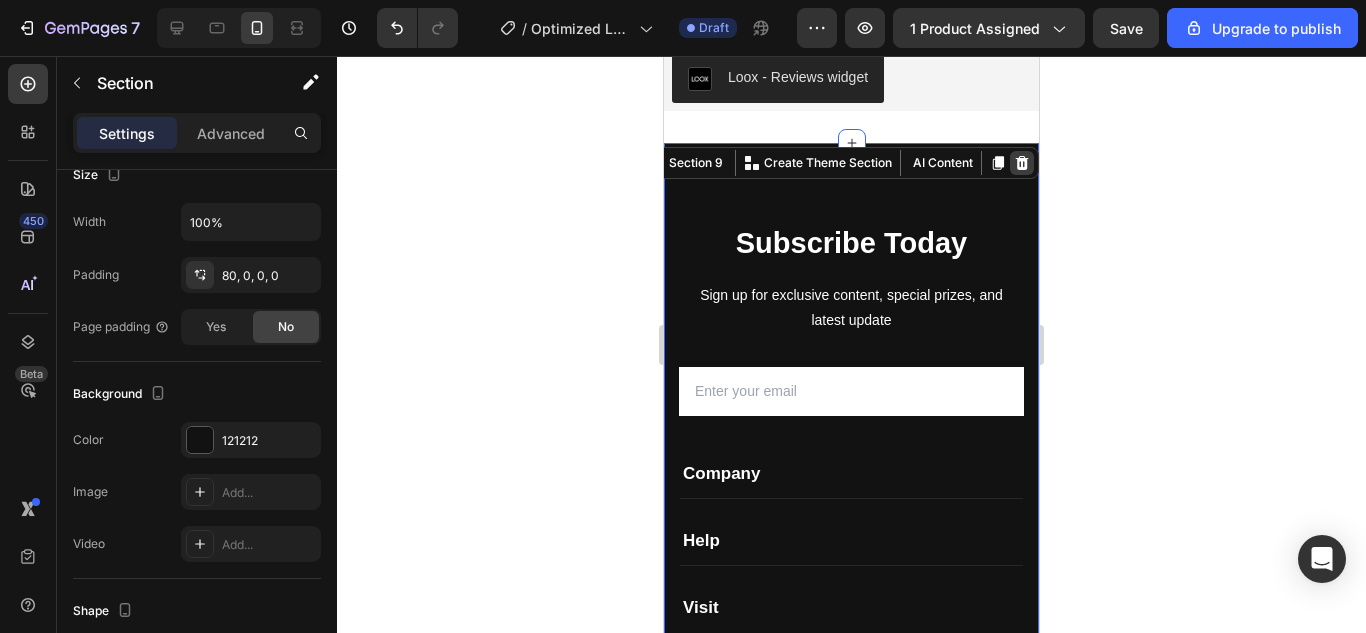 click 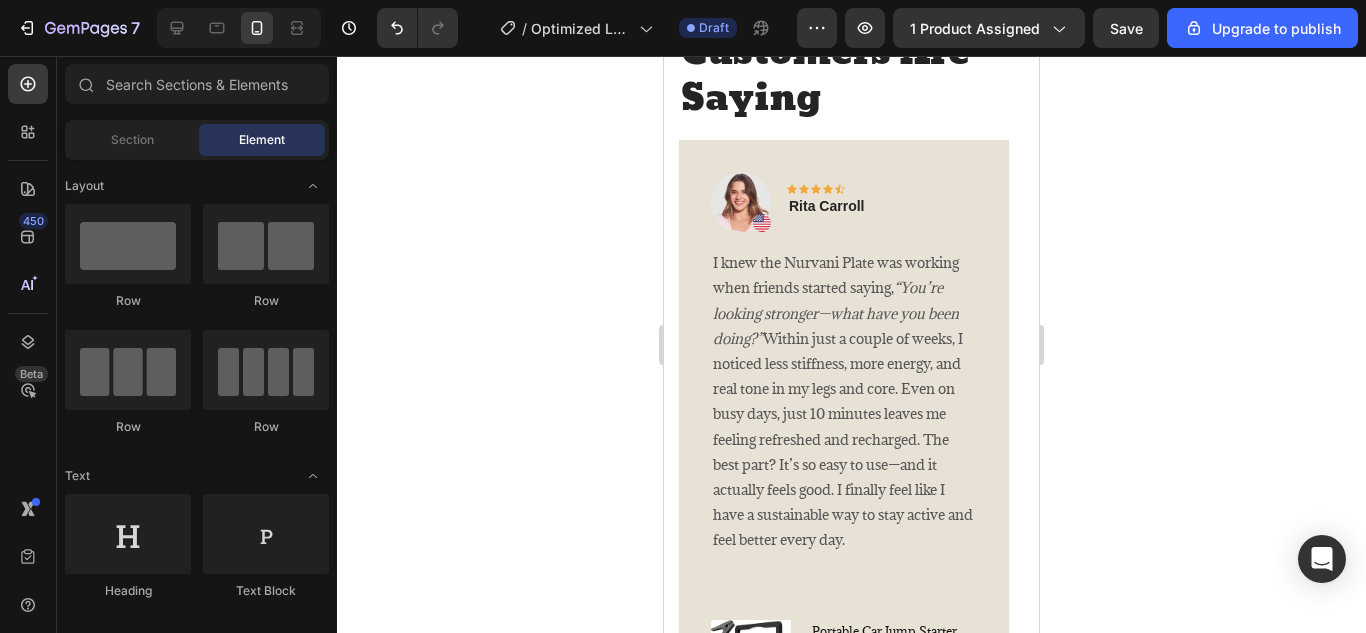 scroll, scrollTop: 3984, scrollLeft: 0, axis: vertical 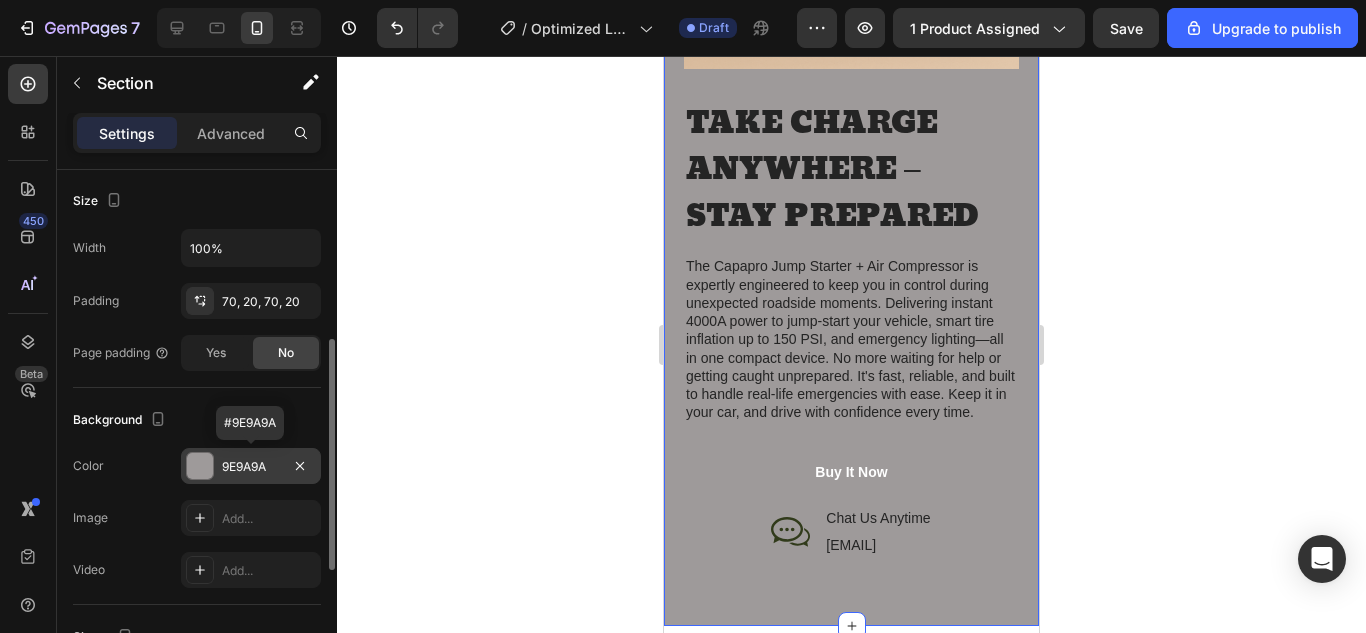 drag, startPoint x: 275, startPoint y: 469, endPoint x: 237, endPoint y: 470, distance: 38.013157 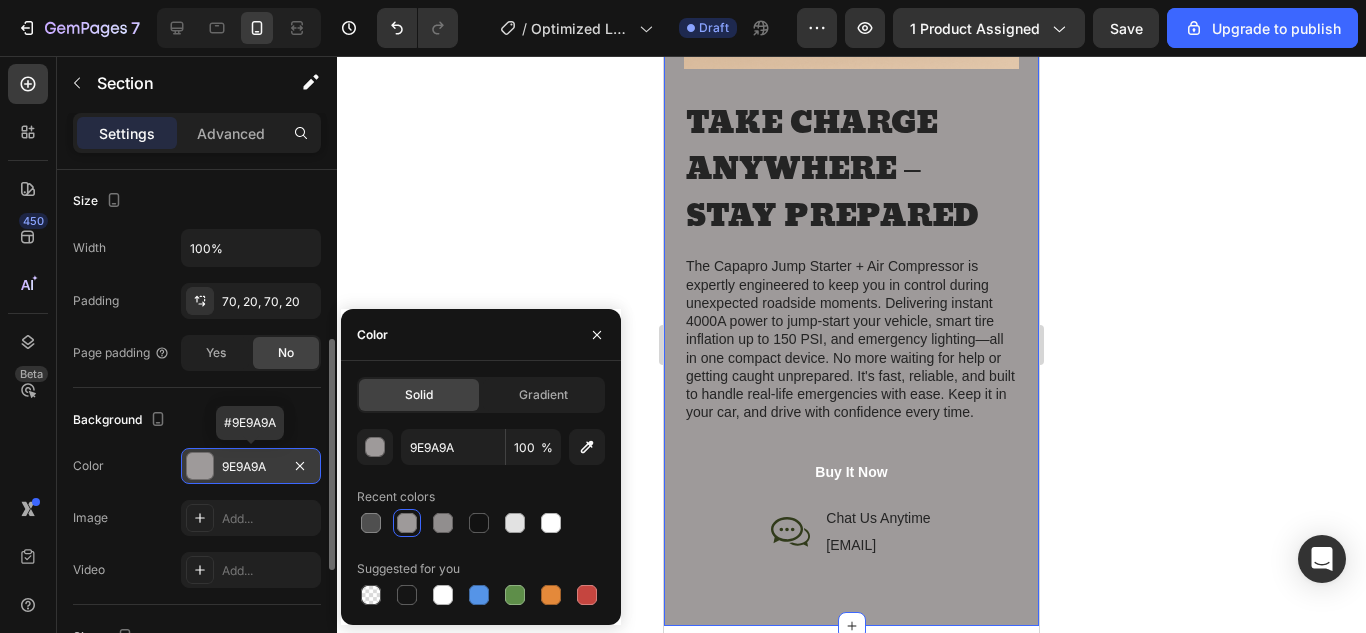 click on "9E9A9A" at bounding box center (251, 467) 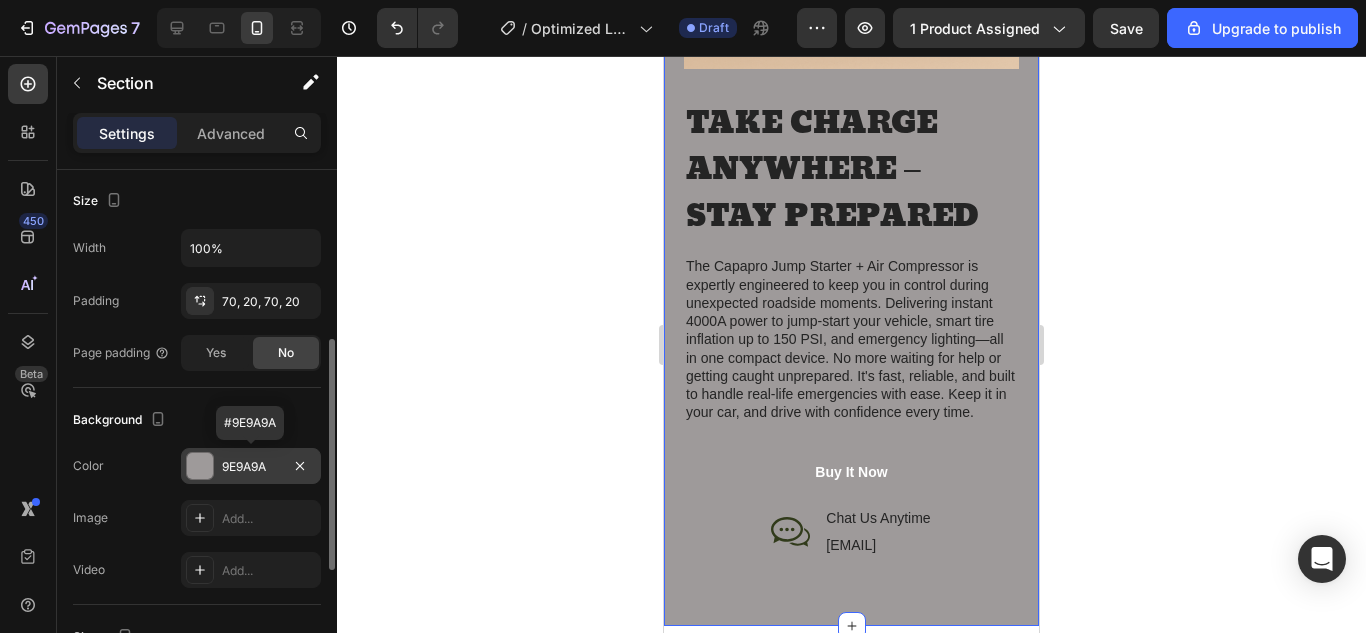 click on "9E9A9A" at bounding box center (251, 467) 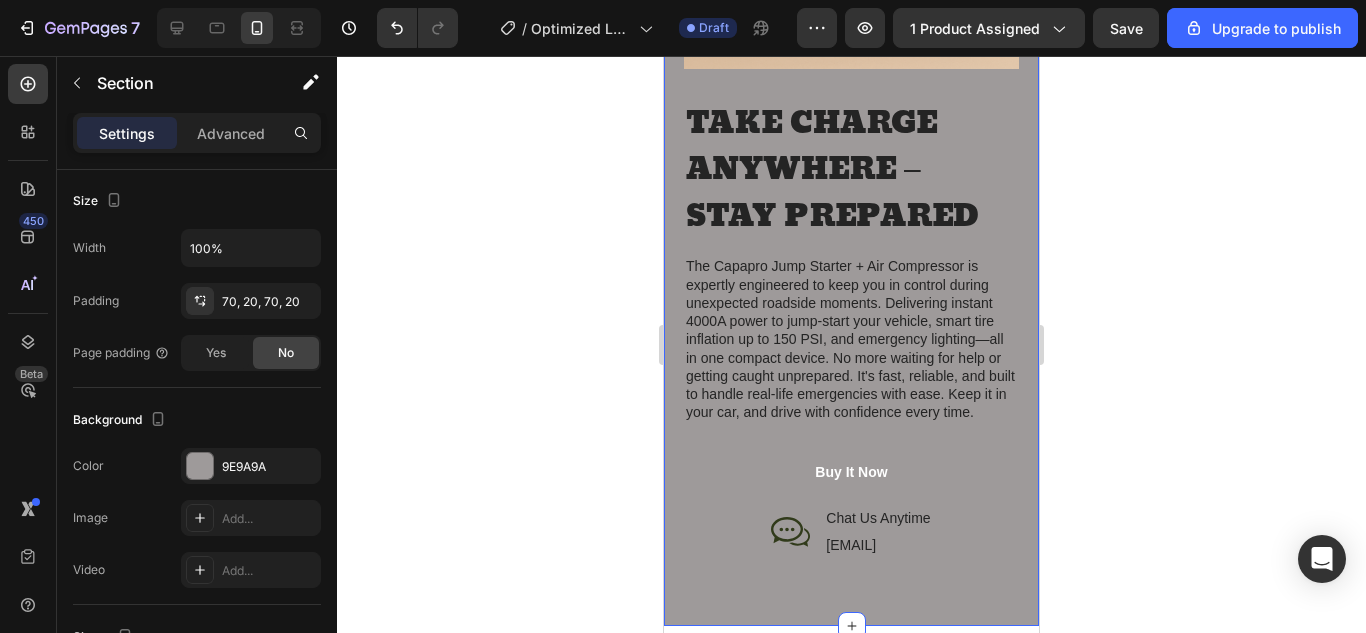 click 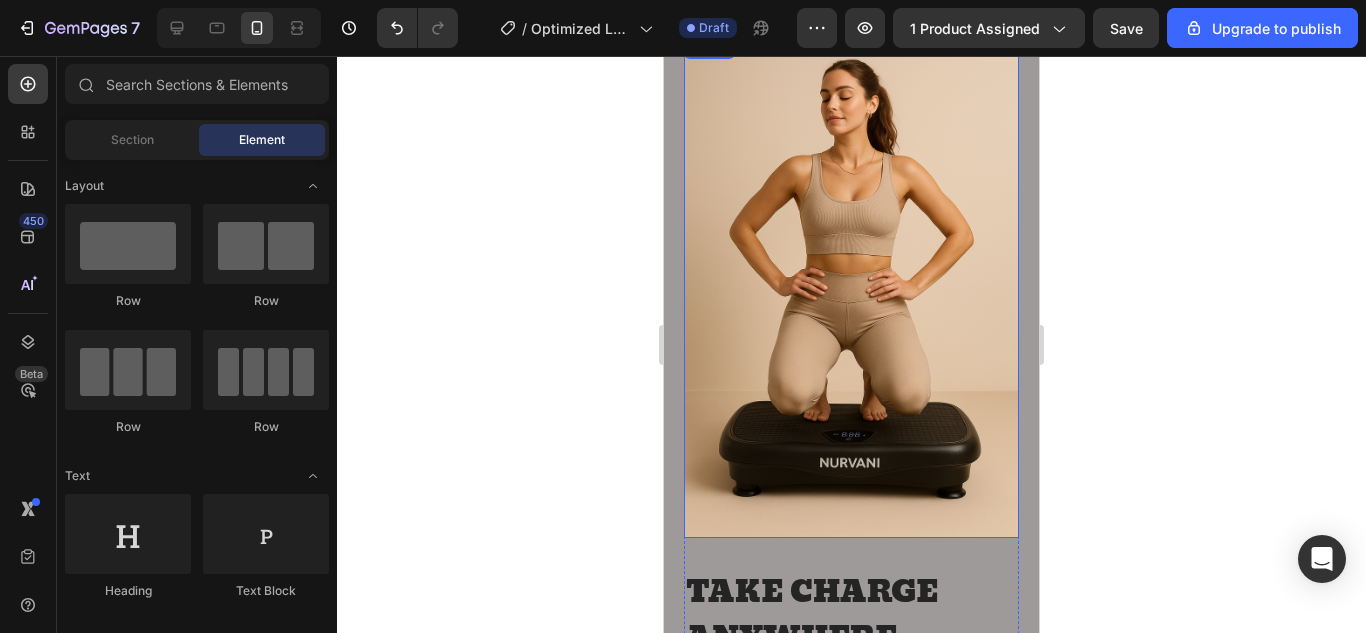 scroll, scrollTop: 1878, scrollLeft: 0, axis: vertical 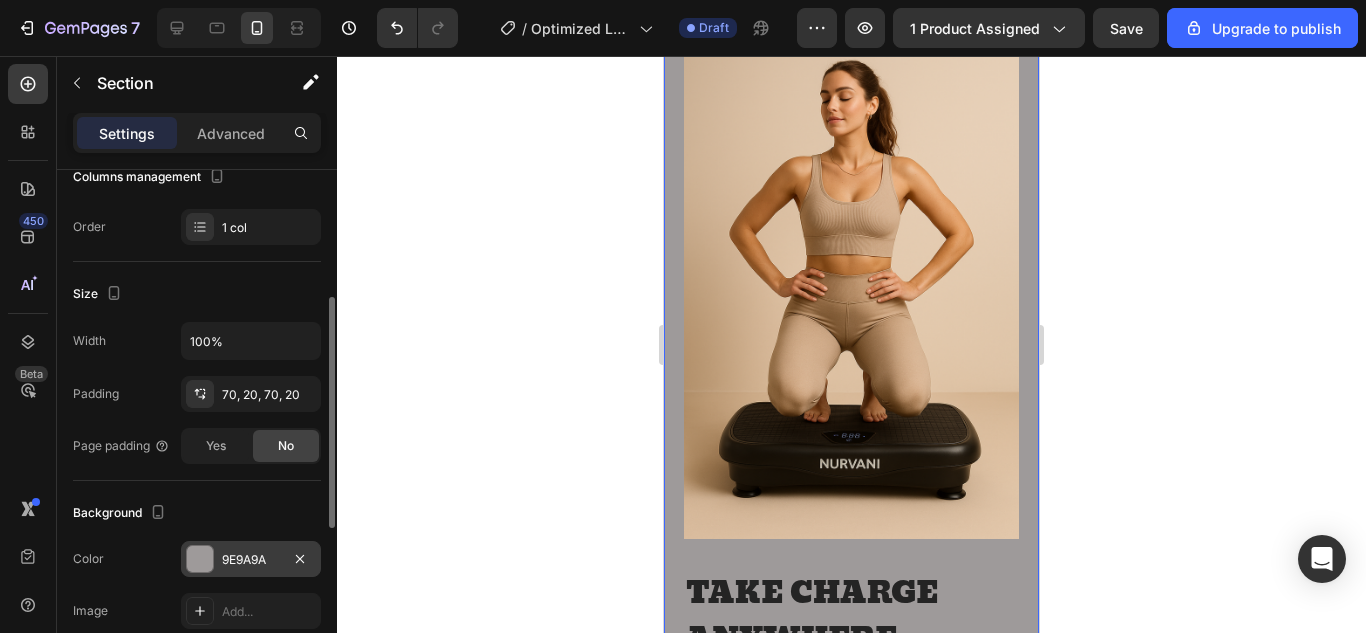 click on "9E9A9A" at bounding box center (251, 559) 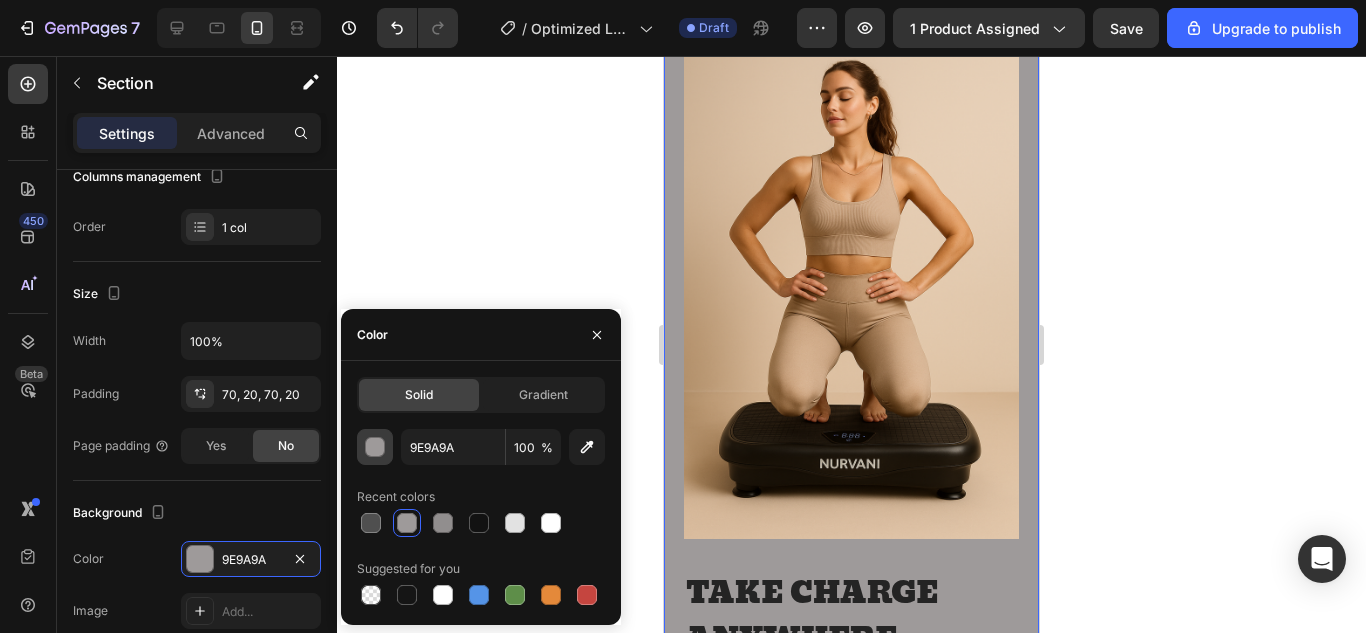 click at bounding box center (376, 448) 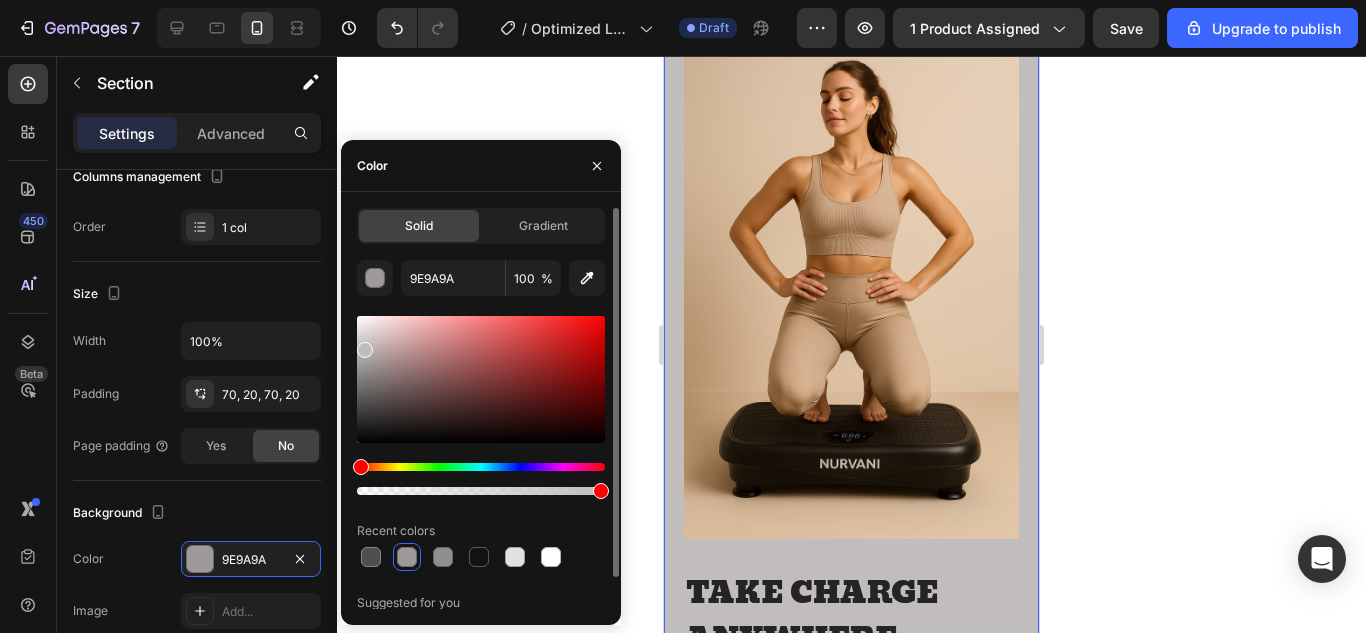 drag, startPoint x: 369, startPoint y: 371, endPoint x: 363, endPoint y: 347, distance: 24.738634 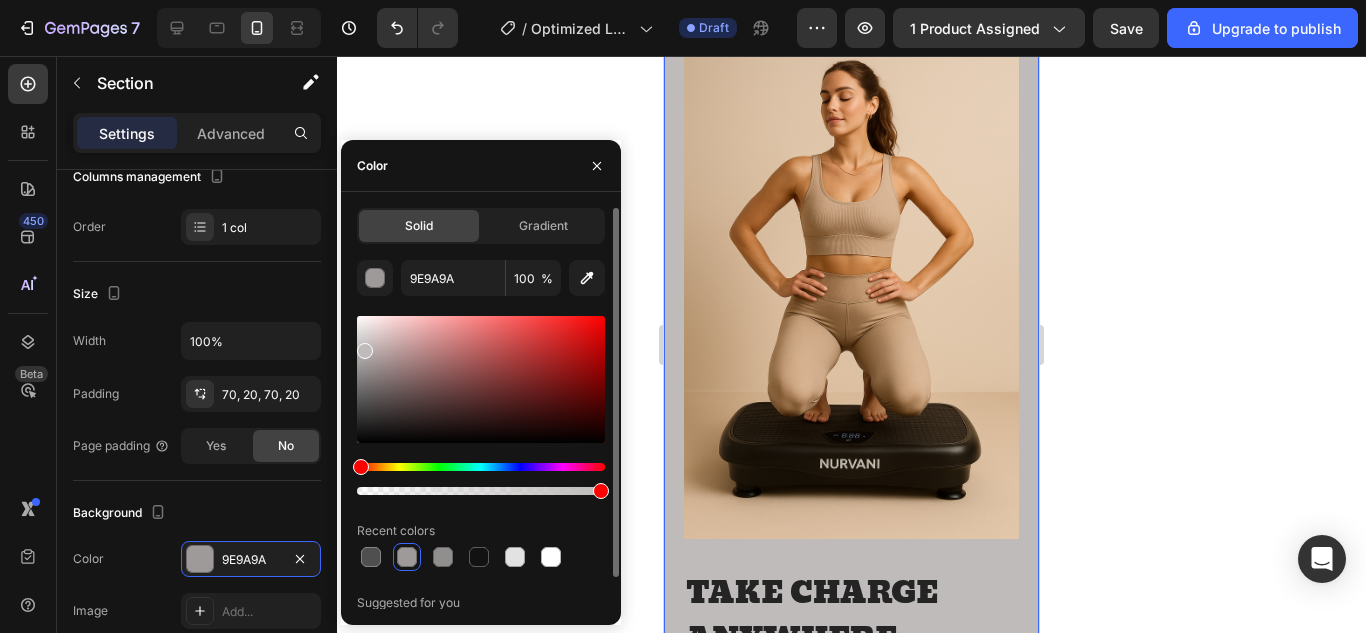 type on "BFBBBB" 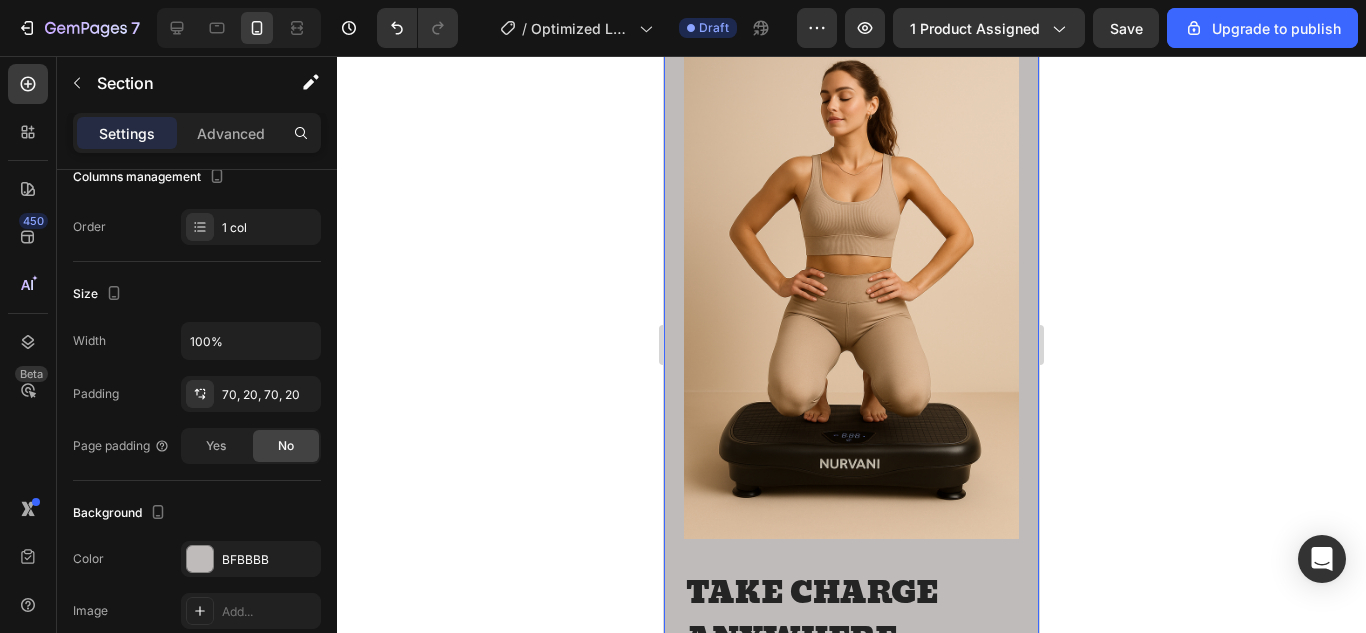click 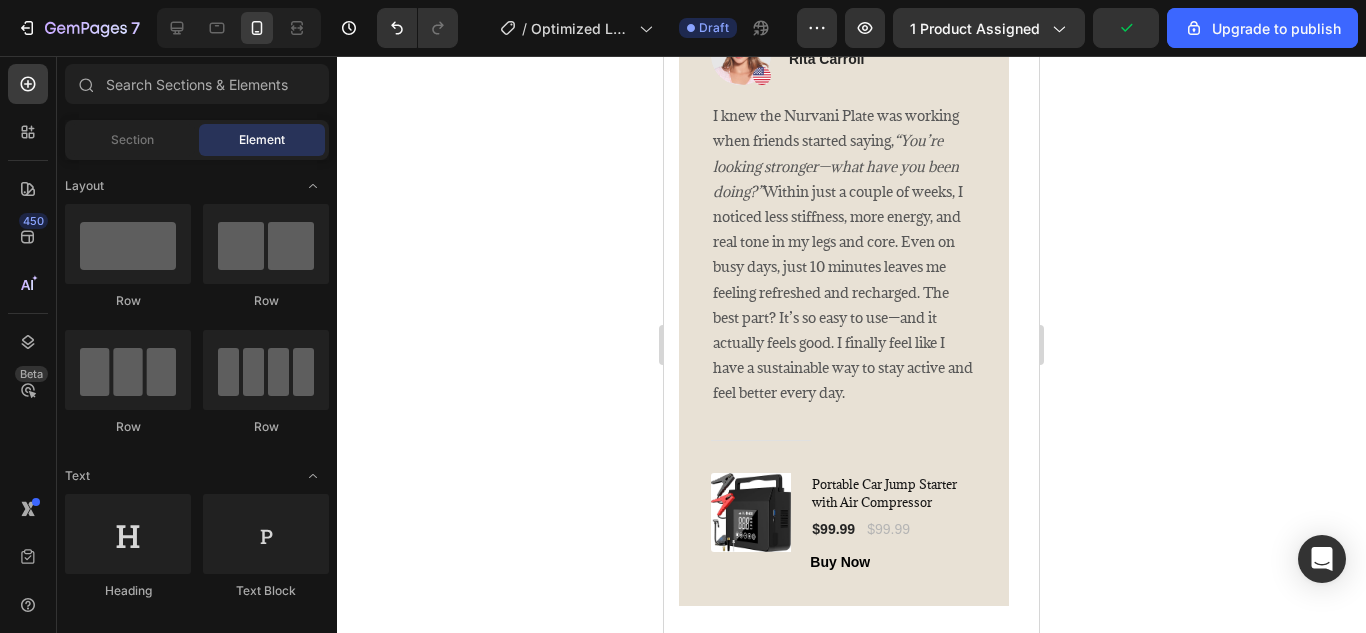 scroll, scrollTop: 4063, scrollLeft: 0, axis: vertical 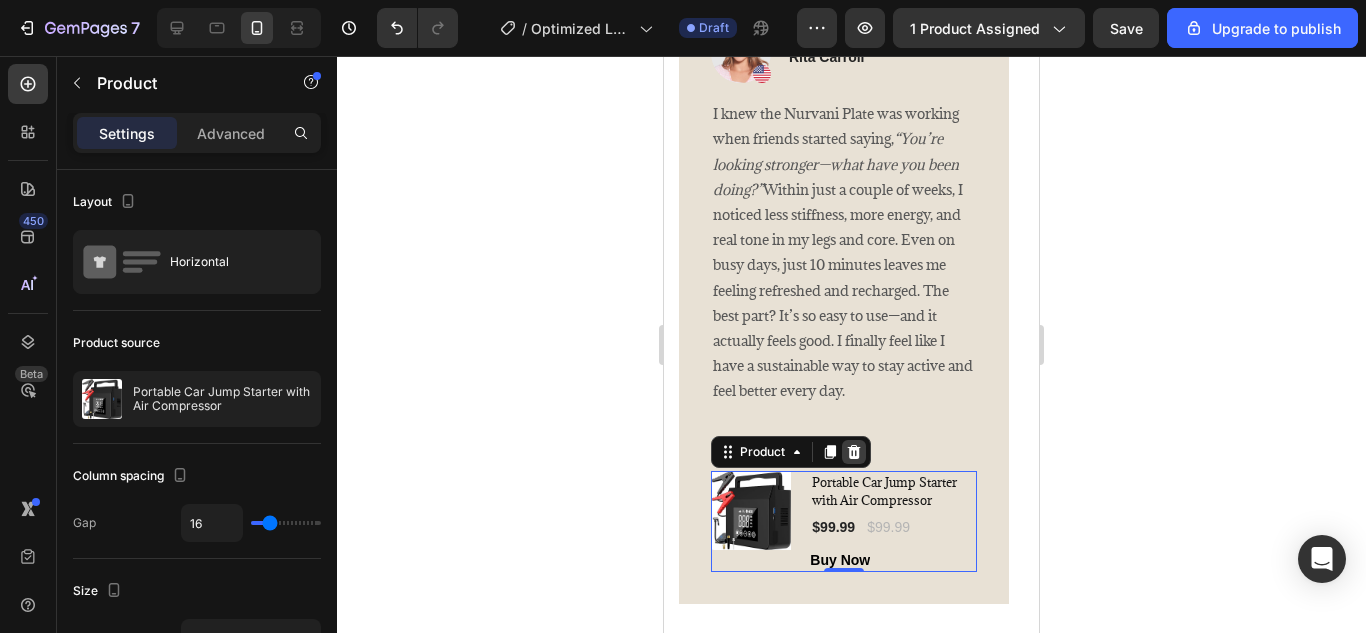 click 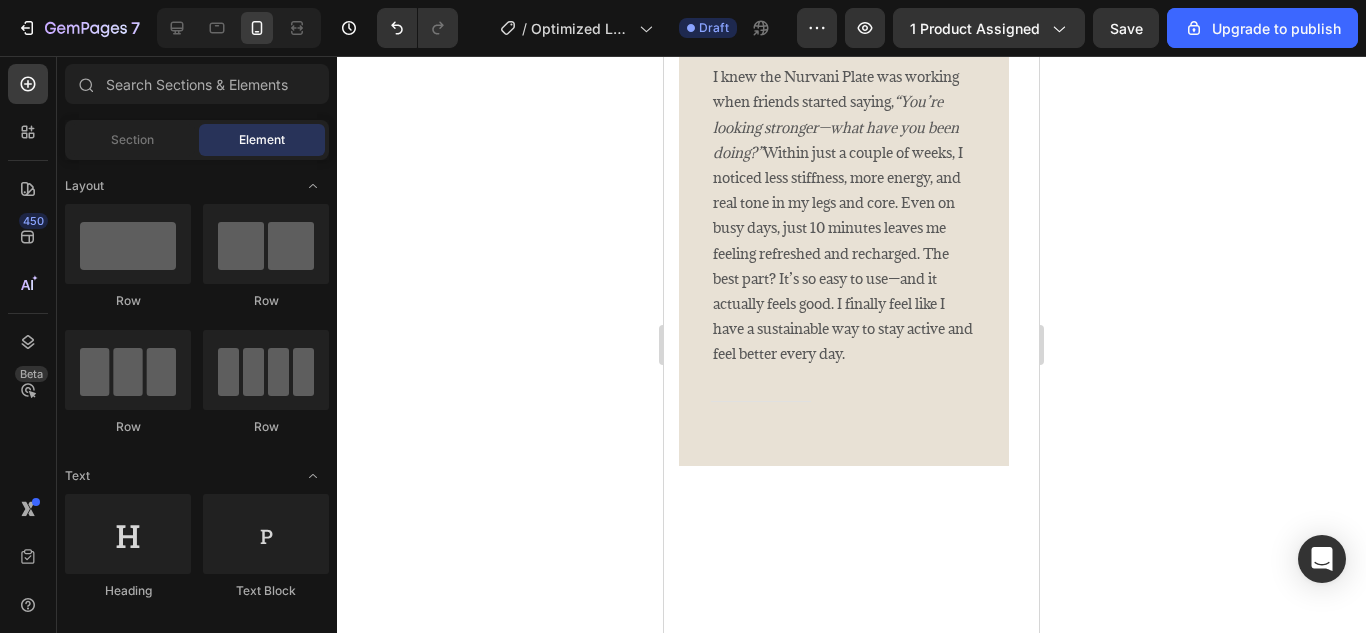 scroll, scrollTop: 4101, scrollLeft: 0, axis: vertical 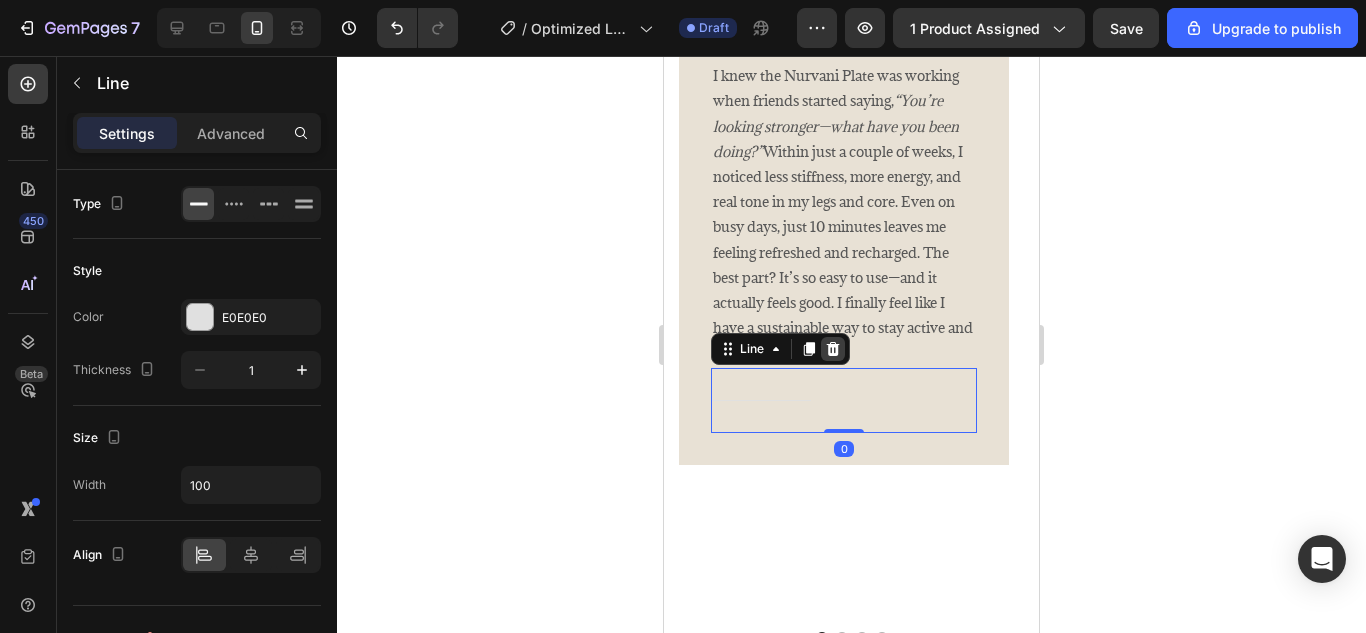 click at bounding box center [833, 349] 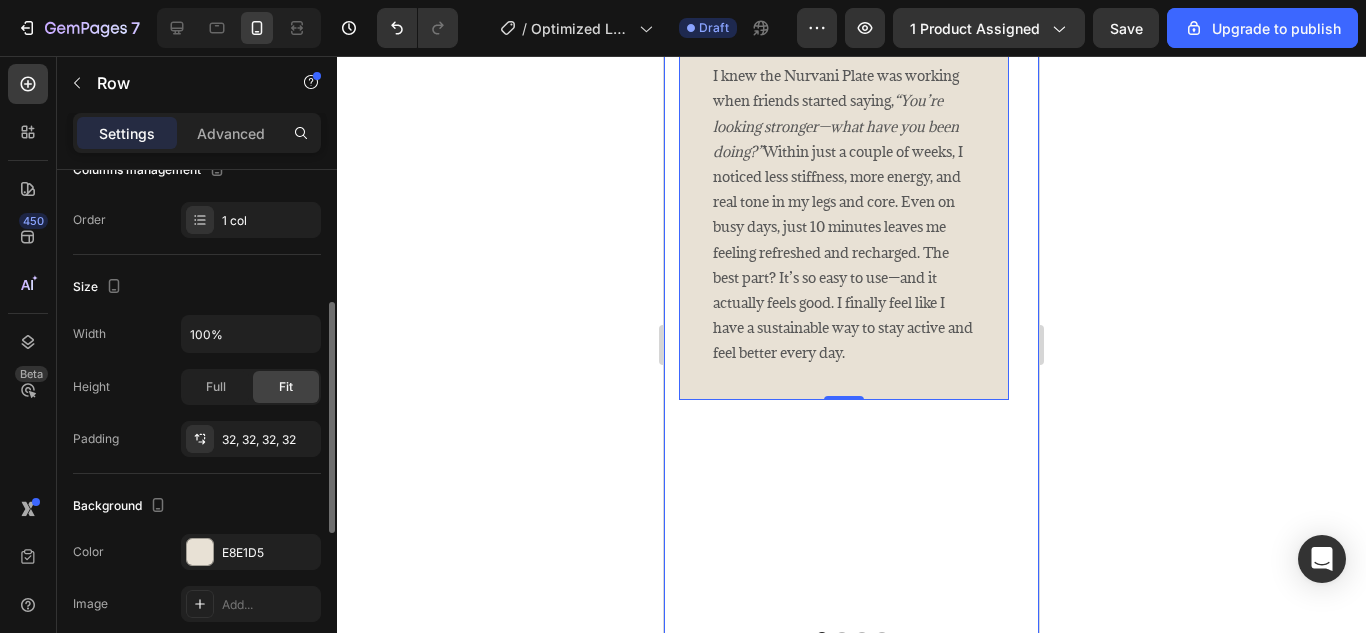 scroll, scrollTop: 295, scrollLeft: 0, axis: vertical 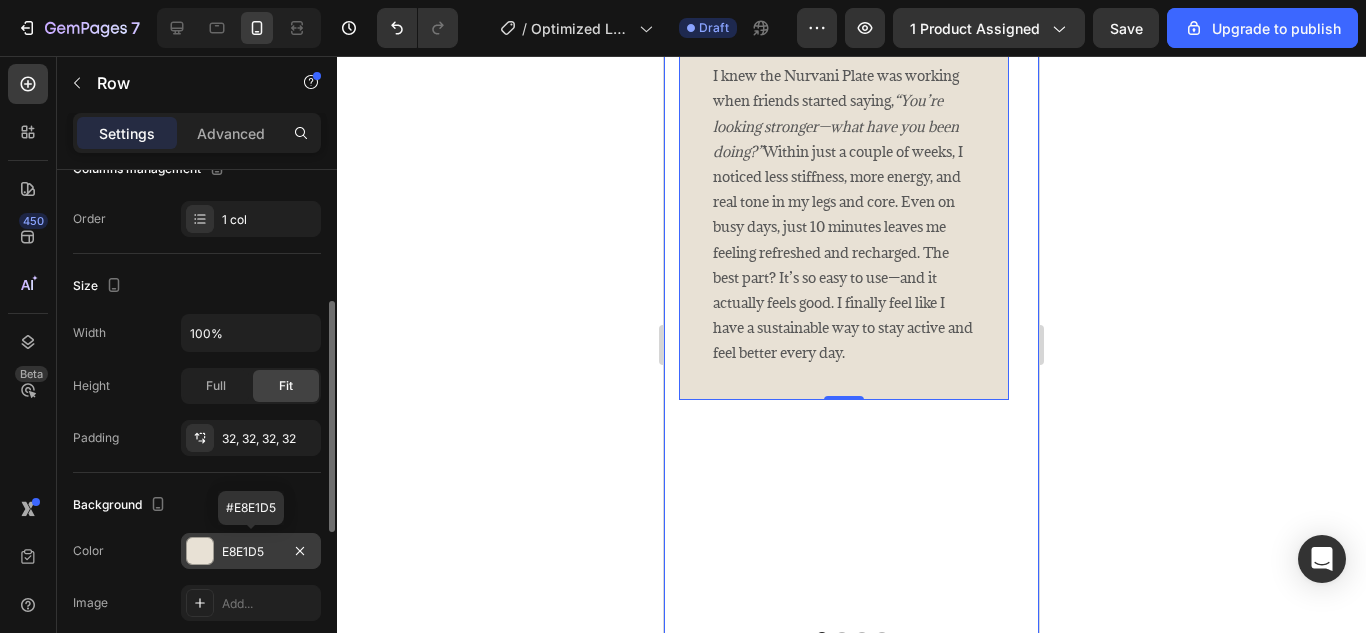 click on "E8E1D5" at bounding box center (251, 551) 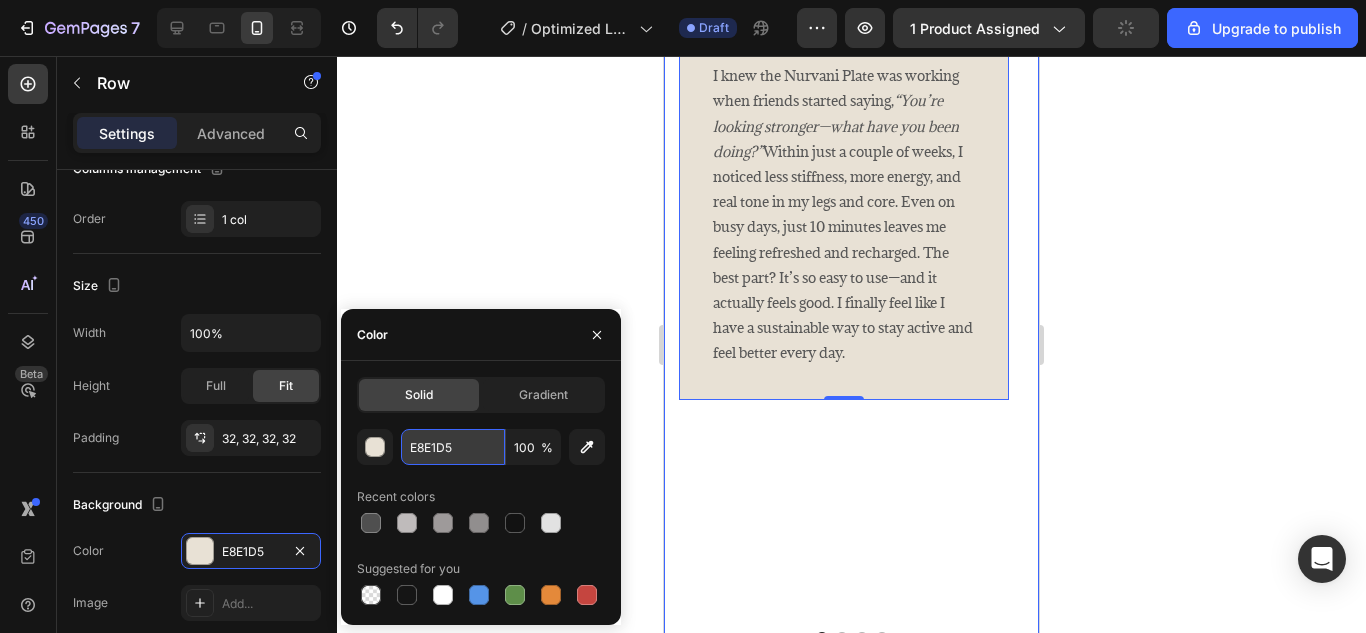 click on "E8E1D5" at bounding box center (453, 447) 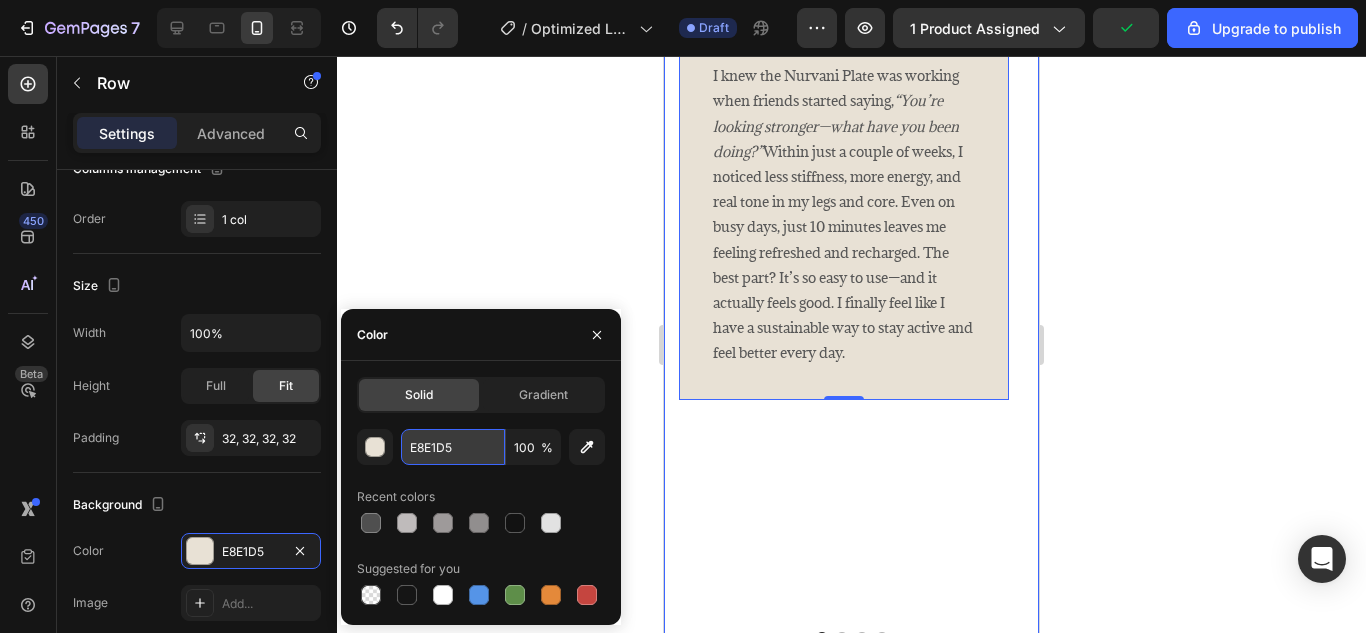 click on "E8E1D5" at bounding box center [453, 447] 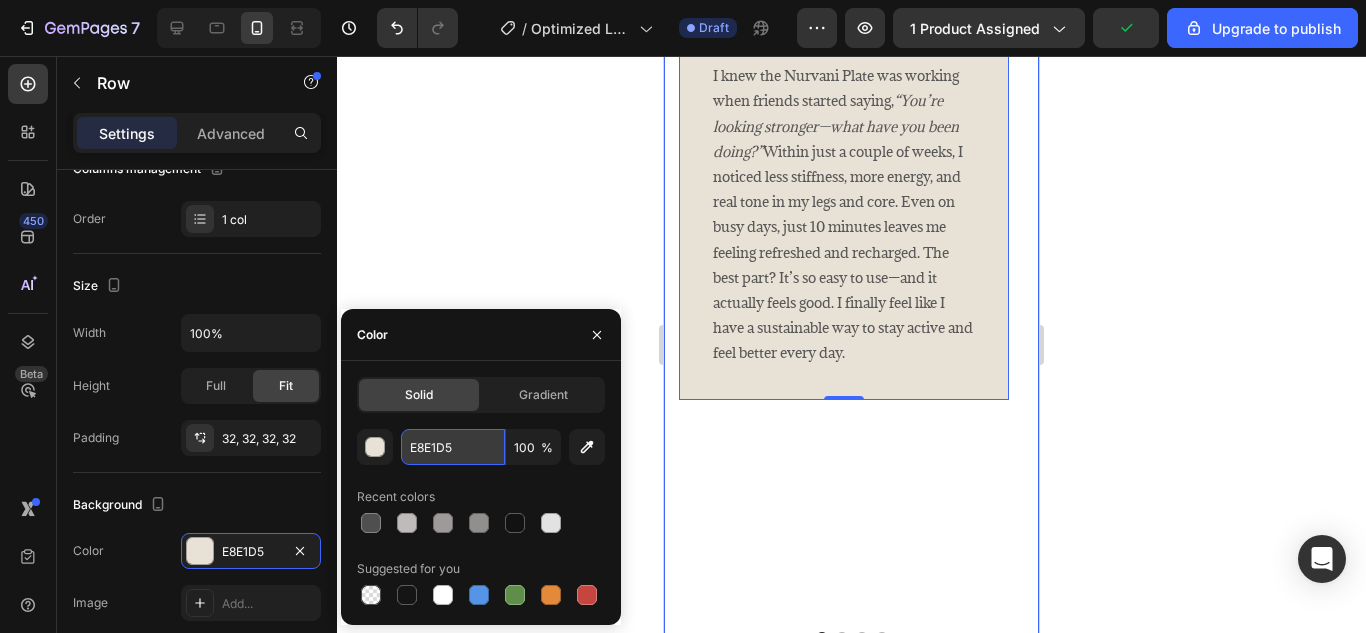paste on "BFBBBB" 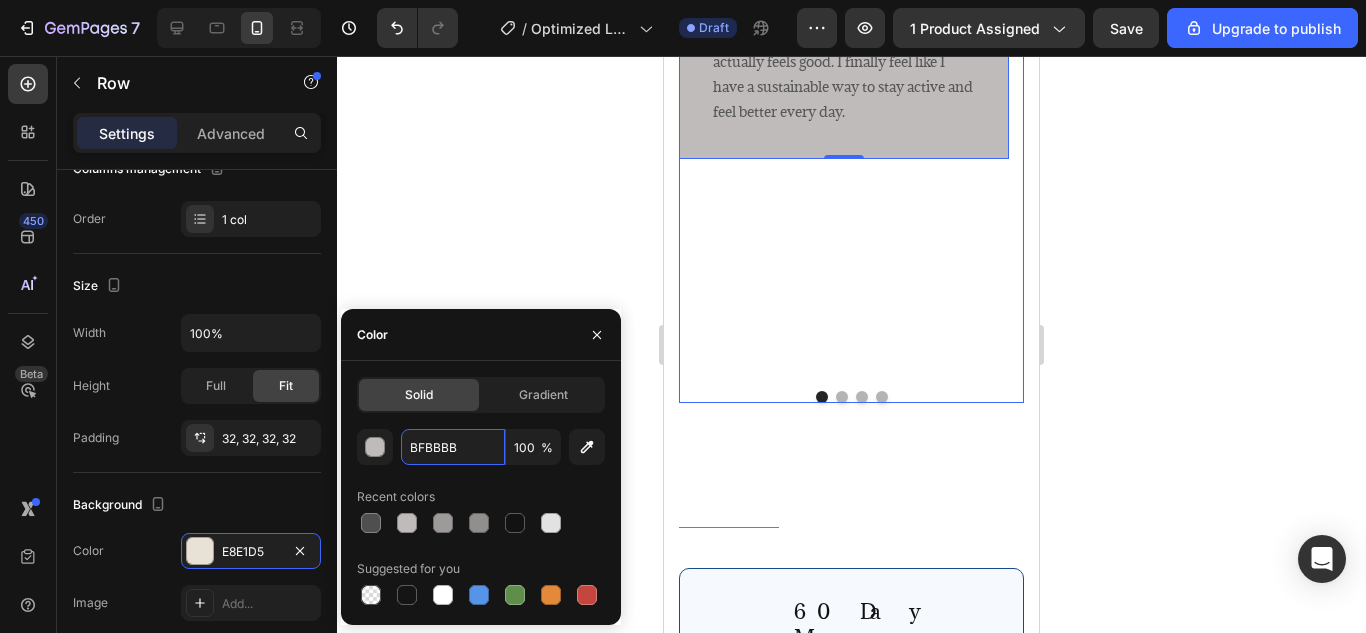 scroll, scrollTop: 4343, scrollLeft: 0, axis: vertical 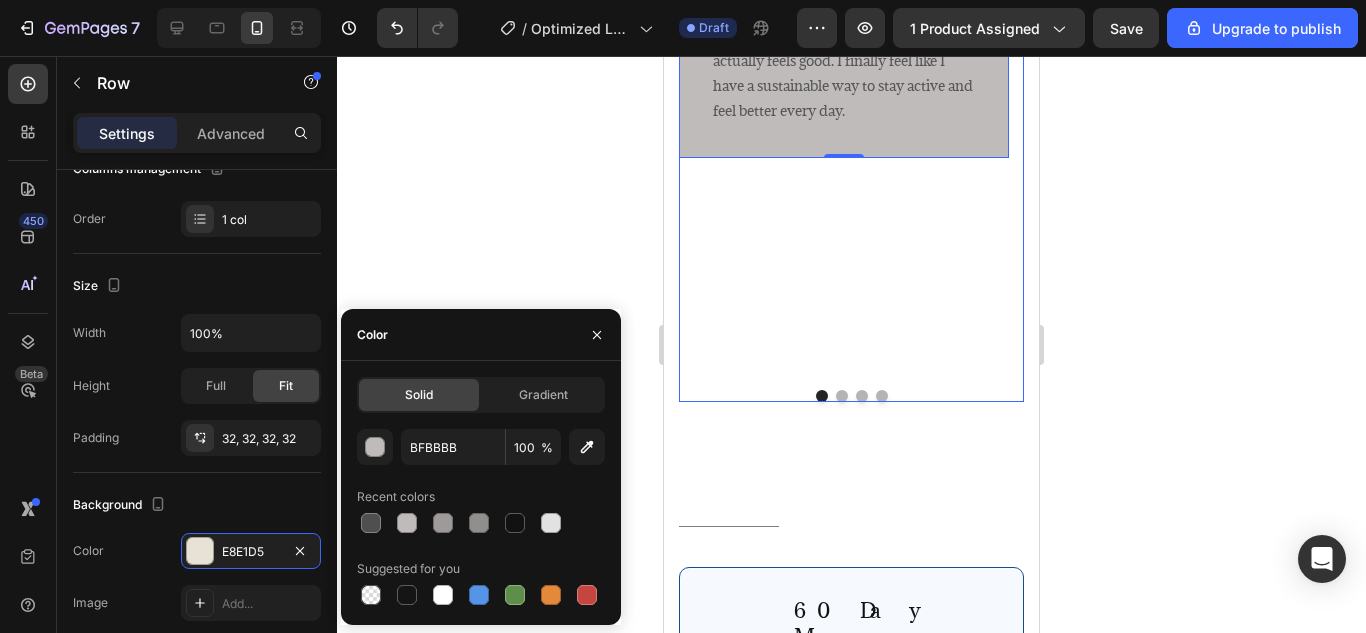 click at bounding box center (842, 396) 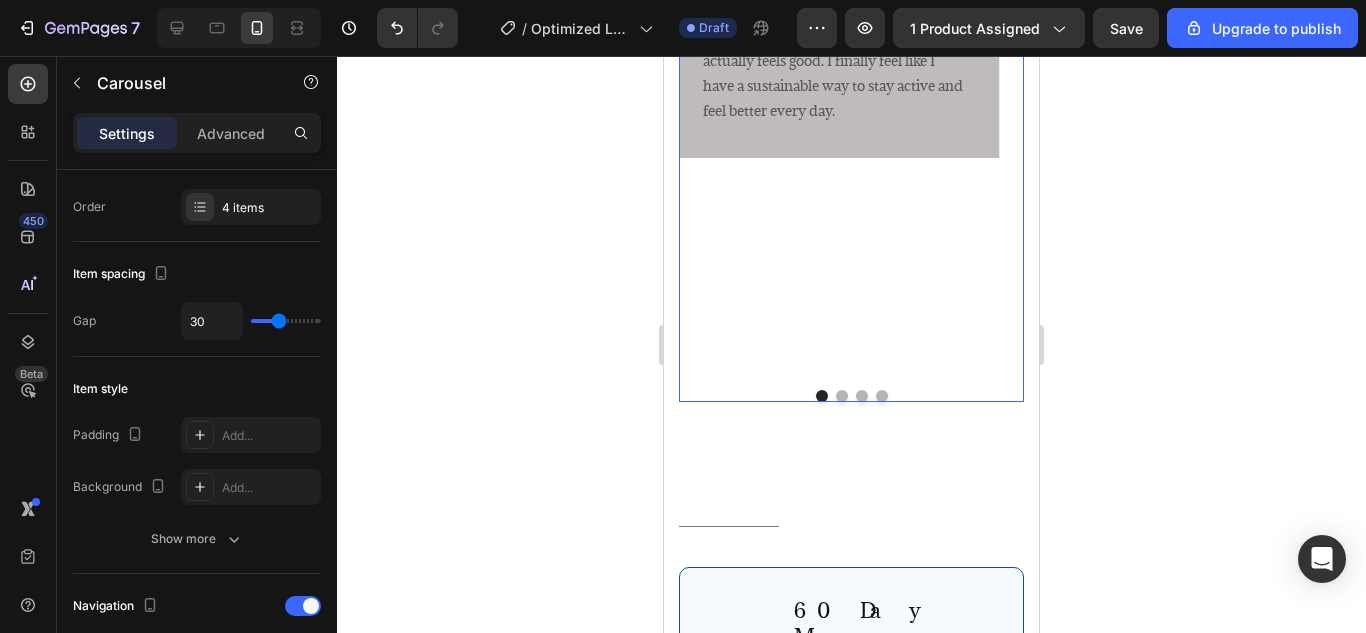 scroll, scrollTop: 0, scrollLeft: 0, axis: both 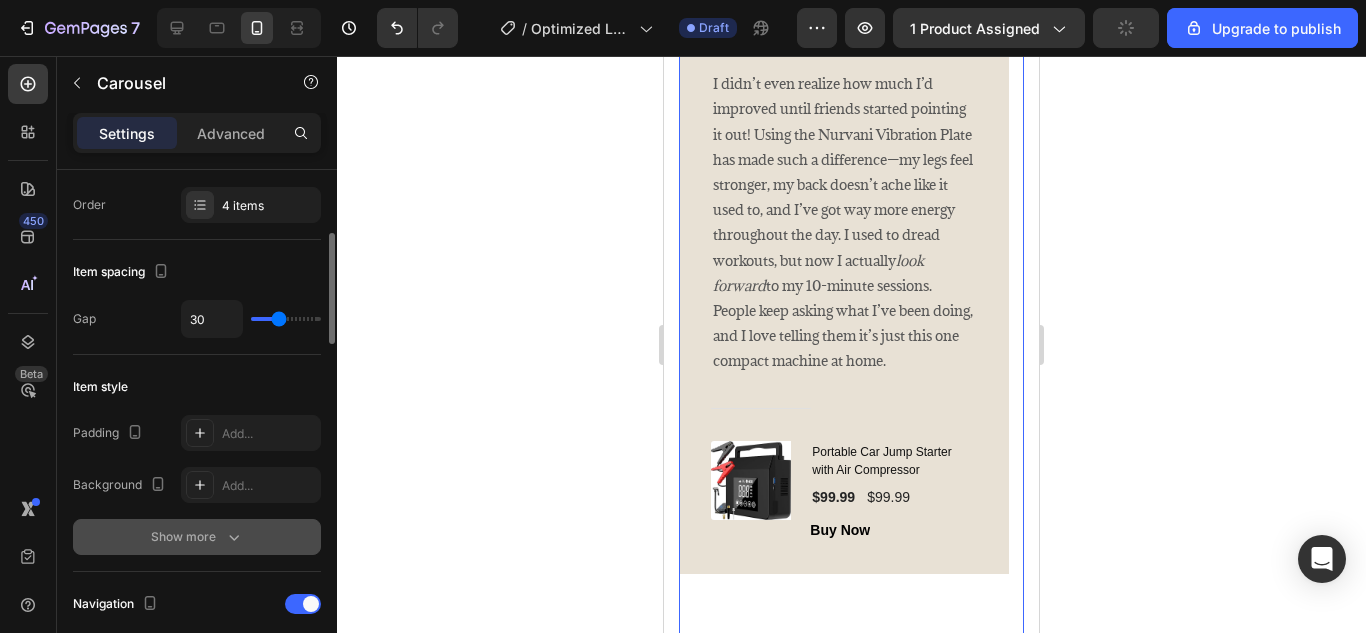 click on "Show more" at bounding box center (197, 537) 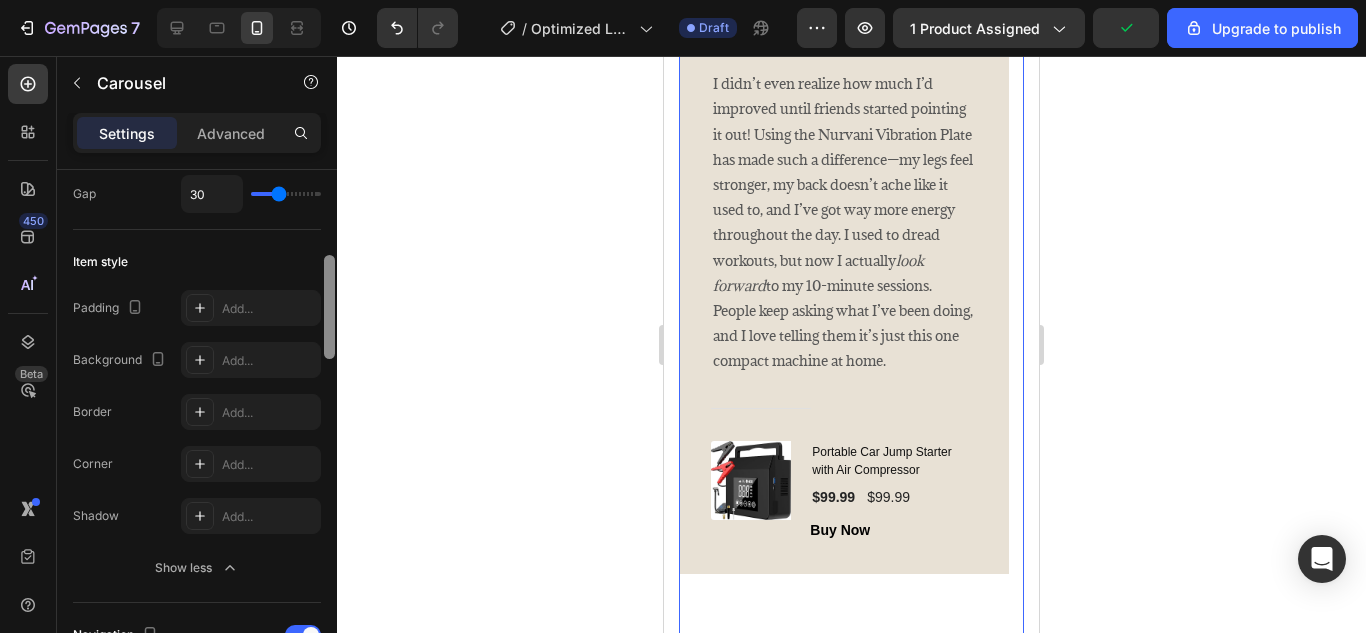 scroll, scrollTop: 409, scrollLeft: 0, axis: vertical 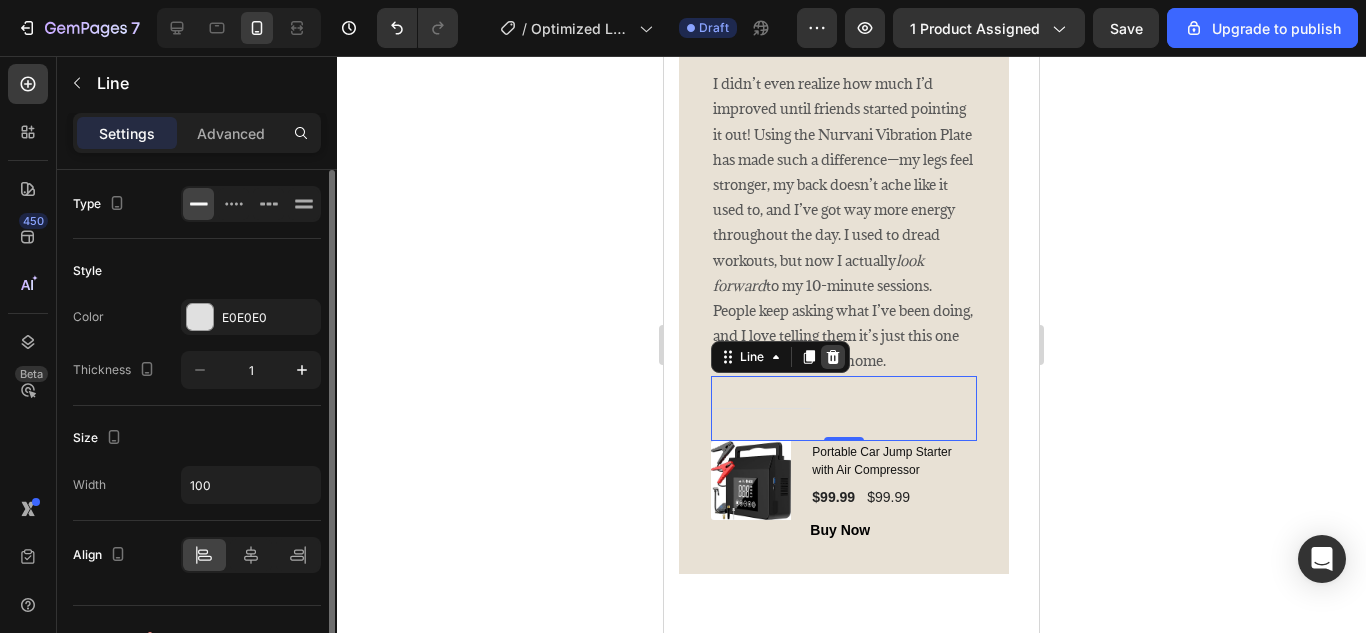 click 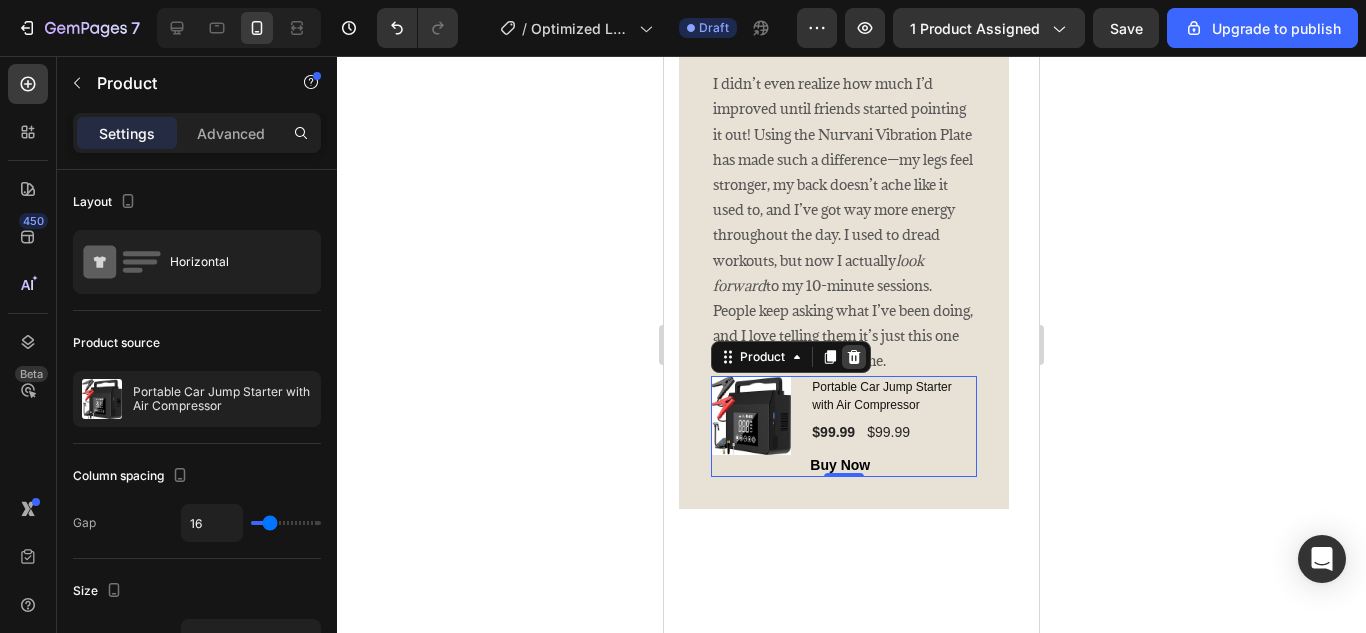click 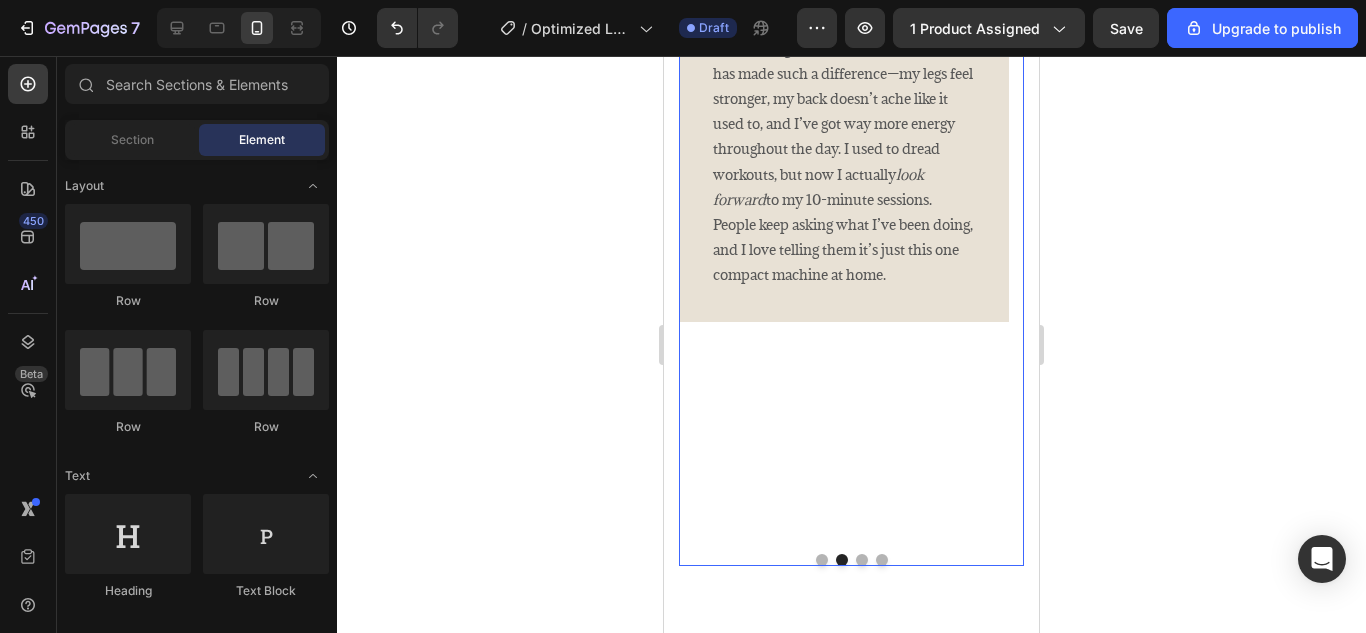 scroll, scrollTop: 4180, scrollLeft: 0, axis: vertical 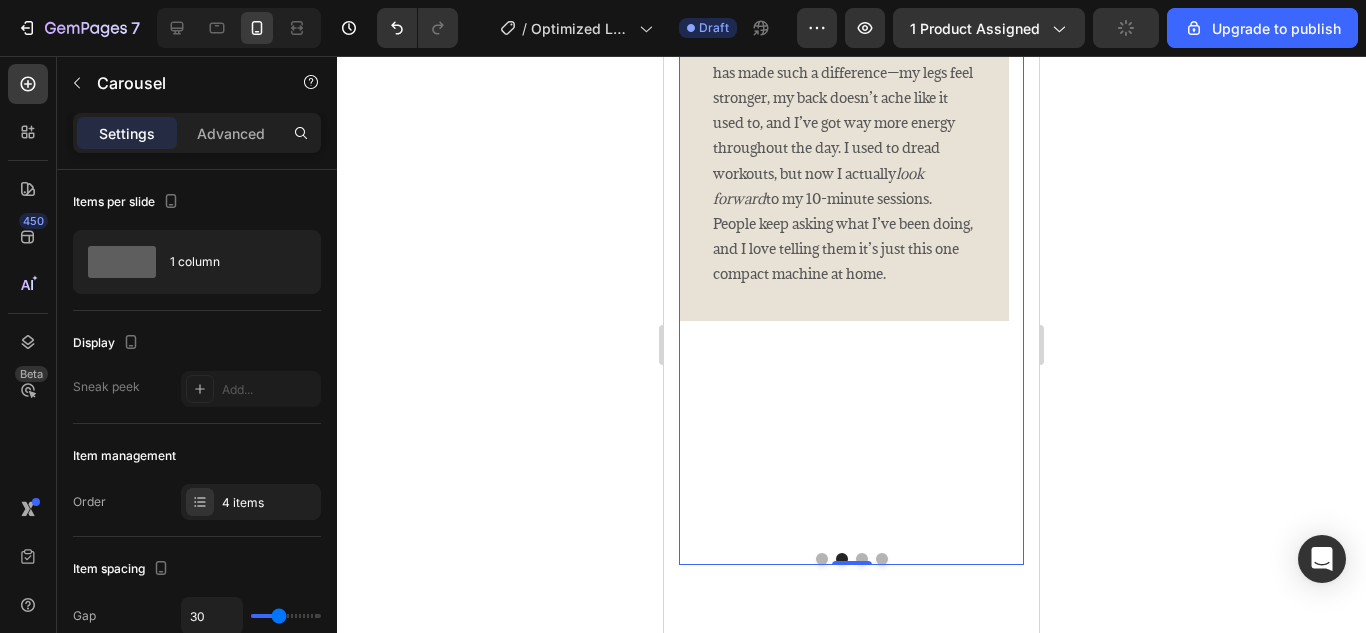 click at bounding box center [862, 559] 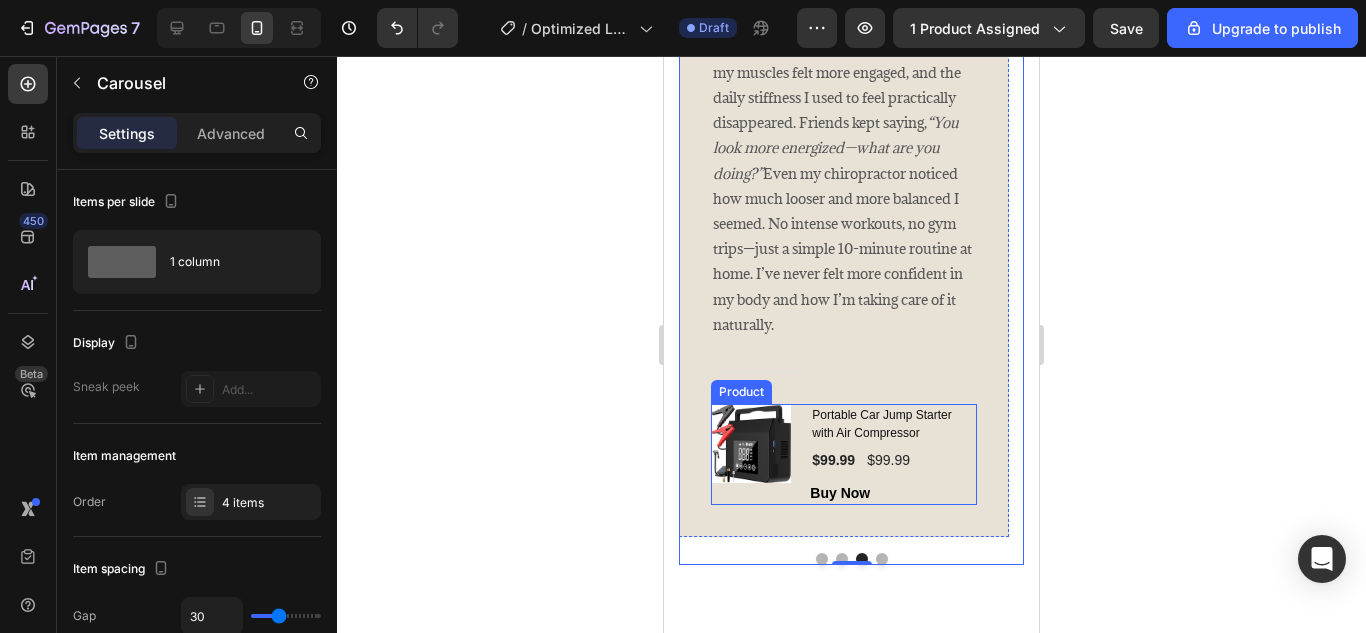 click on "(P) Images & Gallery" at bounding box center [752, 454] 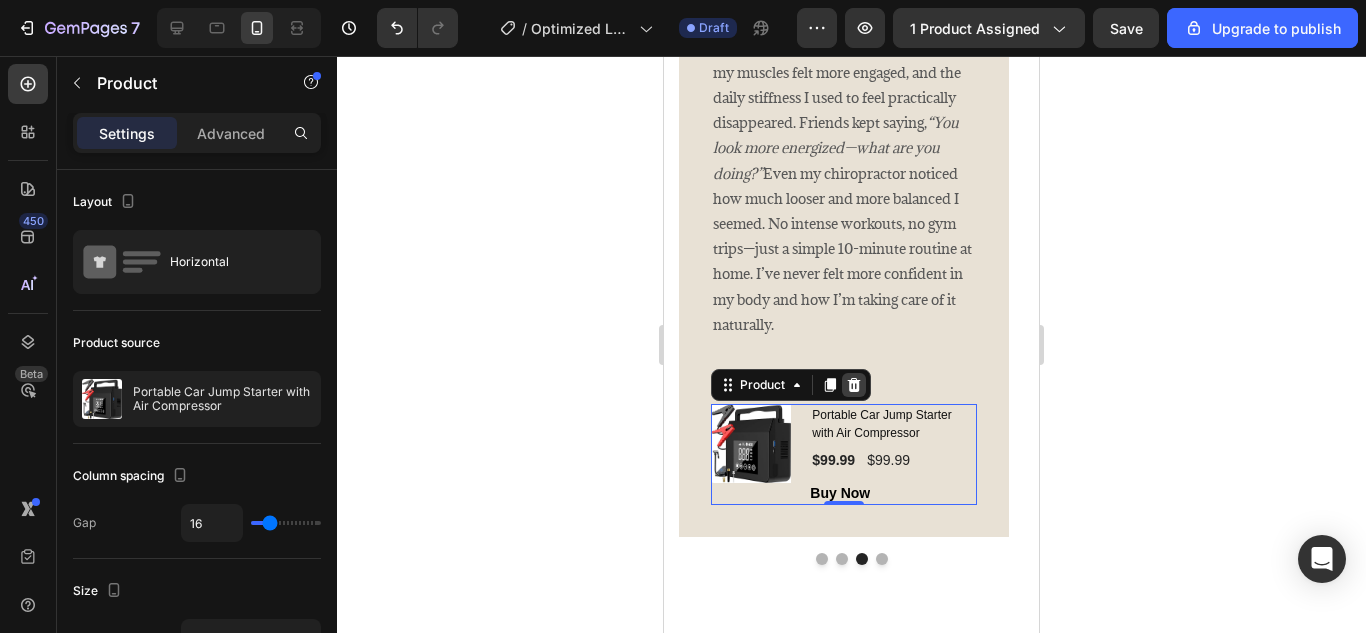click 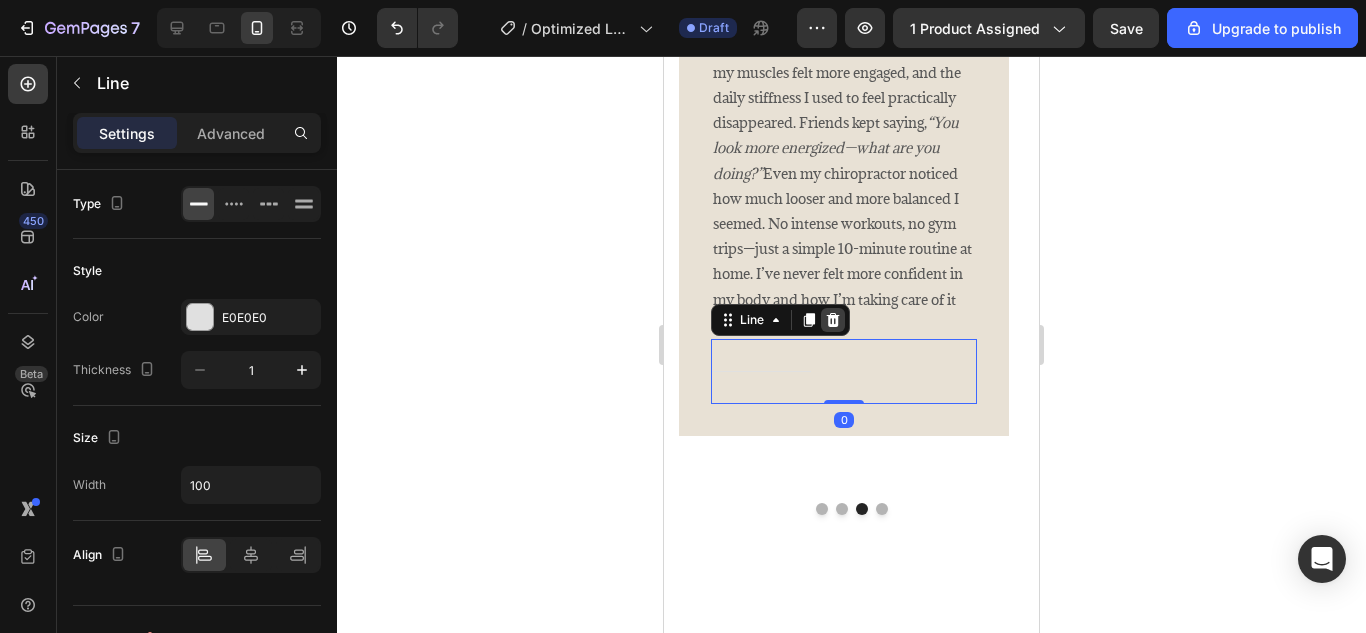 click 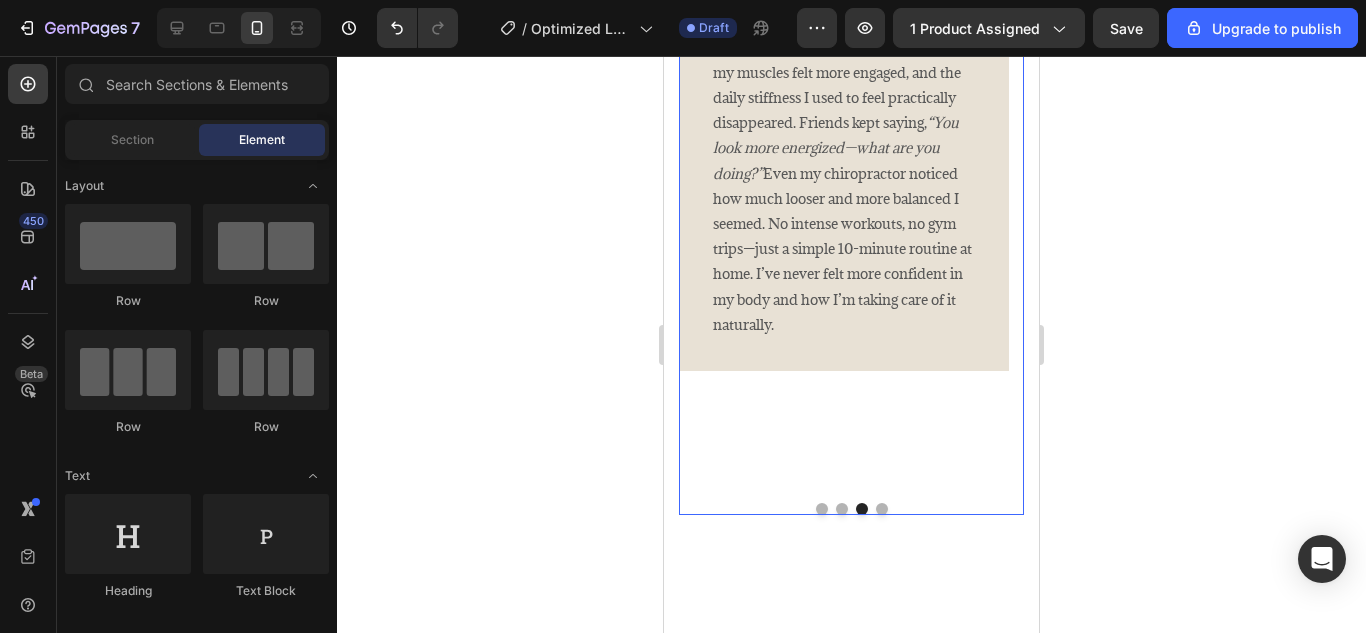 click at bounding box center [882, 509] 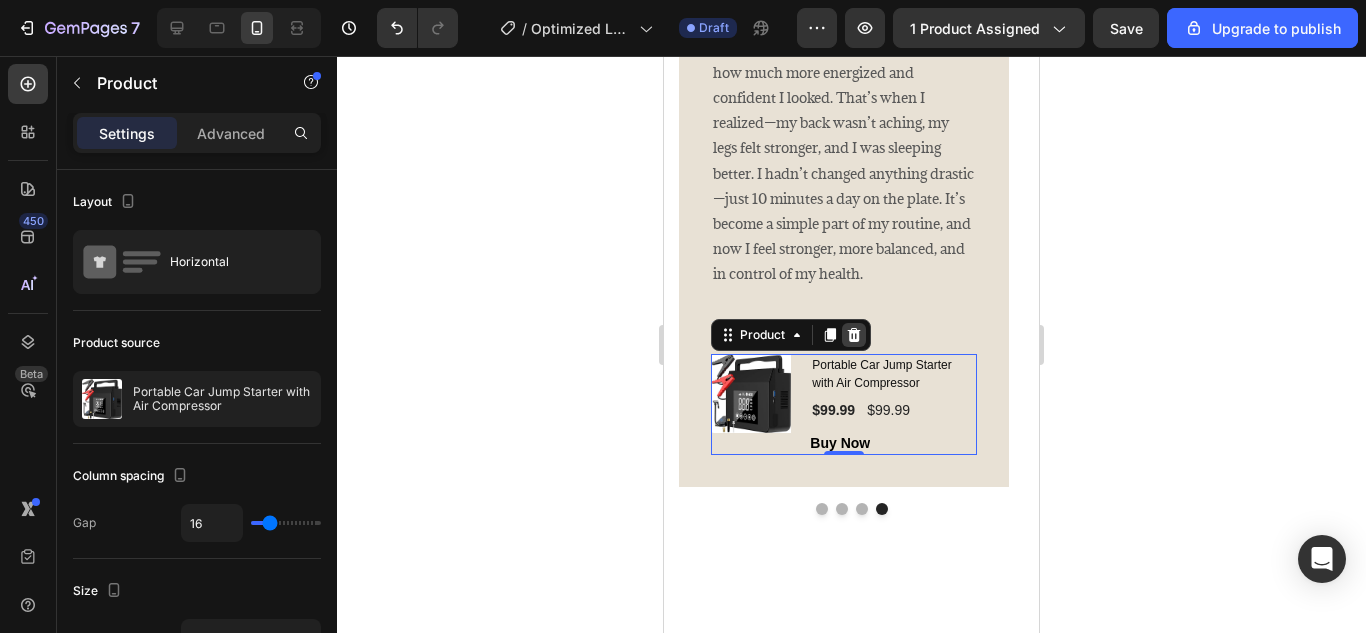 click at bounding box center (854, 335) 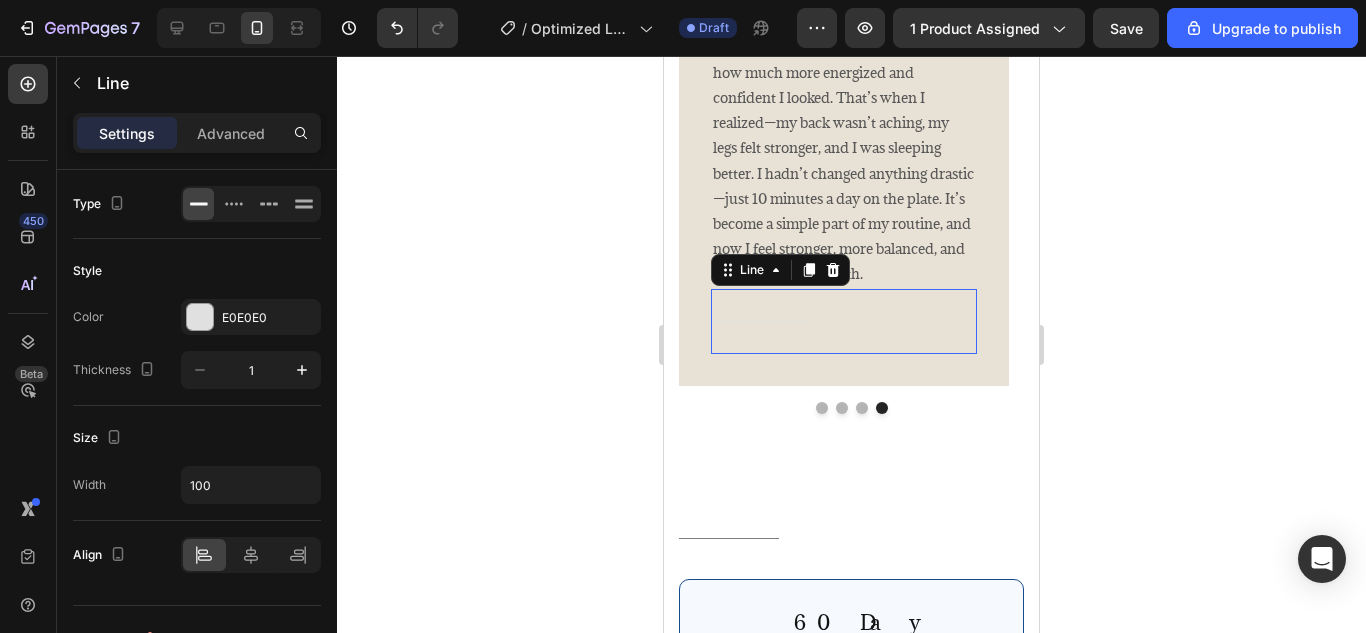 click on "Title Line   0" at bounding box center [844, 321] 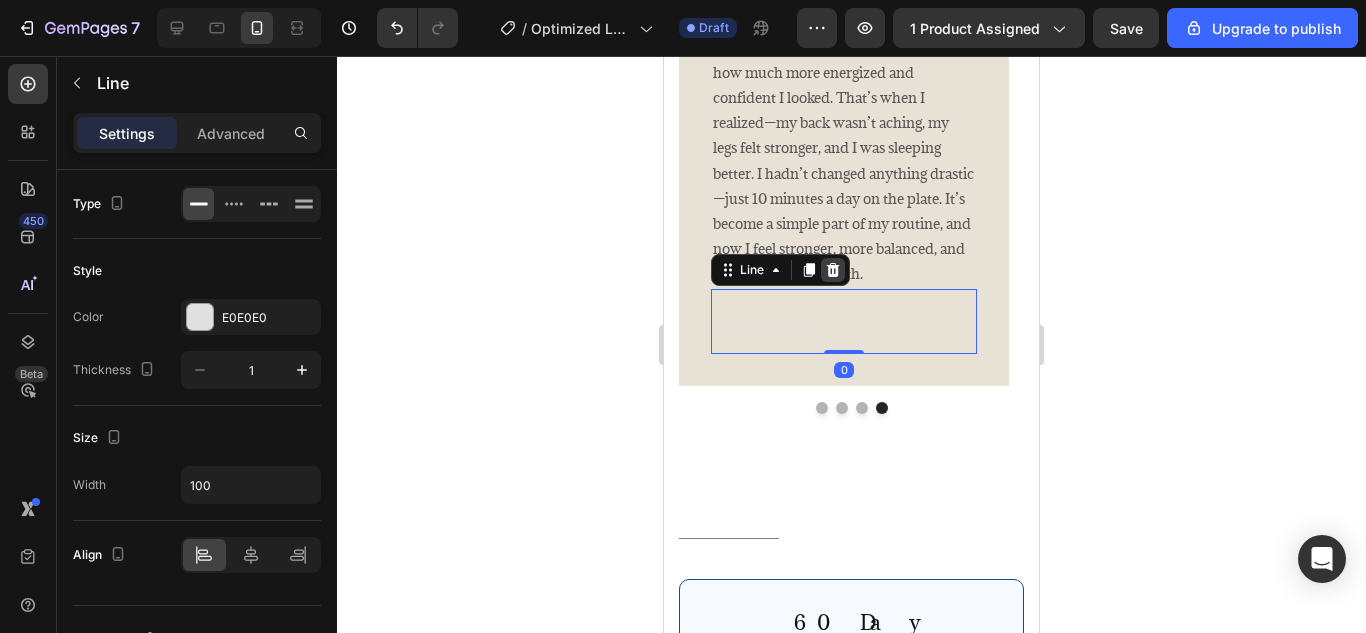 click at bounding box center [833, 270] 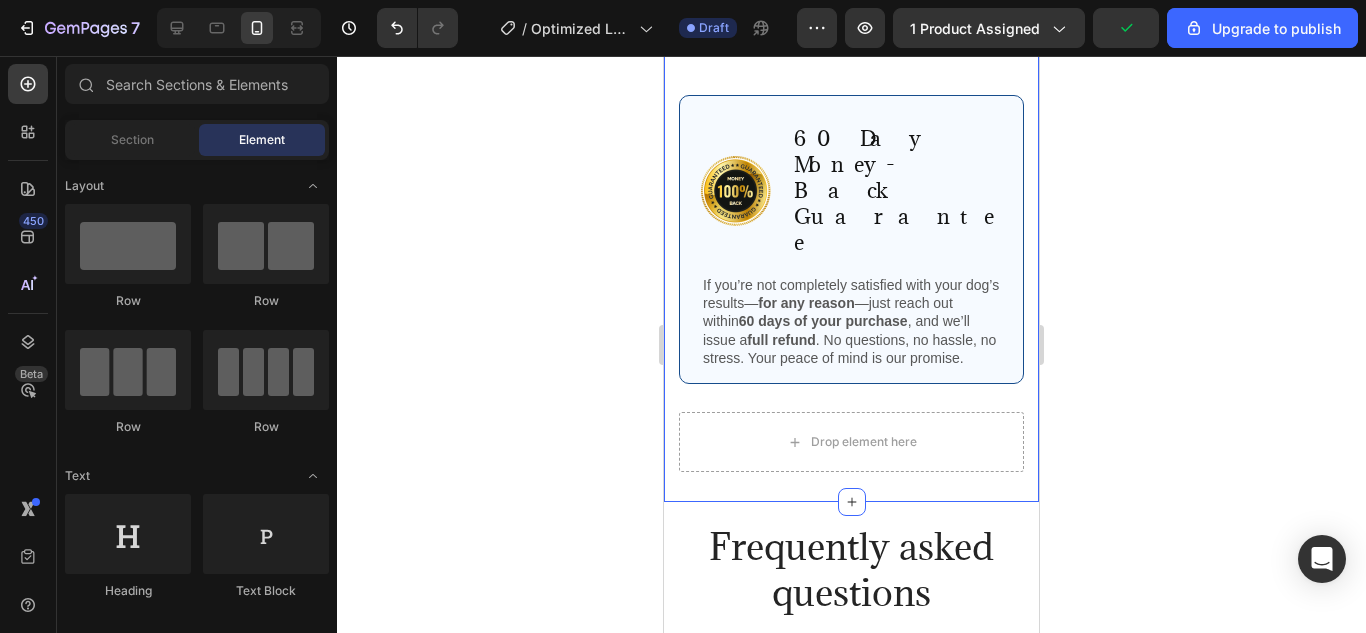 scroll, scrollTop: 4651, scrollLeft: 0, axis: vertical 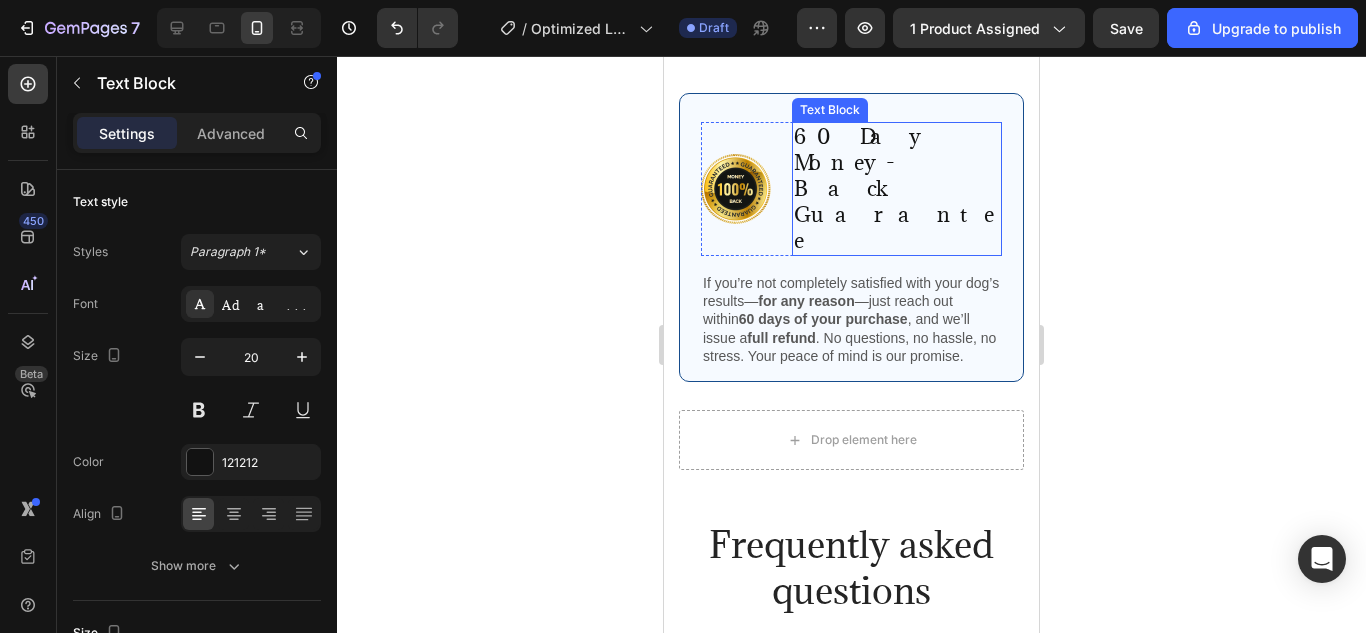 click on "60 Day Money-Back Guarantee" at bounding box center [897, 189] 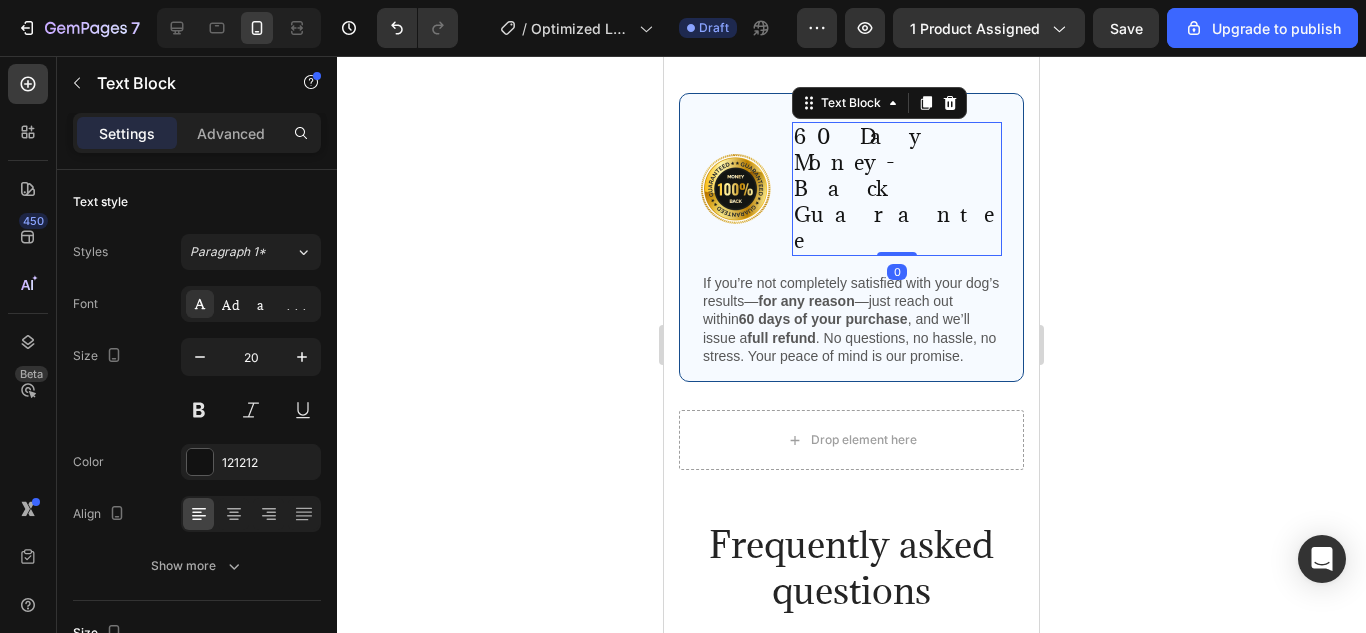 click on "60 Day Money-Back Guarantee" at bounding box center [897, 189] 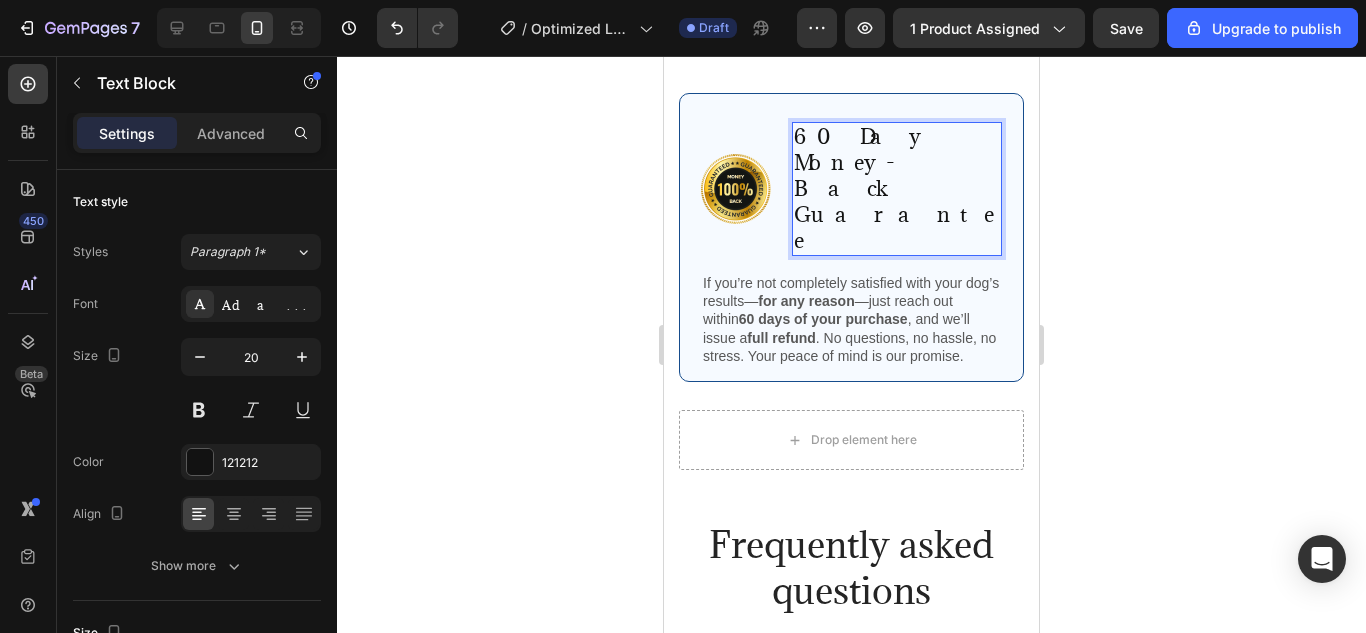 click on "60 Day Money-Back Guarantee" at bounding box center (897, 189) 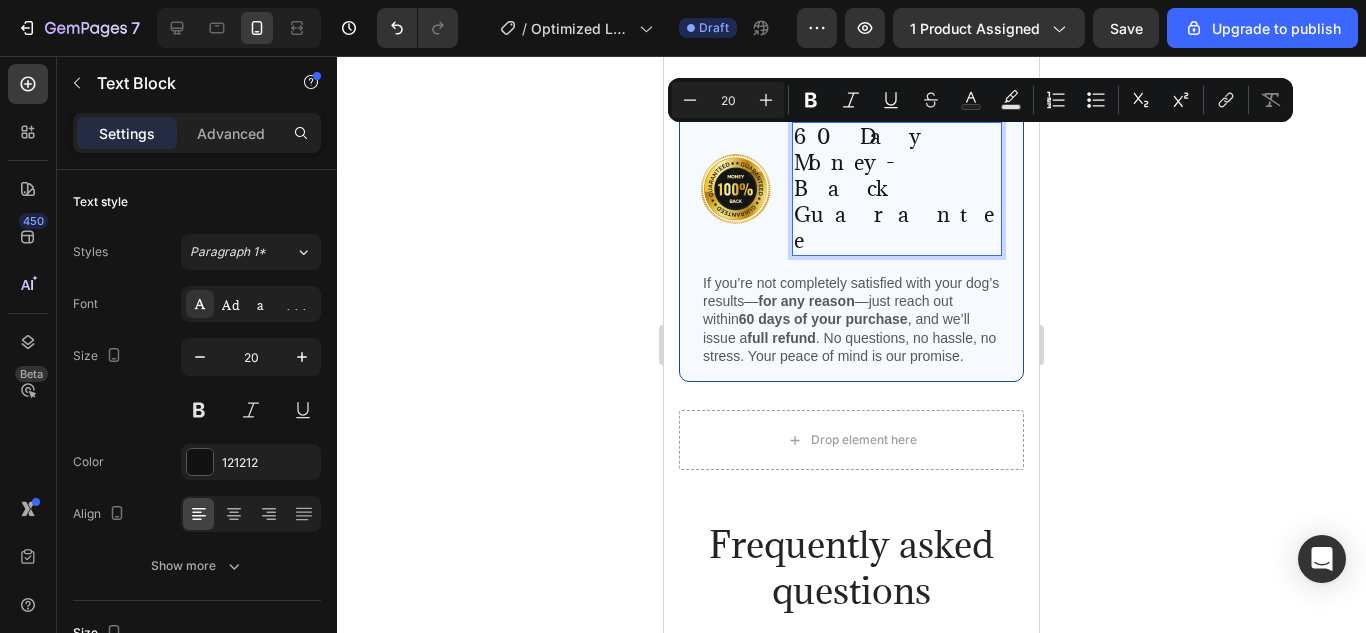 click on "60 Day Money-Back Guarantee" at bounding box center (897, 189) 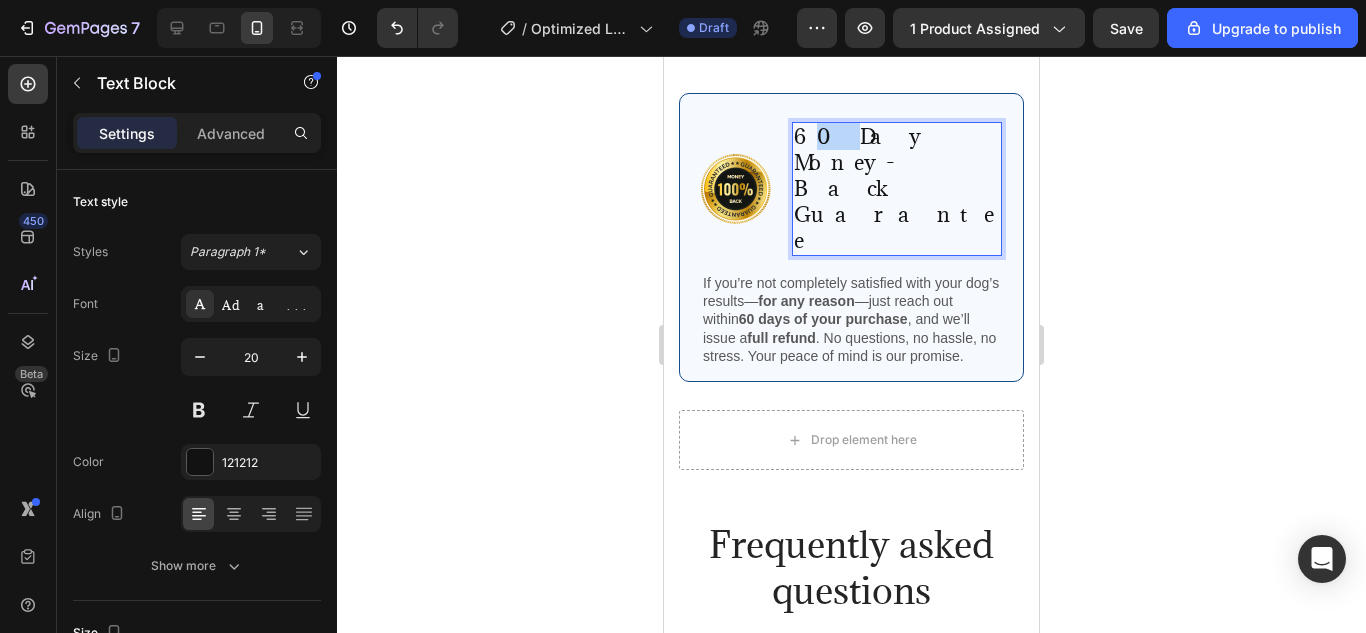 click on "60 Day Money-Back Guarantee" at bounding box center (897, 189) 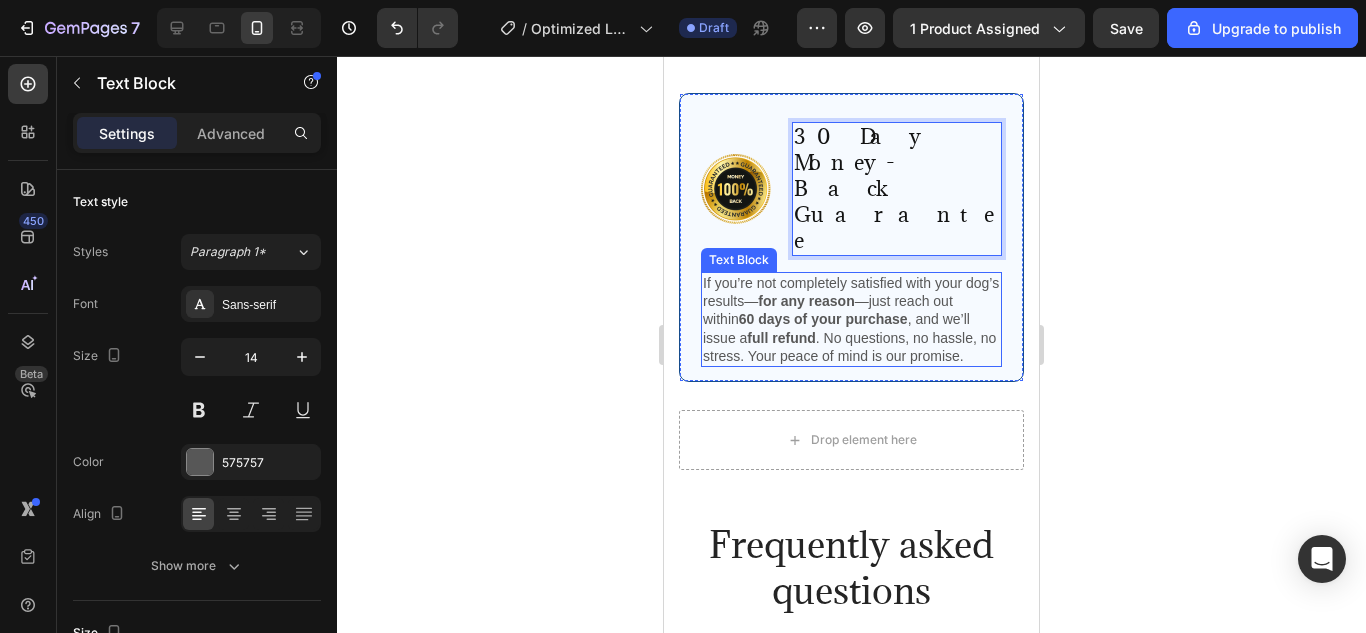 click on "60 days of your purchase" at bounding box center (823, 319) 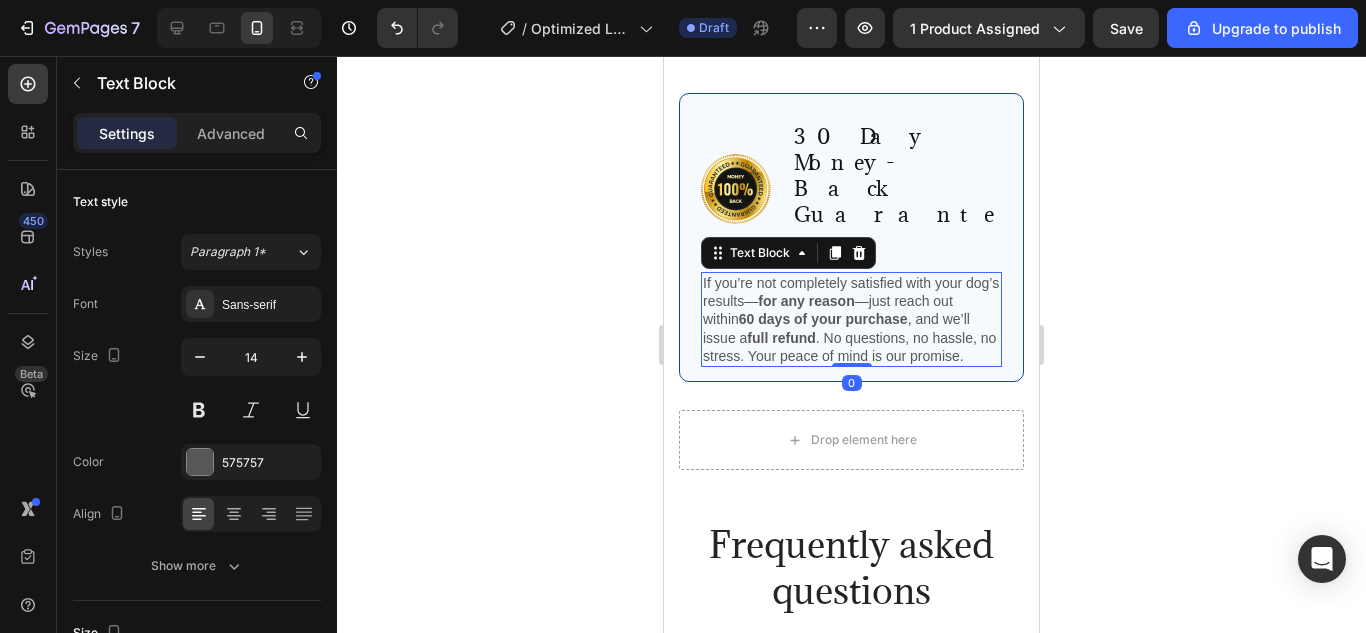 click on "60 days of your purchase" at bounding box center [823, 319] 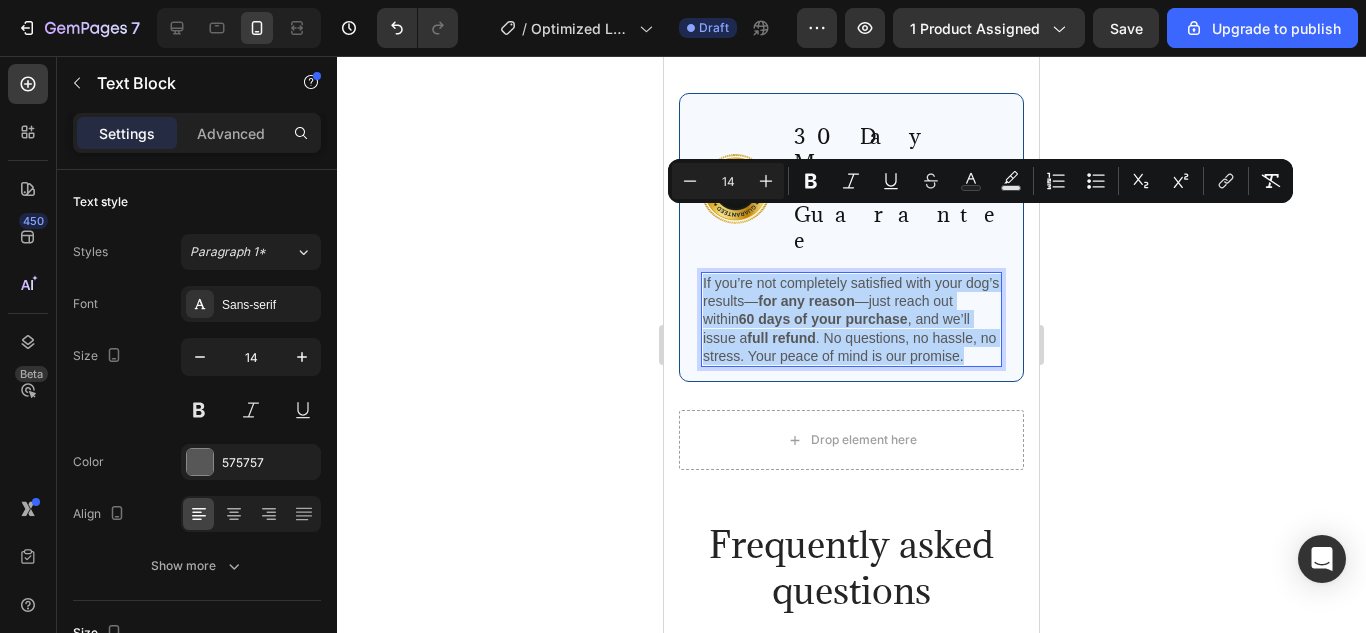 click on "60 days of your purchase" at bounding box center [823, 319] 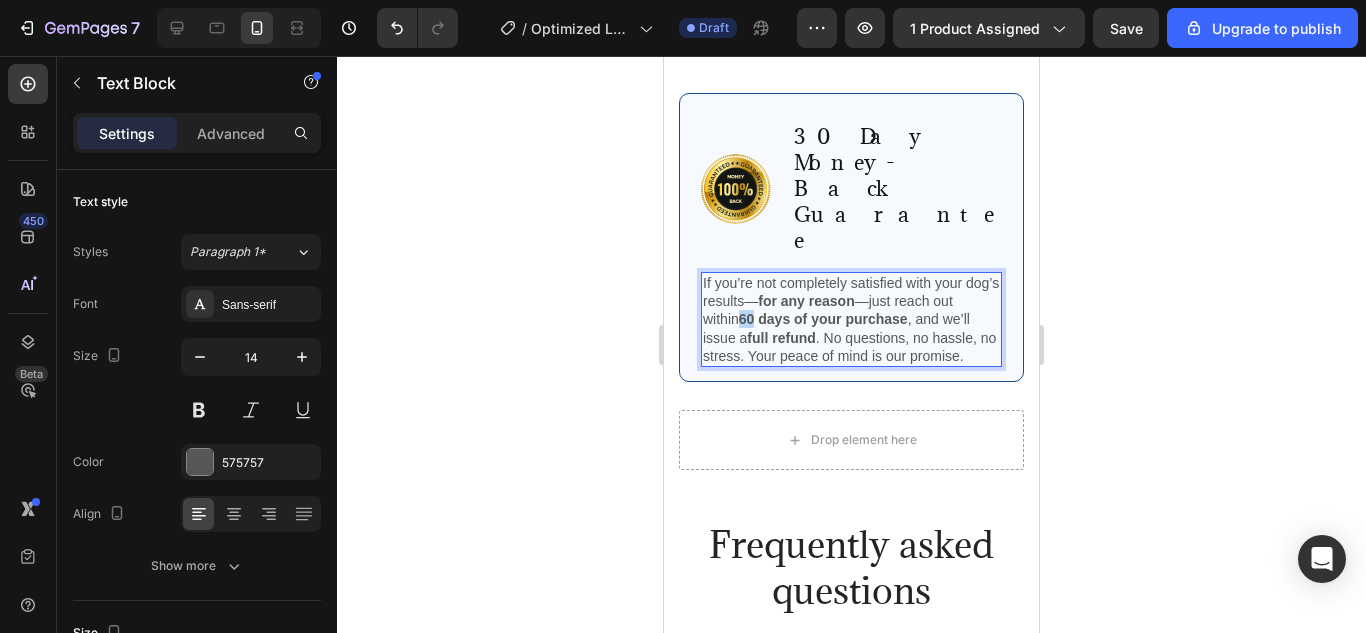 click on "60 days of your purchase" at bounding box center (823, 319) 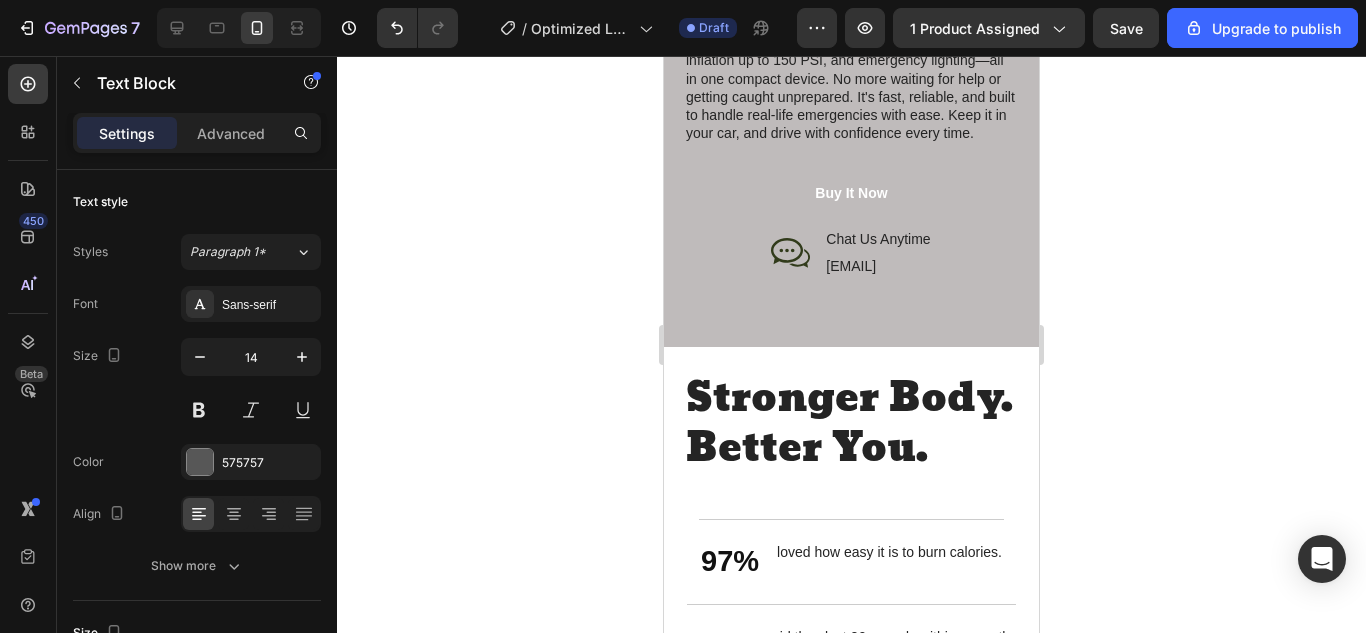 scroll, scrollTop: 2629, scrollLeft: 0, axis: vertical 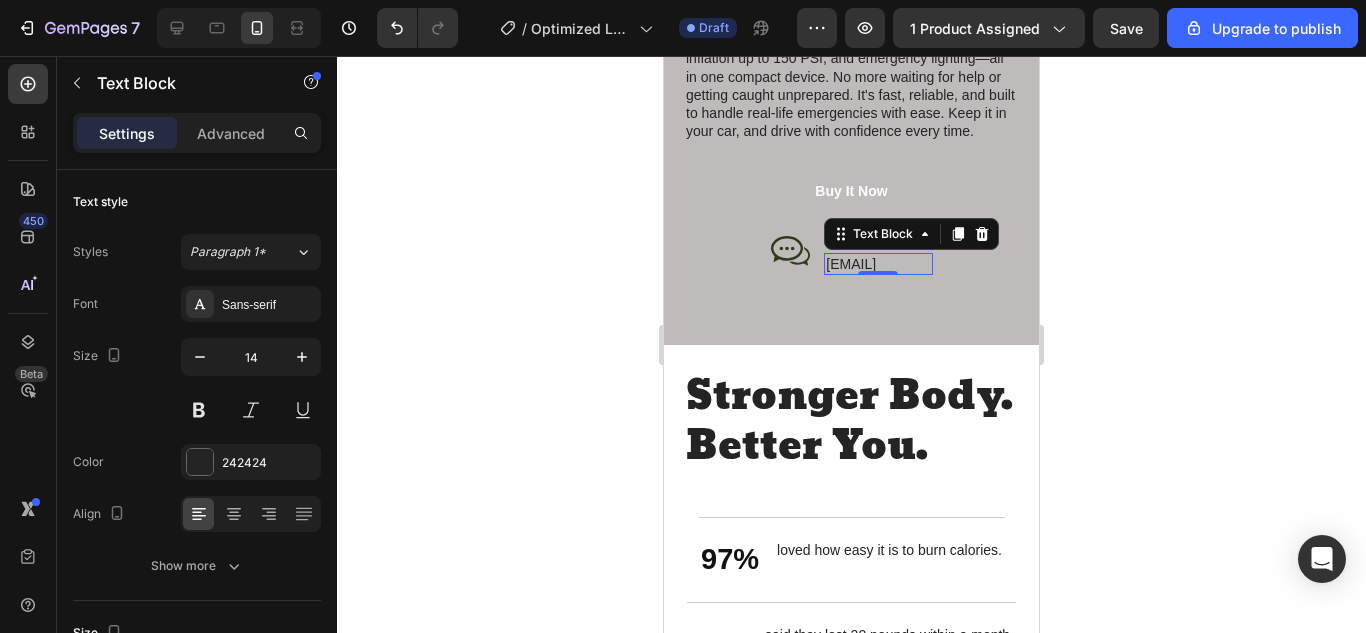 click on "help@trynurvani.co" at bounding box center [878, 264] 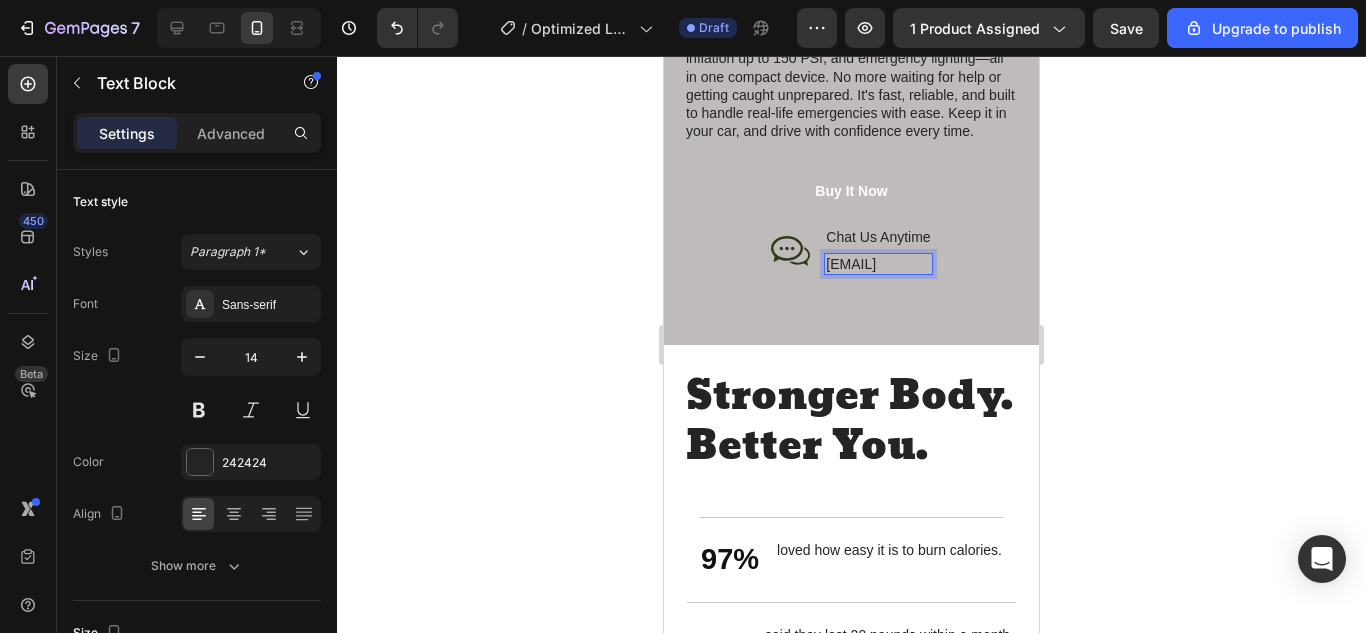 click on "help@trynurvani.co" at bounding box center (878, 264) 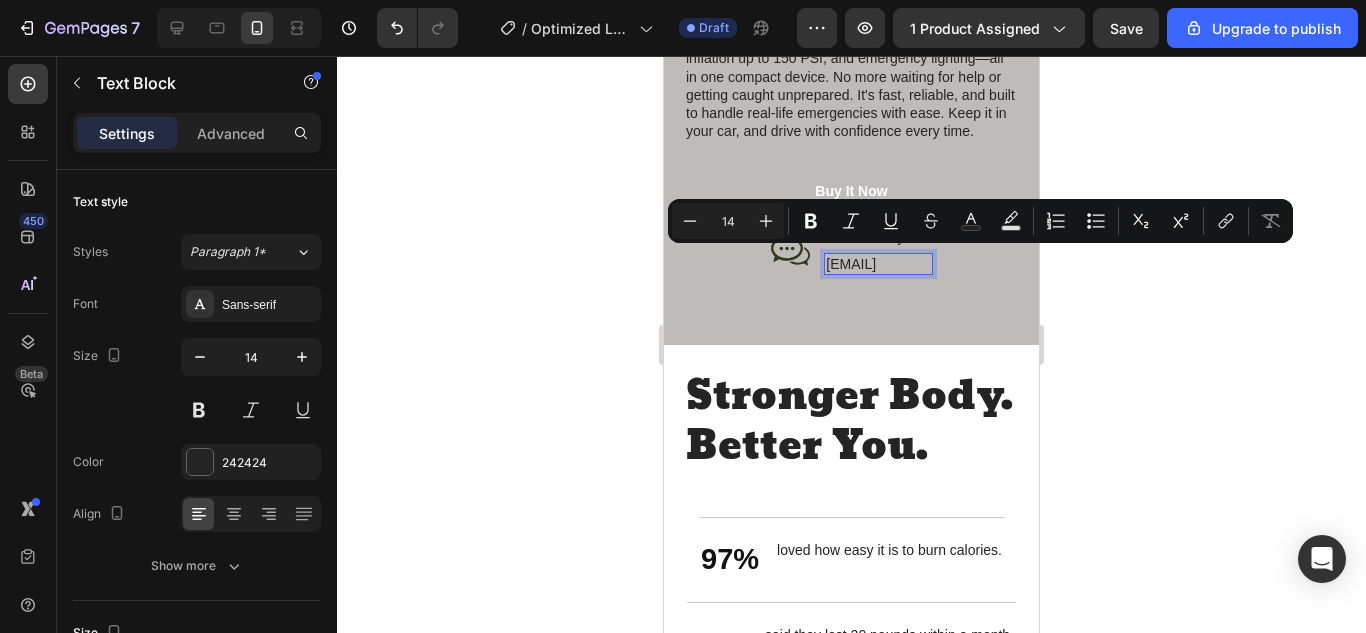 click on "help@trynurvani.co" at bounding box center [878, 264] 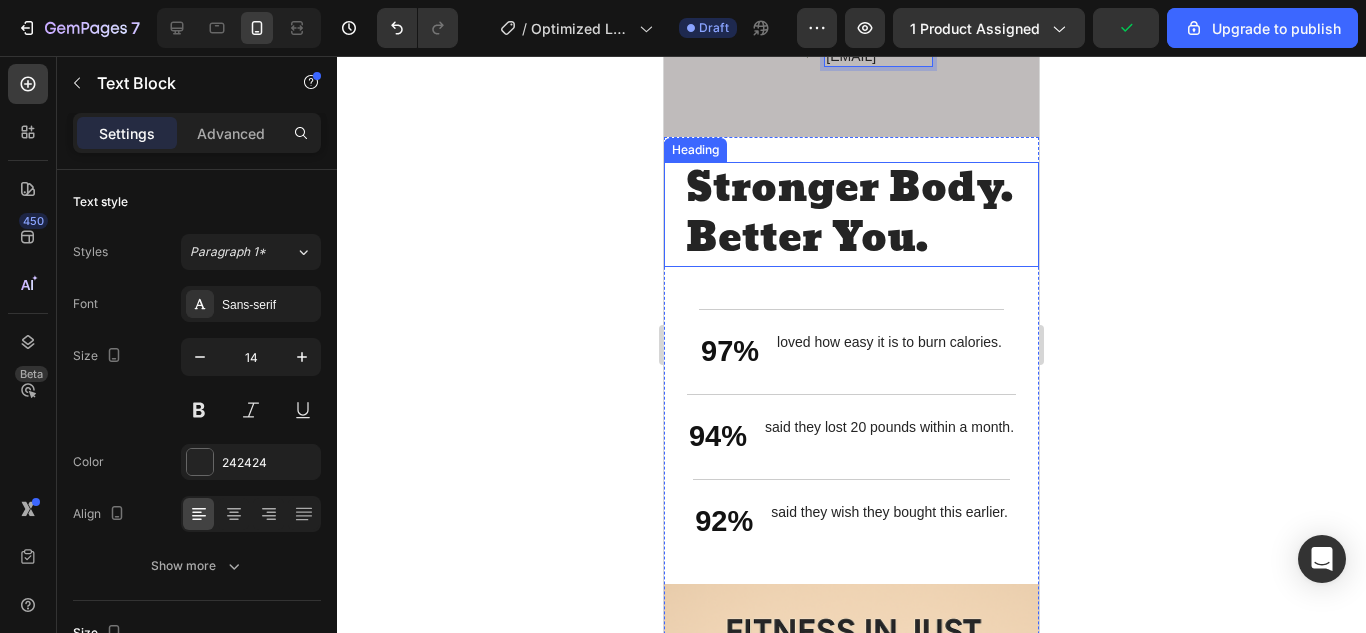 scroll, scrollTop: 2867, scrollLeft: 0, axis: vertical 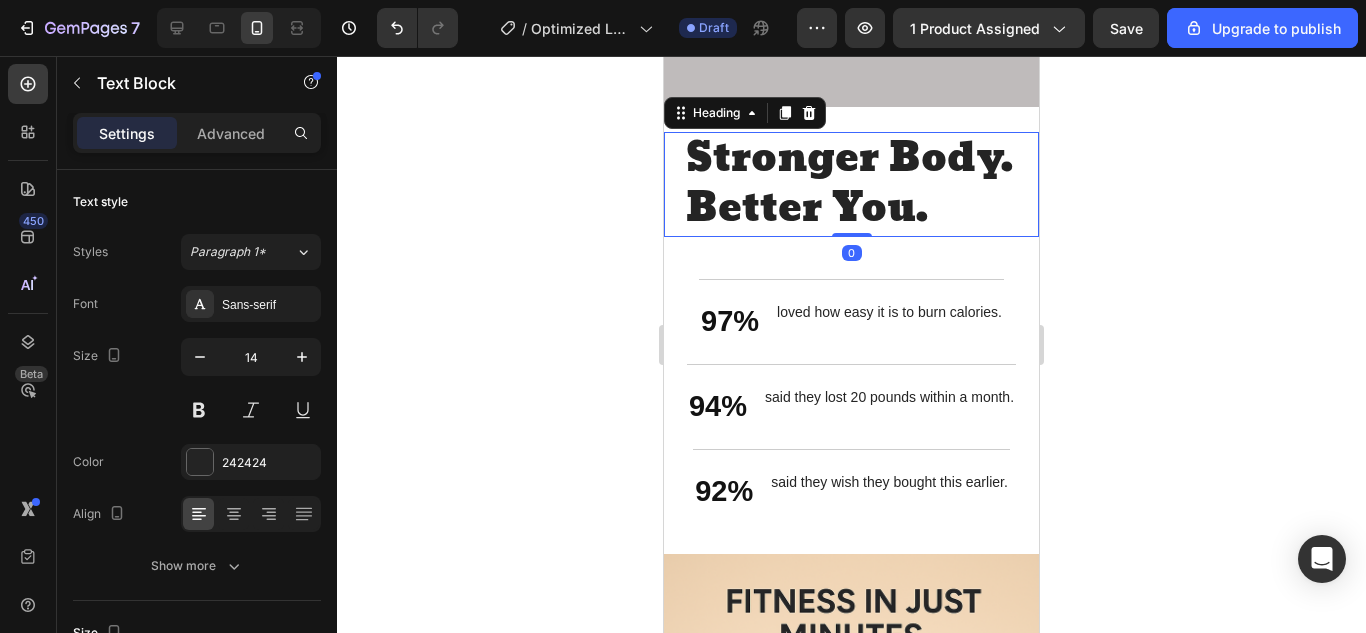 click on "Stronger Body. Better You." at bounding box center [851, 184] 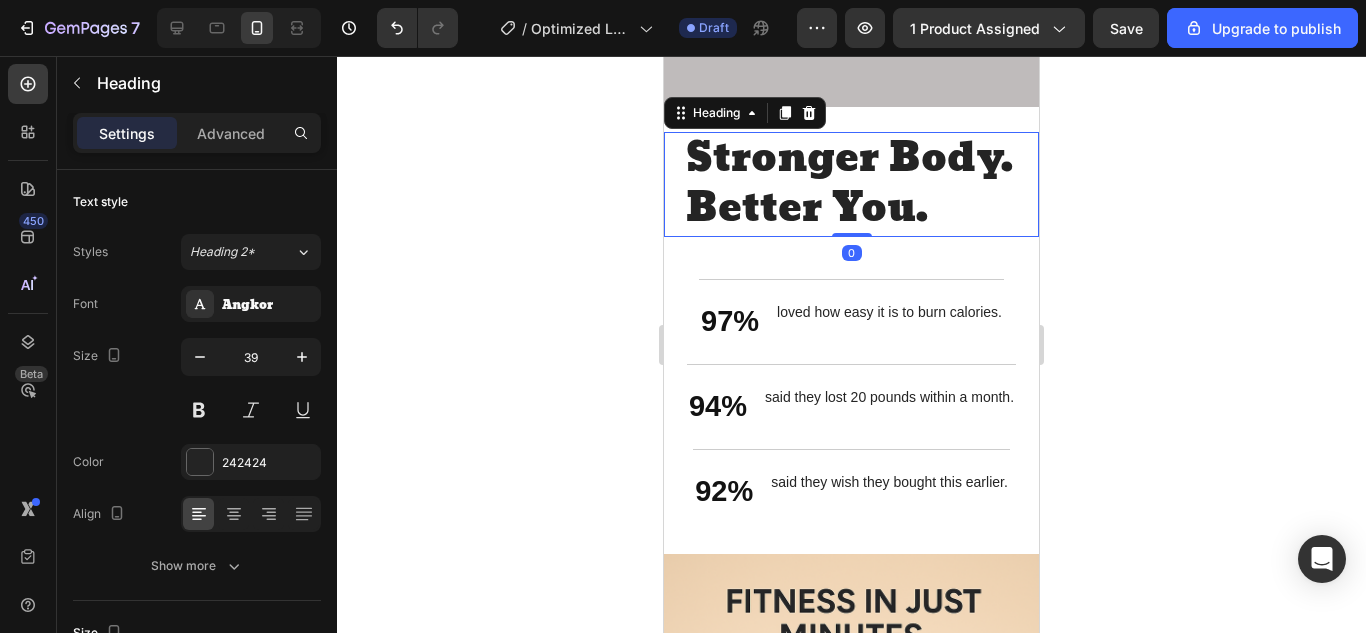 click on "Stronger Body. Better You." at bounding box center [851, 184] 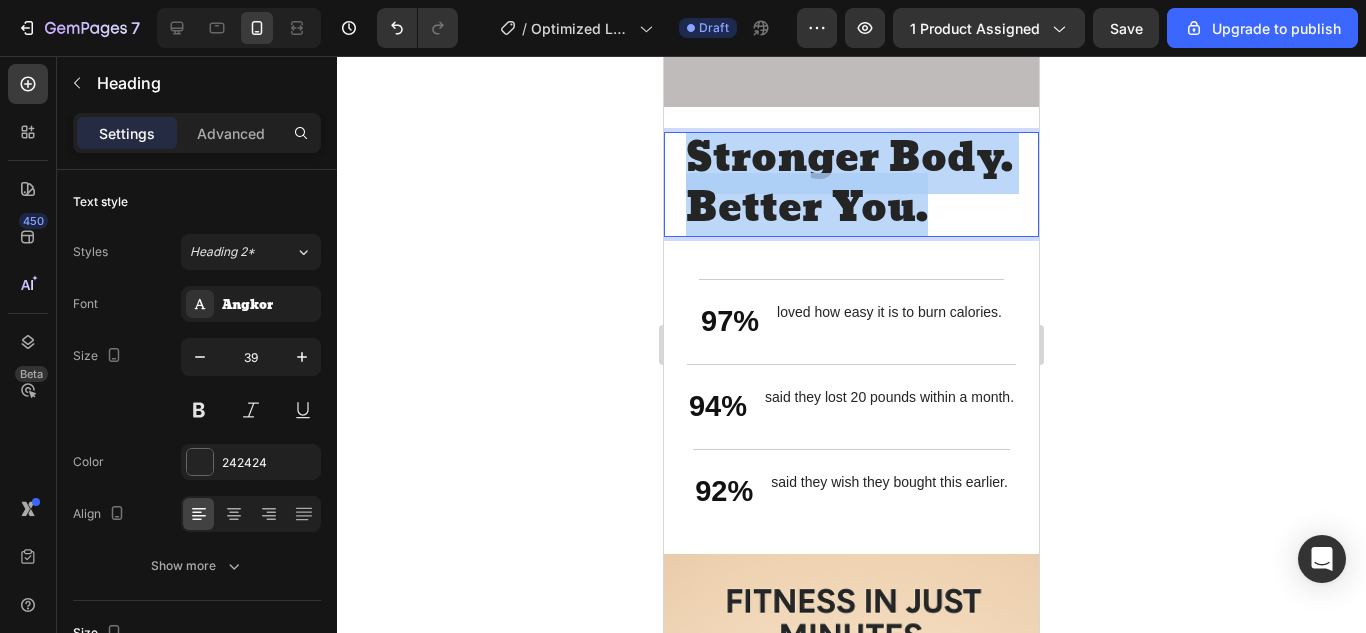 click on "Stronger Body. Better You." at bounding box center (851, 184) 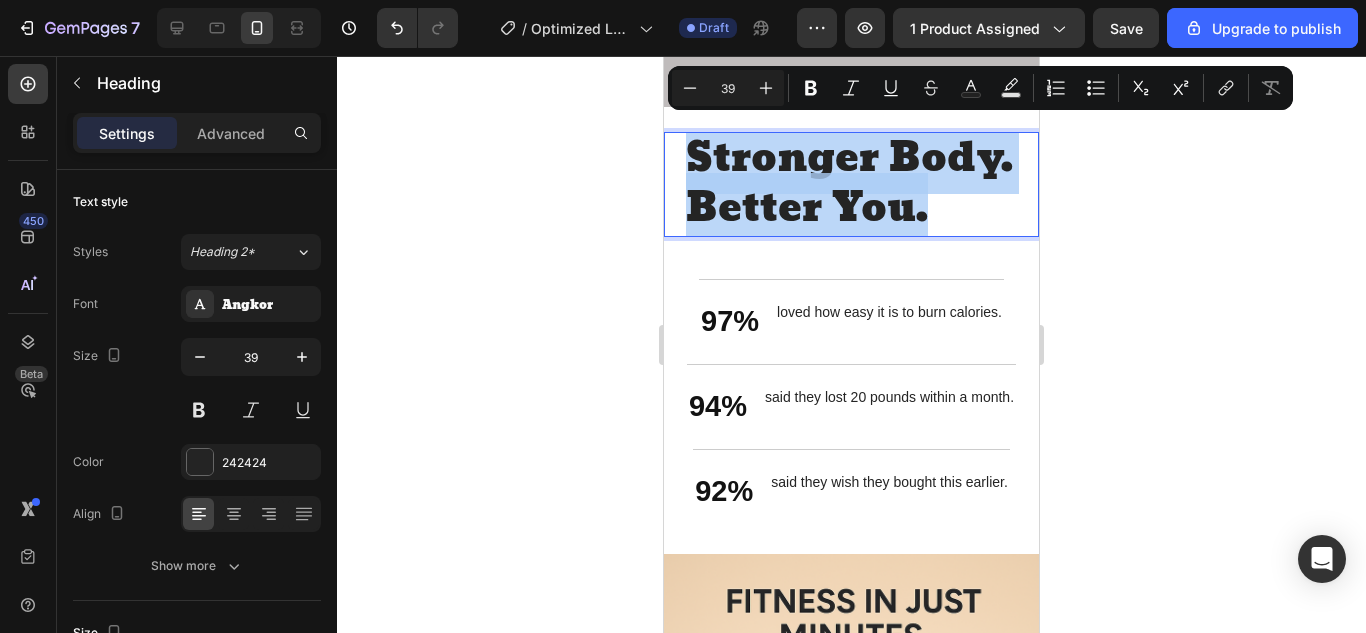 click on "Stronger Body. Better You." at bounding box center (851, 184) 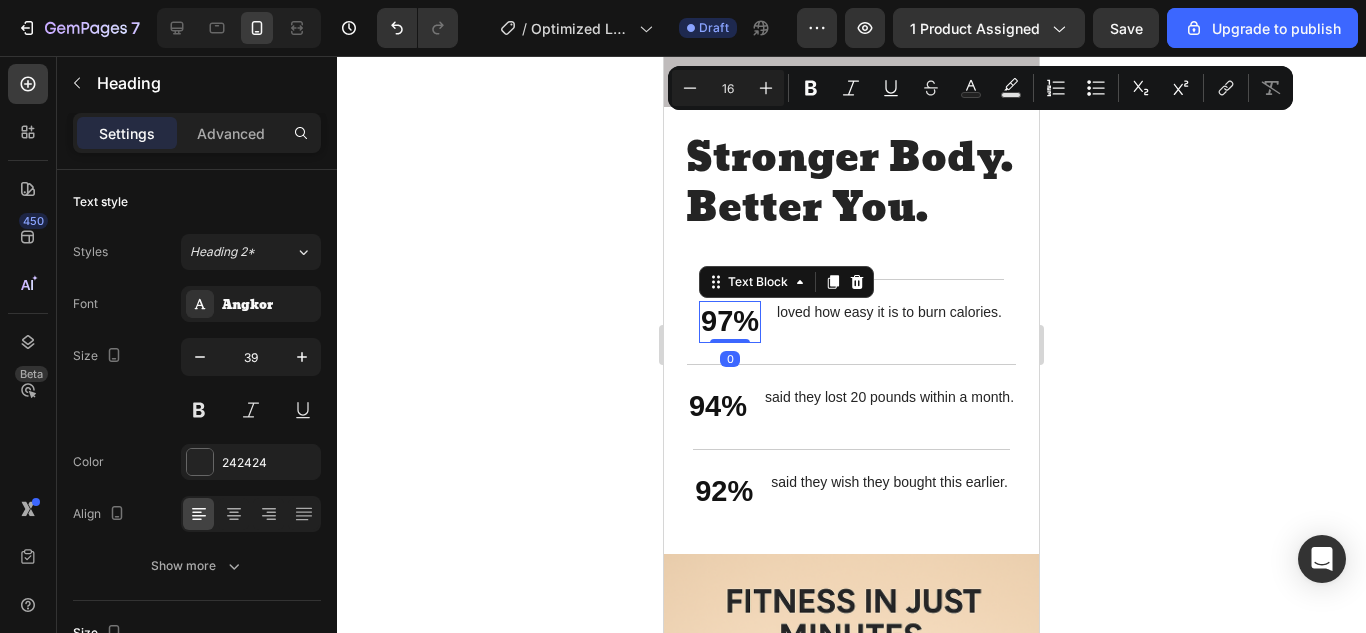 click on "97%" at bounding box center [730, 322] 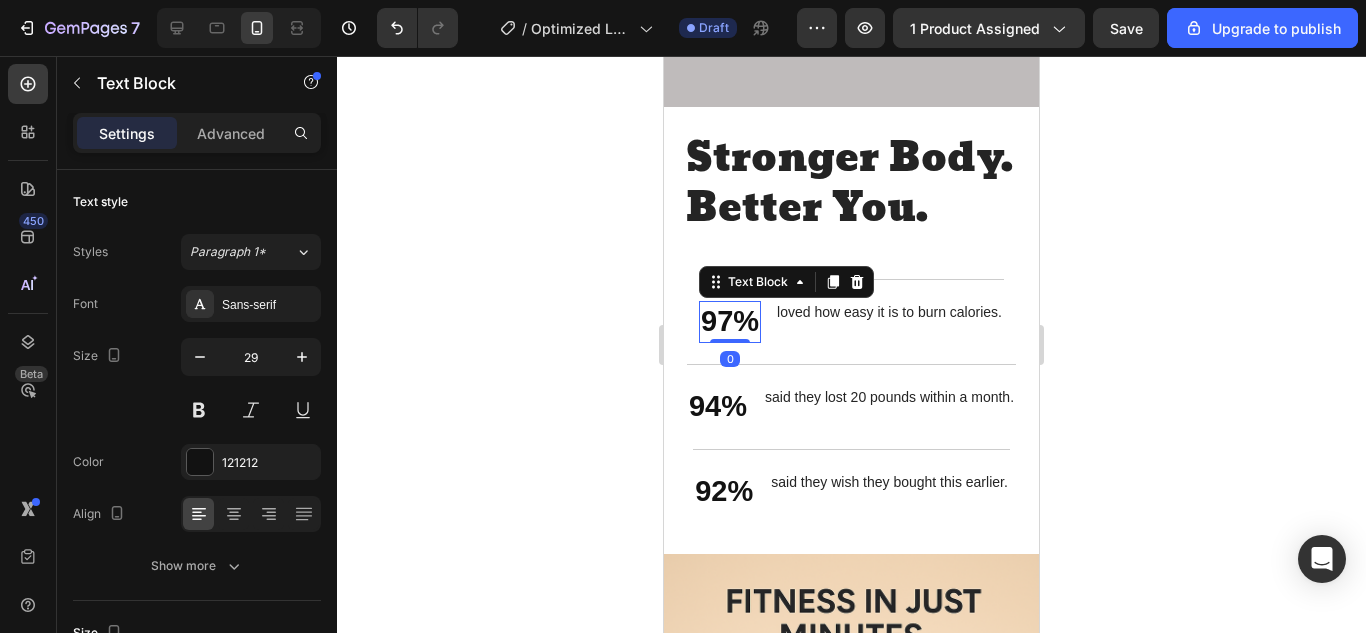 click on "97%" at bounding box center [730, 322] 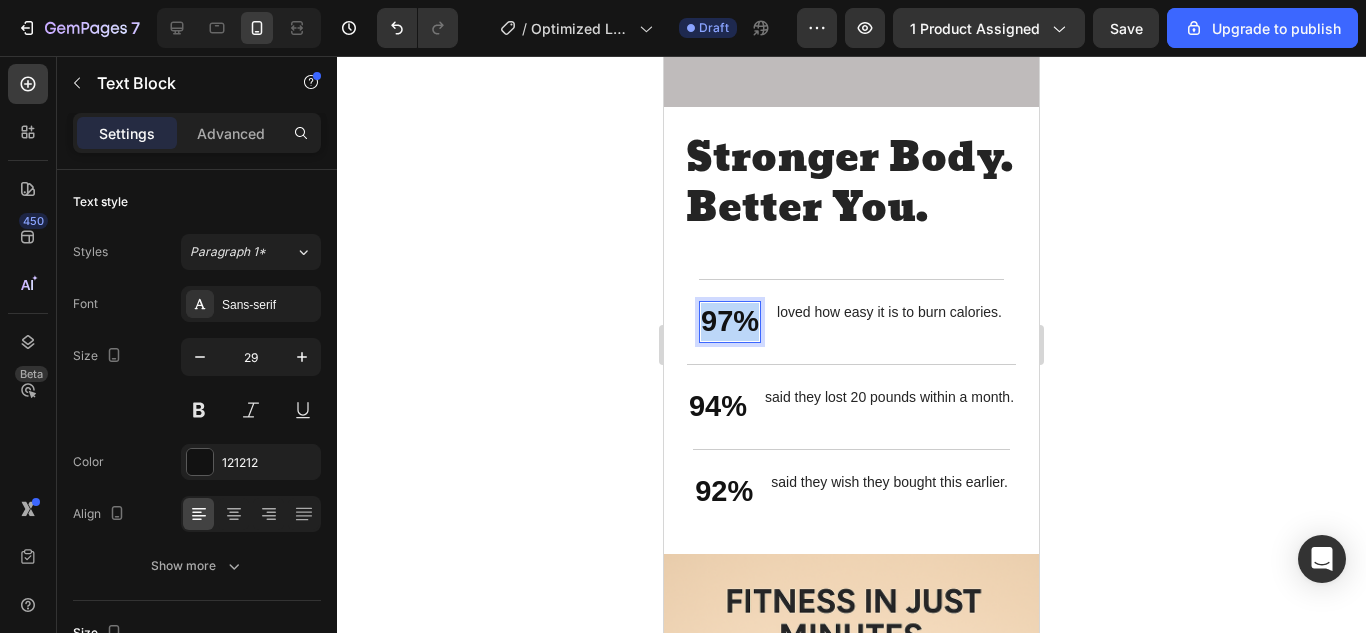 click on "97%" at bounding box center (730, 322) 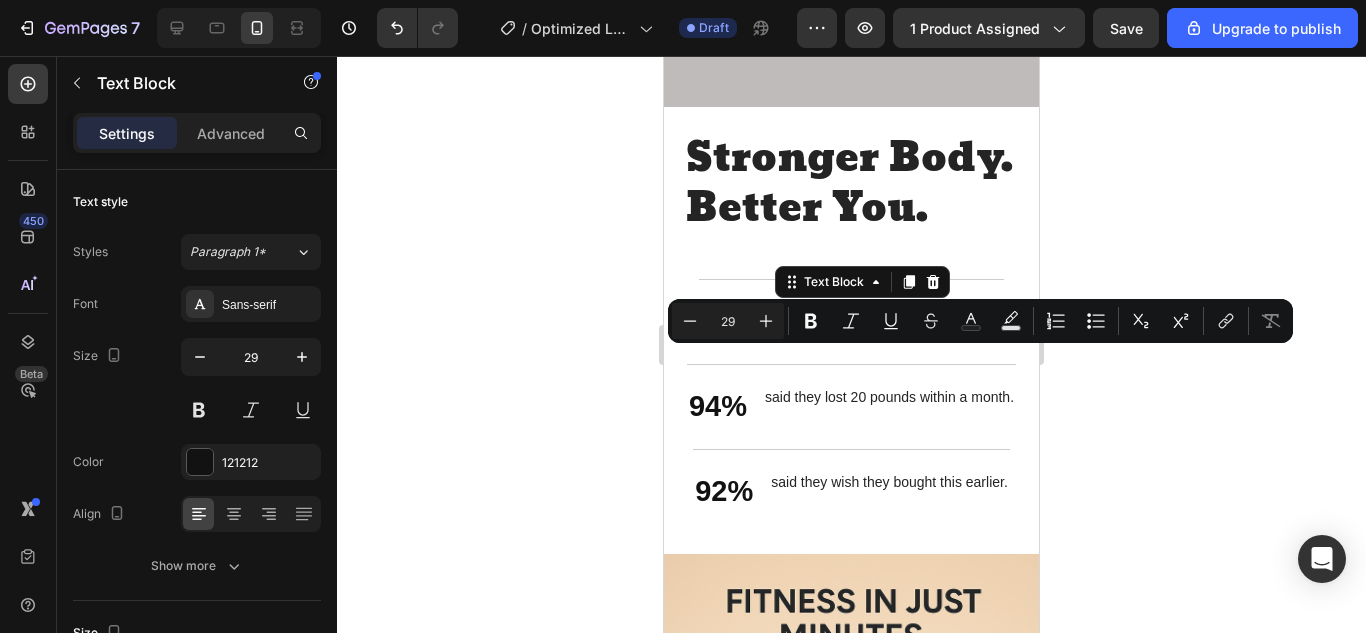 click on "loved how easy it is to burn calories." at bounding box center (889, 312) 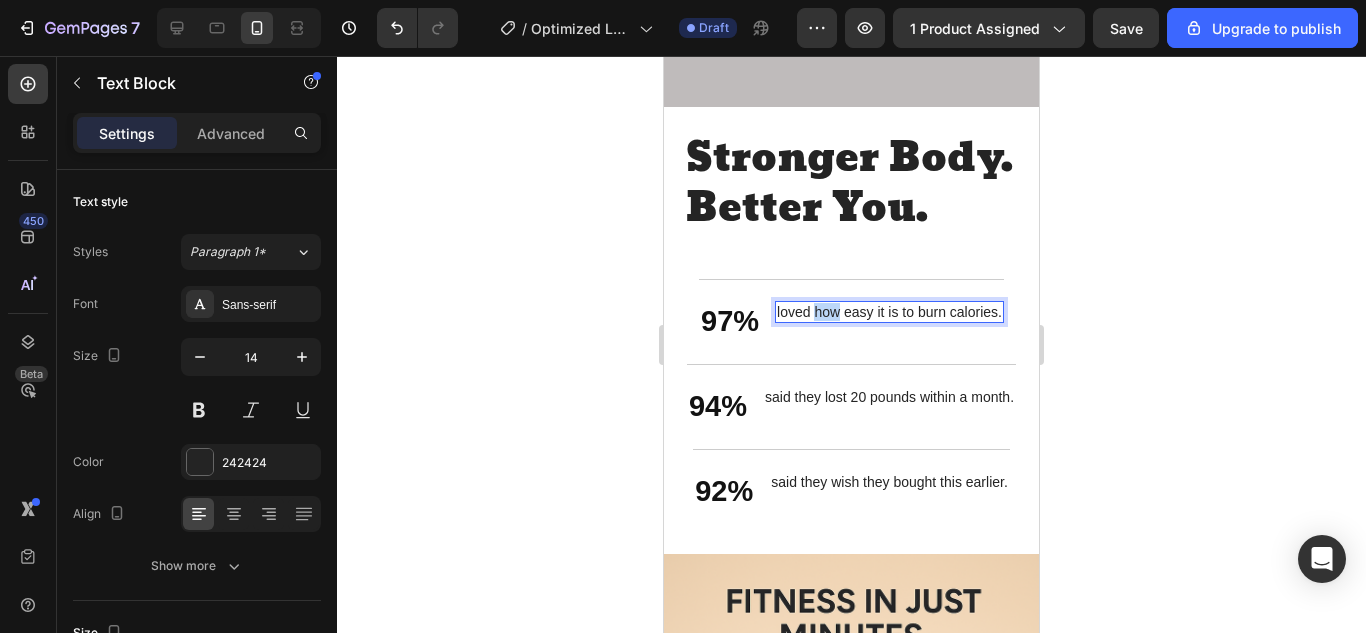 click on "loved how easy it is to burn calories." at bounding box center (889, 312) 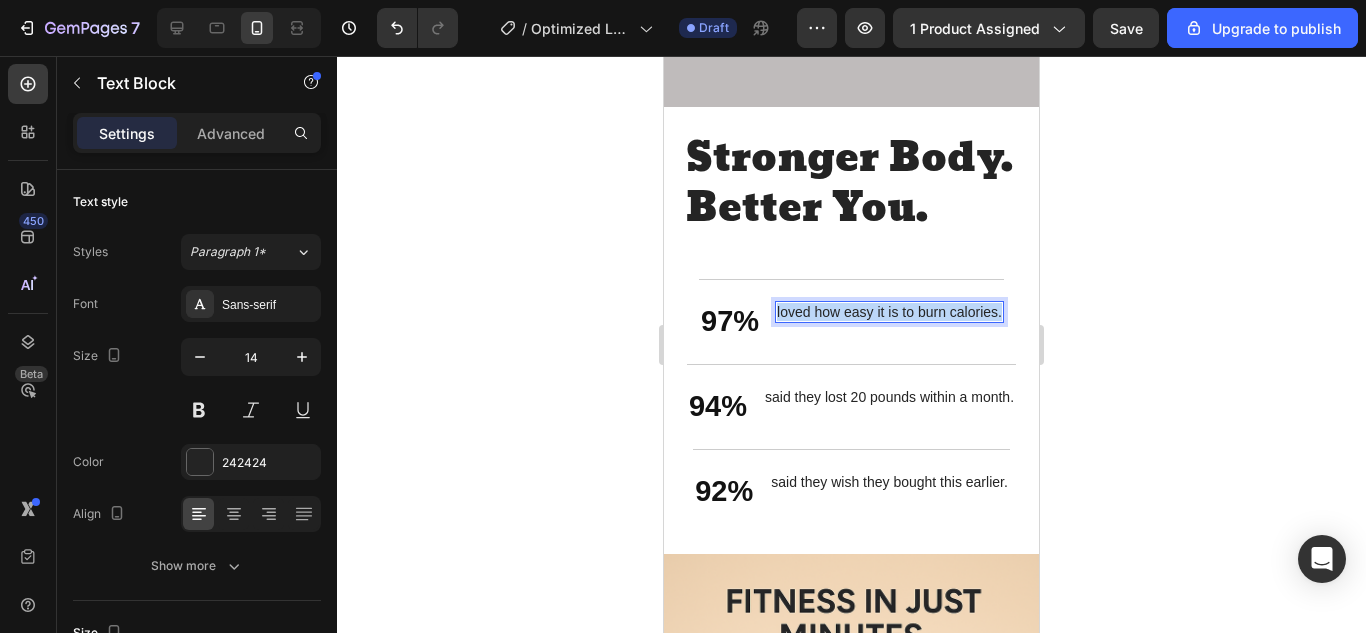 click on "loved how easy it is to burn calories." at bounding box center (889, 312) 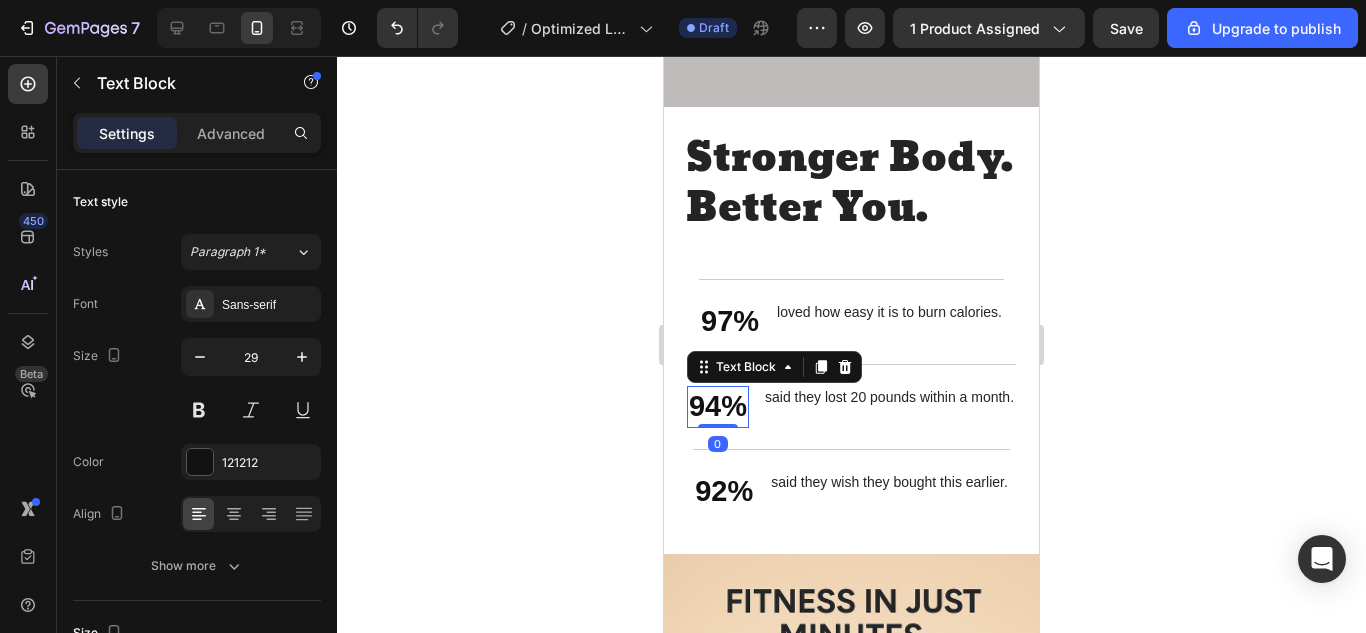 click on "94%" at bounding box center [718, 407] 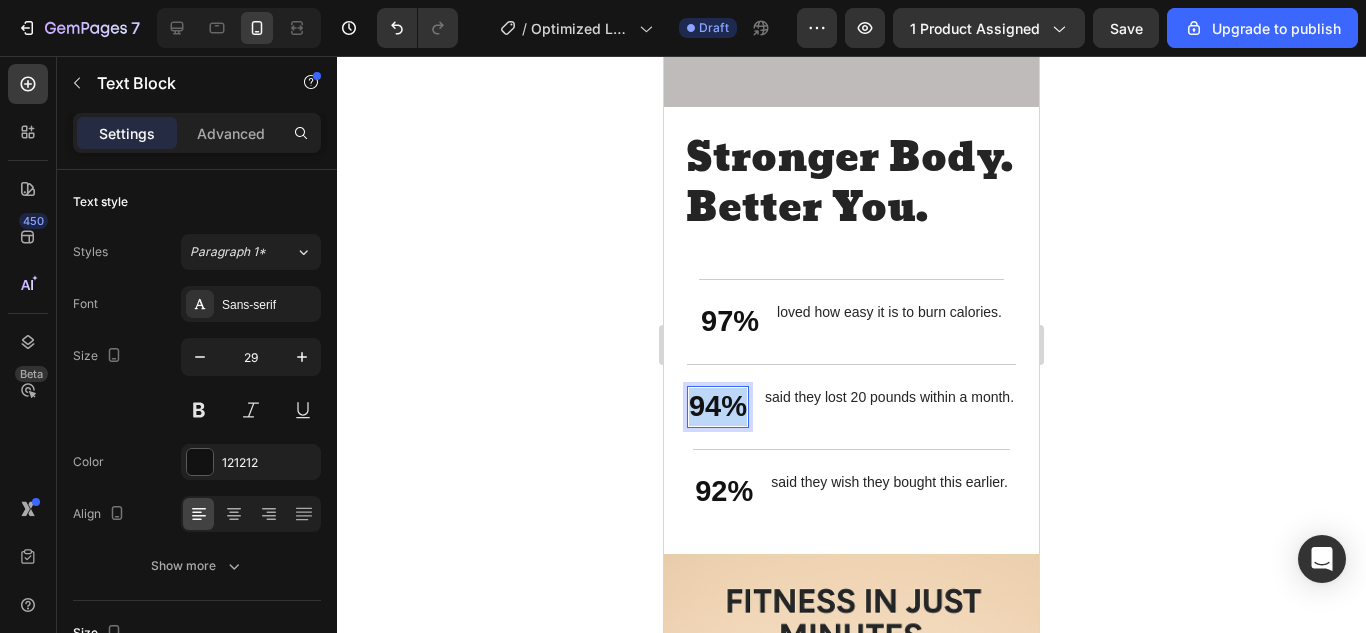 click on "94%" at bounding box center [718, 407] 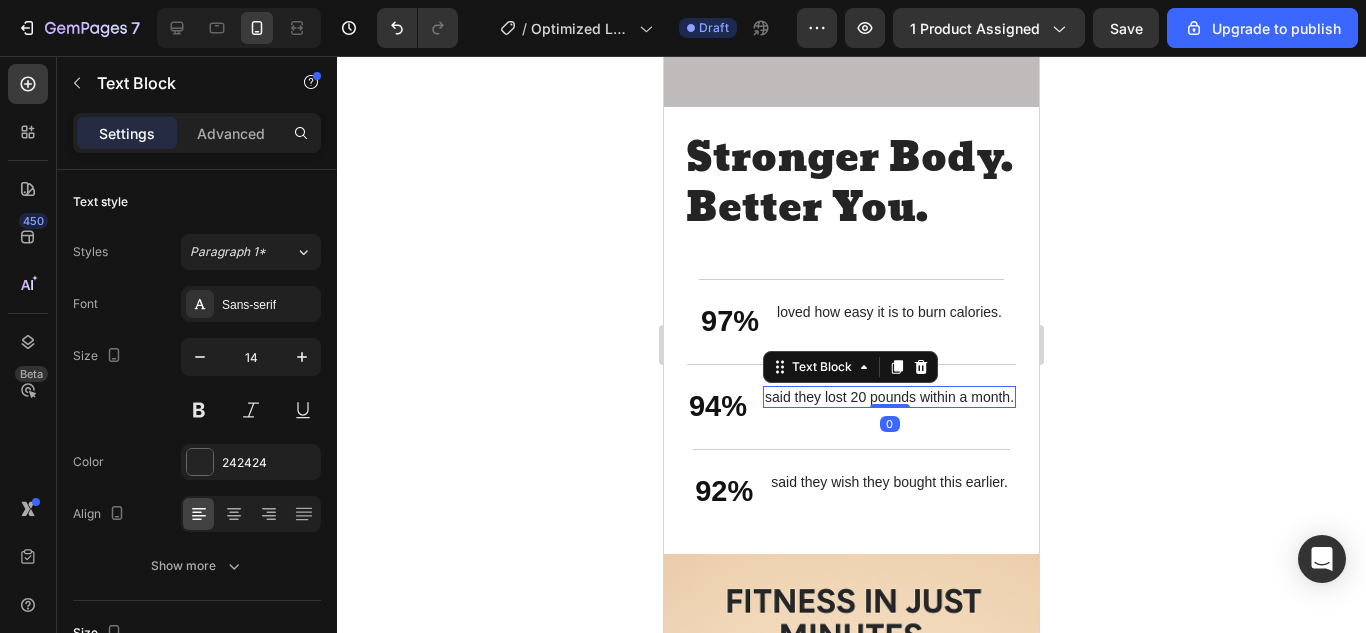 click on "said they lost 20 pounds within a month." at bounding box center (889, 397) 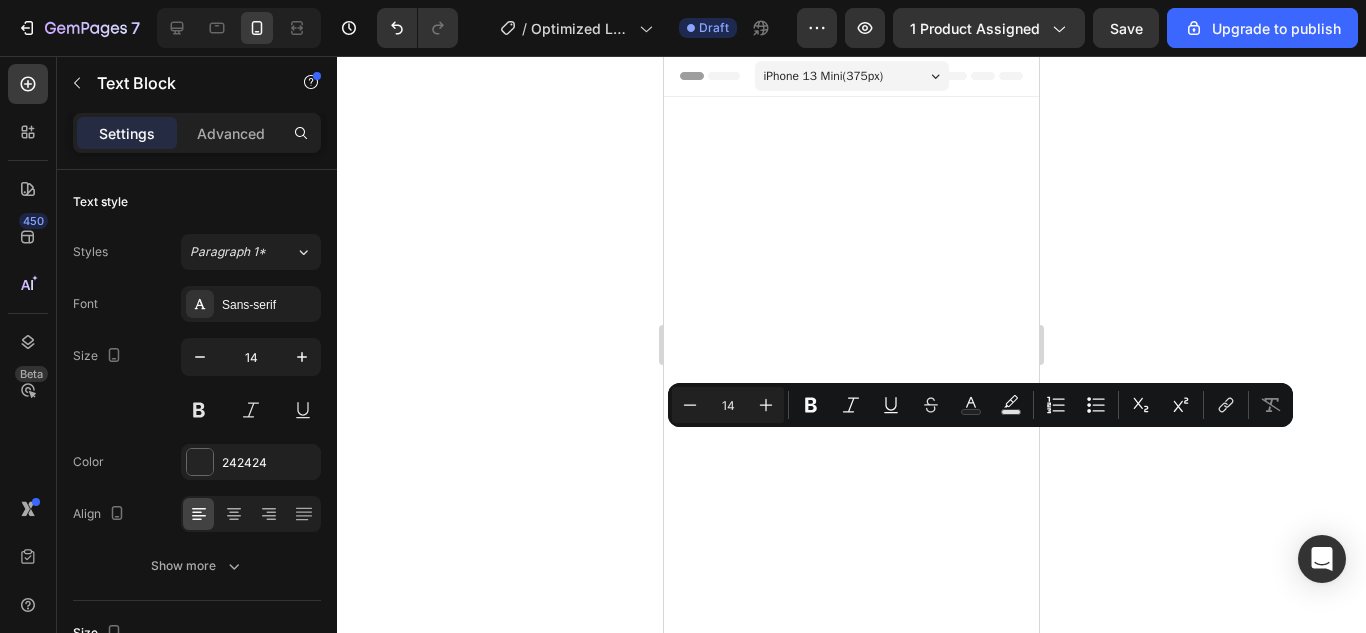 scroll, scrollTop: 0, scrollLeft: 0, axis: both 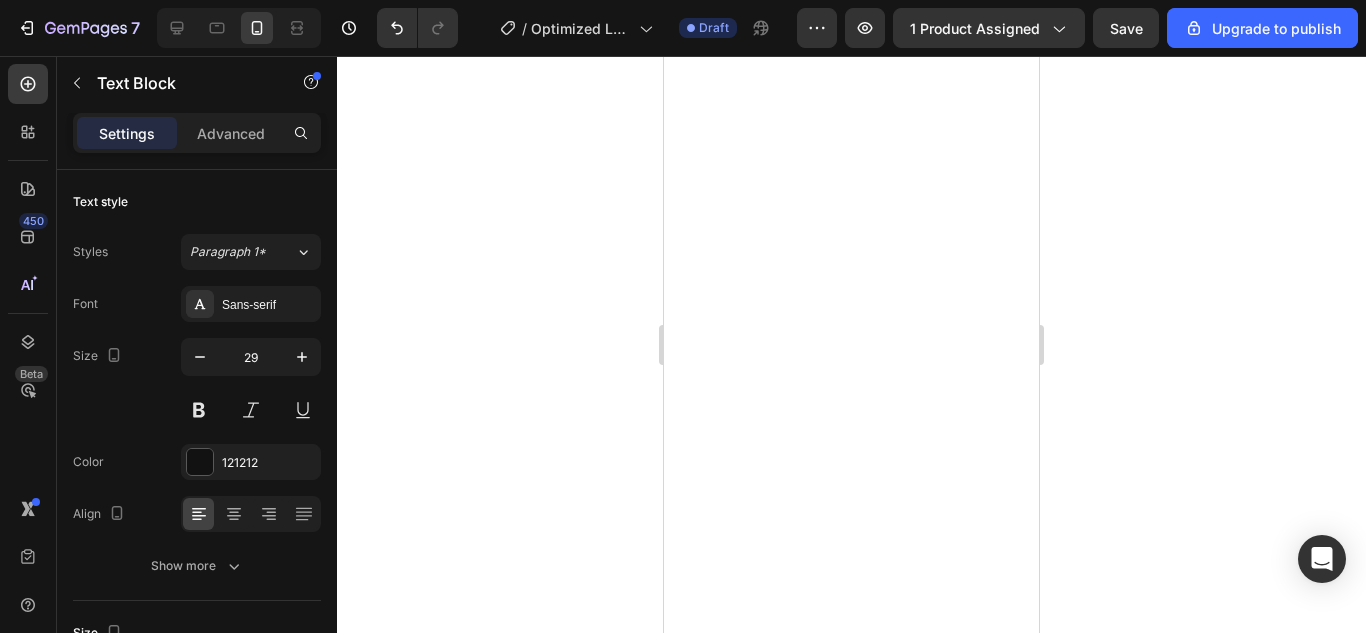 click on "92%" at bounding box center [724, -11] 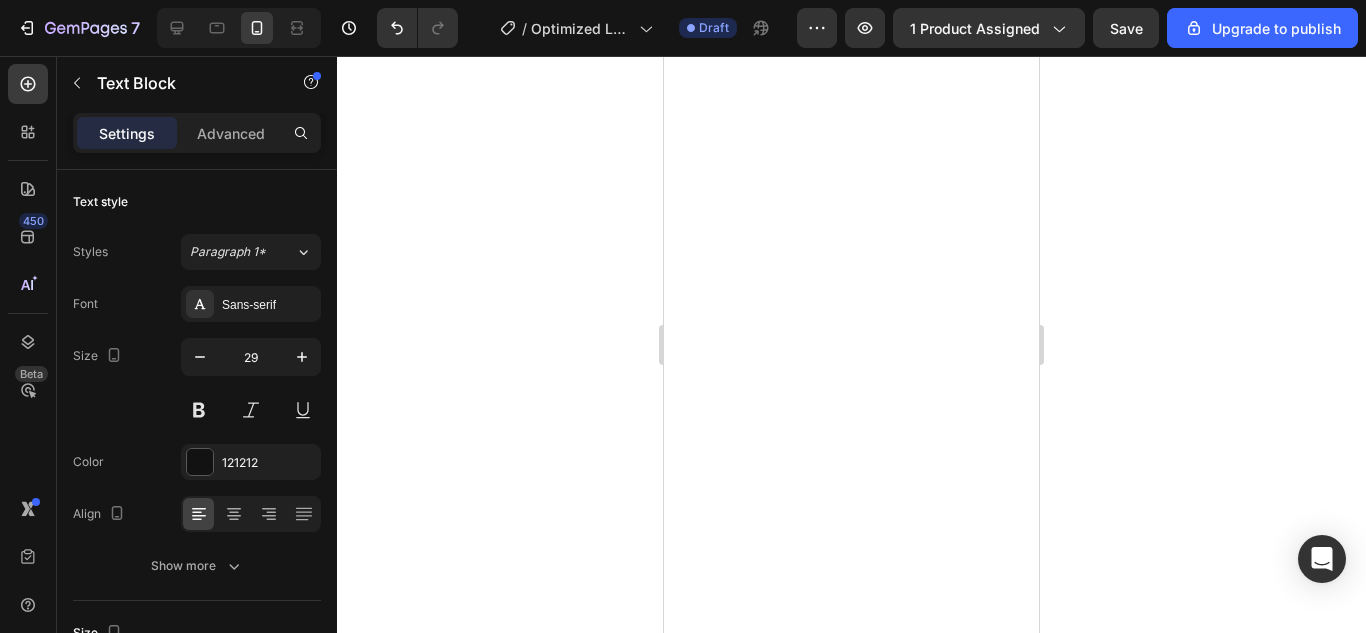 click on "92%" at bounding box center (724, -11) 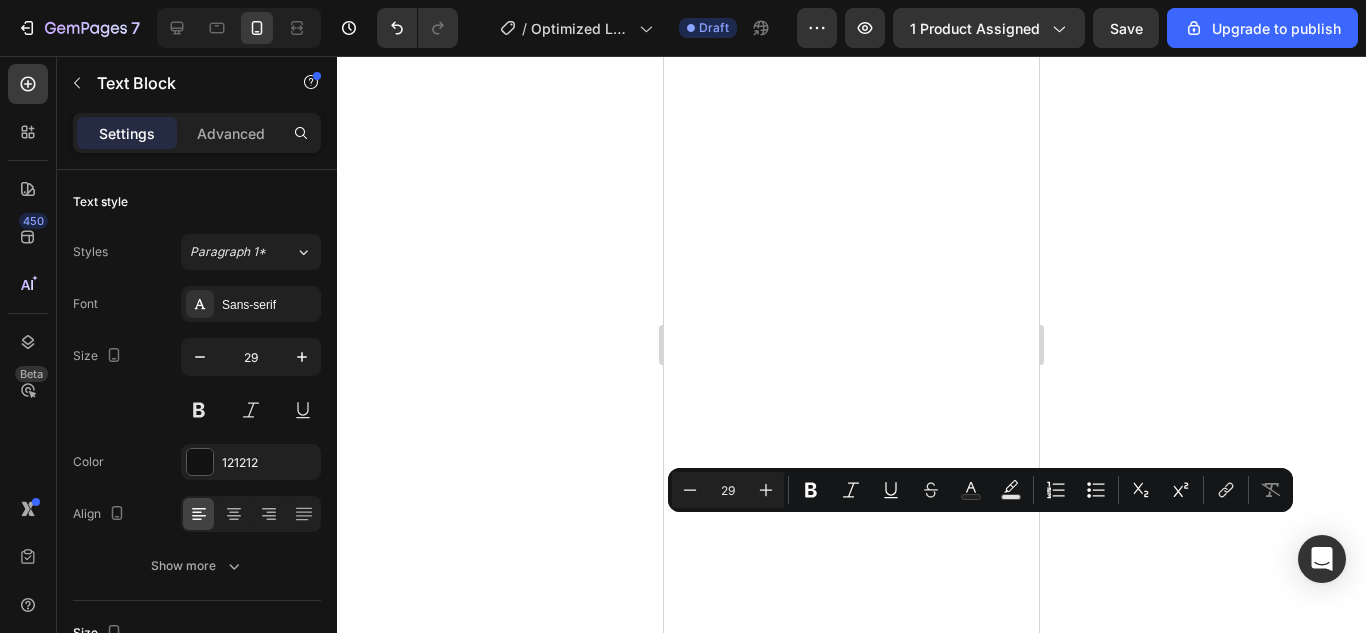 copy on "92%" 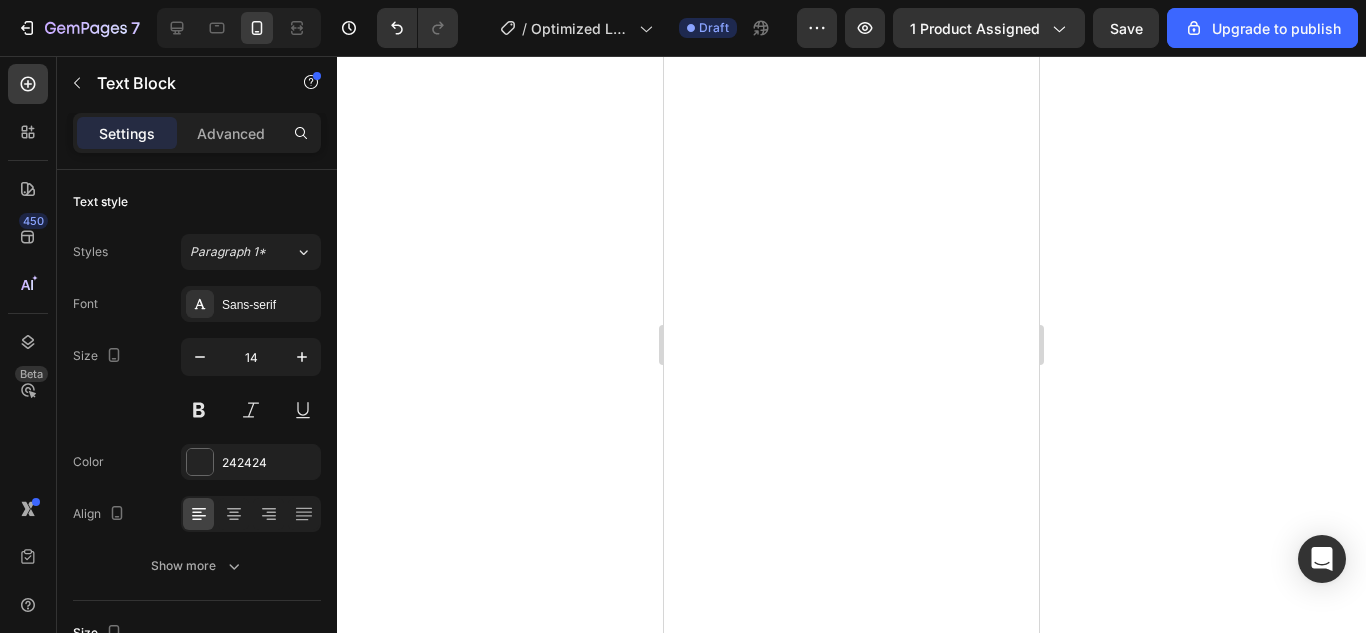 click on "said they wish they bought this earlier." at bounding box center [889, -21] 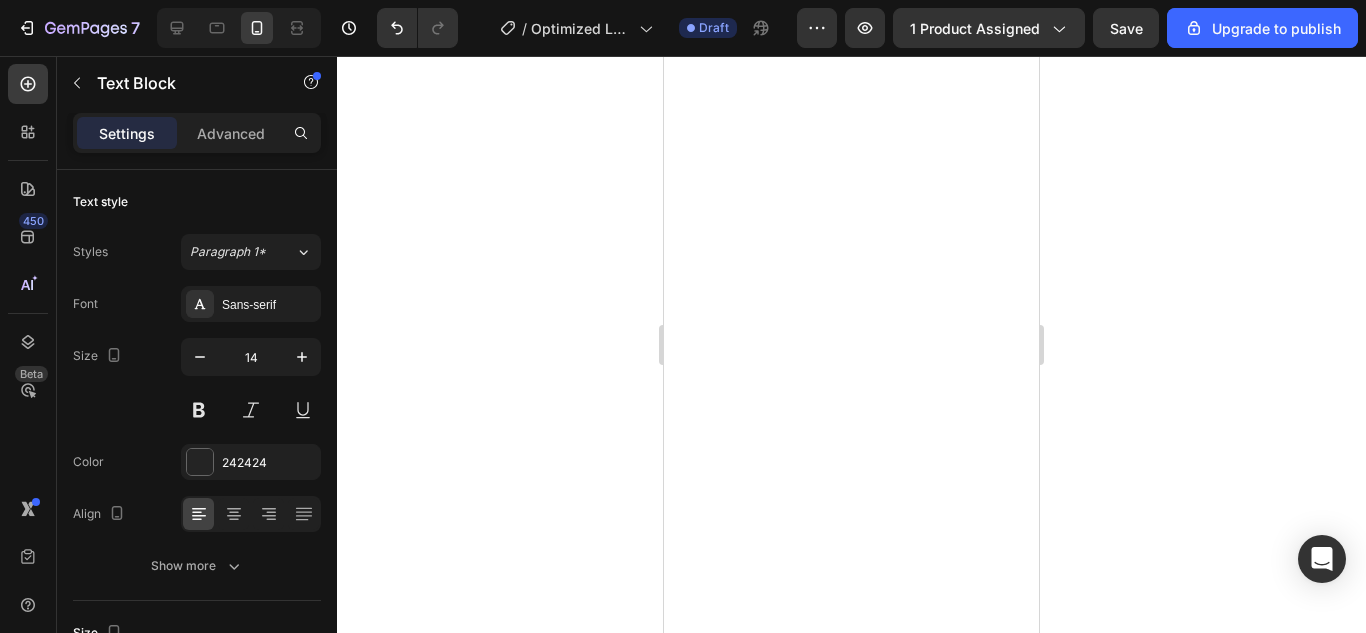 click on "said they wish they bought this earlier." at bounding box center [889, -21] 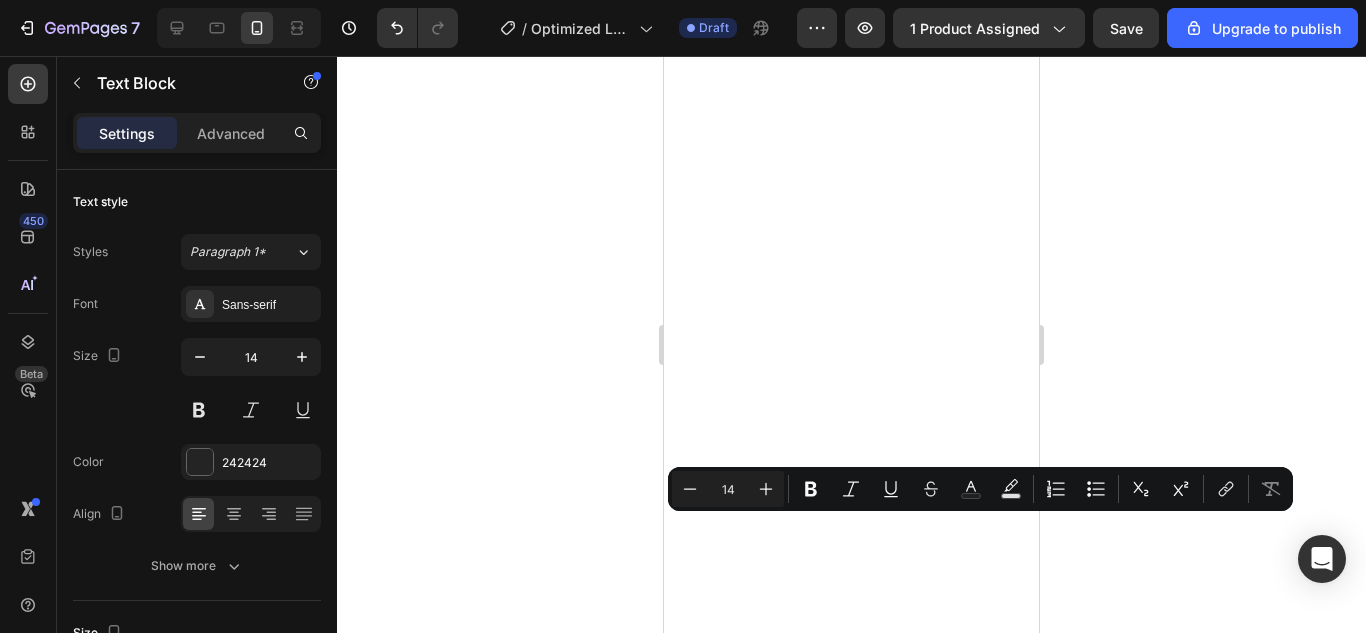 copy on "said they wish they bought this earlier." 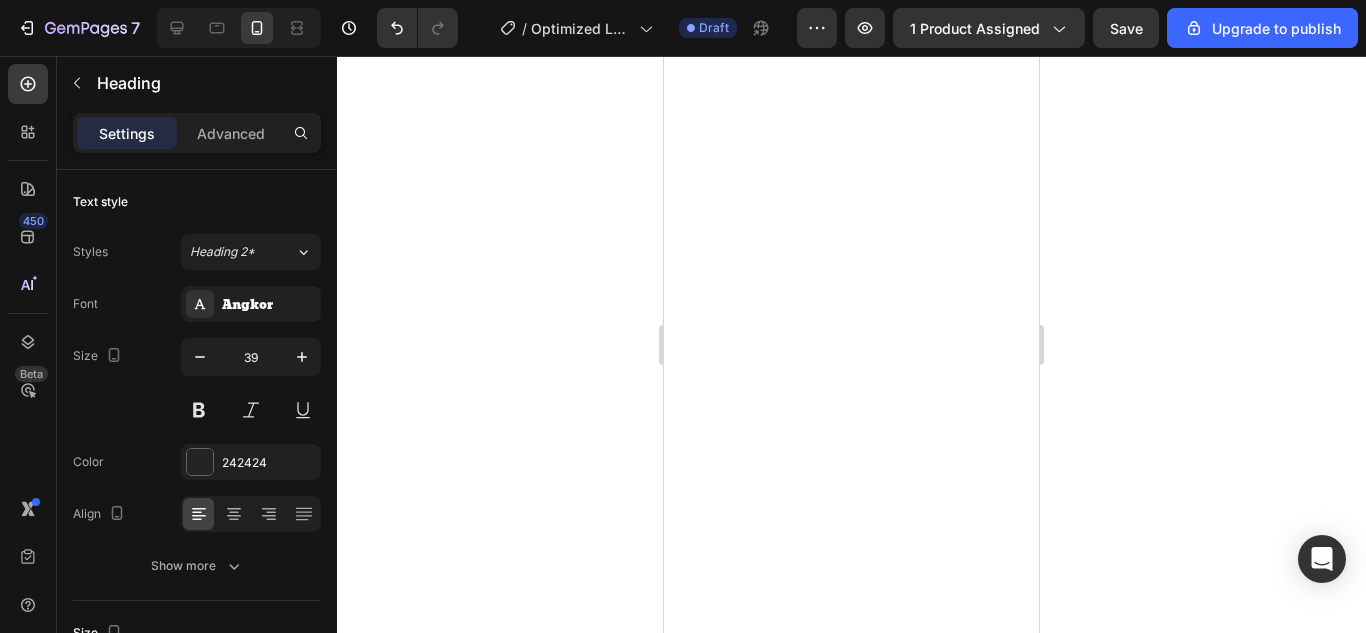 click on "Stronger Body. Better You." at bounding box center [851, -319] 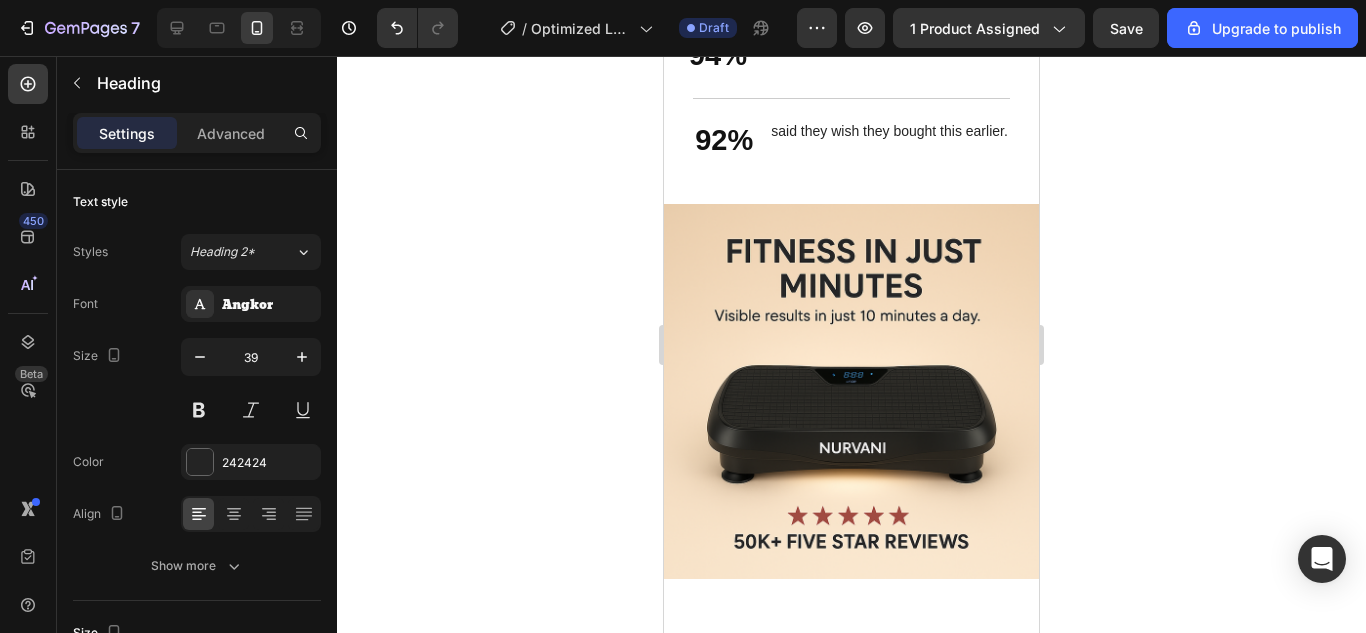 click on "Power in Your Pocket. Peace of Mind on the Road." at bounding box center (848, -269) 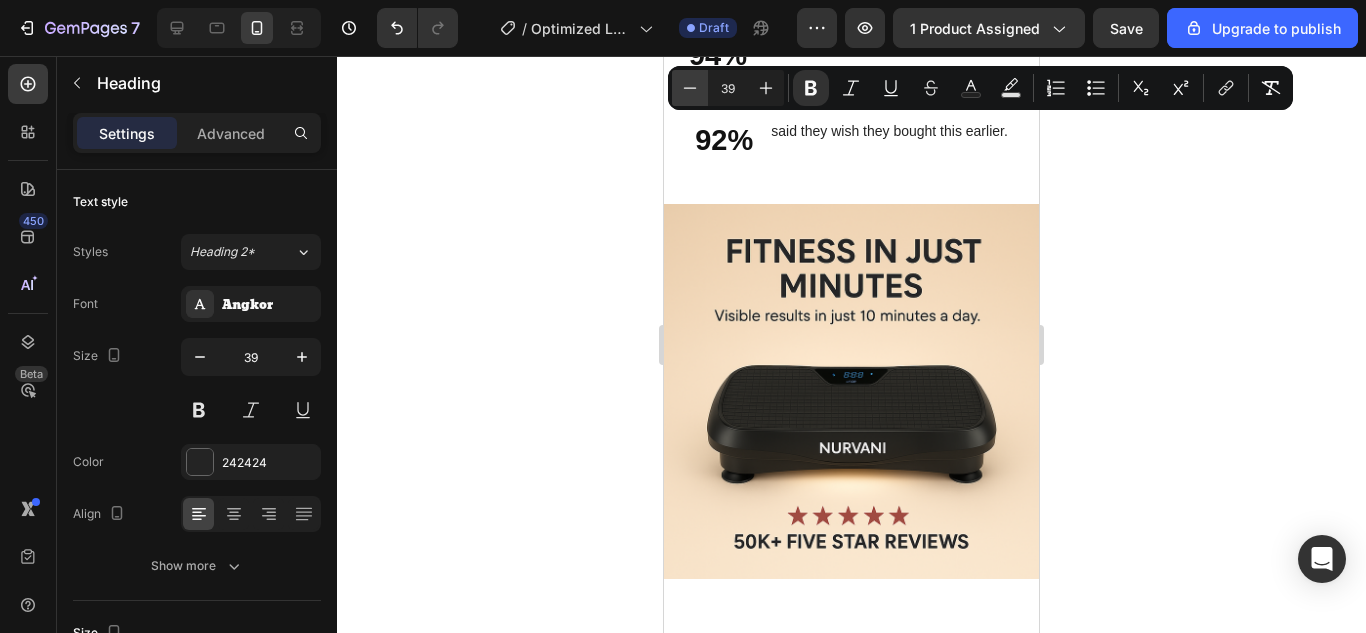 click on "Minus" at bounding box center (690, 88) 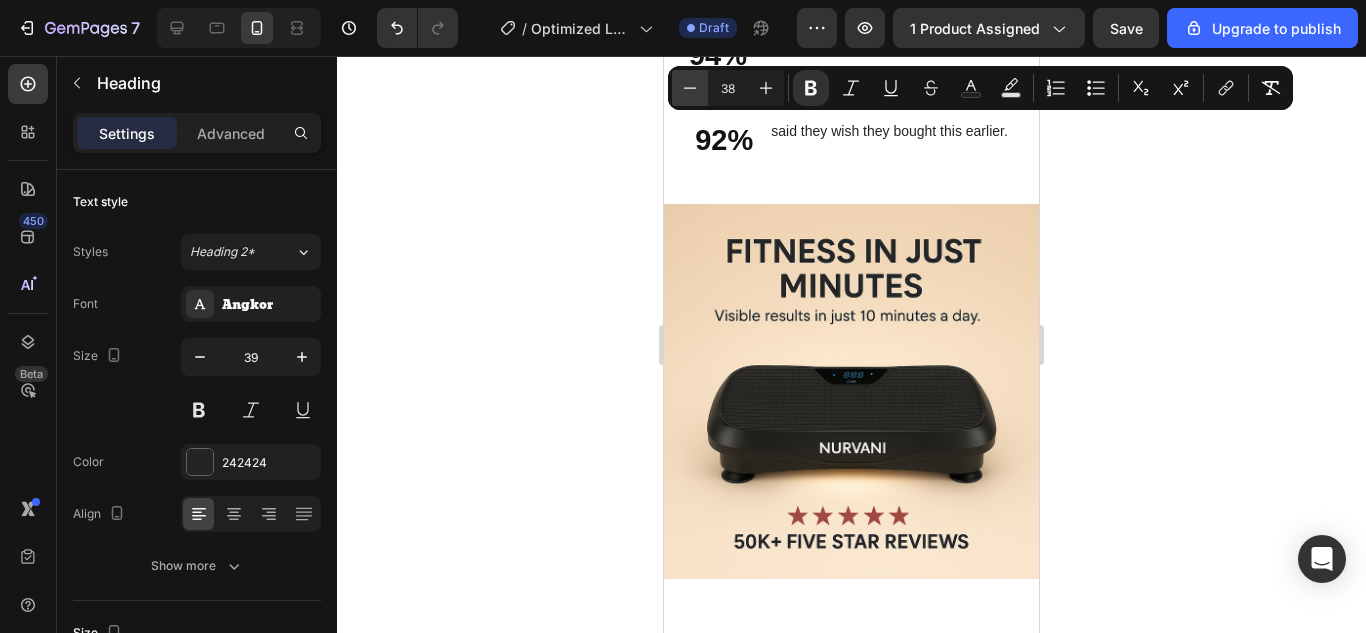 click on "Minus" at bounding box center (690, 88) 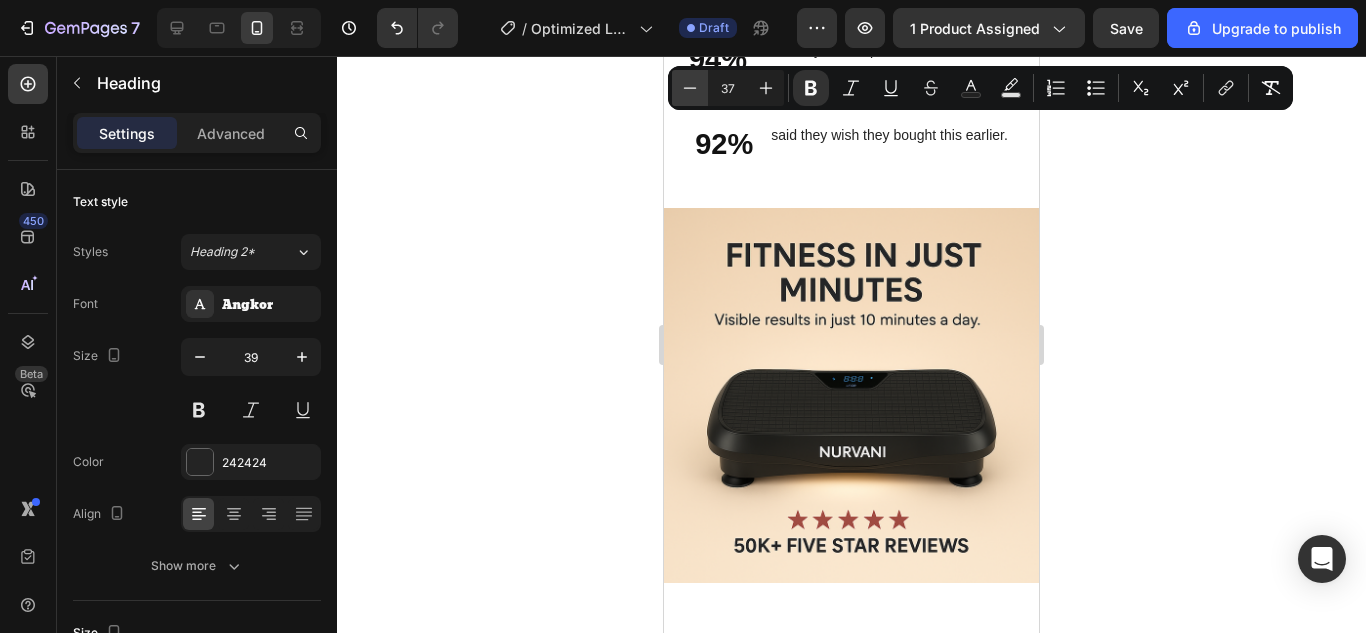 click on "Minus" at bounding box center (690, 88) 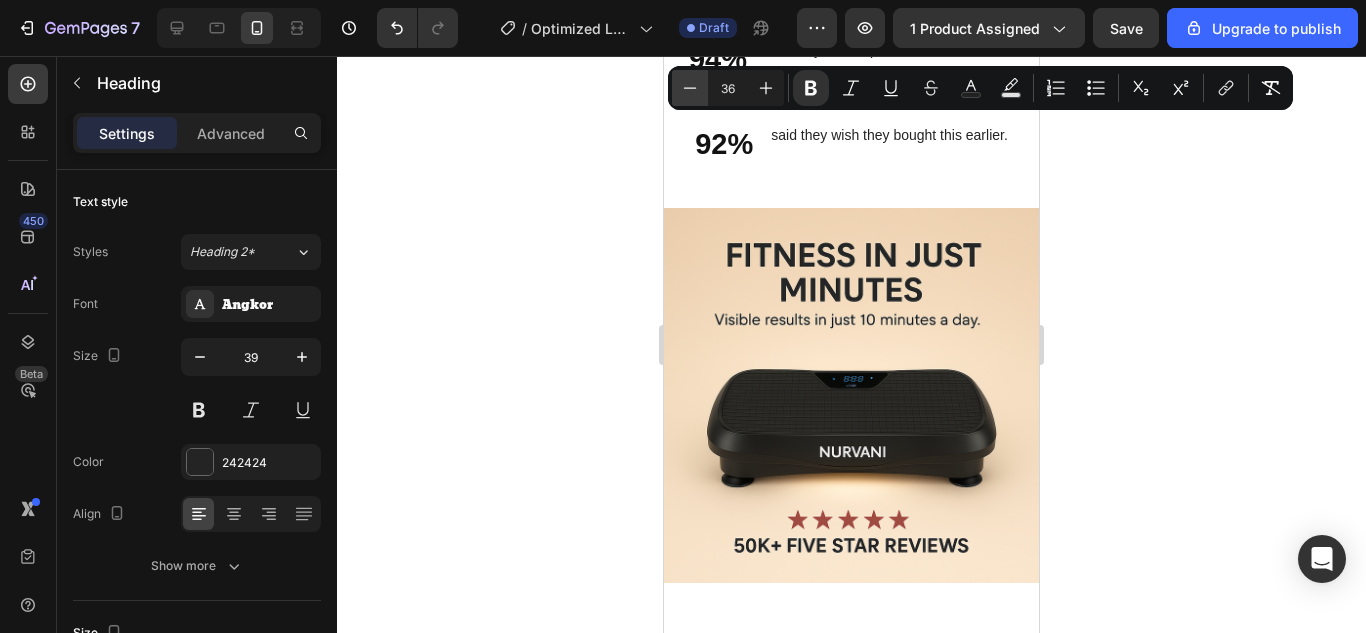 click on "Minus" at bounding box center [690, 88] 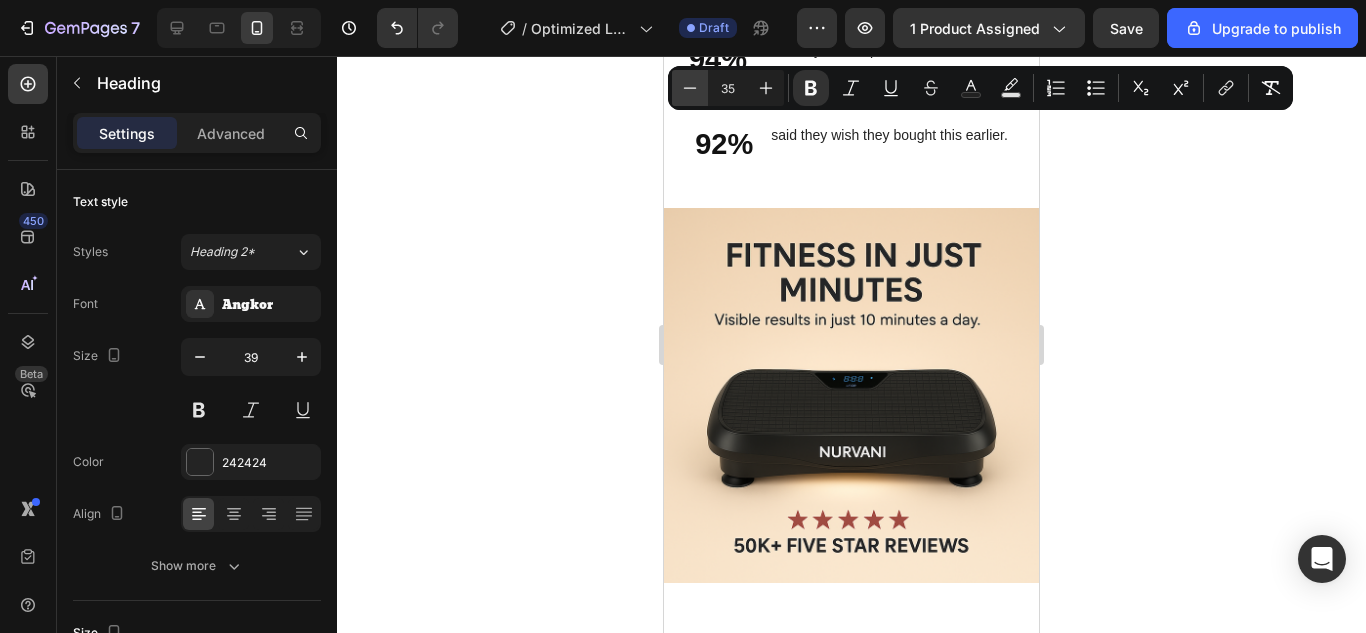 click on "Minus" at bounding box center [690, 88] 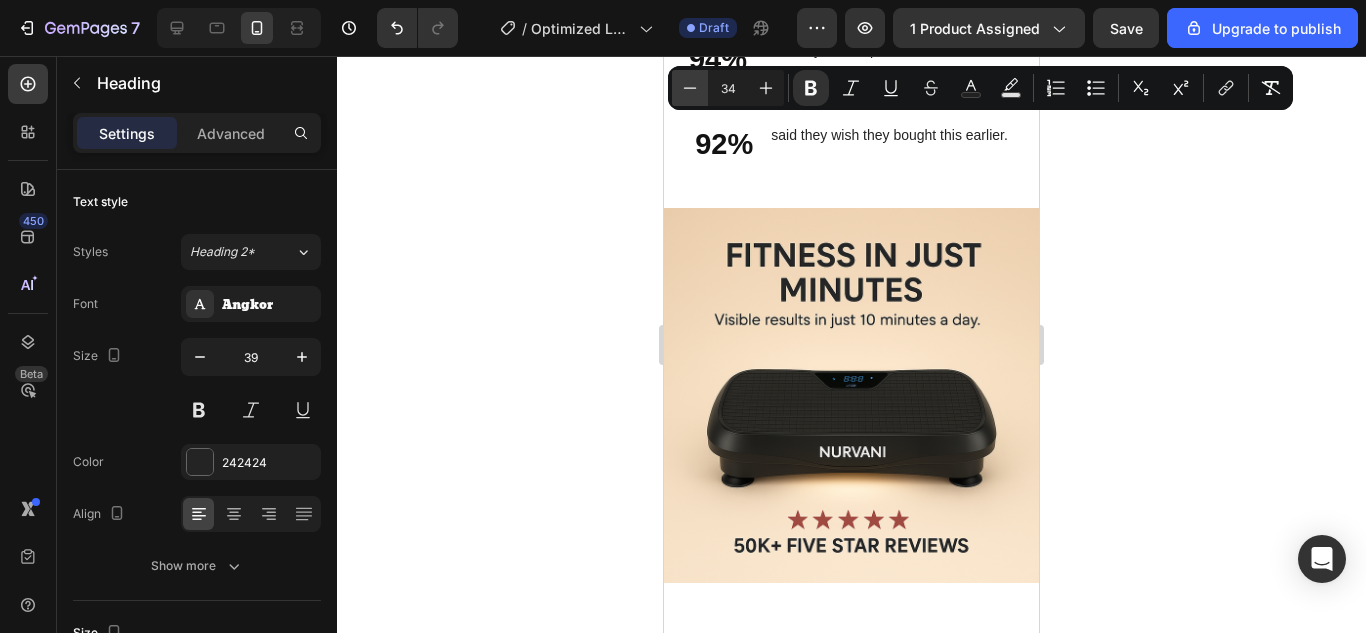 click on "Minus" at bounding box center (690, 88) 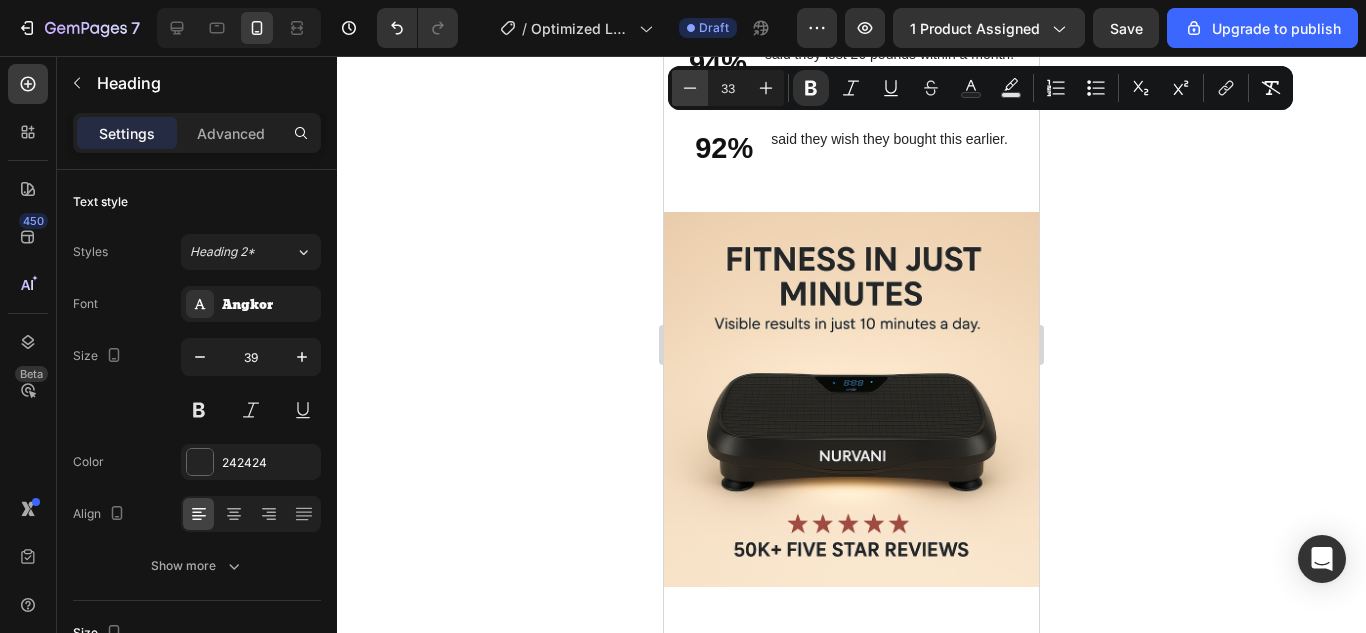 click on "Minus" at bounding box center (690, 88) 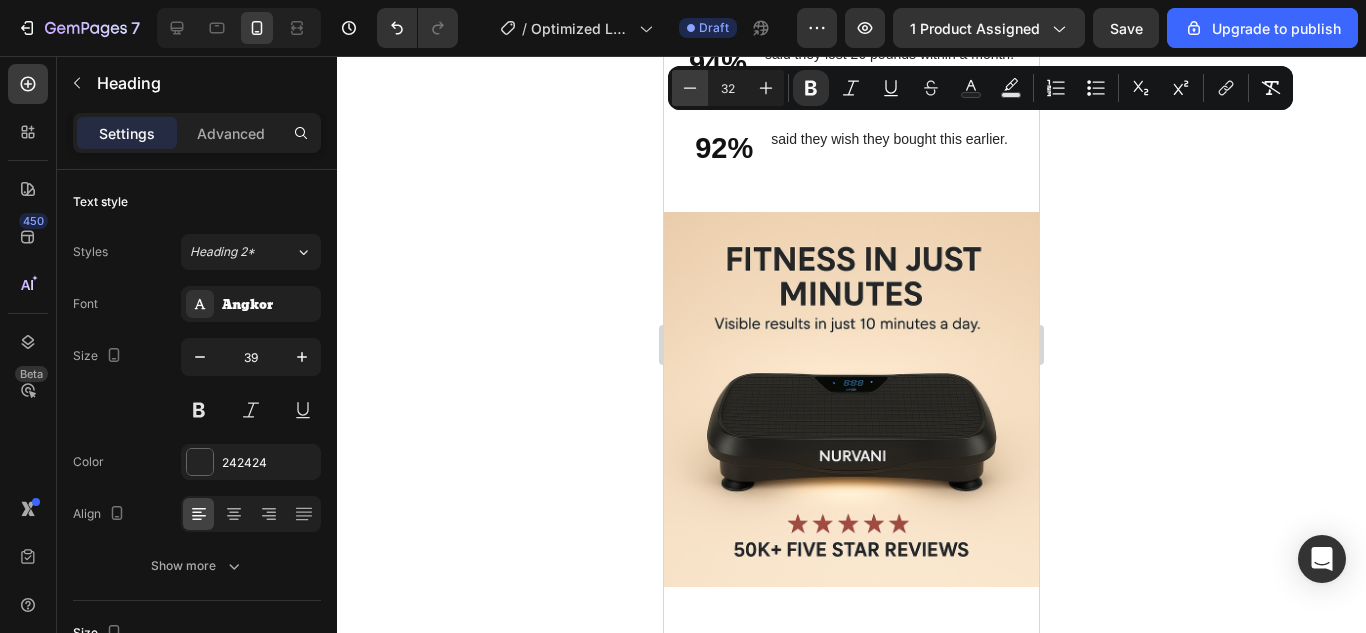 click on "Minus" at bounding box center (690, 88) 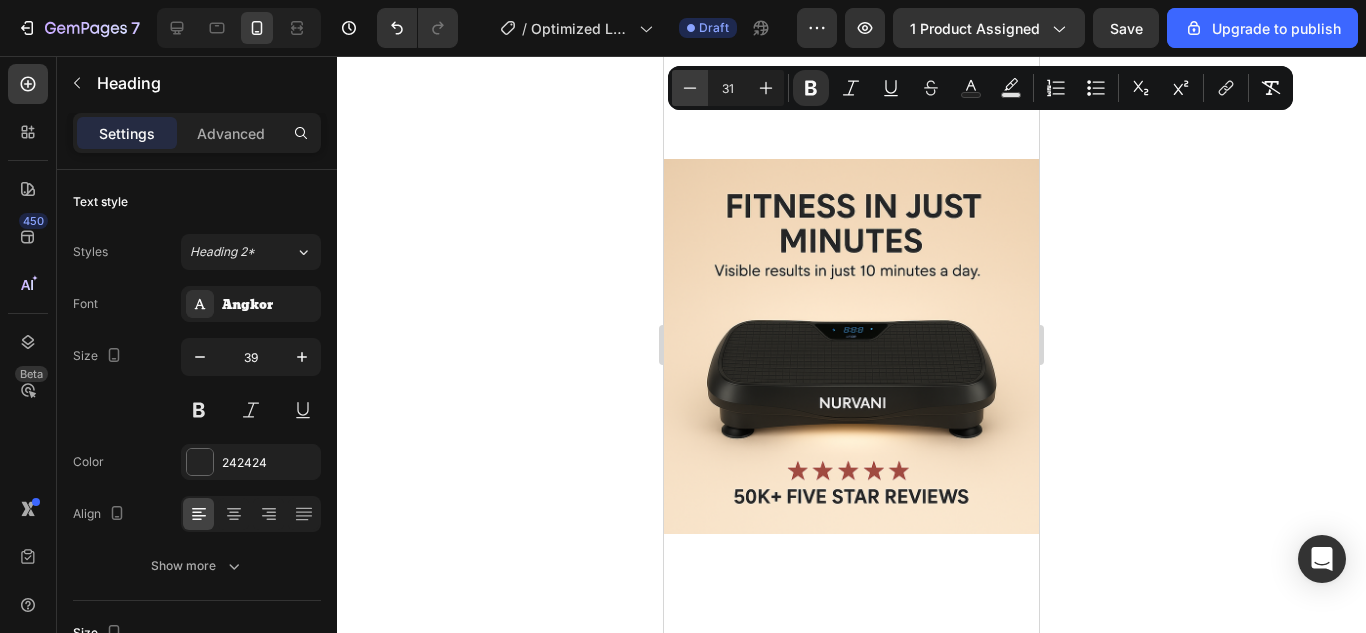 click on "Minus" at bounding box center (690, 88) 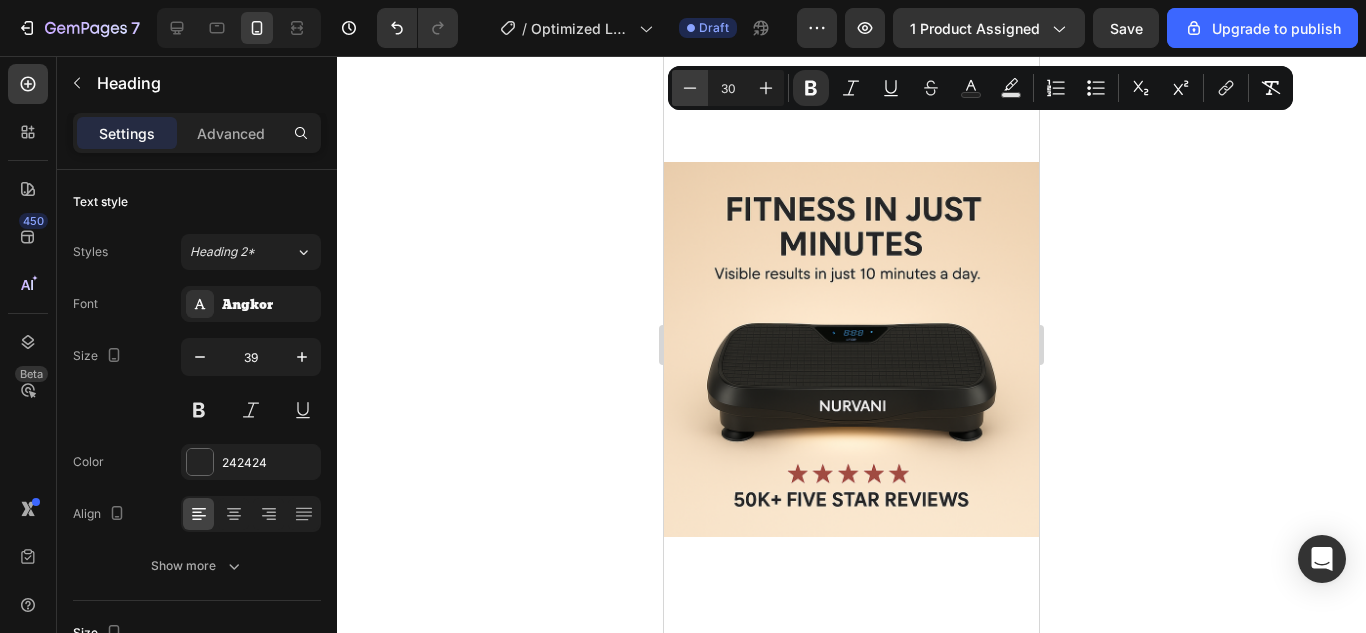 click on "Minus" at bounding box center (690, 88) 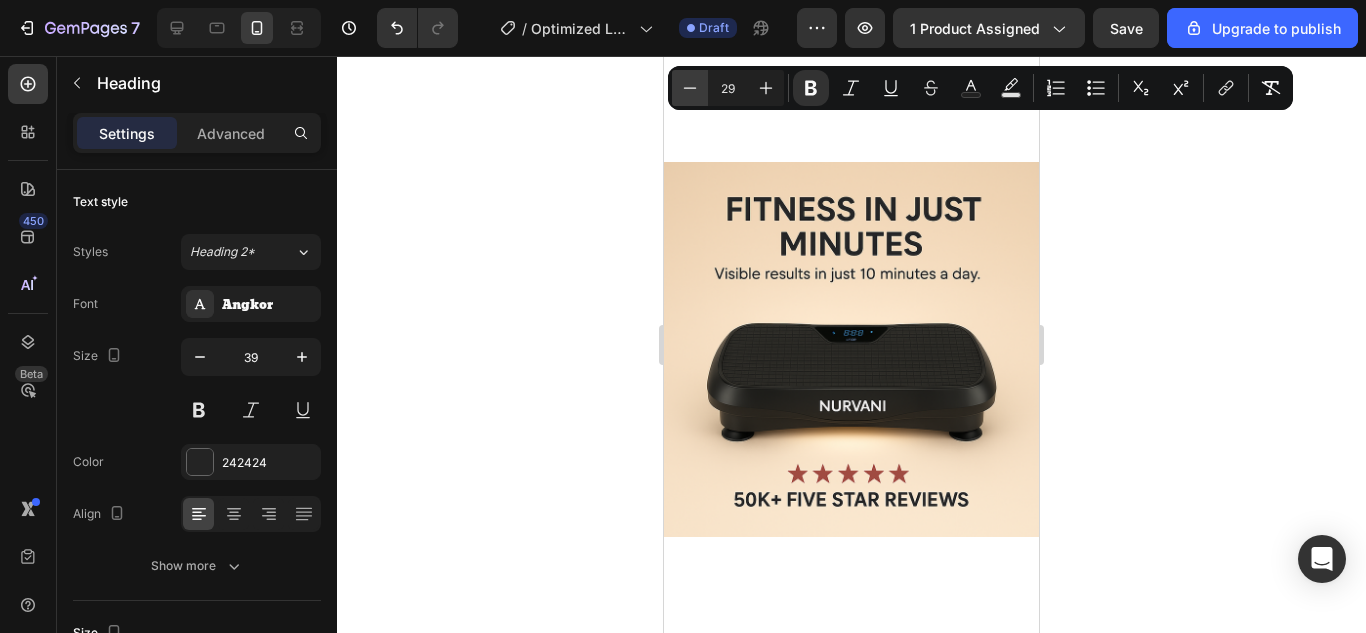 click on "Minus" at bounding box center (690, 88) 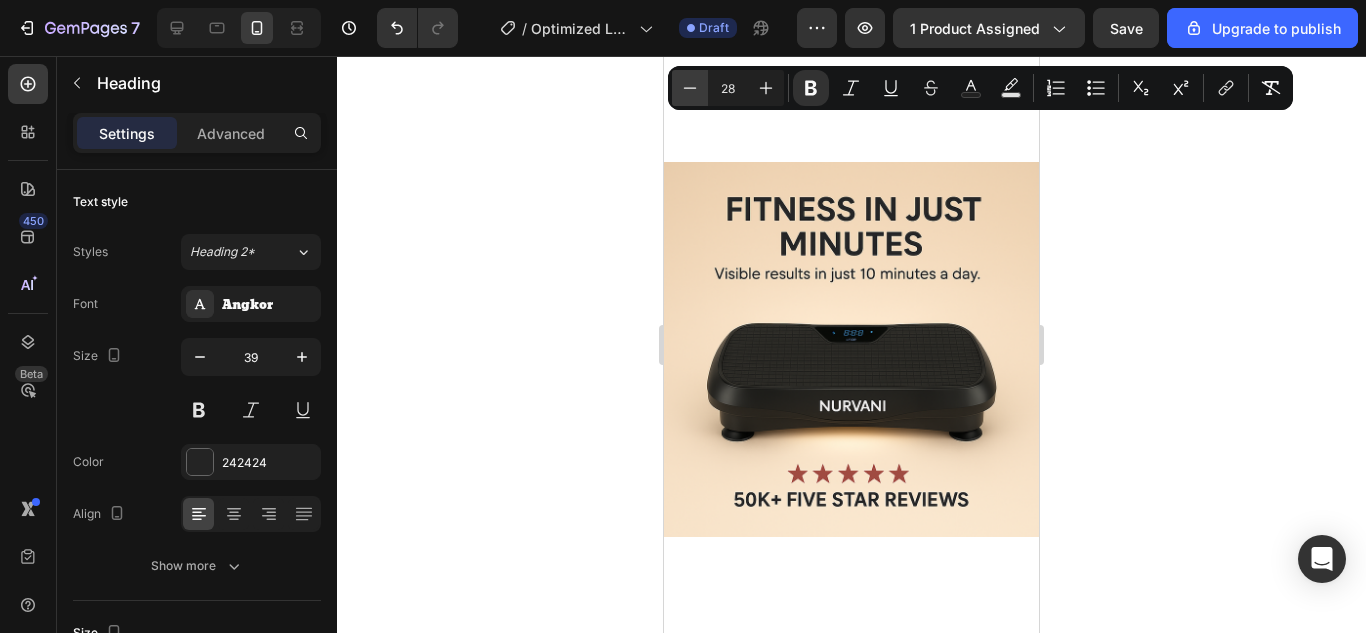 click on "Minus" at bounding box center [690, 88] 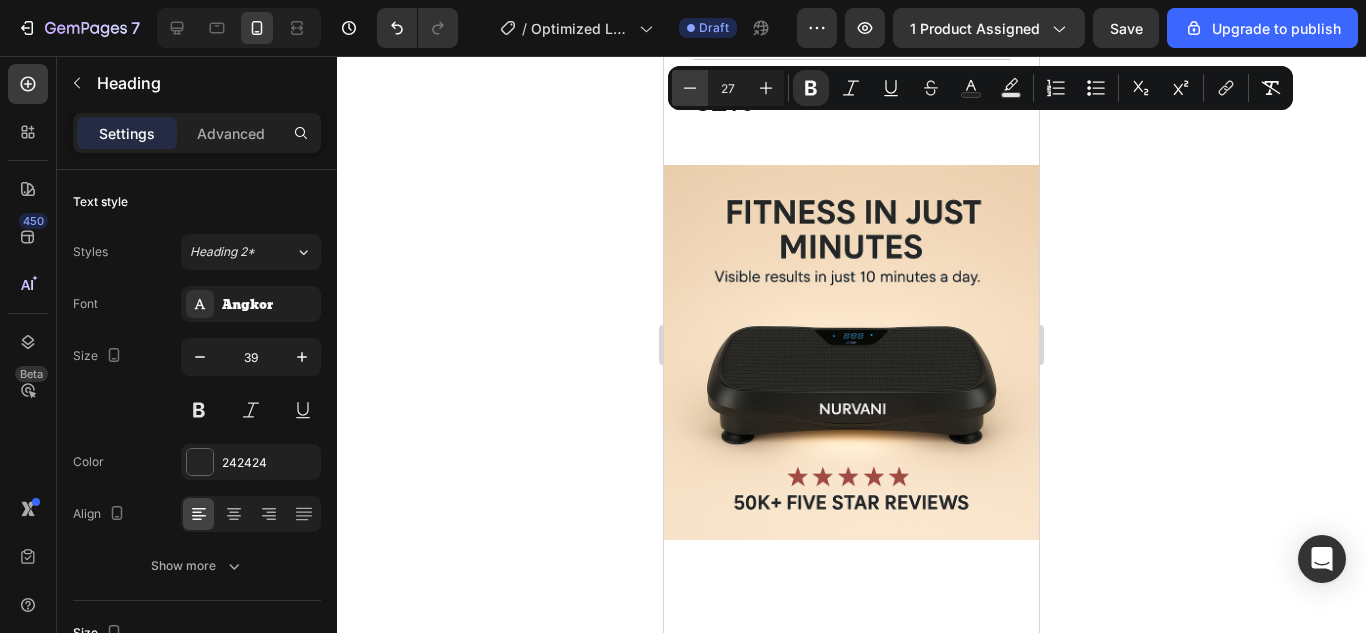 click on "Minus" at bounding box center (690, 88) 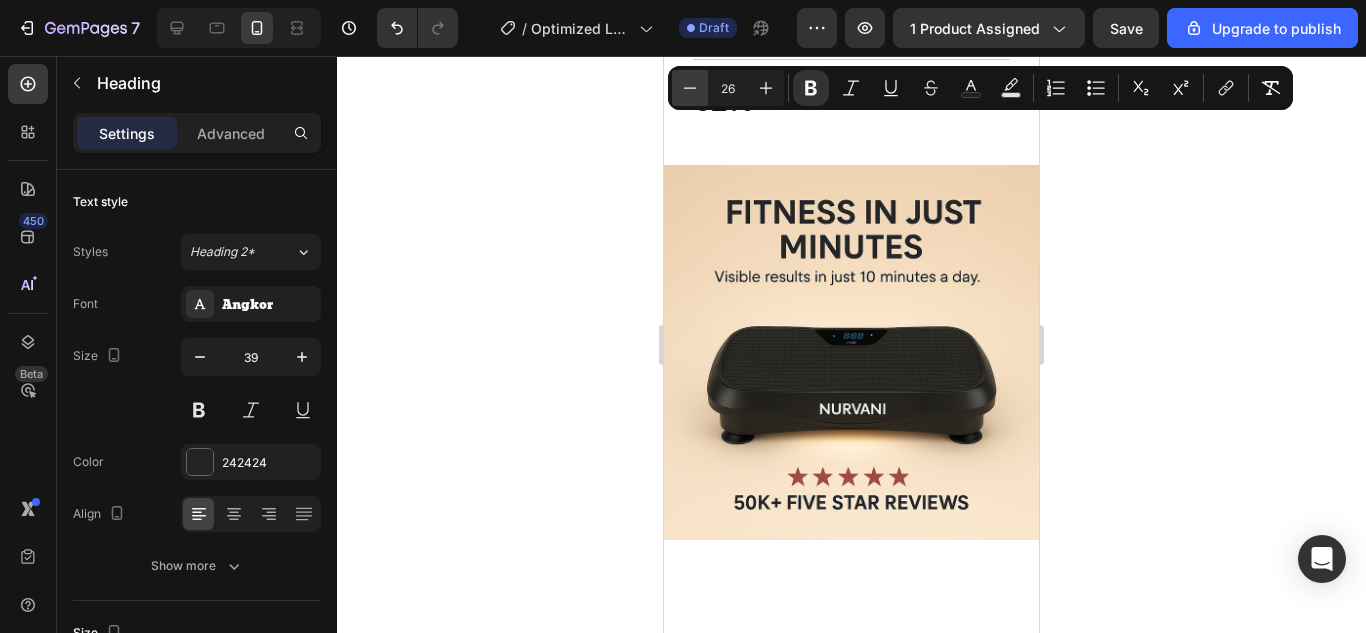 click on "Minus" at bounding box center [690, 88] 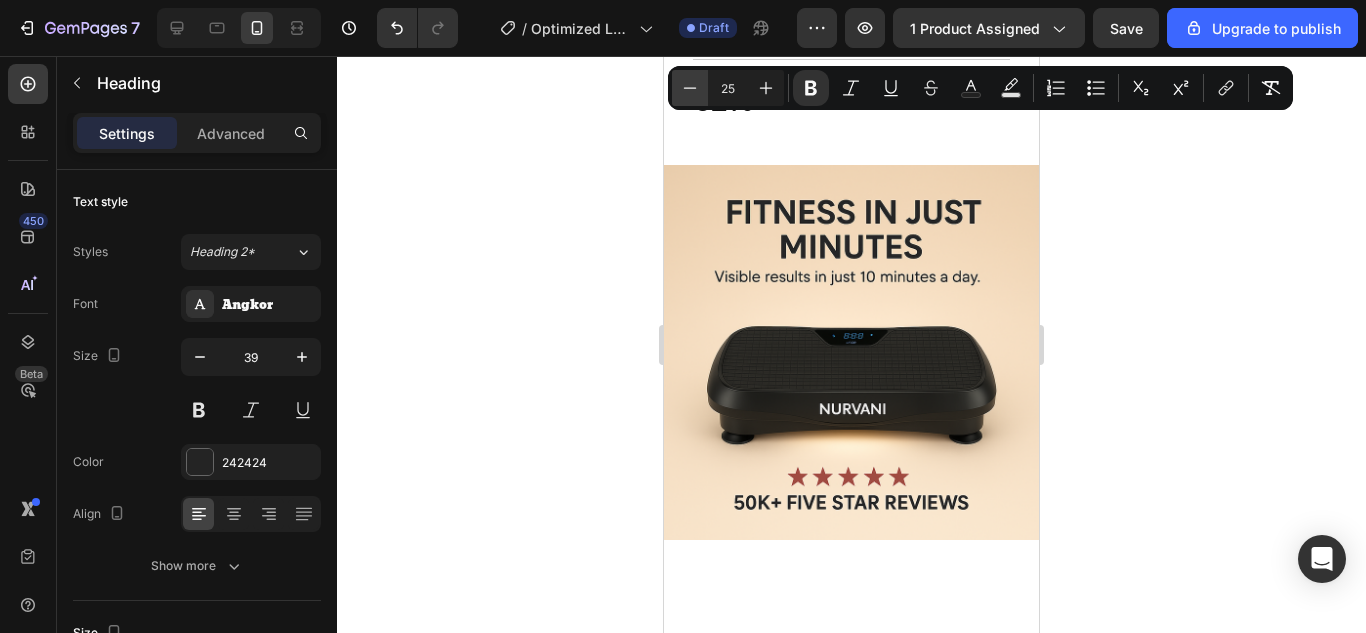 click on "Minus" at bounding box center (690, 88) 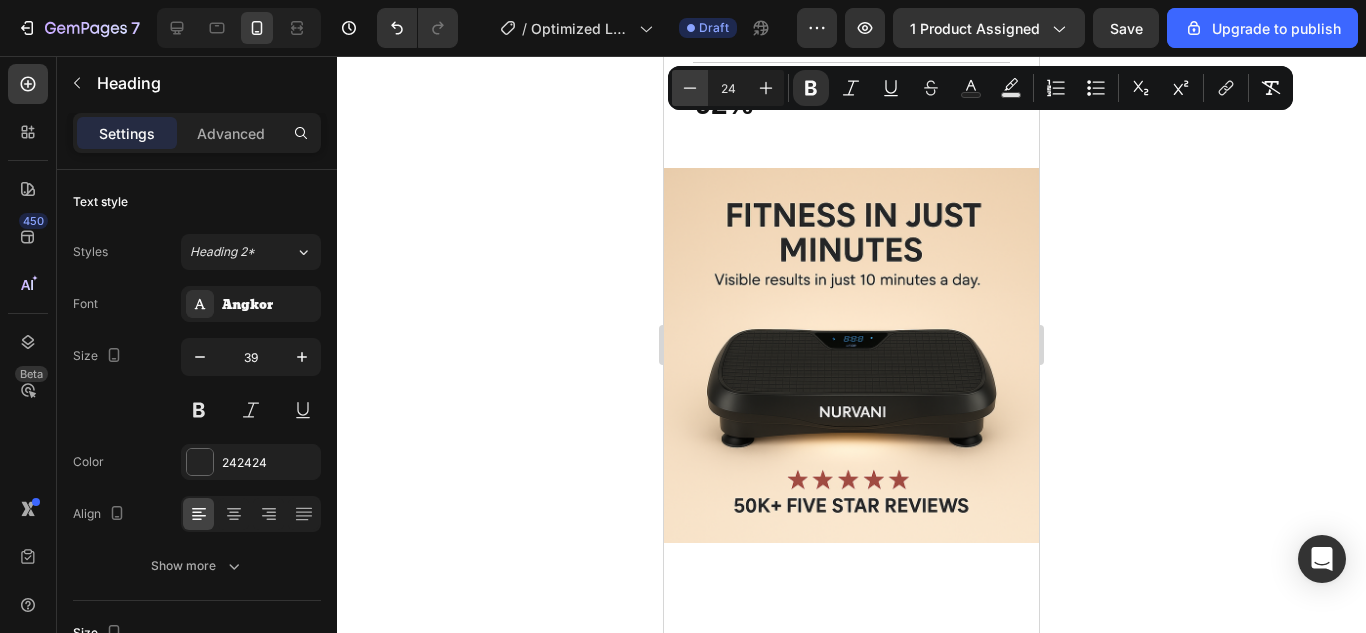click on "Minus" at bounding box center (690, 88) 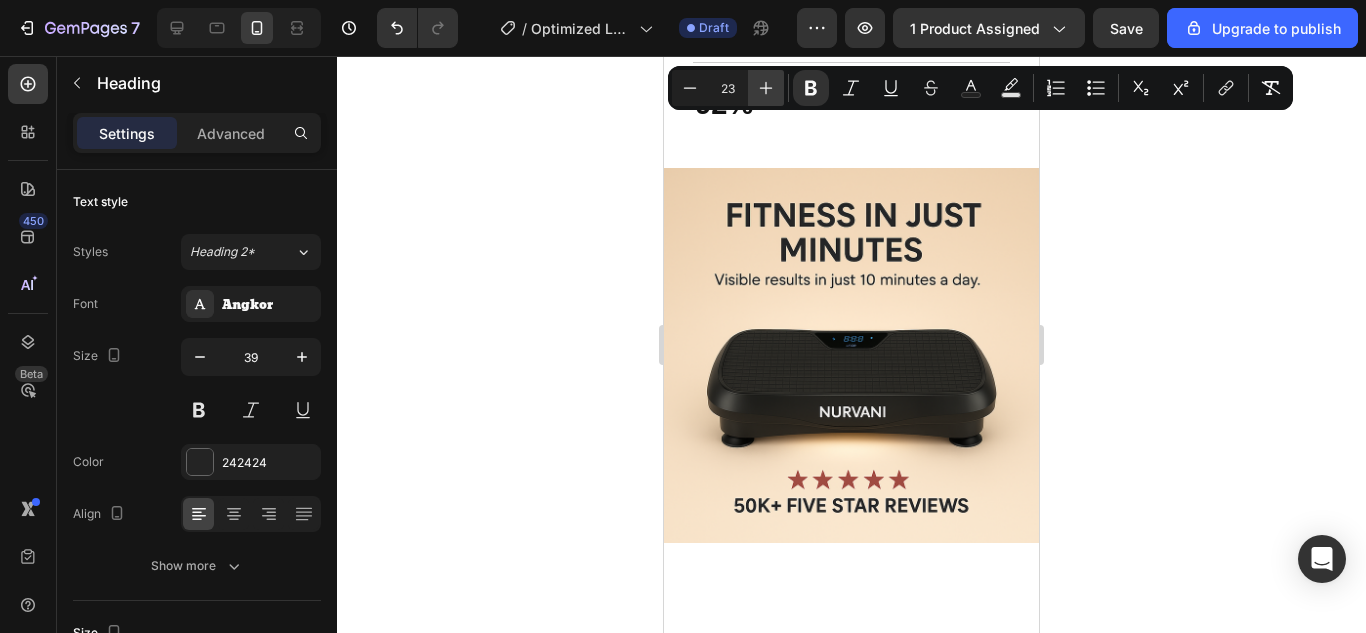 click 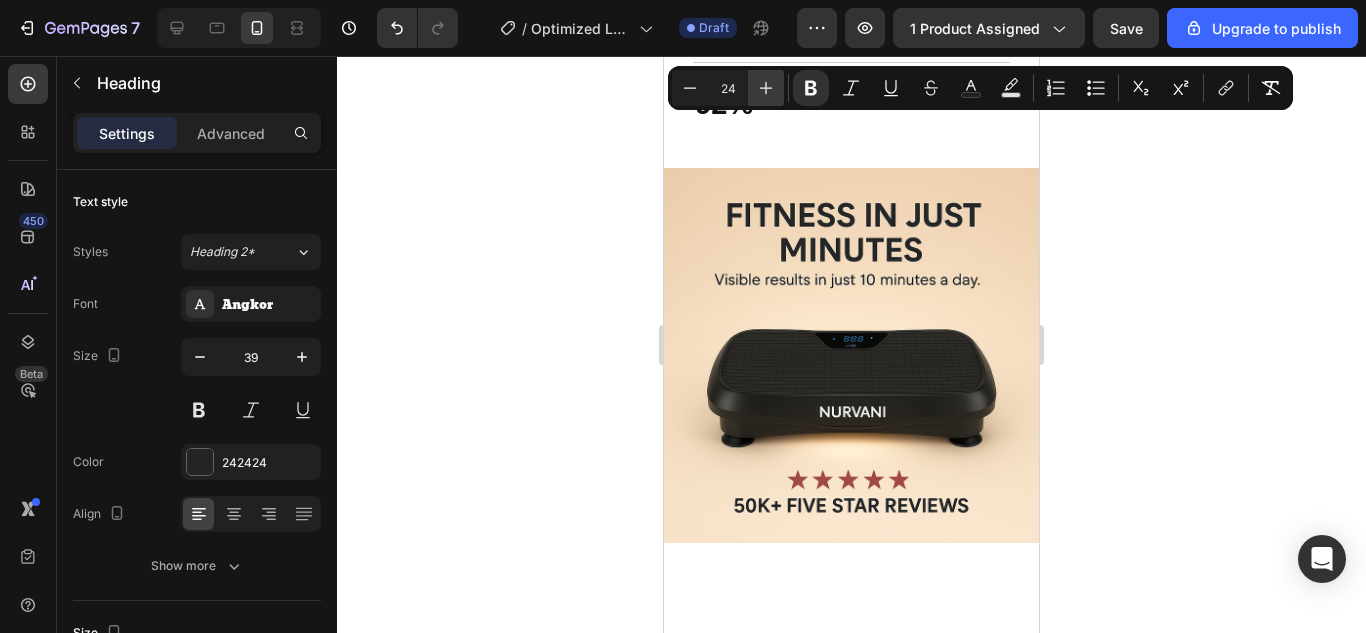 click 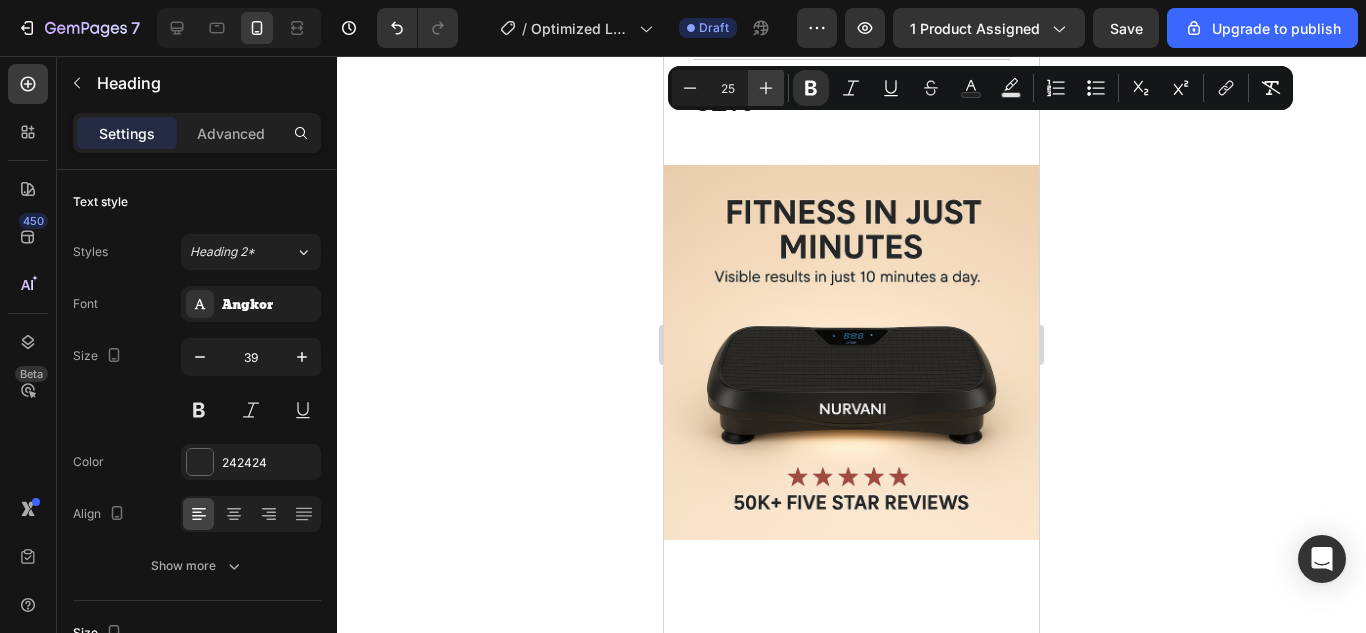 click 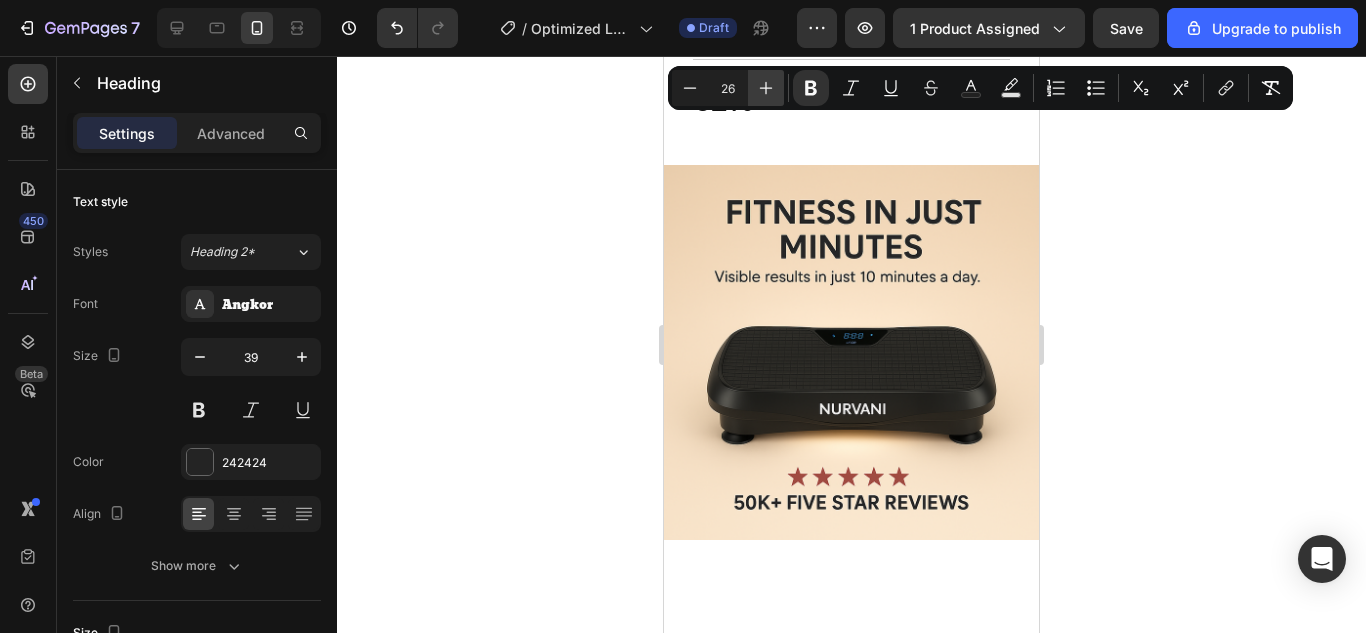 click 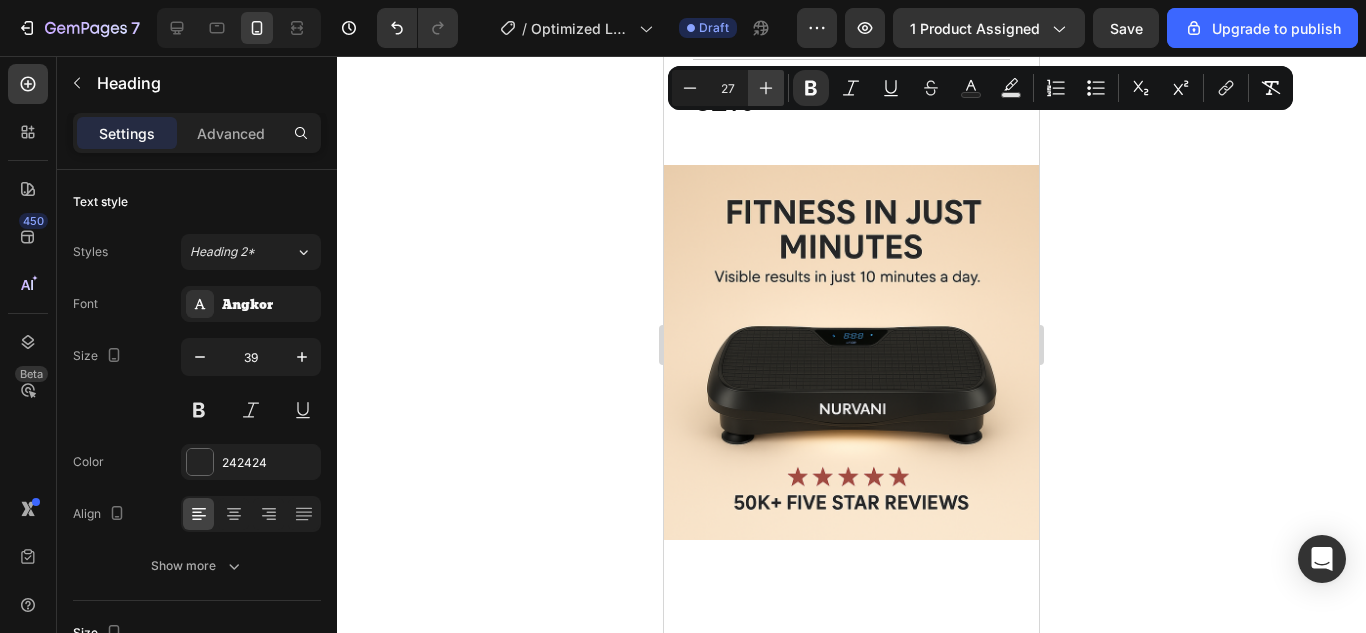 click 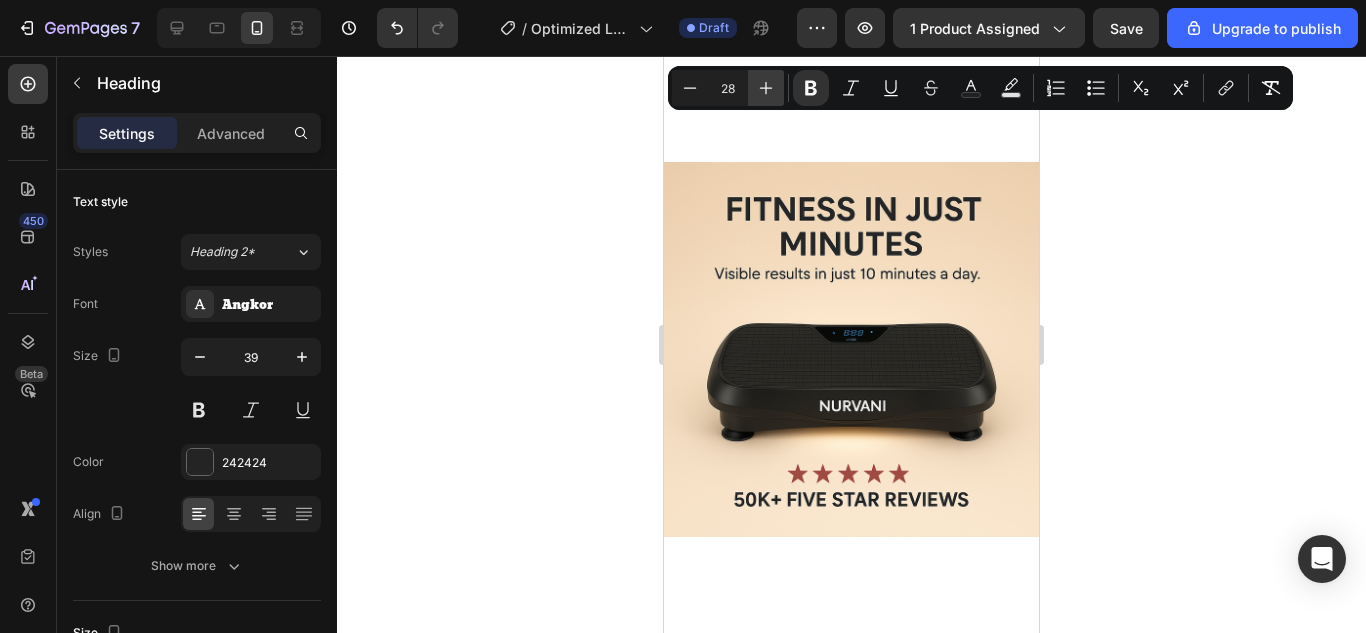 click 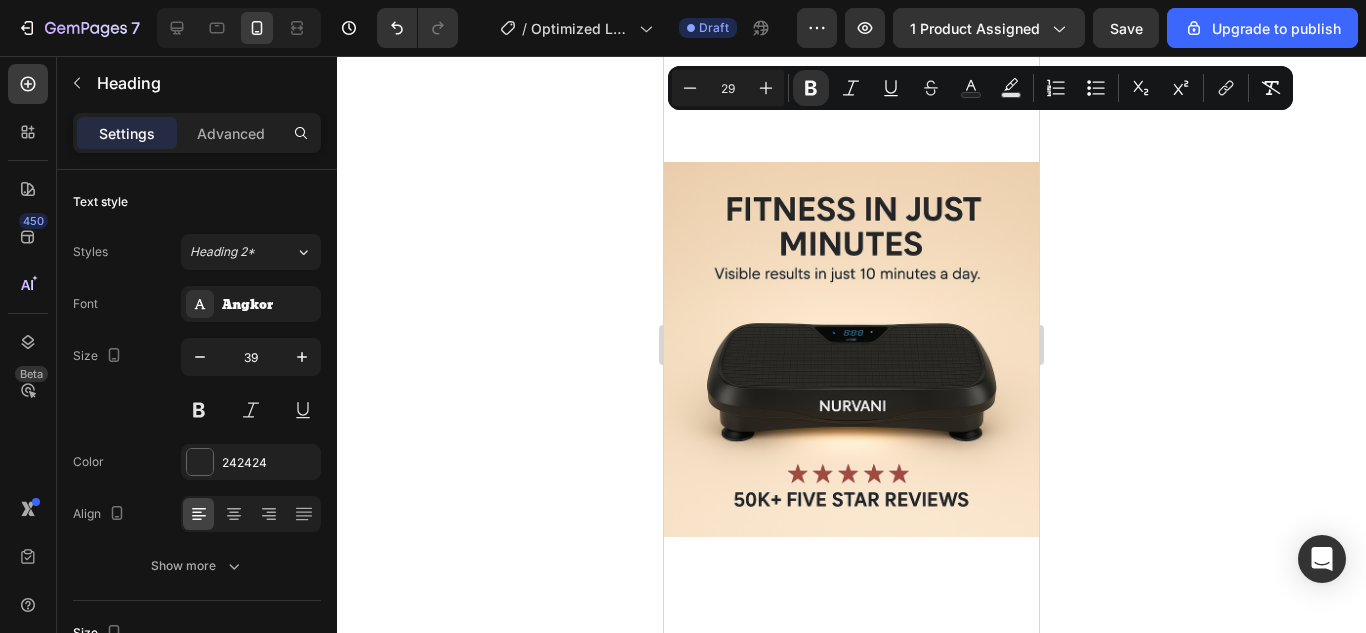 click on "Power in Your Pocket. Peace of Mind on the Road." at bounding box center (851, -263) 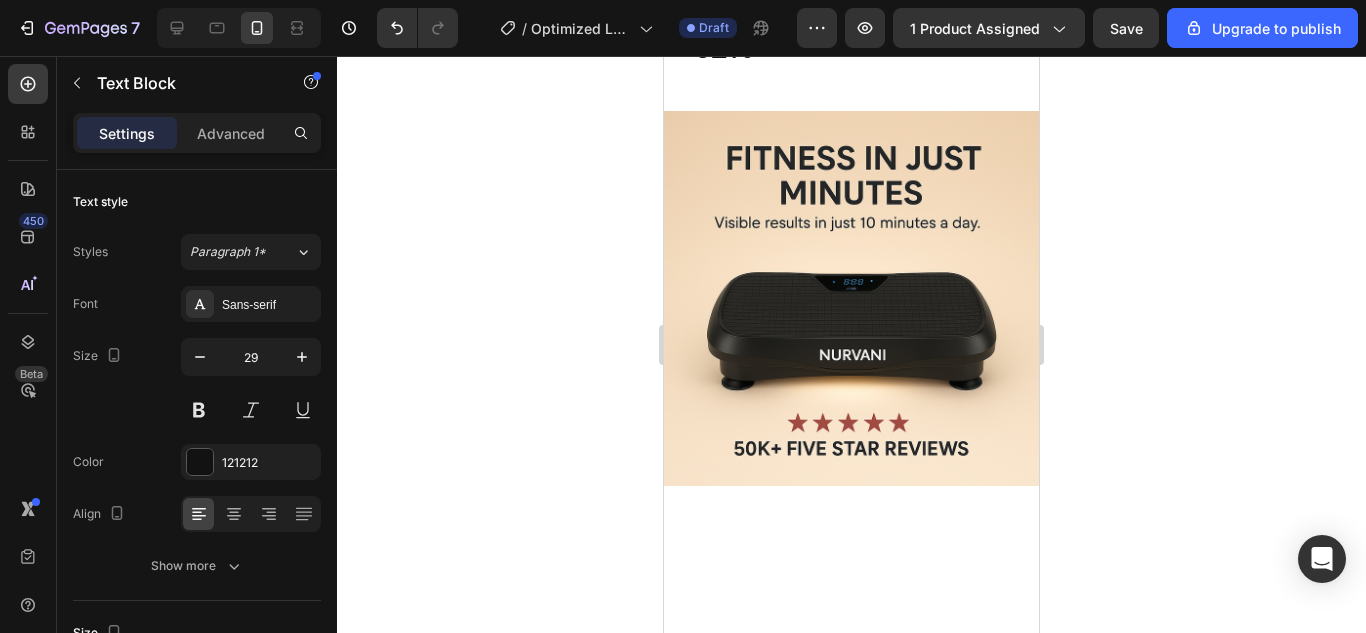 click on "97%" at bounding box center [730, -121] 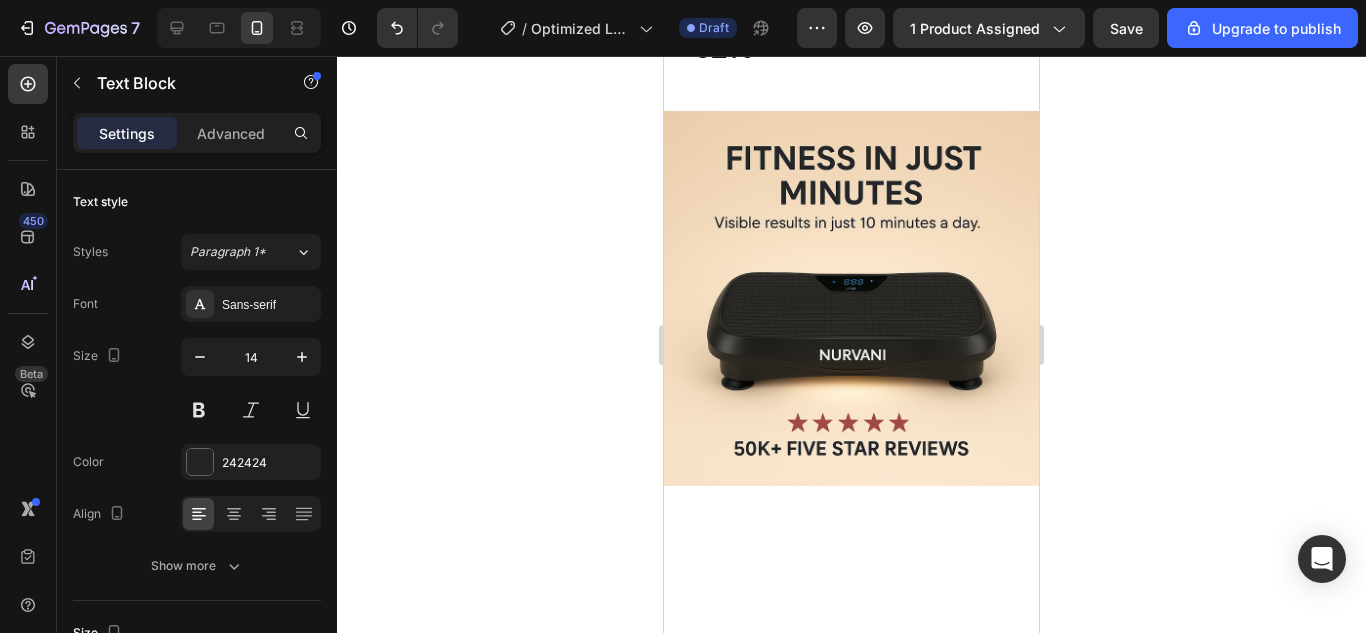 click on "said it jump-started their vehicle in seconds." at bounding box center (889, -122) 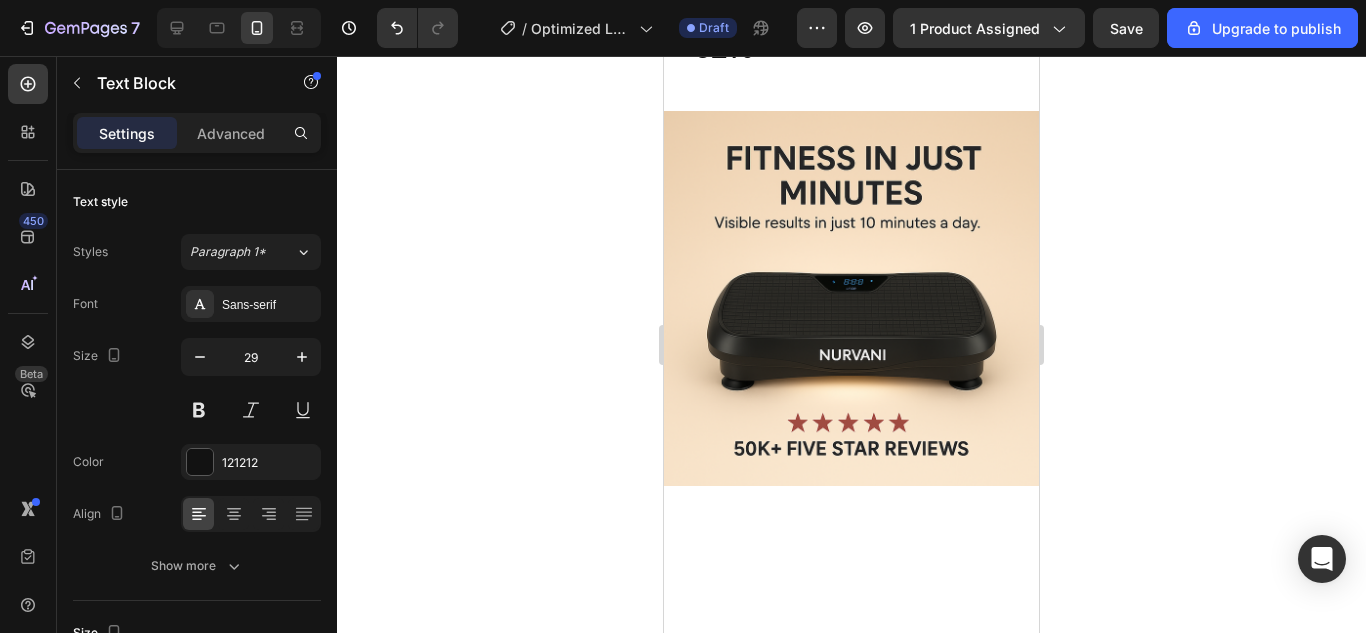 click on "94%" at bounding box center (718, -36) 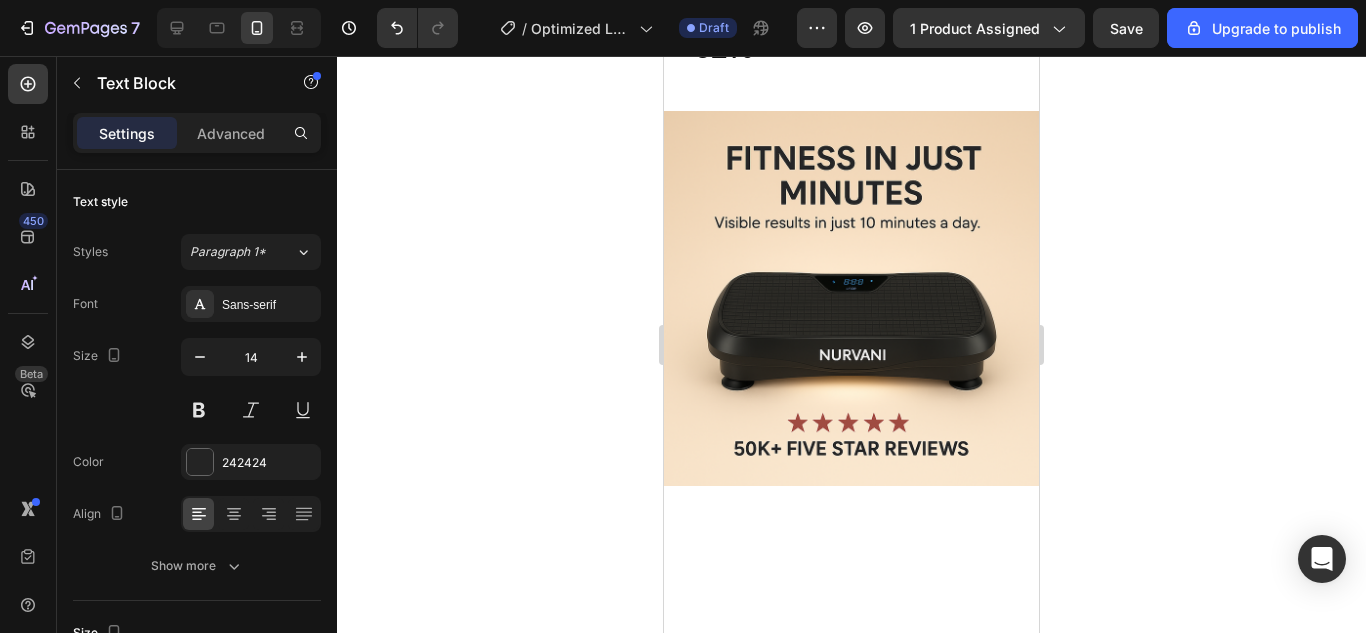 click on "said they lost 20 pounds within a month." at bounding box center (889, -46) 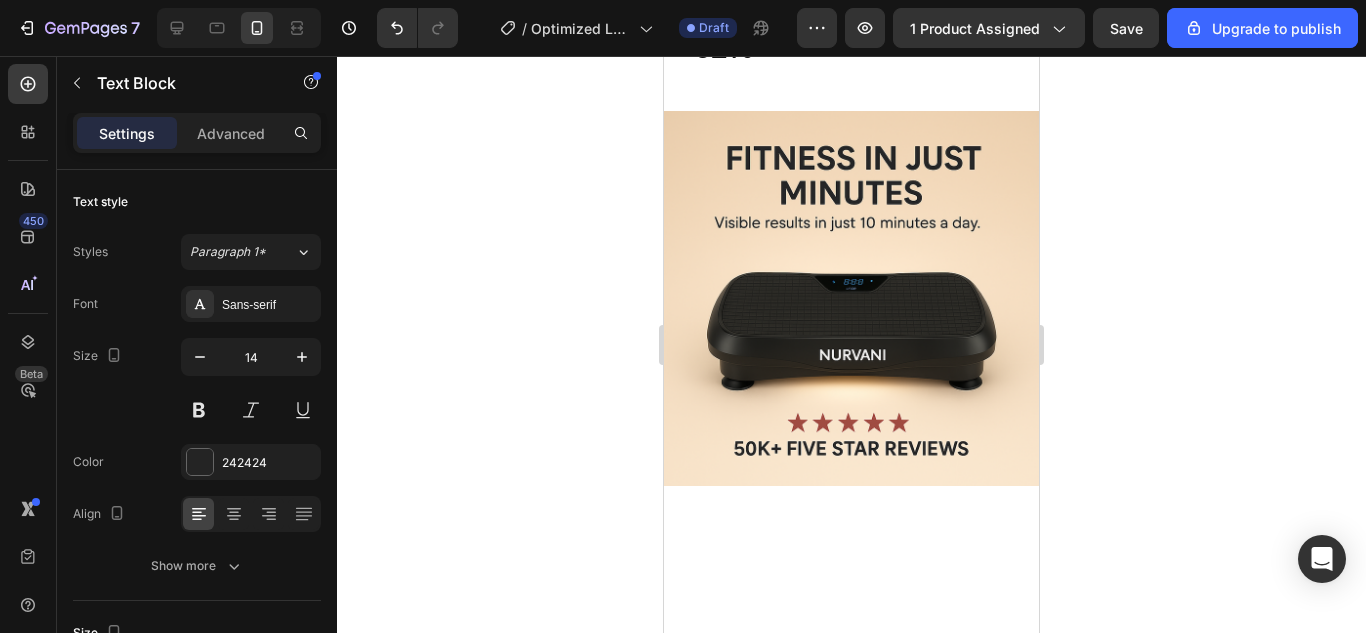 click on "said they lost 20 pounds within a month." at bounding box center [889, -46] 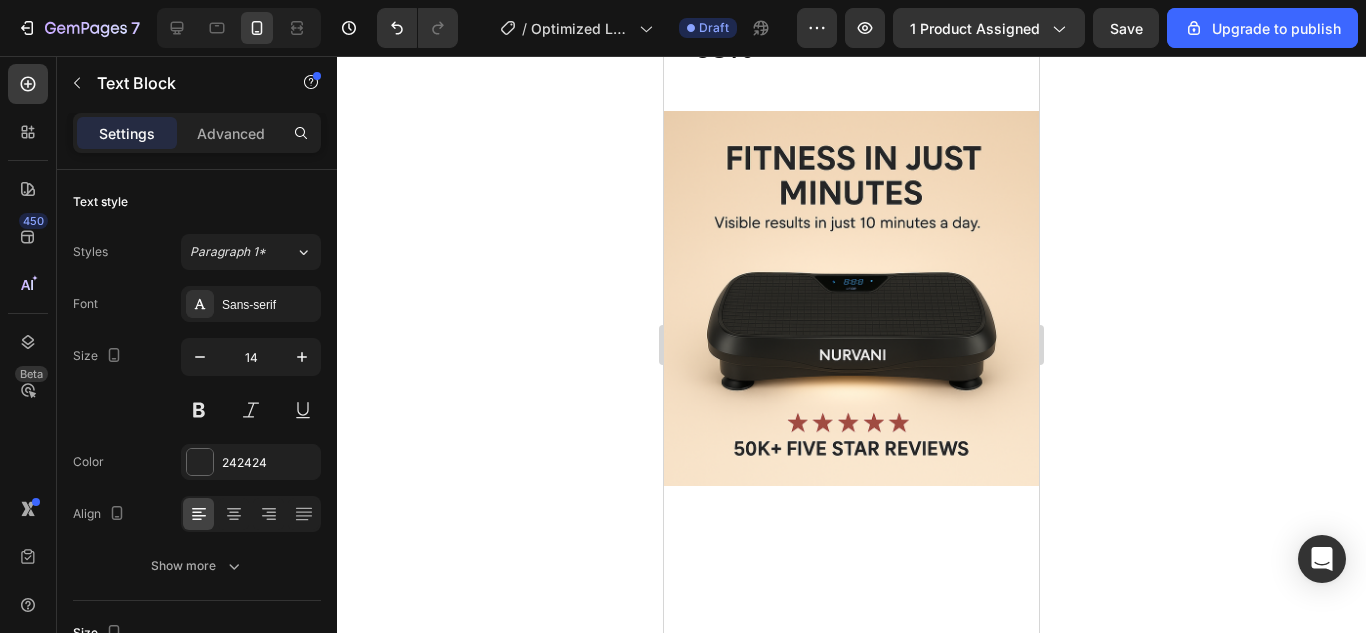 click on "said they wish they bought this earlier." at bounding box center (889, 39) 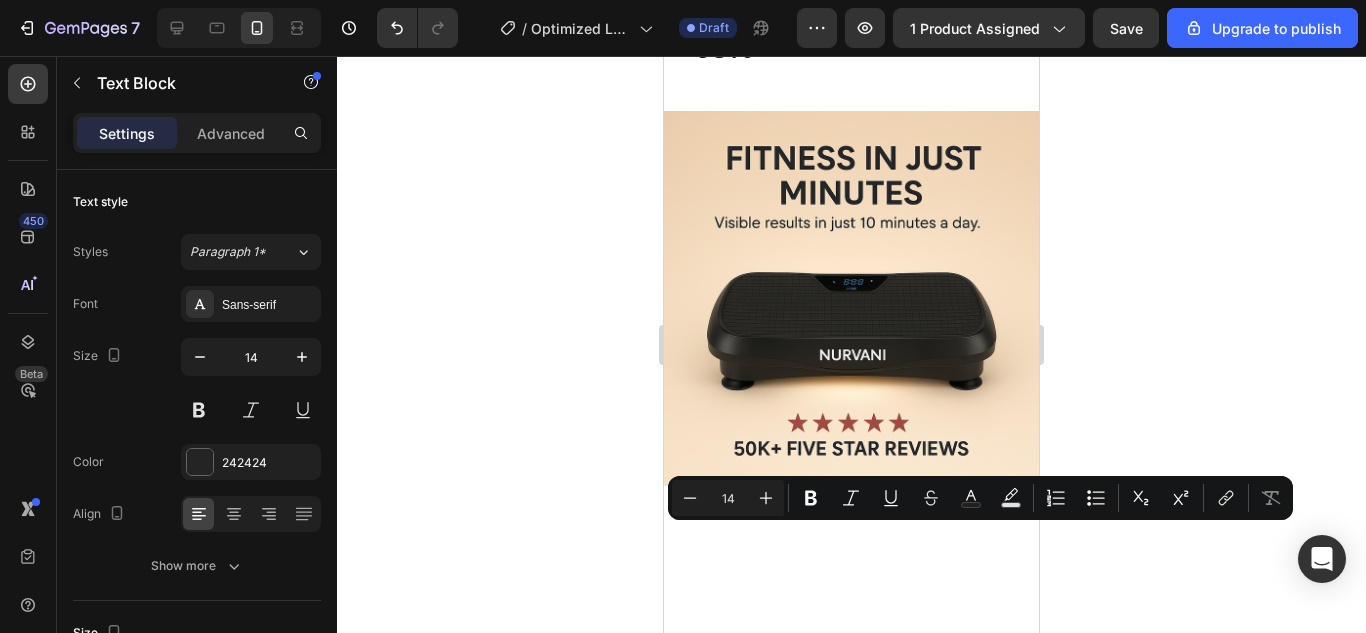 click on "said they wish they bought this earlier." at bounding box center [889, 39] 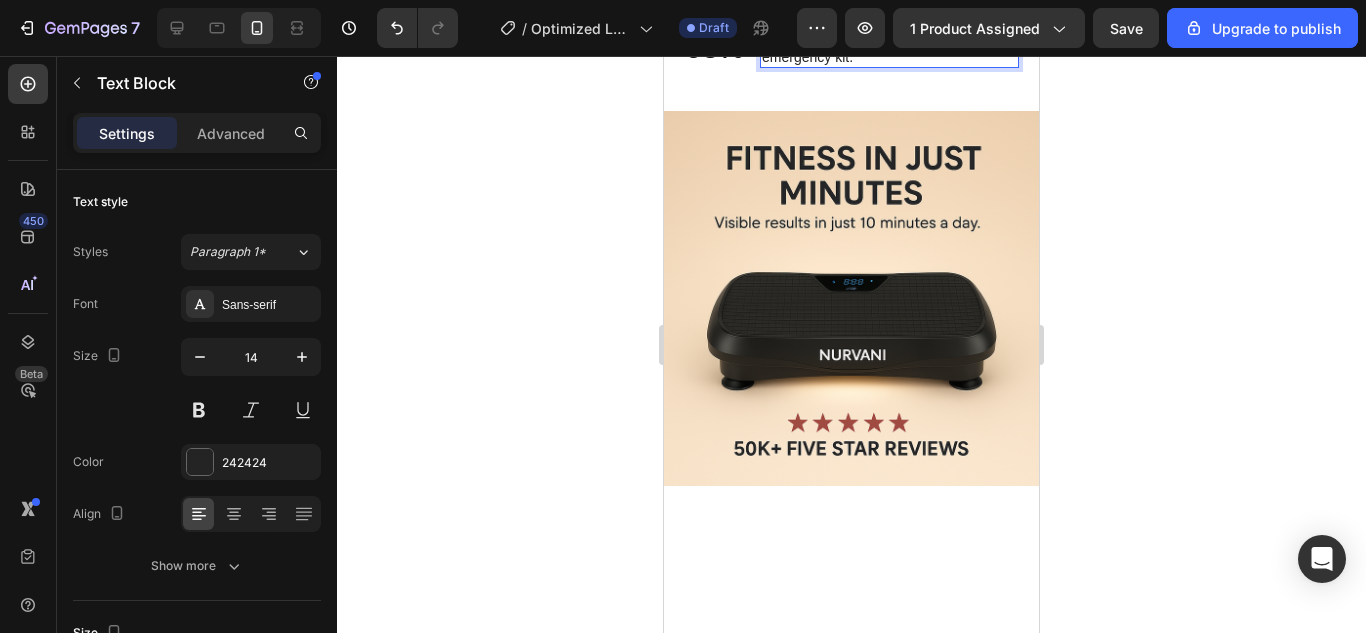 click on "said it’s a must-have for every car emergency kit." at bounding box center [889, 48] 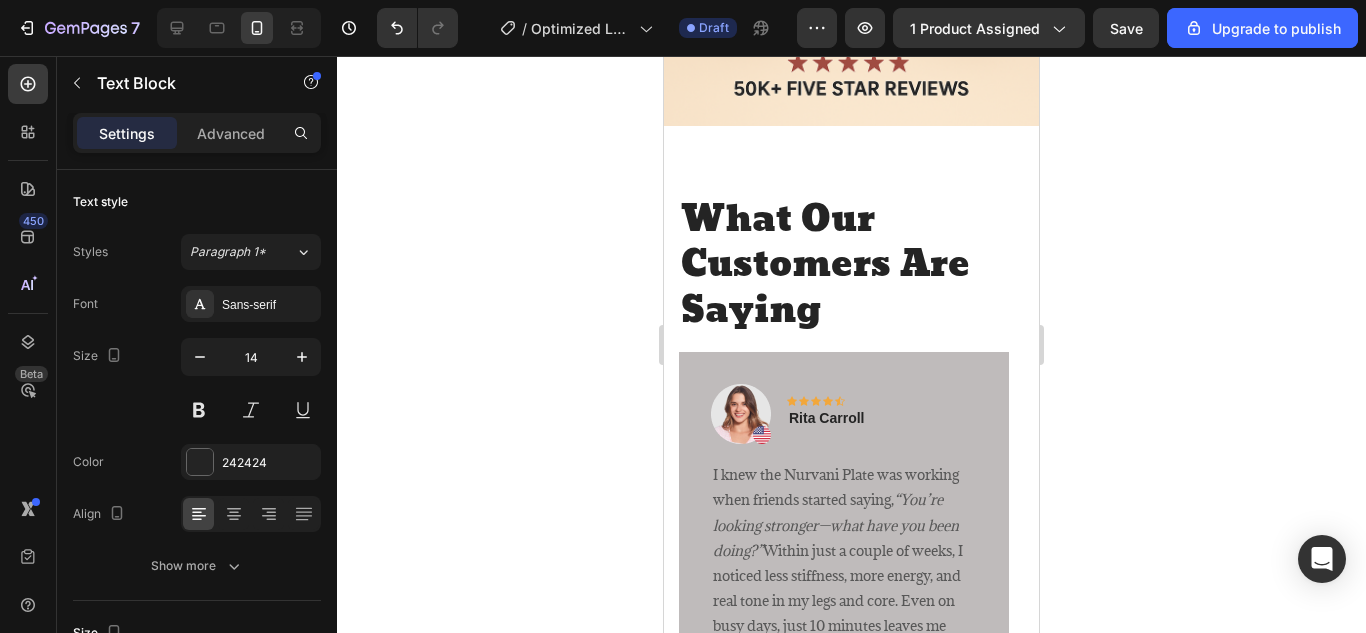 scroll, scrollTop: 3741, scrollLeft: 0, axis: vertical 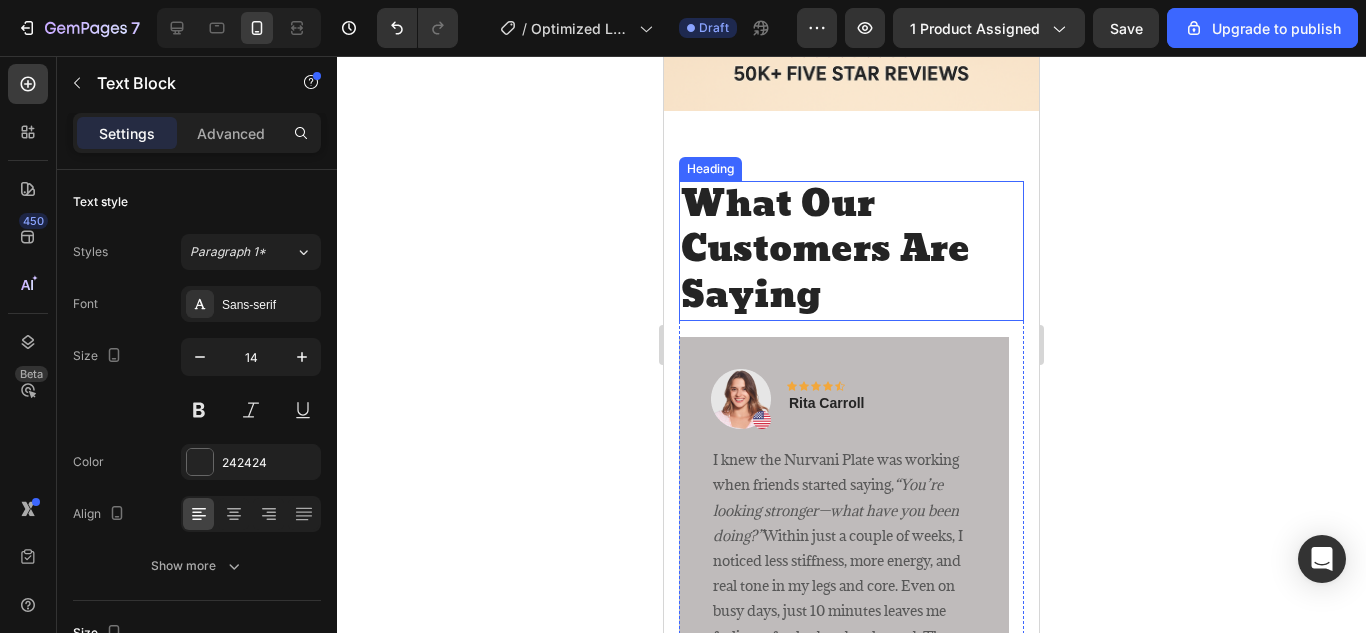click on "What Our Customers Are Saying" at bounding box center [851, 251] 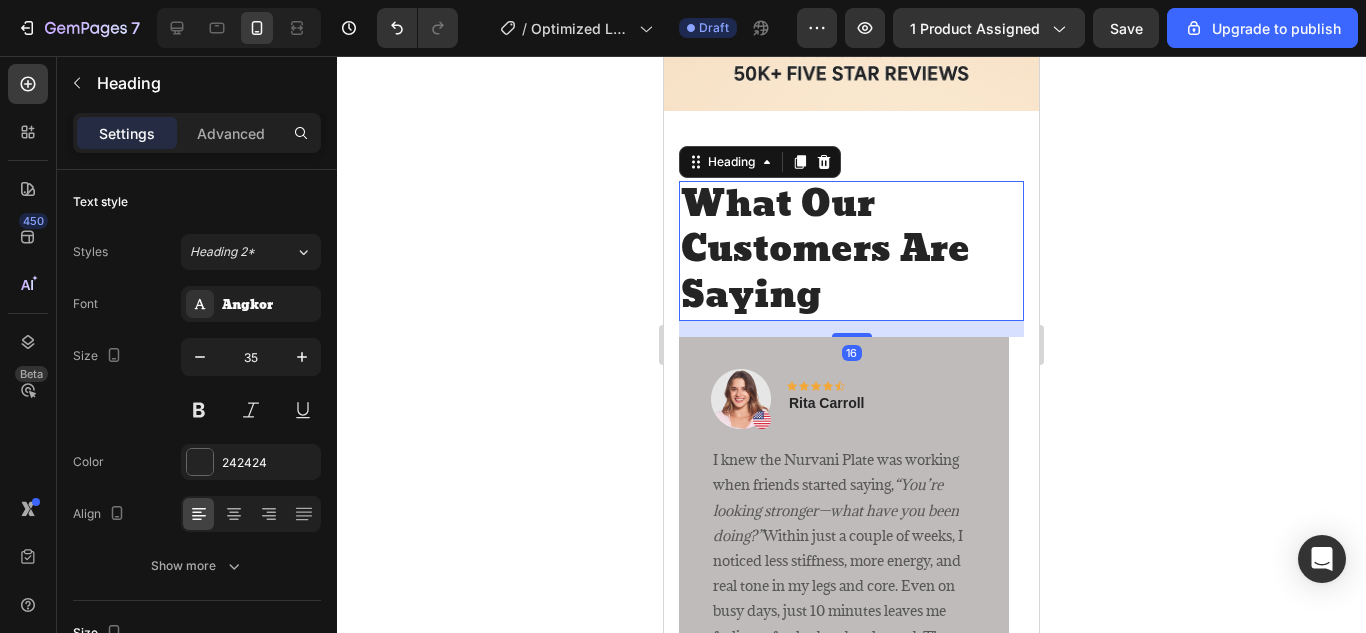 click on "What Our Customers Are Saying" at bounding box center [851, 251] 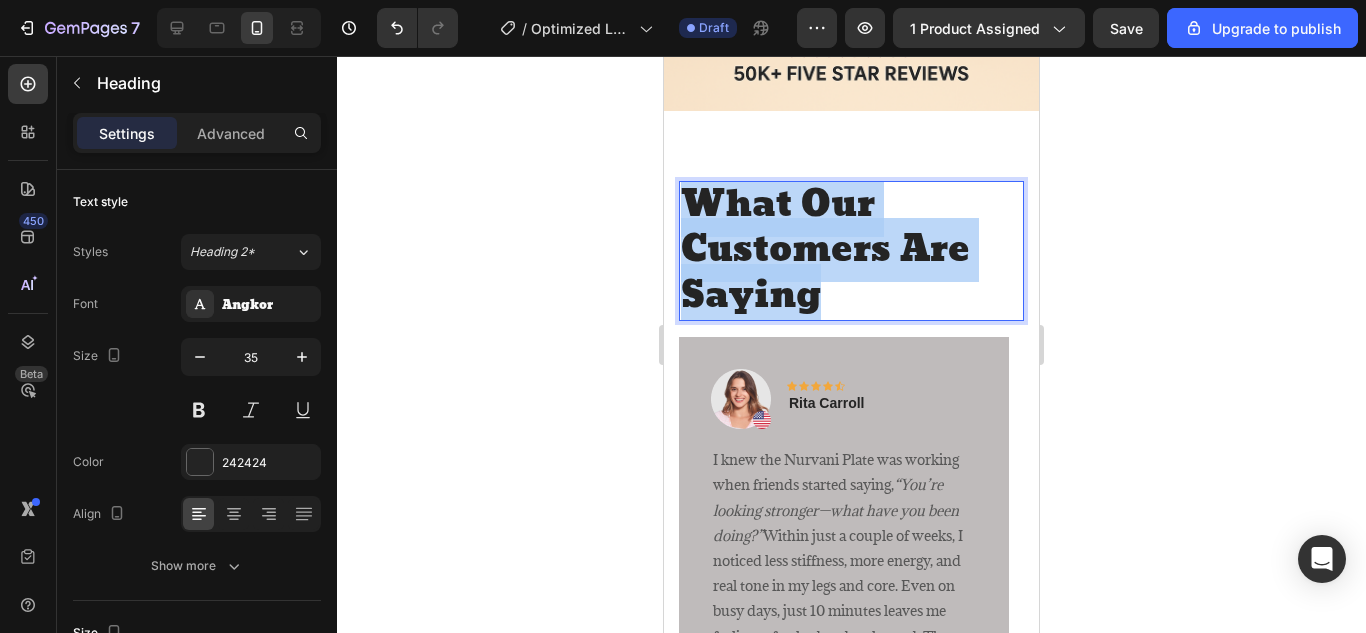 click on "What Our Customers Are Saying" at bounding box center [851, 251] 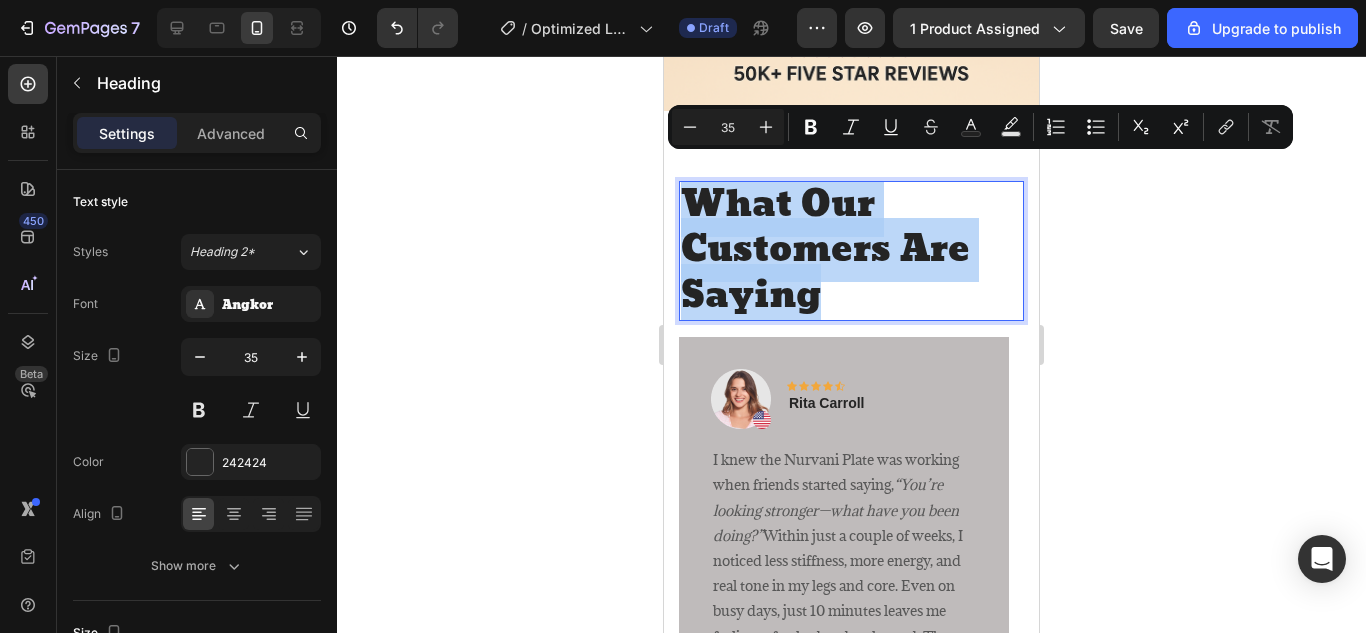 click on "What Our Customers Are Saying" at bounding box center (851, 251) 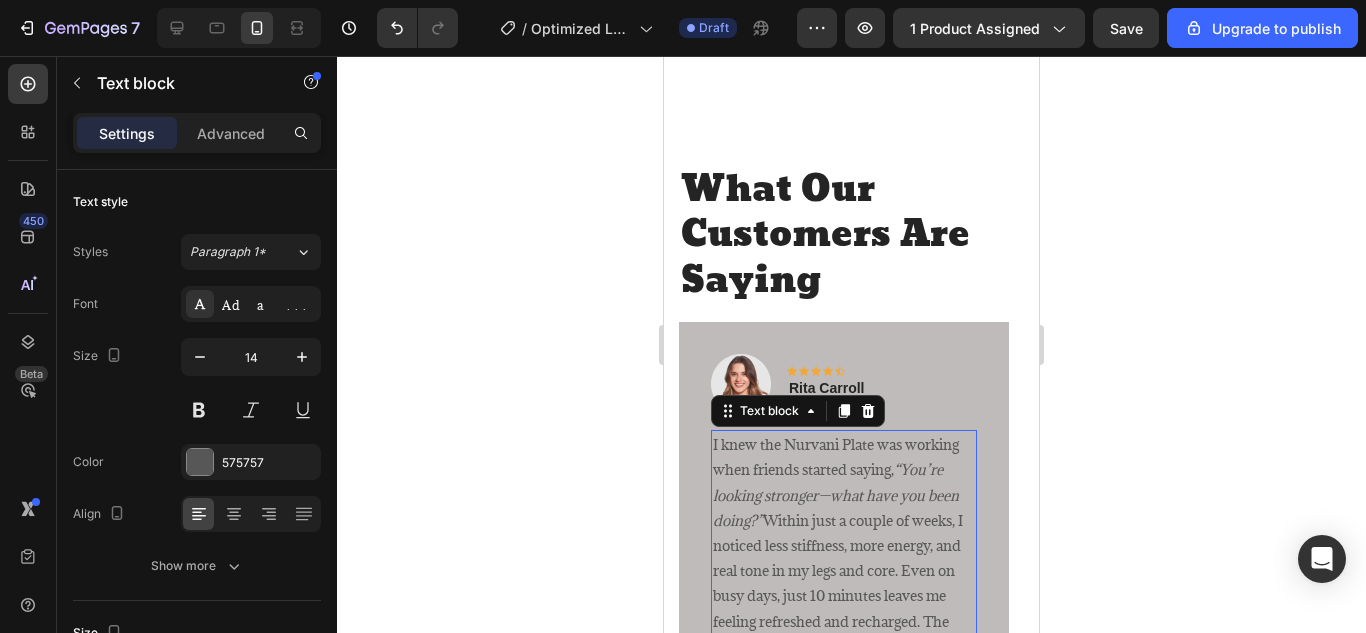 scroll, scrollTop: 3974, scrollLeft: 0, axis: vertical 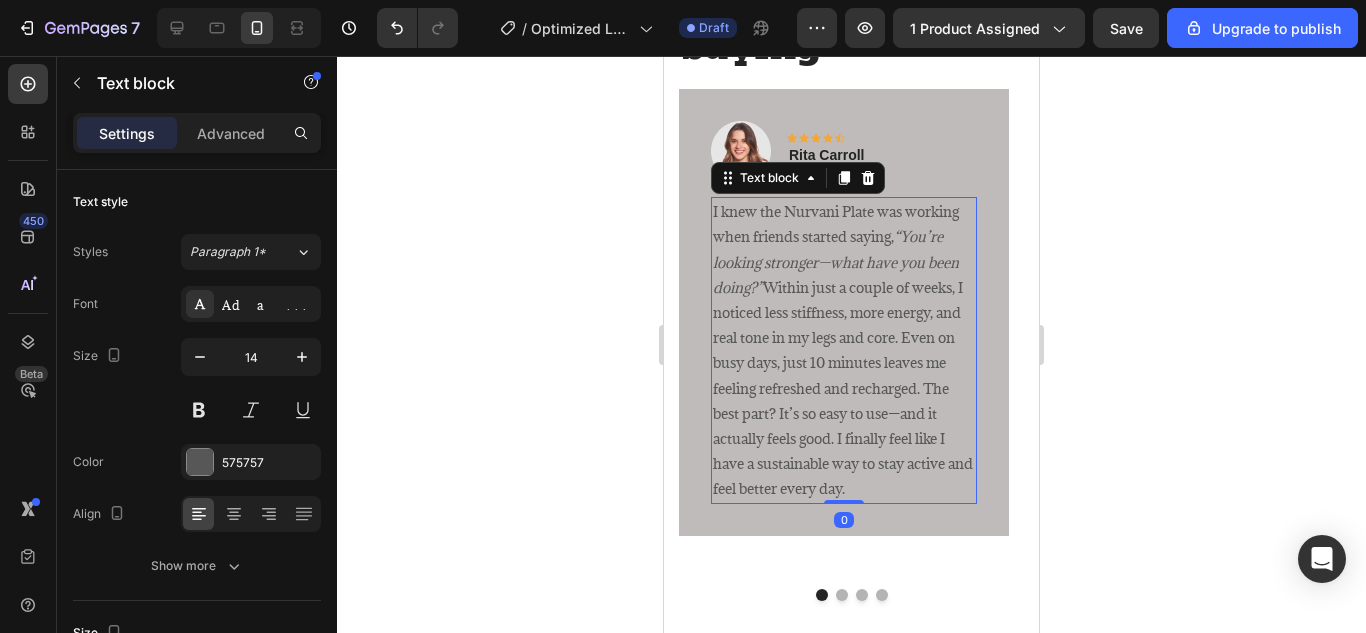 click on "I knew the Nurvani Plate was working when friends started saying,  “You’re looking stronger—what have you been doing?”  Within just a couple of weeks, I noticed less stiffness, more energy, and real tone in my legs and core. Even on busy days, just 10 minutes leaves me feeling refreshed and recharged. The best part? It’s so easy to use—and it actually feels good. I finally feel like I have a sustainable way to stay active and feel better every day." at bounding box center [844, 350] 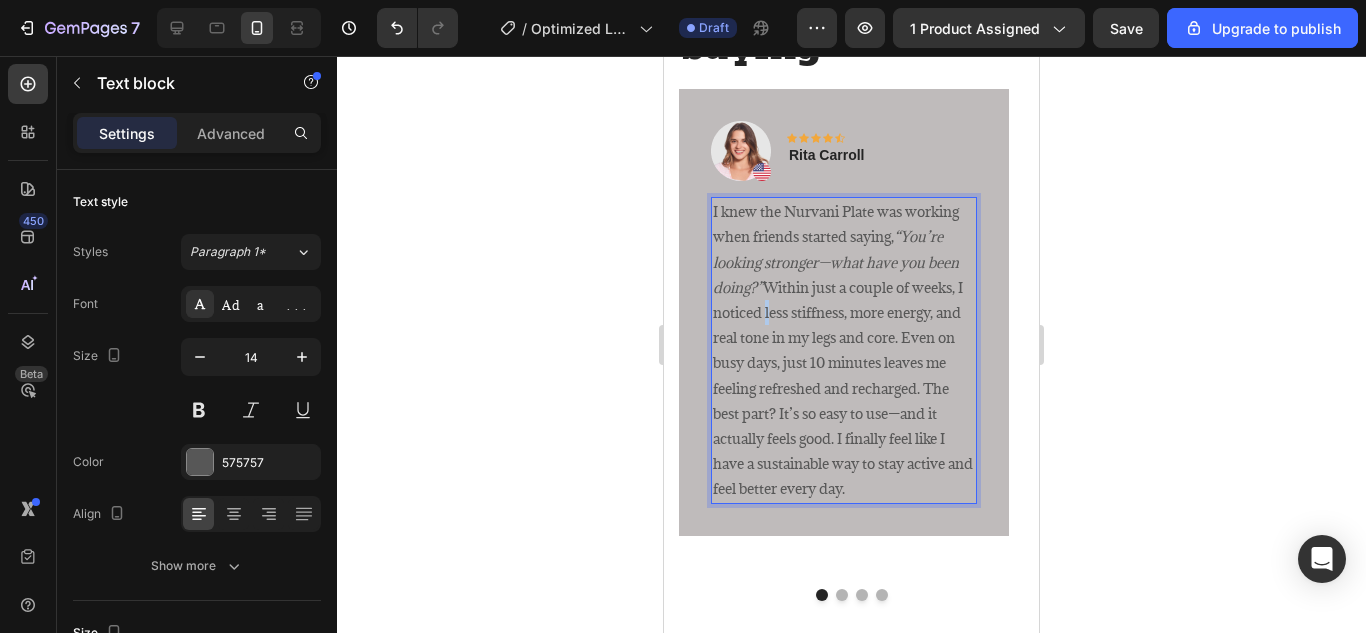 click on "I knew the Nurvani Plate was working when friends started saying,  “You’re looking stronger—what have you been doing?”  Within just a couple of weeks, I noticed less stiffness, more energy, and real tone in my legs and core. Even on busy days, just 10 minutes leaves me feeling refreshed and recharged. The best part? It’s so easy to use—and it actually feels good. I finally feel like I have a sustainable way to stay active and feel better every day." at bounding box center [844, 350] 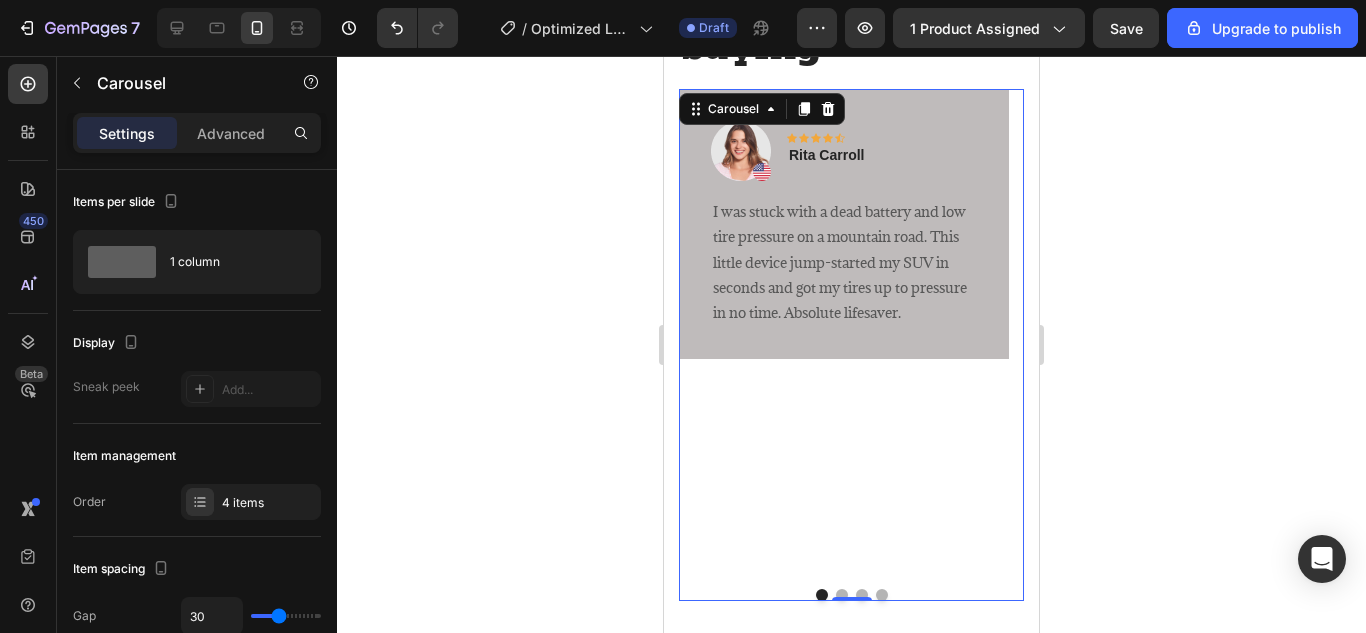 click at bounding box center (842, 595) 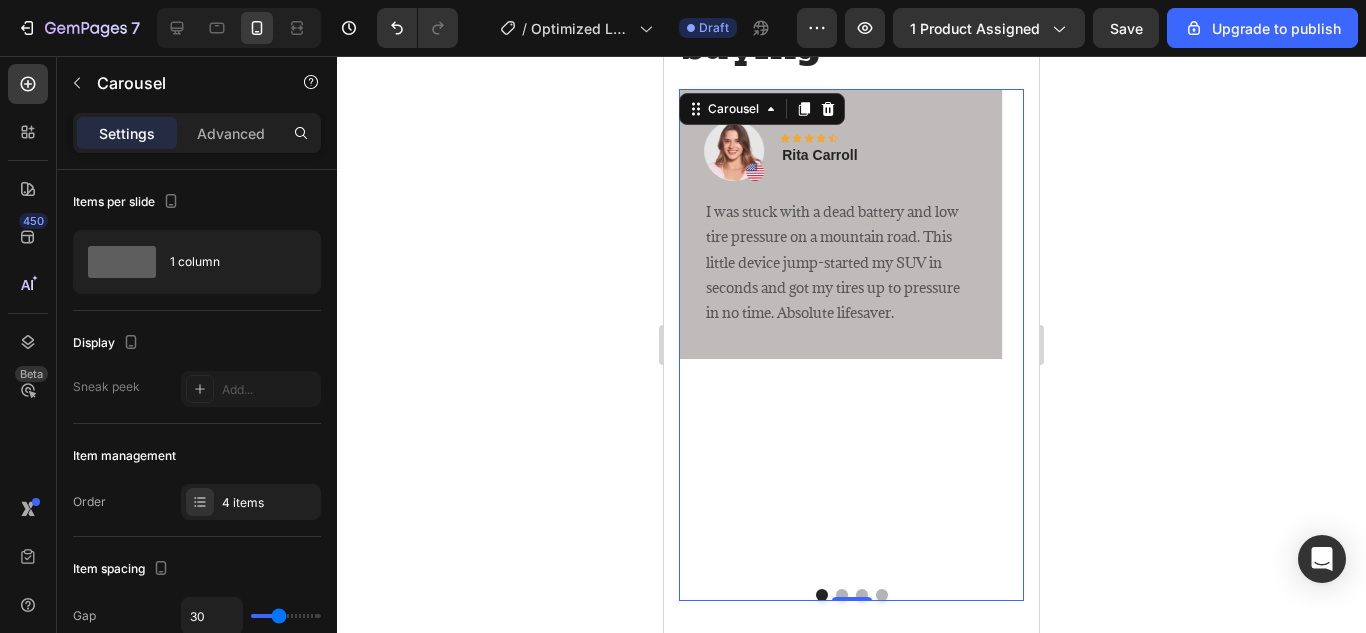 click at bounding box center (842, 595) 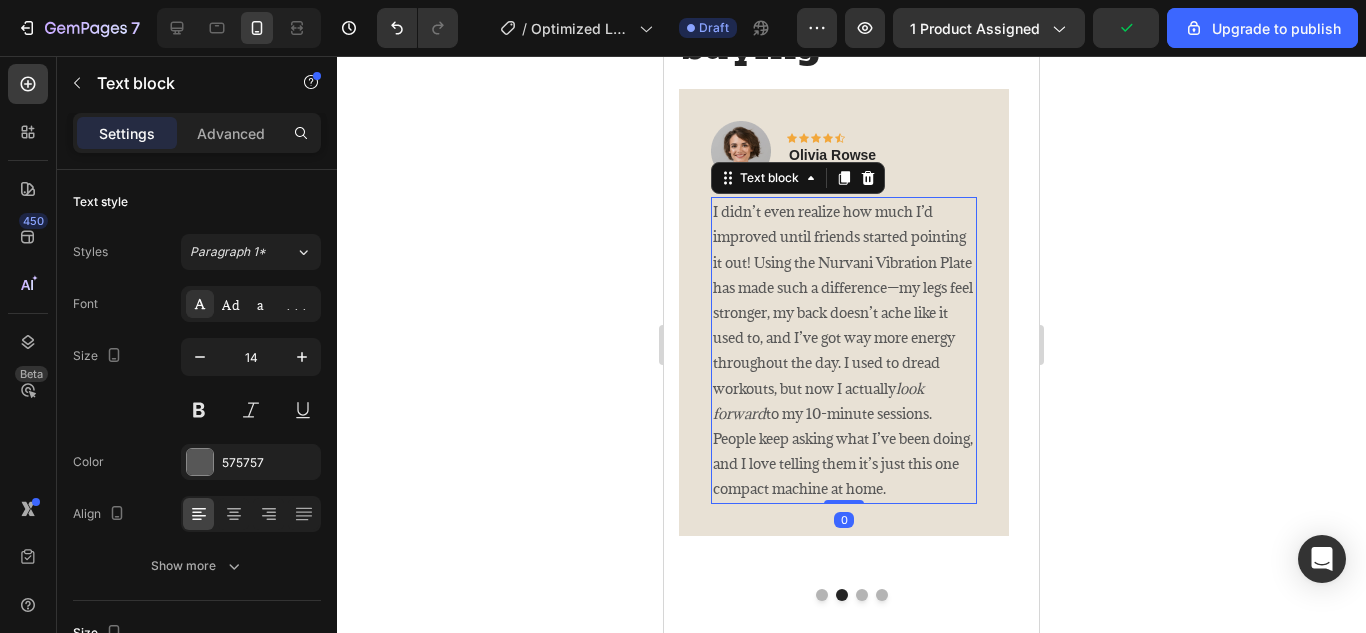 click on "I didn’t even realize how much I’d improved until friends started pointing it out! Using the Nurvani Vibration Plate has made such a difference—my legs feel stronger, my back doesn’t ache like it used to, and I’ve got way more energy throughout the day. I used to dread workouts, but now I actually  look forward  to my 10-minute sessions. People keep asking what I’ve been doing, and I love telling them it’s just this one compact machine at home." at bounding box center [844, 350] 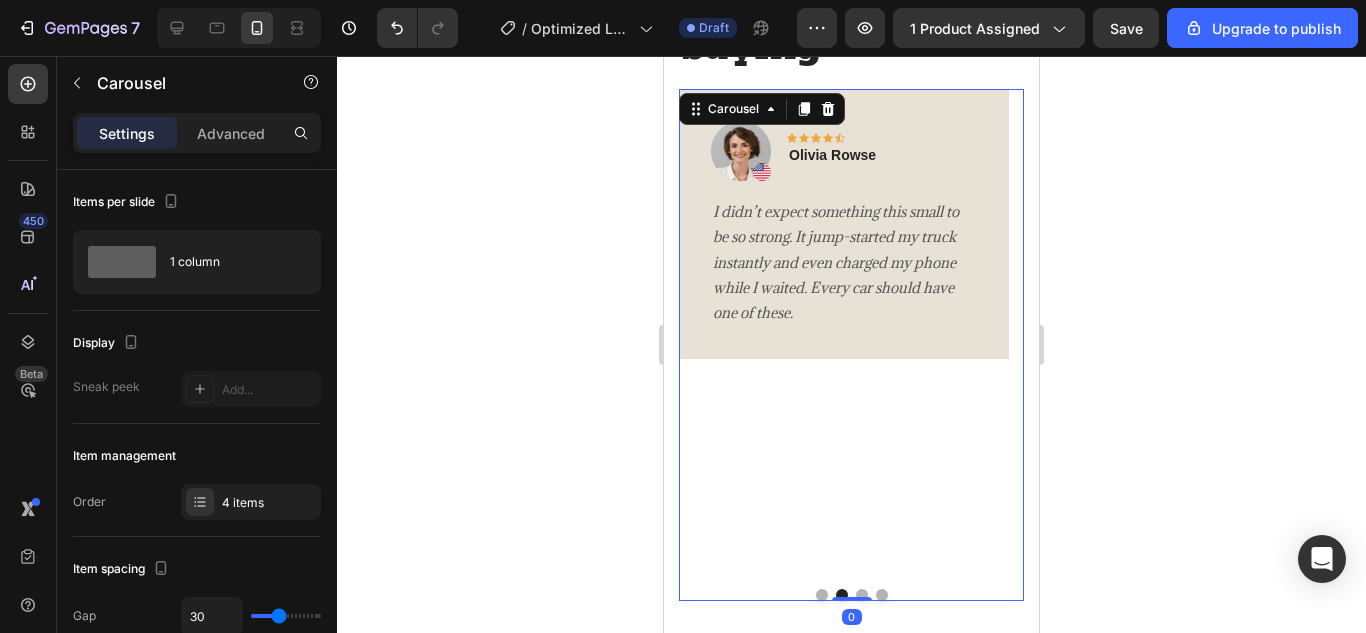 click at bounding box center [852, 599] 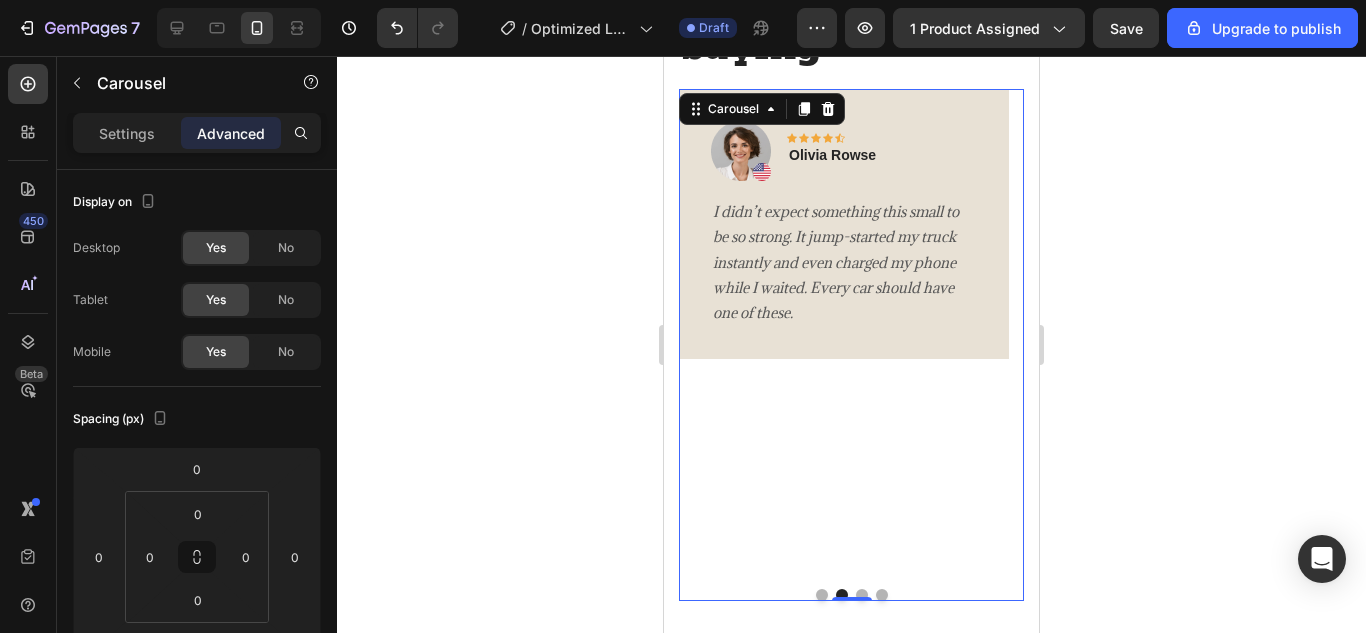 click at bounding box center [862, 595] 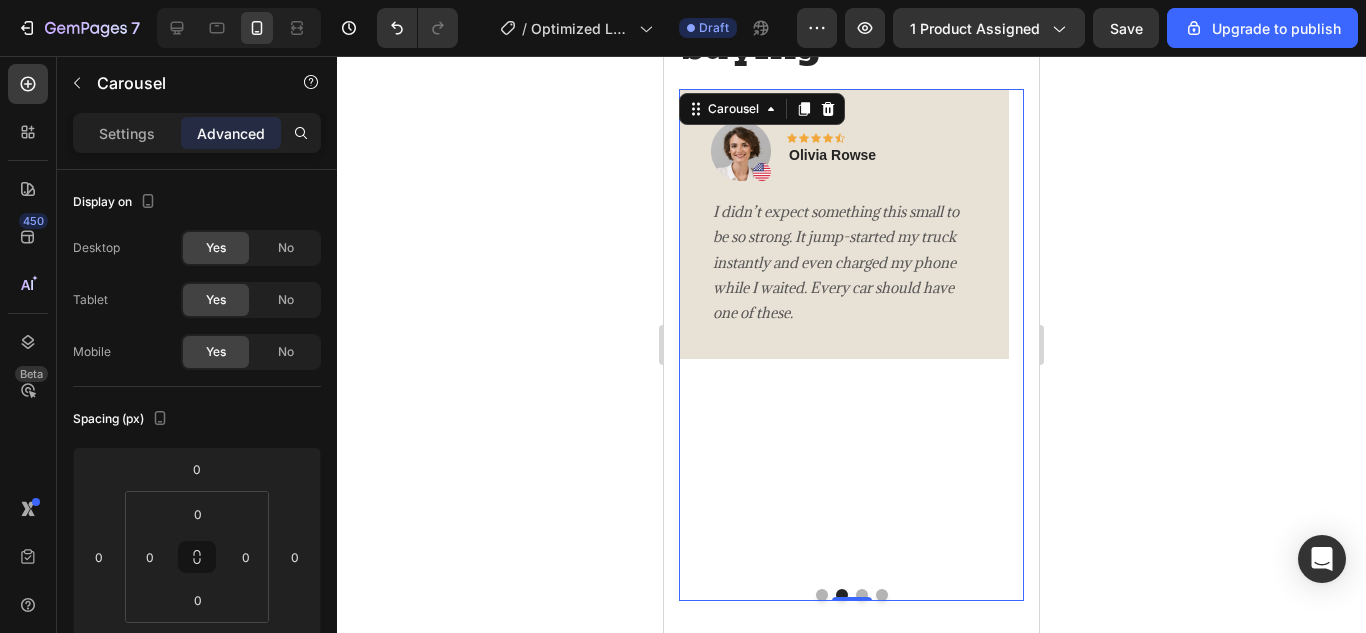 click at bounding box center (862, 595) 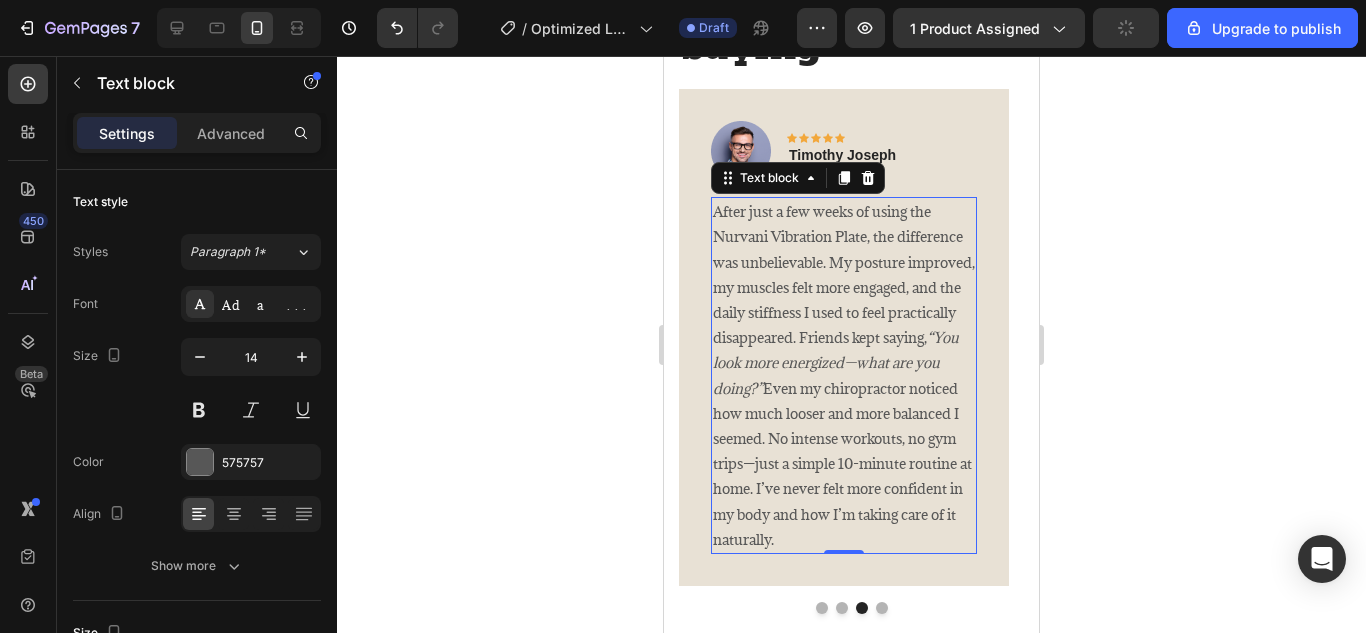 click on "After just a few weeks of using the Nurvani Vibration Plate, the difference was unbelievable. My posture improved, my muscles felt more engaged, and the daily stiffness I used to feel practically disappeared. Friends kept saying,  “You look more energized—what are you doing?”  Even my chiropractor noticed how much looser and more balanced I seemed. No intense workouts, no gym trips—just a simple 10-minute routine at home. I’ve never felt more confident in my body and how I’m taking care of it naturally." at bounding box center (844, 375) 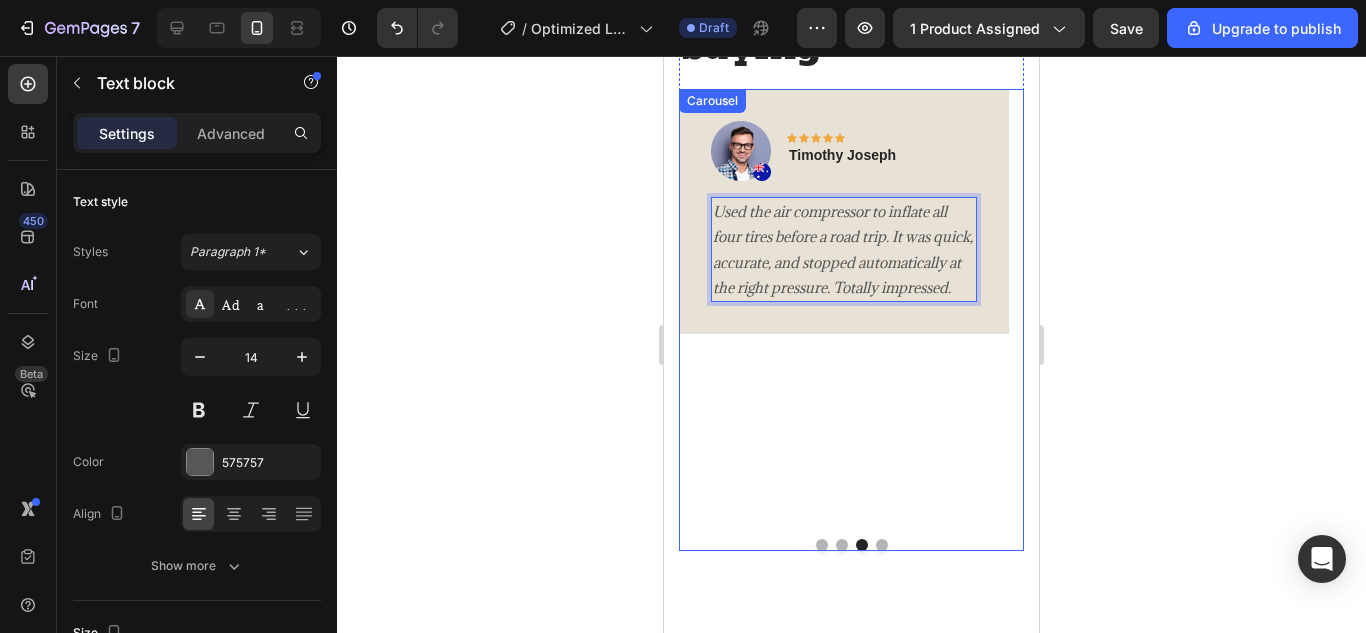 click at bounding box center [882, 545] 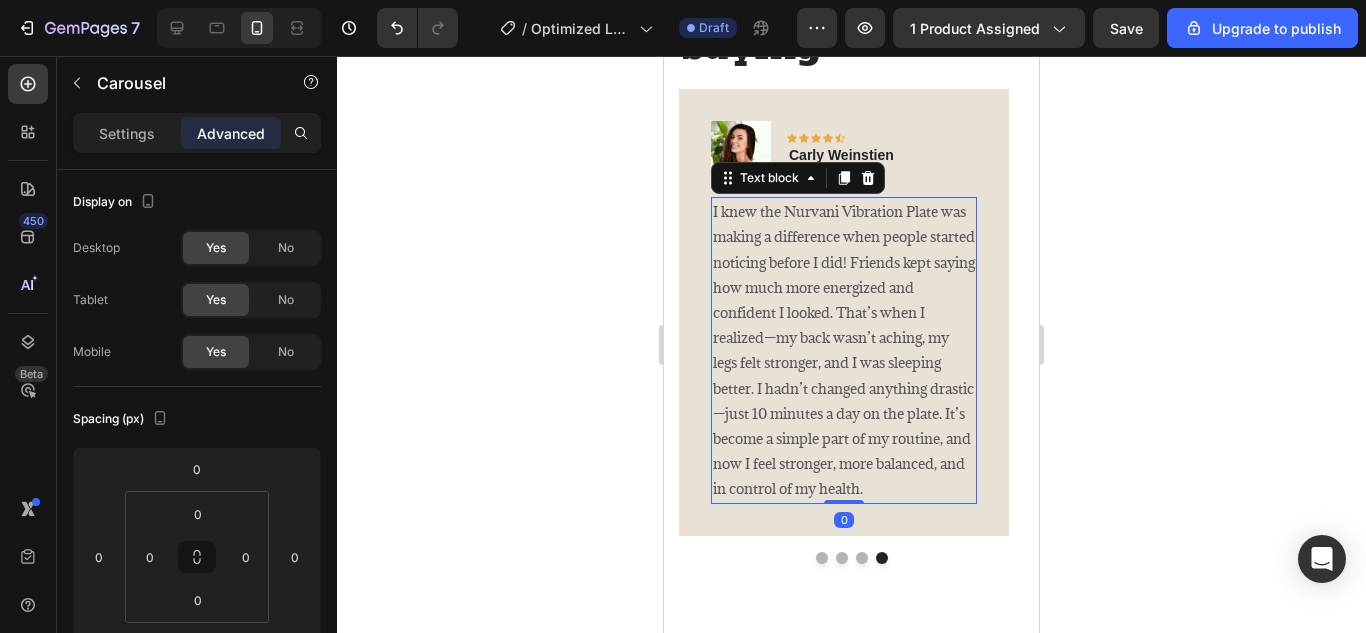 click on "I knew the Nurvani Vibration Plate was making a difference when people started noticing before I did! Friends kept saying how much more energized and confident I looked. That’s when I realized—my back wasn’t aching, my legs felt stronger, and I was sleeping better. I hadn’t changed anything drastic—just 10 minutes a day on the plate. It’s become a simple part of my routine, and now I feel stronger, more balanced, and in control of my health." at bounding box center (844, 350) 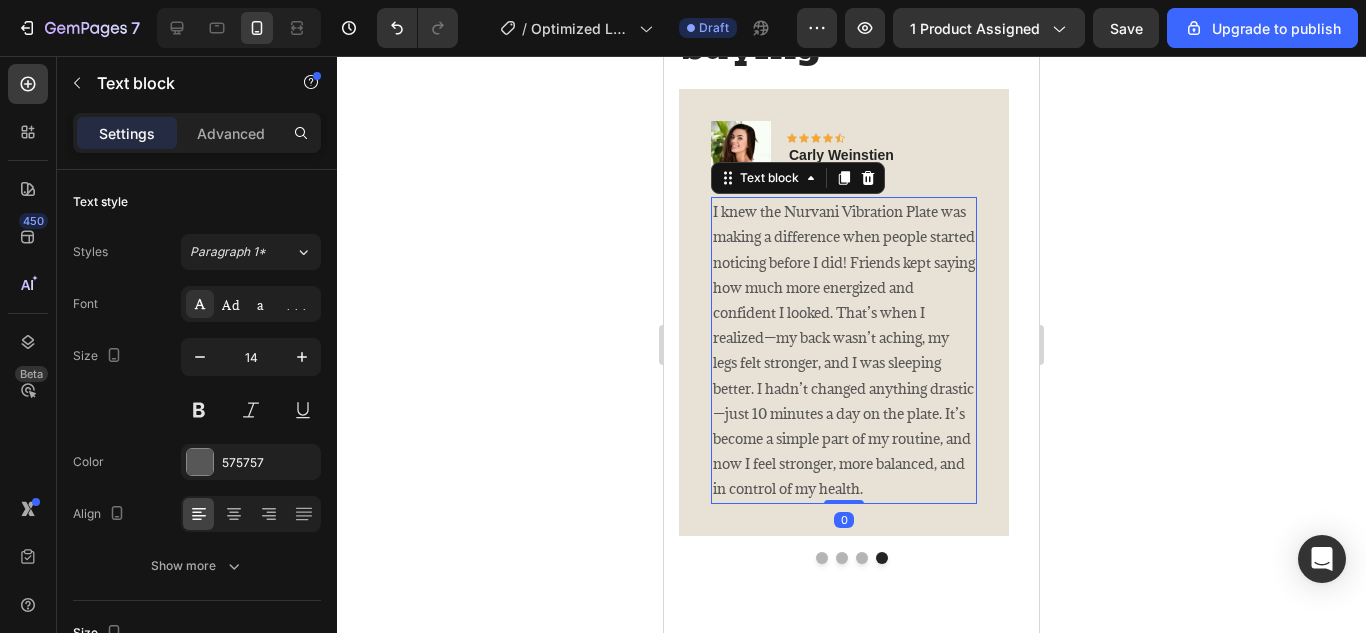click on "I knew the Nurvani Vibration Plate was making a difference when people started noticing before I did! Friends kept saying how much more energized and confident I looked. That’s when I realized—my back wasn’t aching, my legs felt stronger, and I was sleeping better. I hadn’t changed anything drastic—just 10 minutes a day on the plate. It’s become a simple part of my routine, and now I feel stronger, more balanced, and in control of my health." at bounding box center [844, 350] 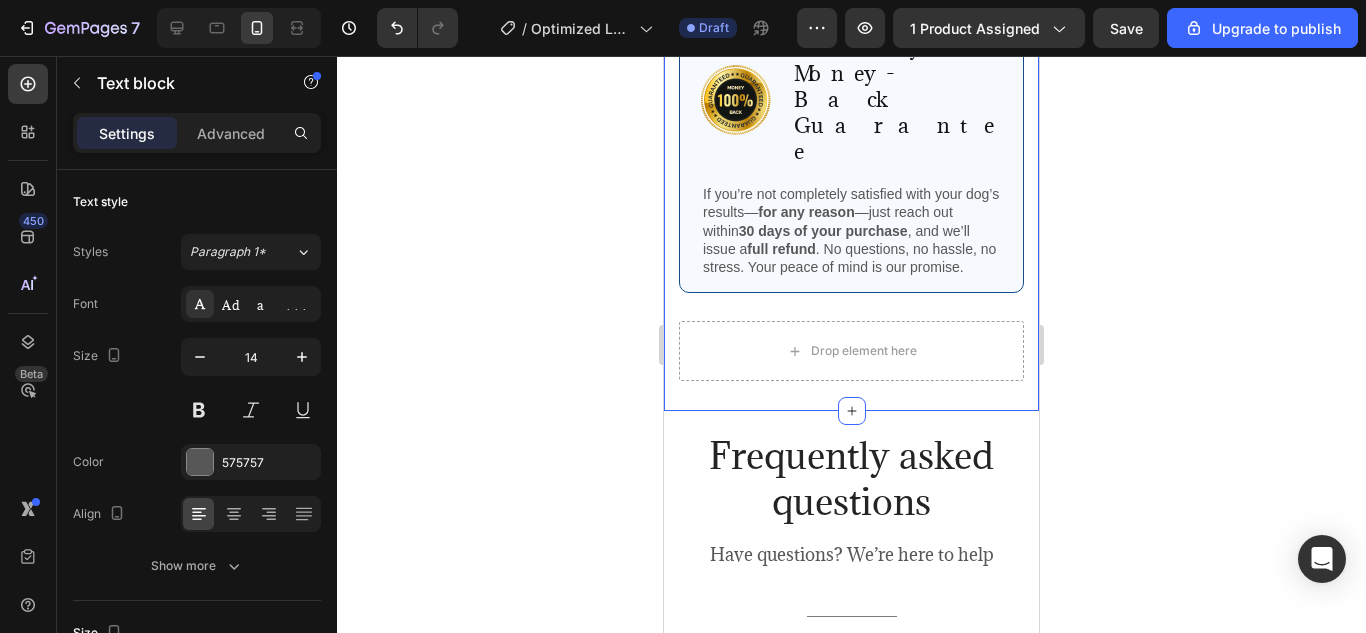 scroll, scrollTop: 4753, scrollLeft: 0, axis: vertical 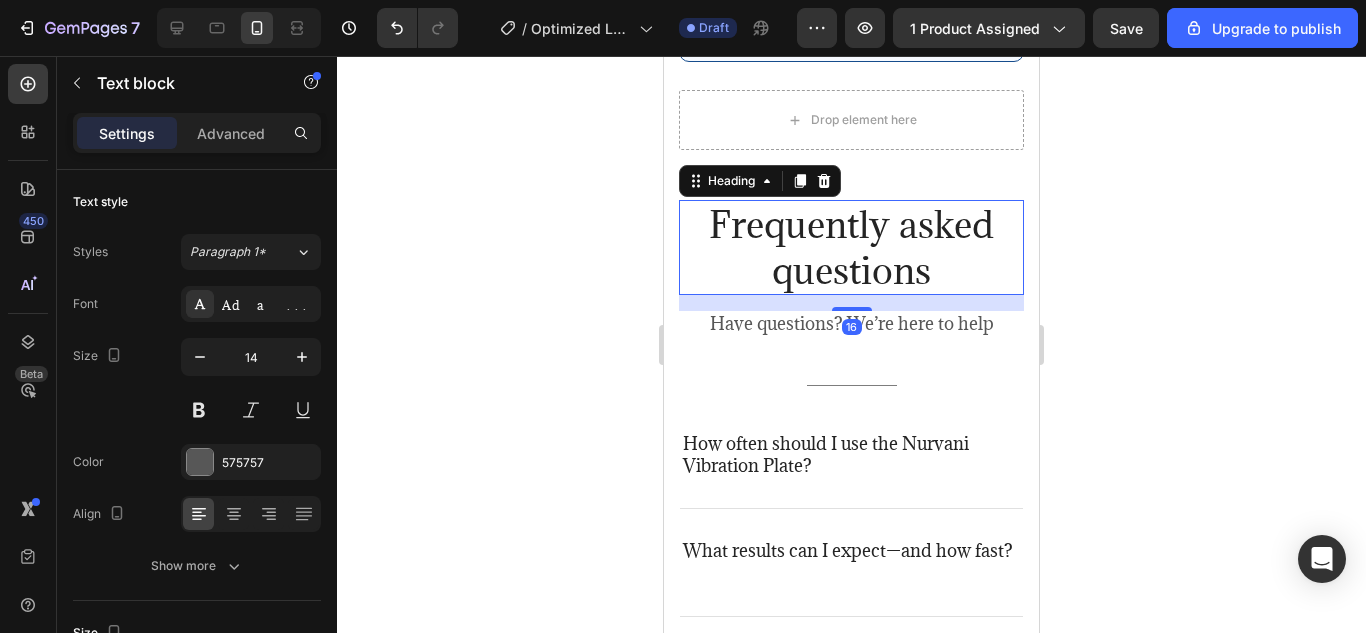 click on "Frequently asked questions" at bounding box center [851, 247] 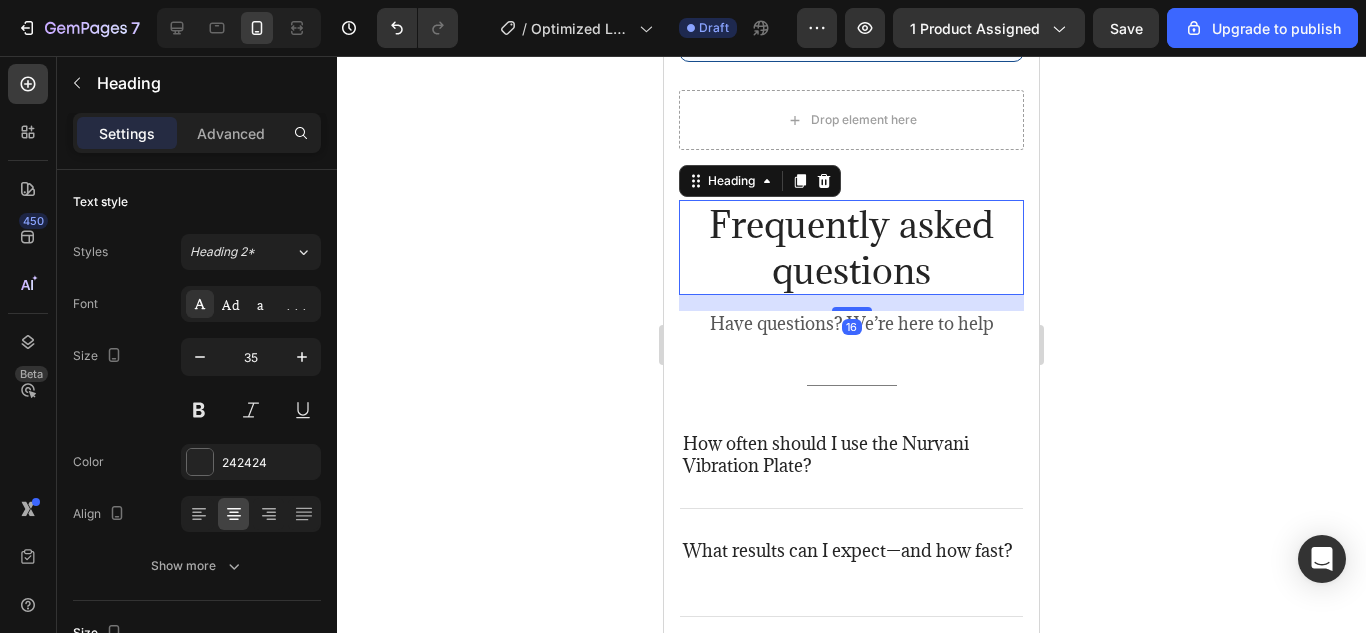click on "Frequently asked questions" at bounding box center [851, 247] 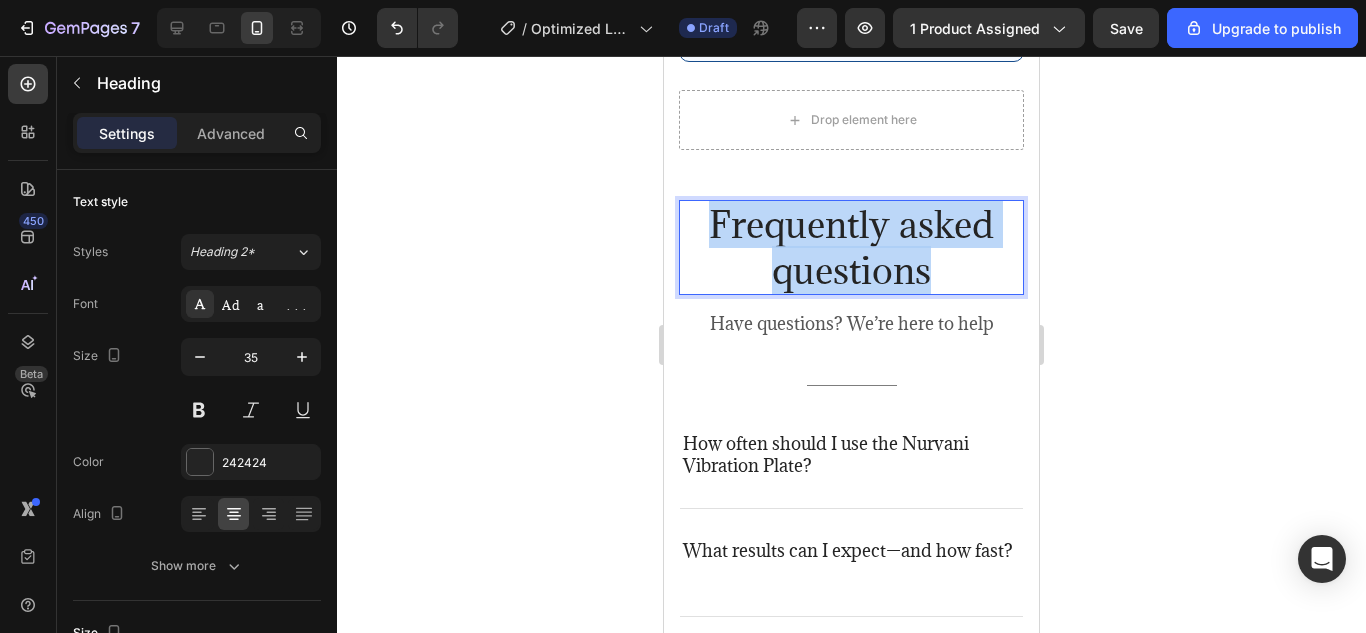 click on "Frequently asked questions" at bounding box center (851, 247) 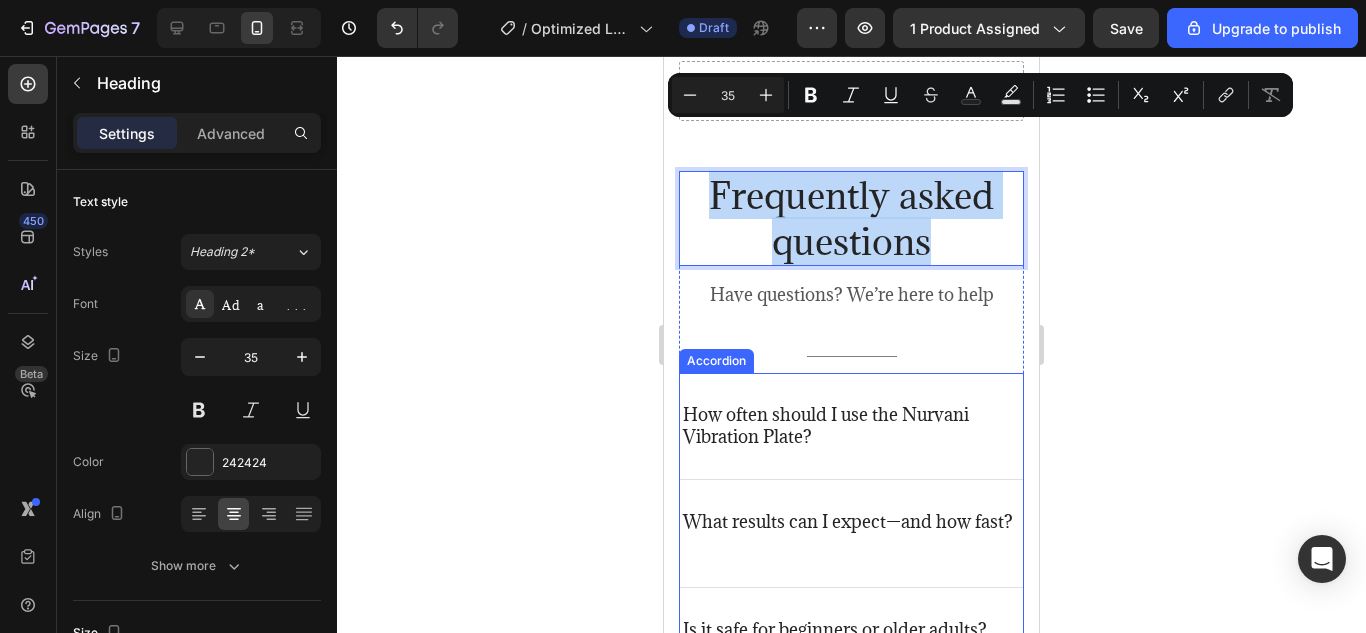 scroll, scrollTop: 4781, scrollLeft: 0, axis: vertical 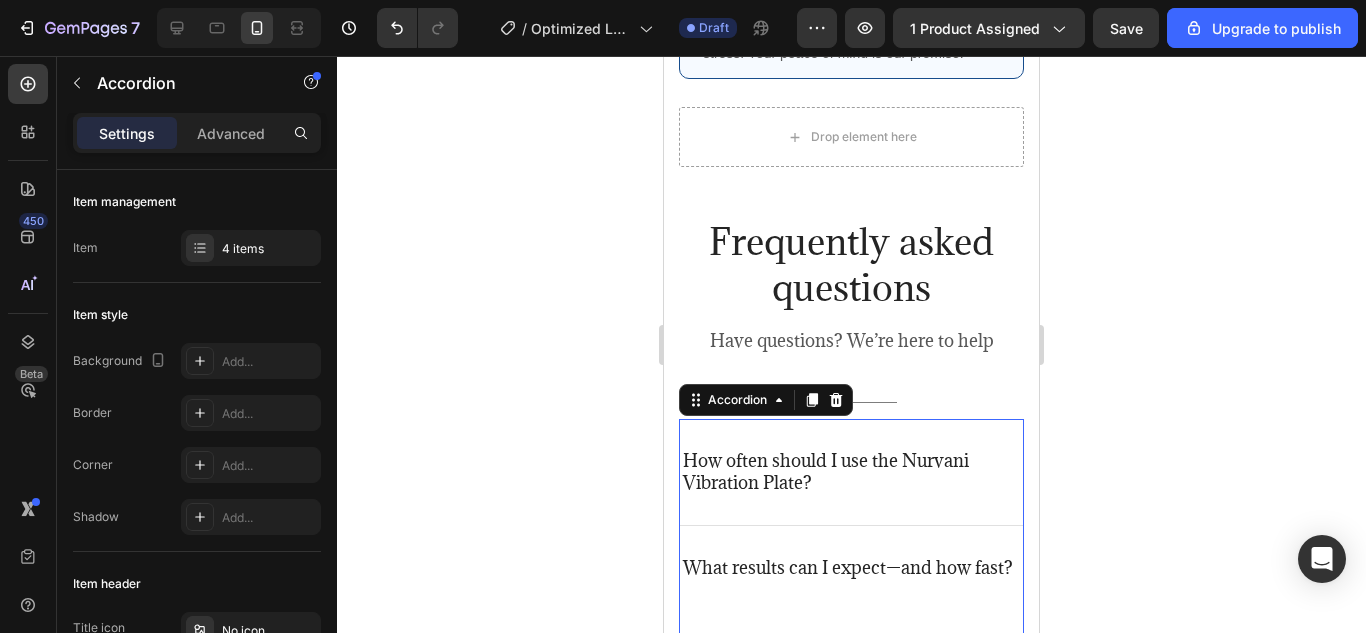 click on "How often should I use the Nurvani Vibration Plate?" at bounding box center (851, 472) 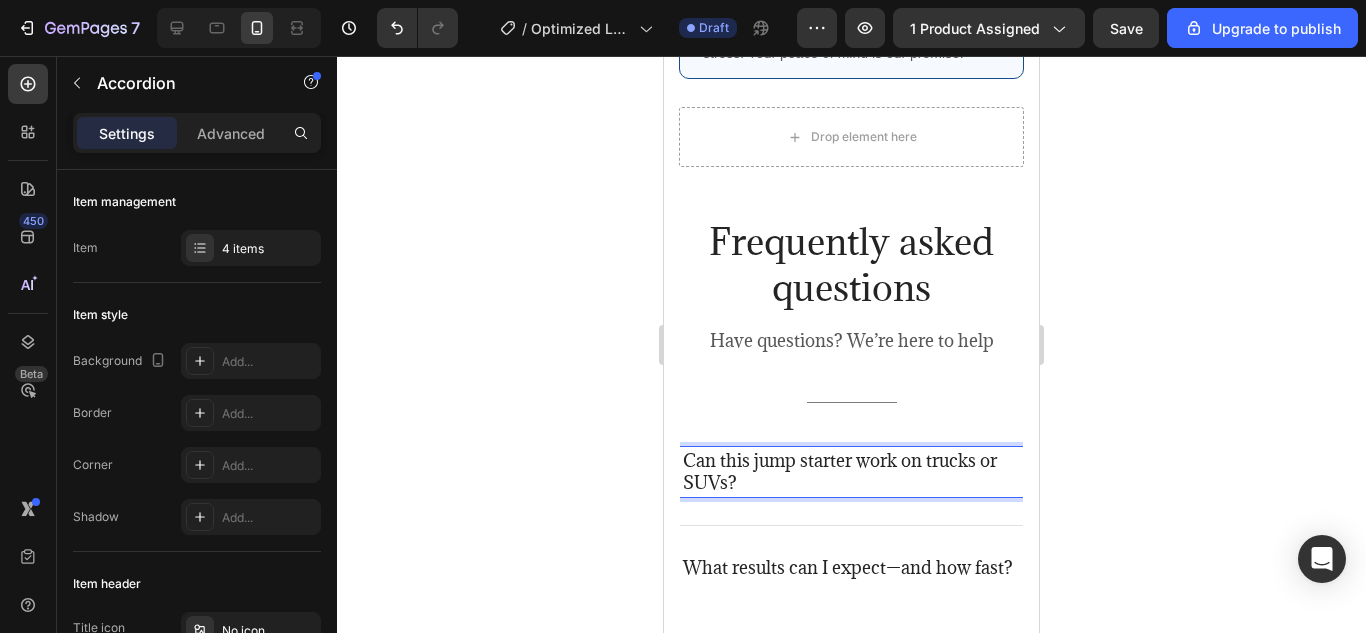 click on "Can this jump starter work on trucks or SUVs?" at bounding box center (851, 472) 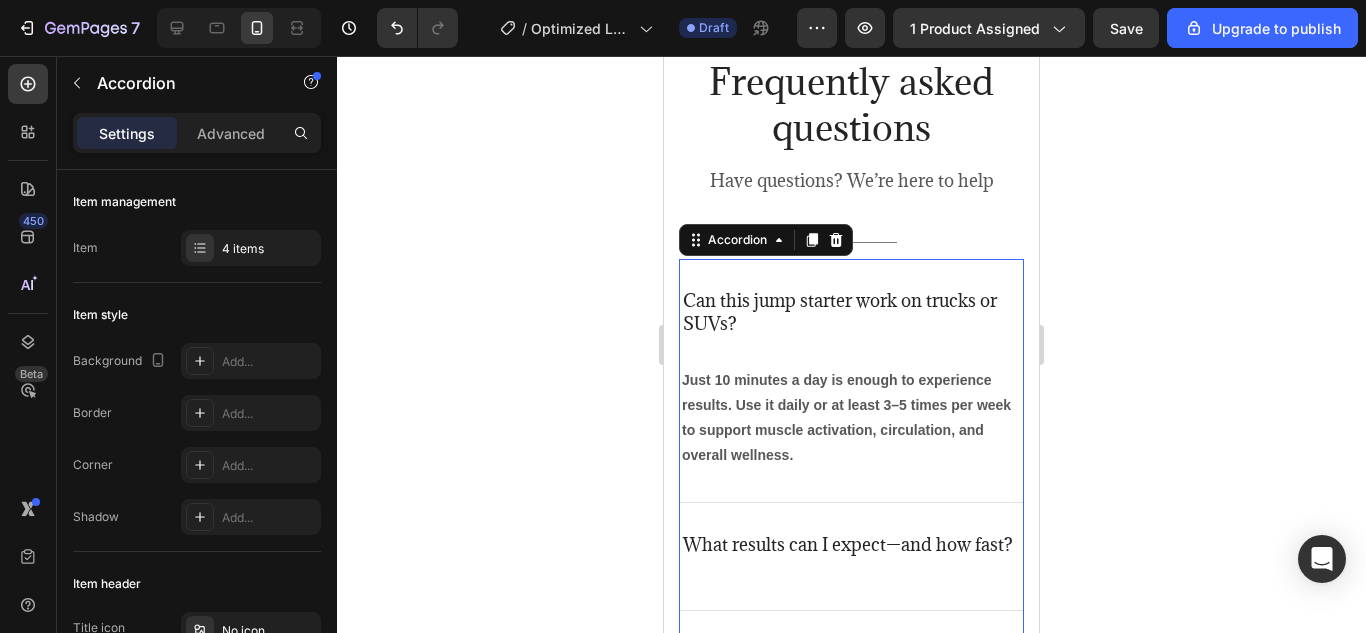 scroll, scrollTop: 4851, scrollLeft: 0, axis: vertical 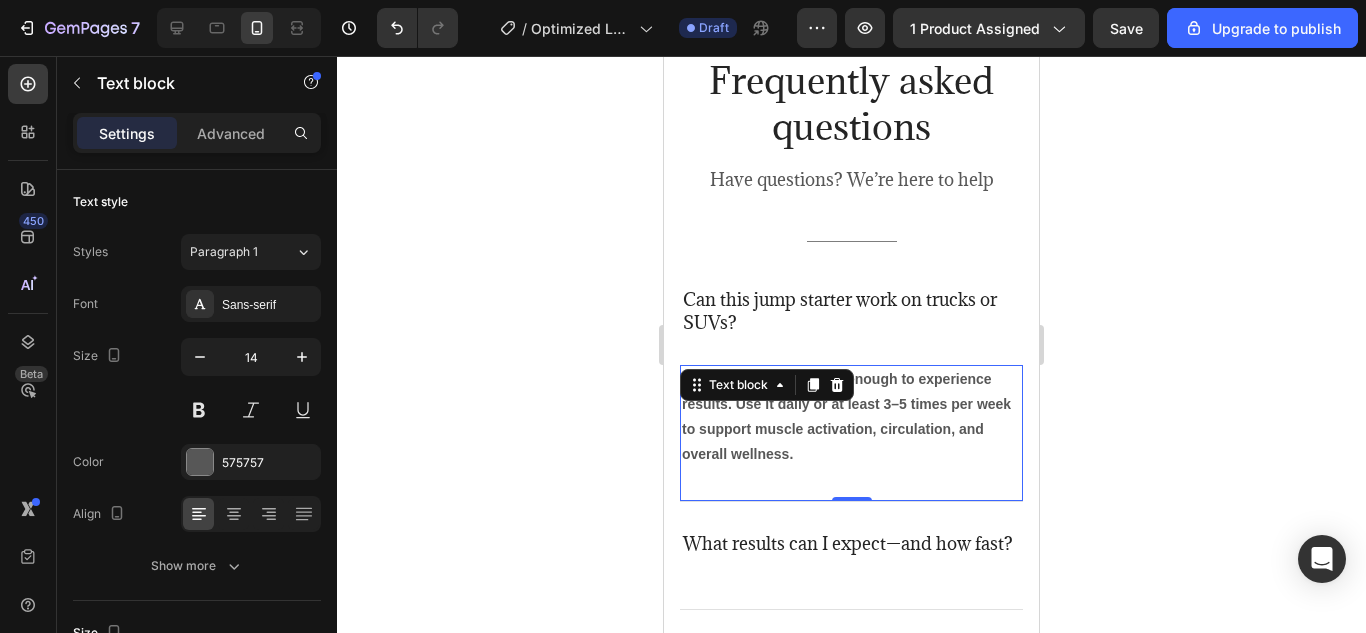 click on "Just 10 minutes a day is enough to experience results. Use it daily or at least 3–5 times per week to support muscle activation, circulation, and overall wellness." at bounding box center (846, 417) 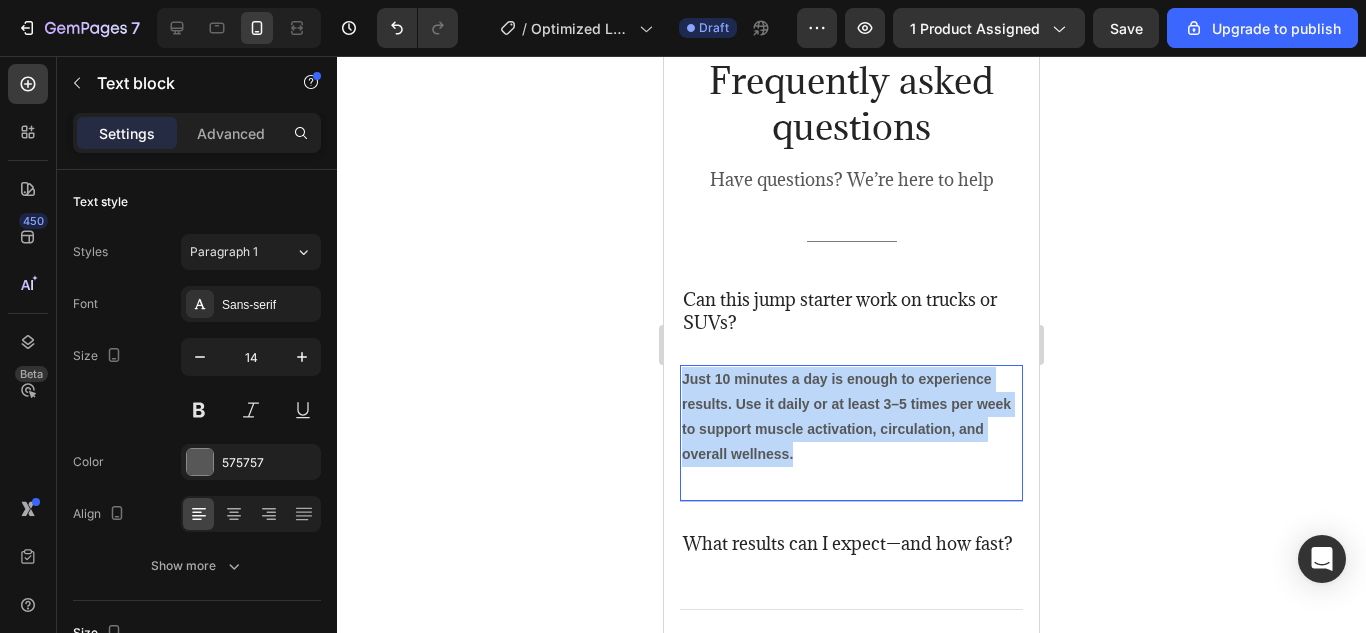 click on "Just 10 minutes a day is enough to experience results. Use it daily or at least 3–5 times per week to support muscle activation, circulation, and overall wellness." at bounding box center (846, 417) 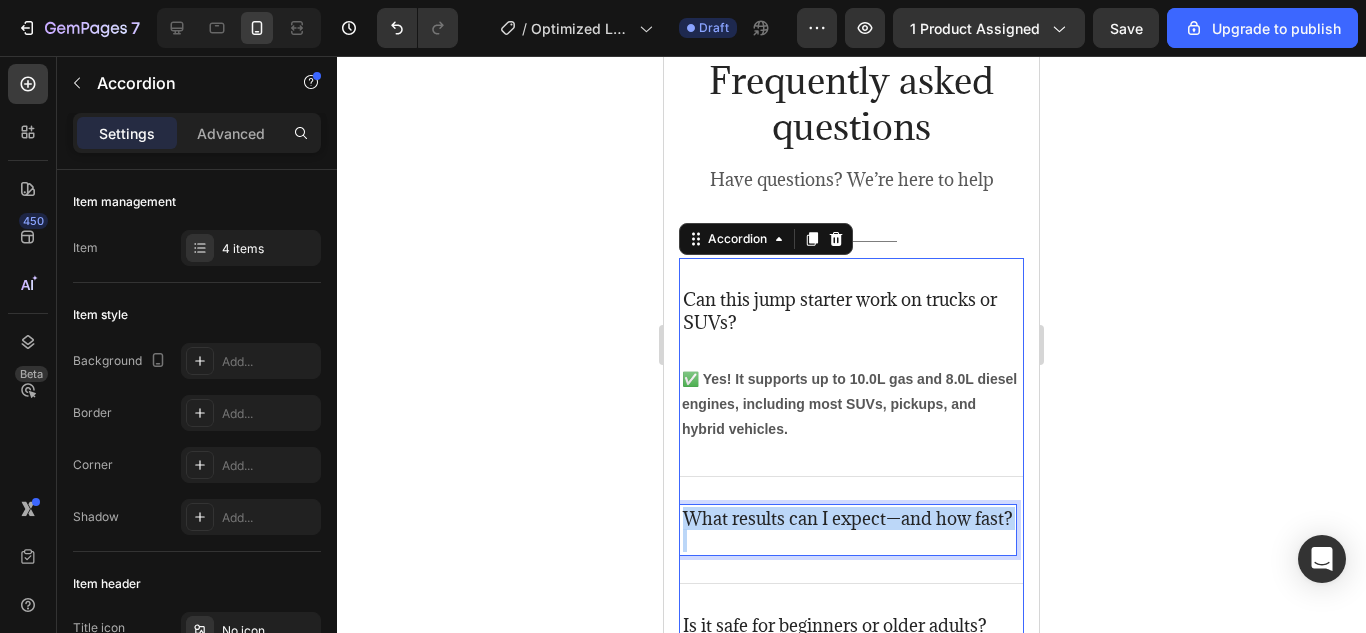 click on "What results can I expect—and how fast?" at bounding box center (848, 519) 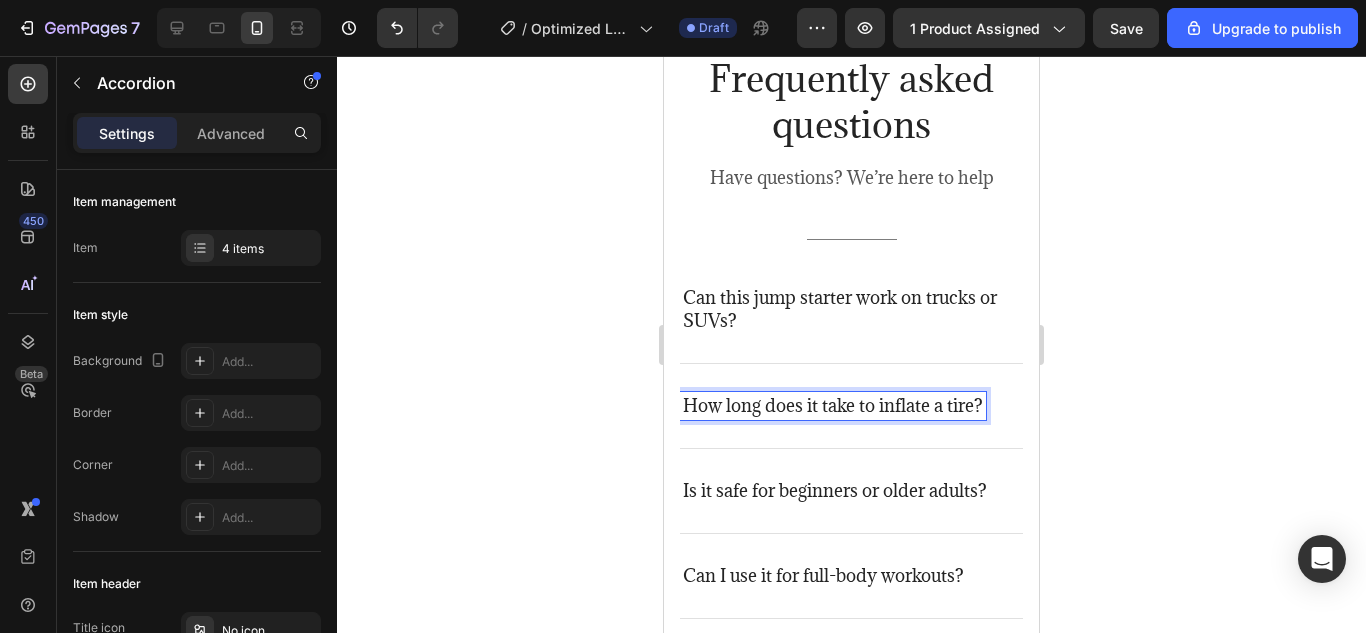 scroll, scrollTop: 4849, scrollLeft: 0, axis: vertical 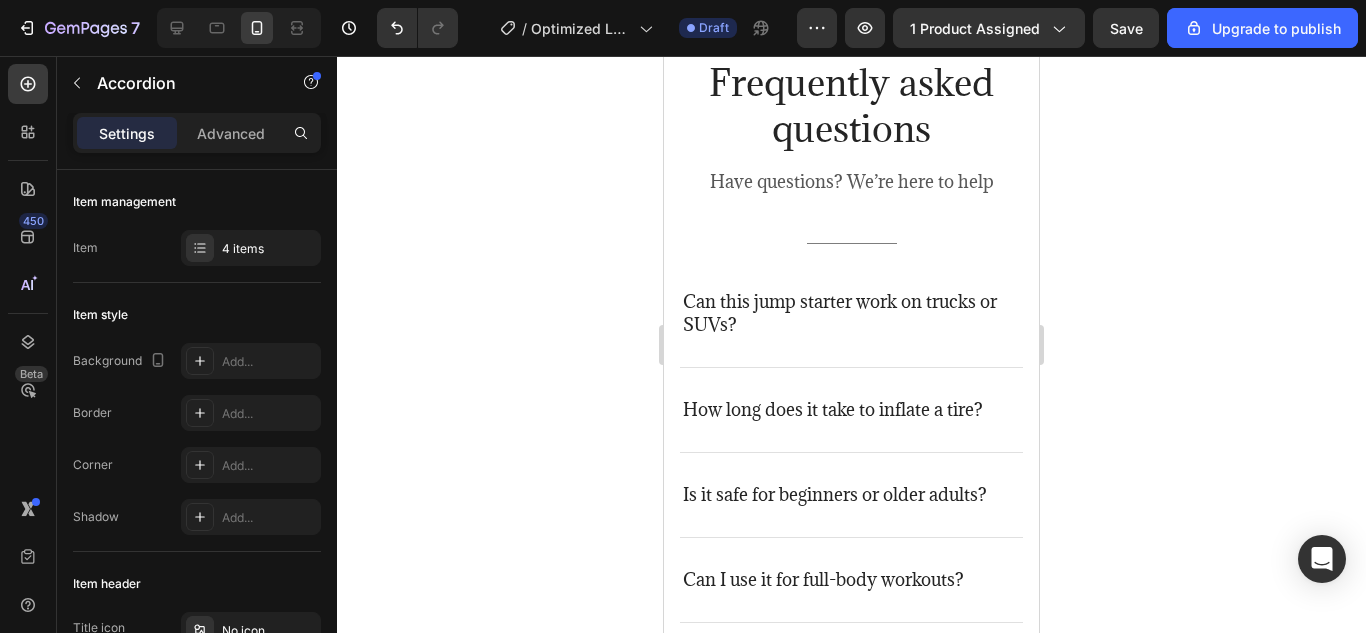 click on "How long does it take to inflate a tire?" at bounding box center (851, 410) 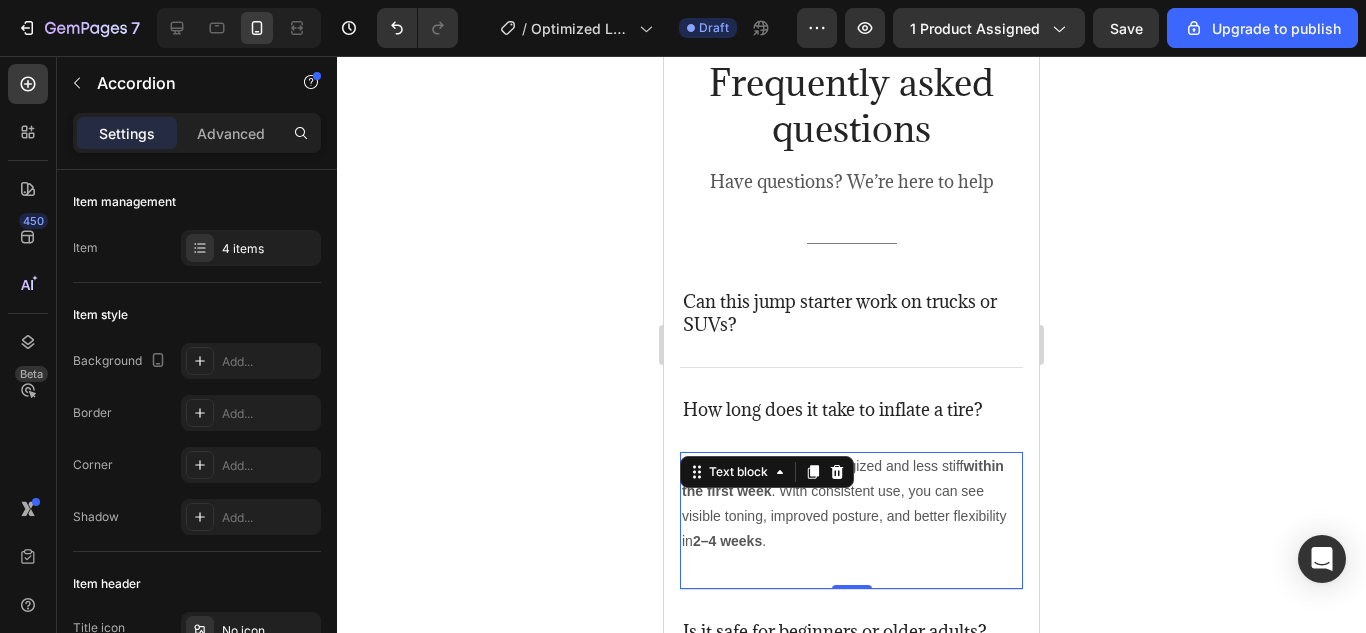 click on "within the first week" at bounding box center (843, 478) 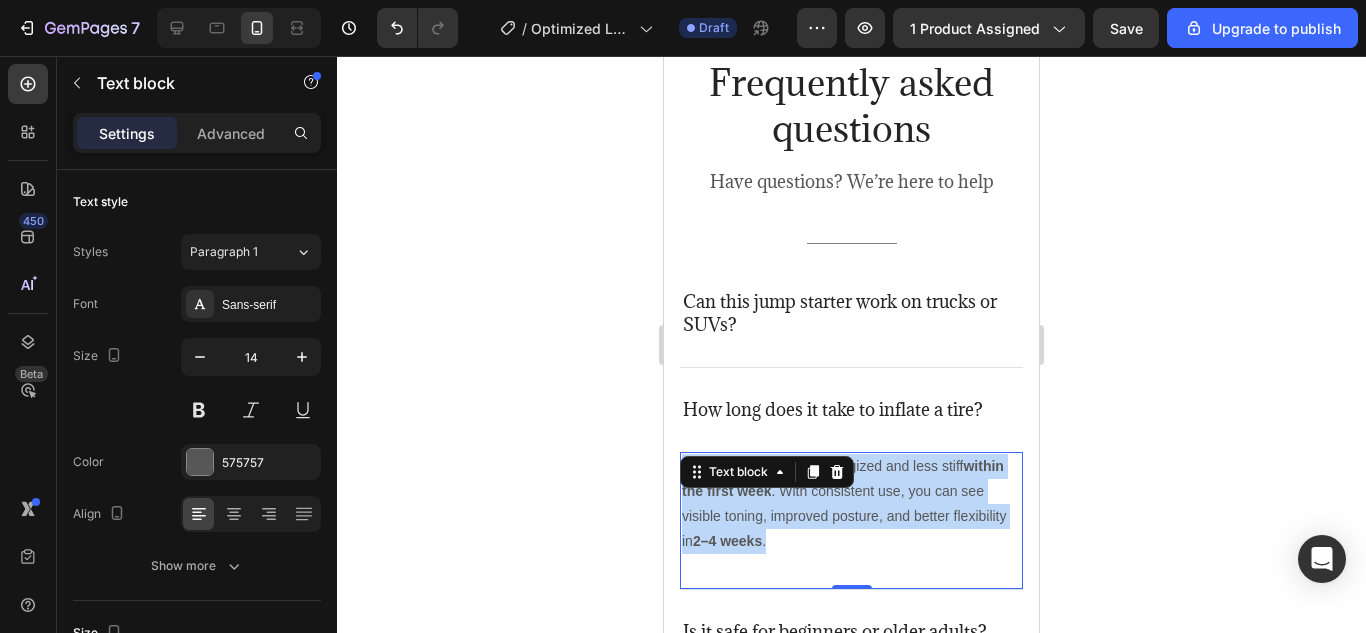 click on "within the first week" at bounding box center (843, 478) 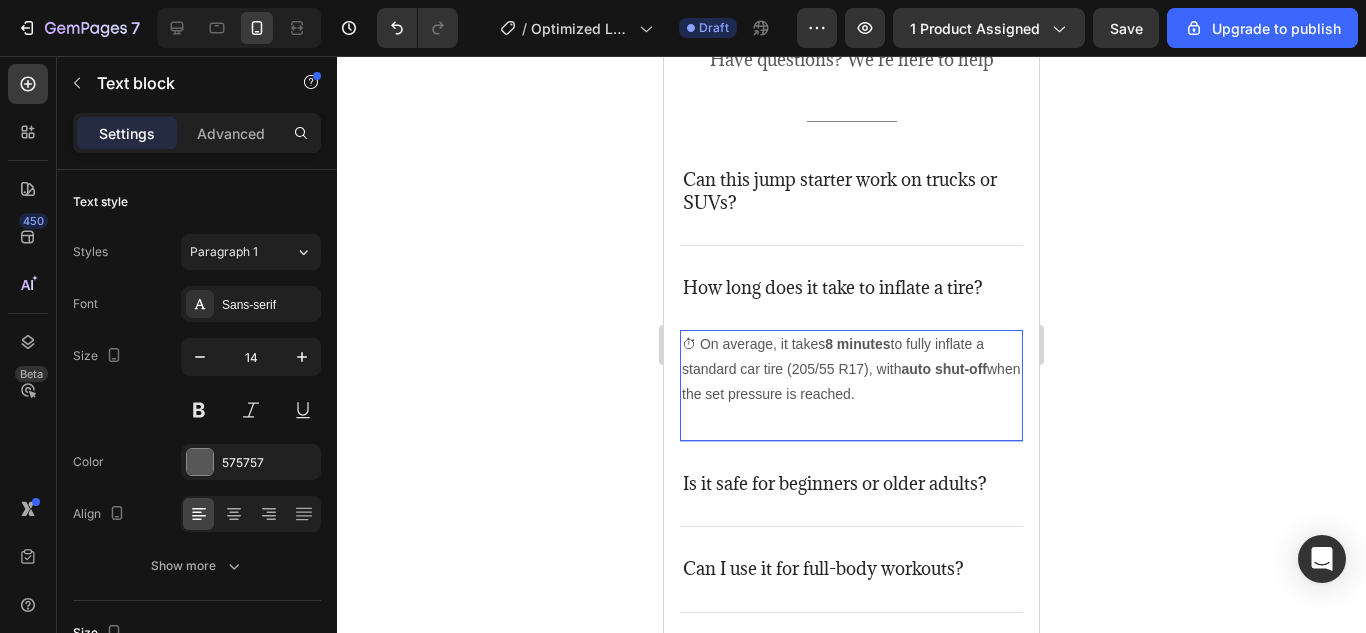 scroll, scrollTop: 4987, scrollLeft: 0, axis: vertical 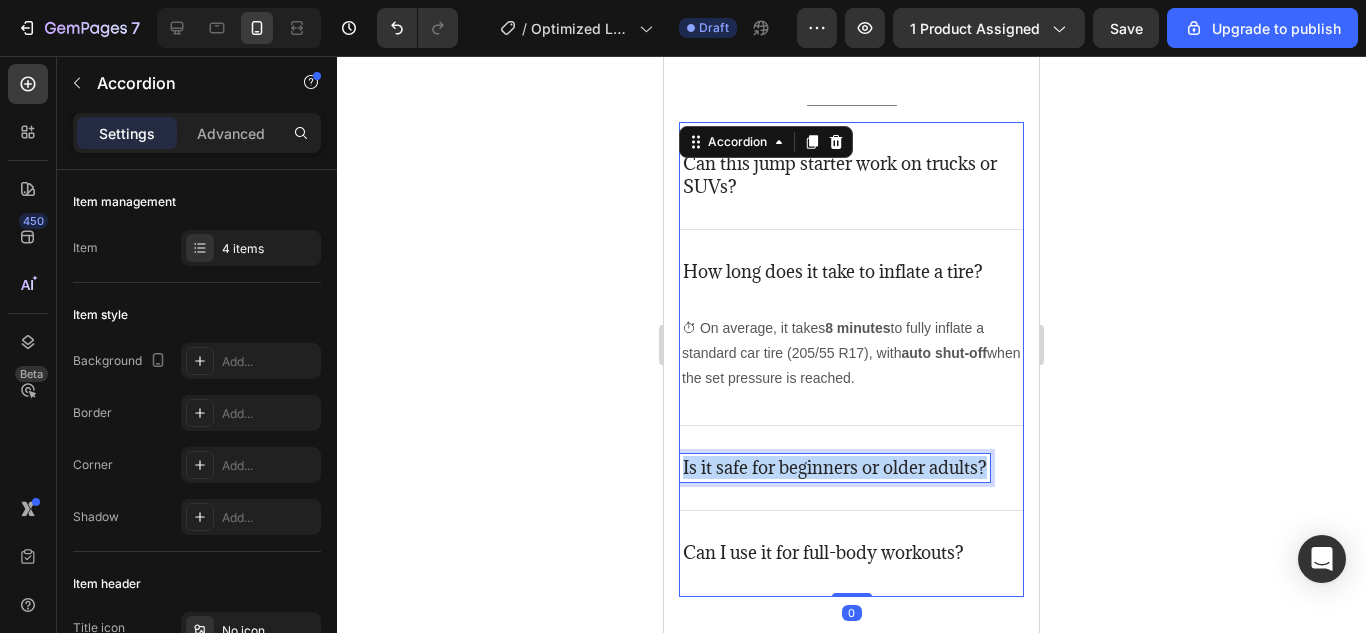 click on "Is it safe for beginners or older adults?" at bounding box center [835, 468] 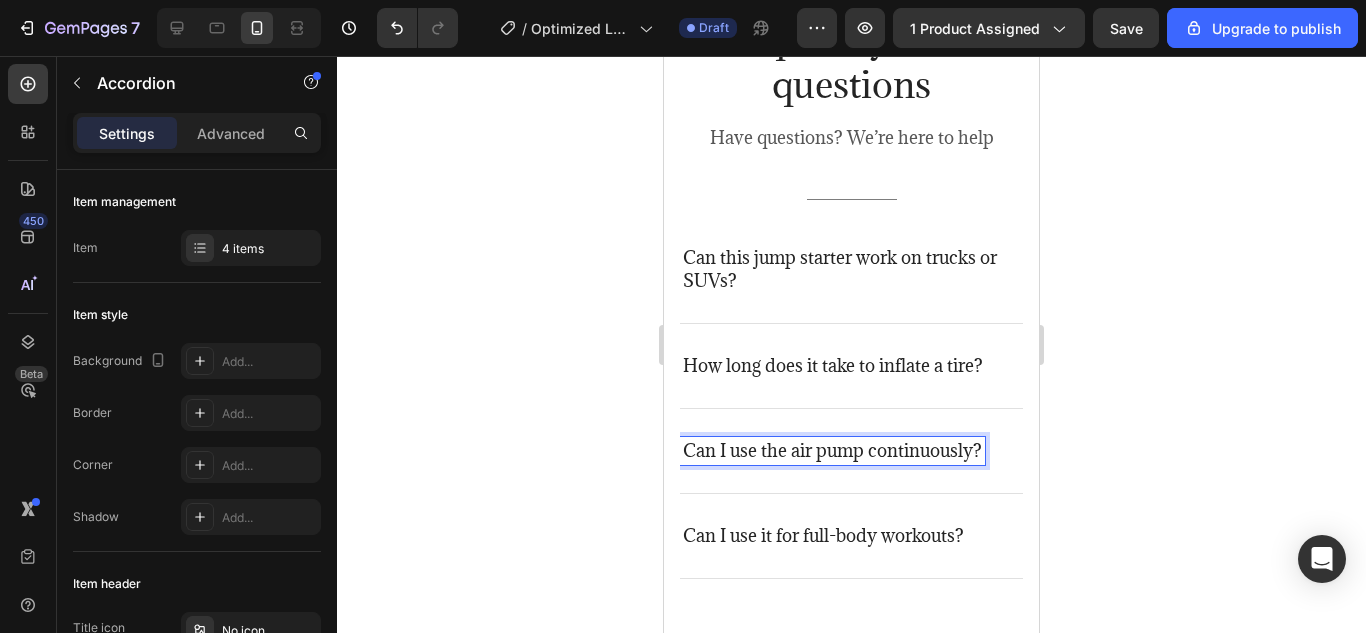 scroll, scrollTop: 4876, scrollLeft: 0, axis: vertical 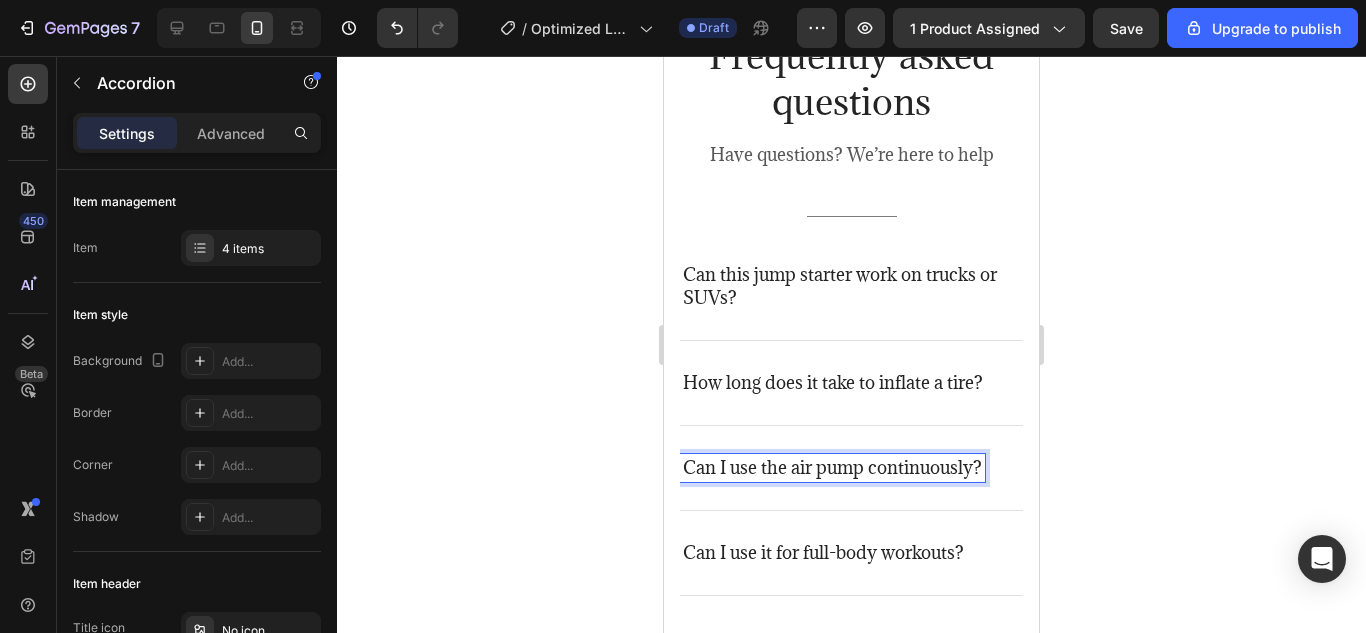 click on "Can I use the air pump continuously?" at bounding box center [851, 468] 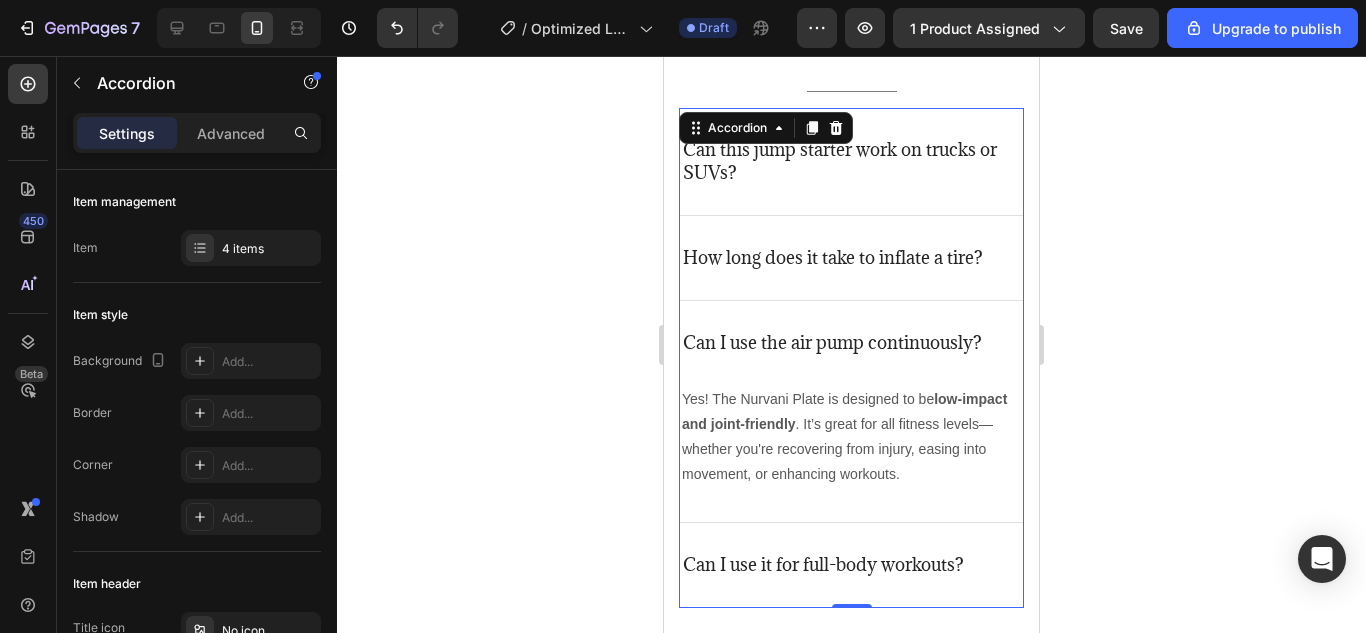 scroll, scrollTop: 5002, scrollLeft: 0, axis: vertical 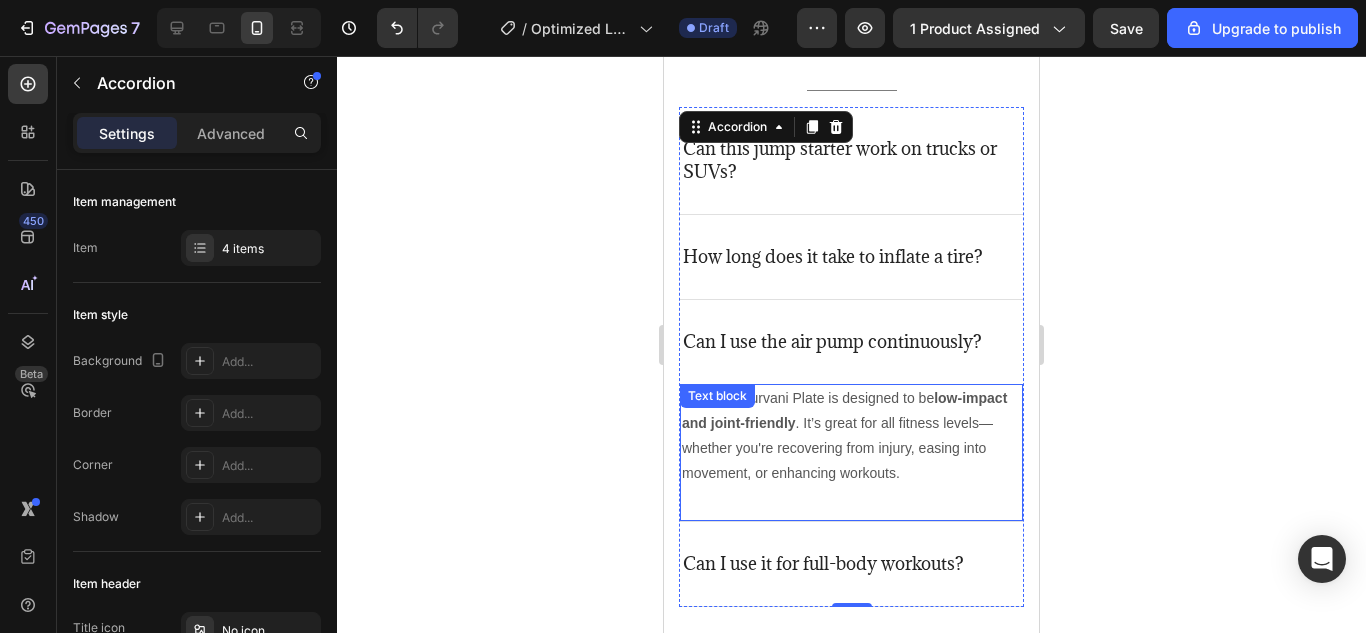 click on "Yes! The Nurvani Plate is designed to be  low-impact and joint-friendly . It’s great for all fitness levels—whether you're recovering from injury, easing into movement, or enhancing workouts." at bounding box center (851, 436) 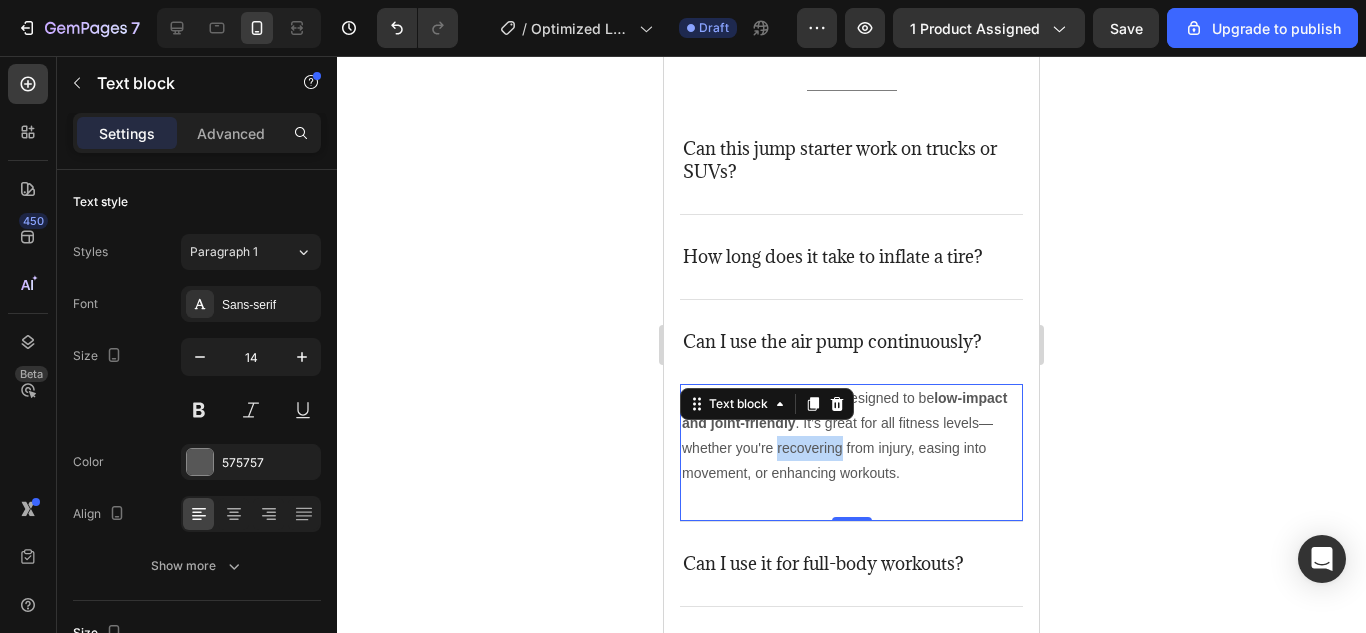 click on "Yes! The Nurvani Plate is designed to be  low-impact and joint-friendly . It’s great for all fitness levels—whether you're recovering from injury, easing into movement, or enhancing workouts." at bounding box center (851, 436) 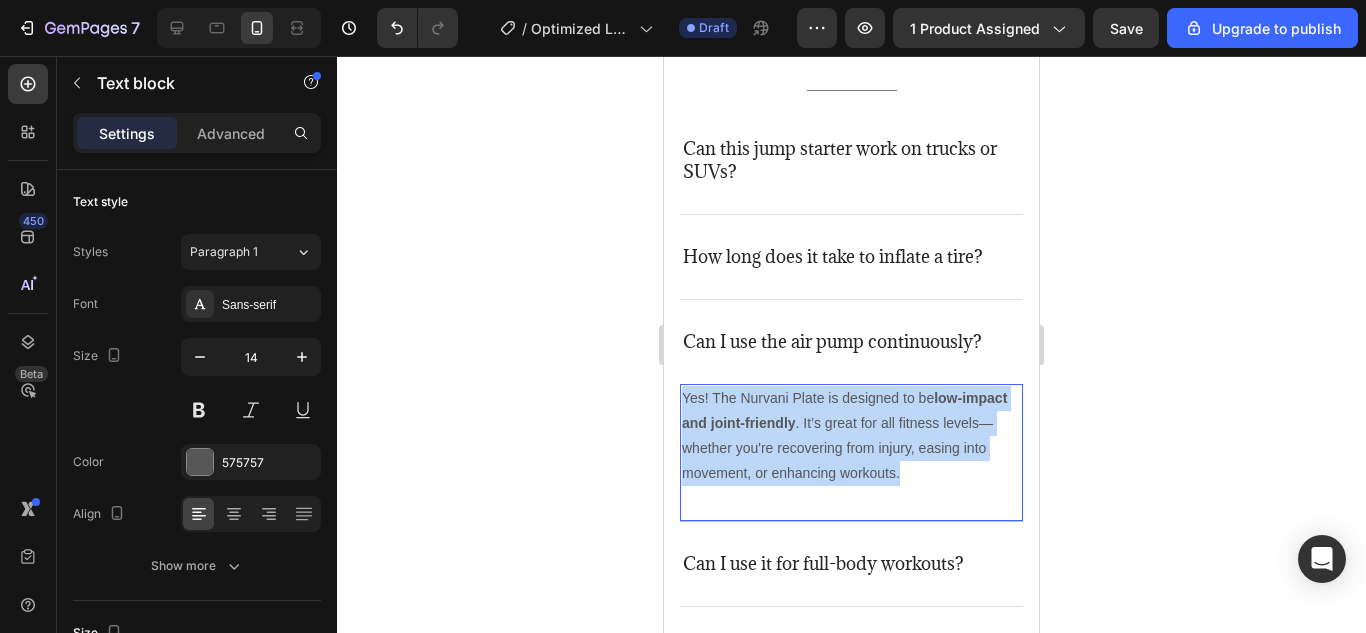 click on "Yes! The Nurvani Plate is designed to be  low-impact and joint-friendly . It’s great for all fitness levels—whether you're recovering from injury, easing into movement, or enhancing workouts." at bounding box center (851, 436) 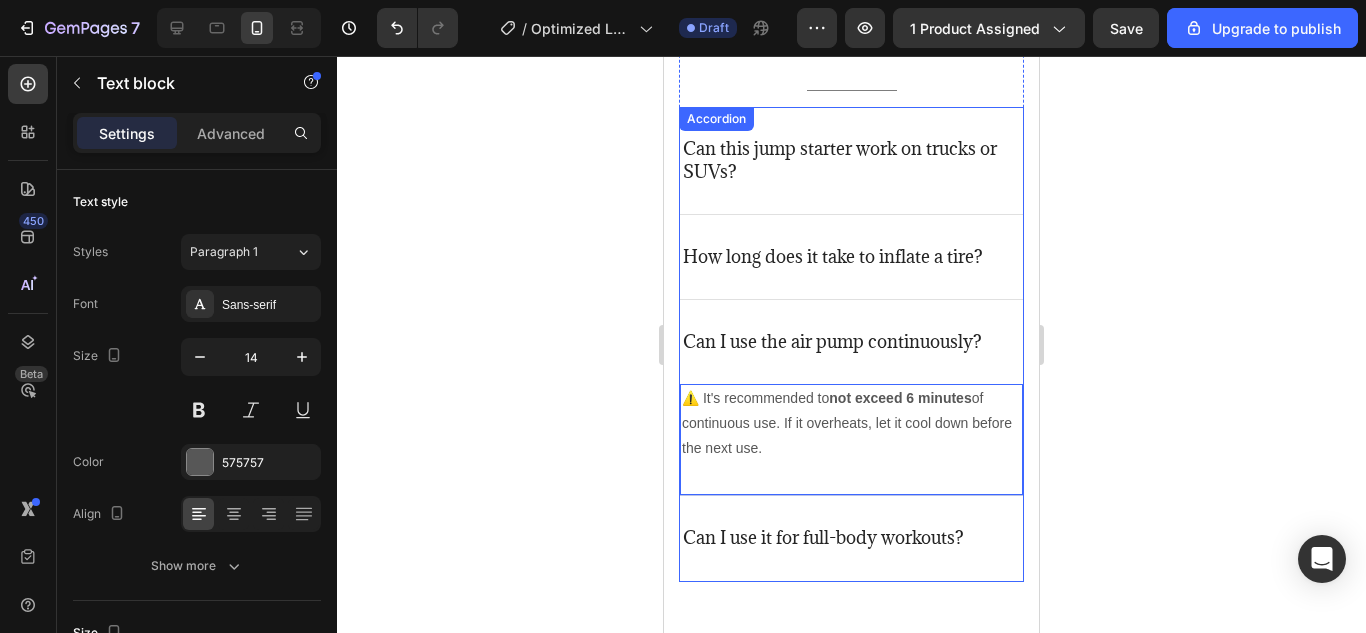 click on "Can I use it for full-body workouts?" at bounding box center [823, 538] 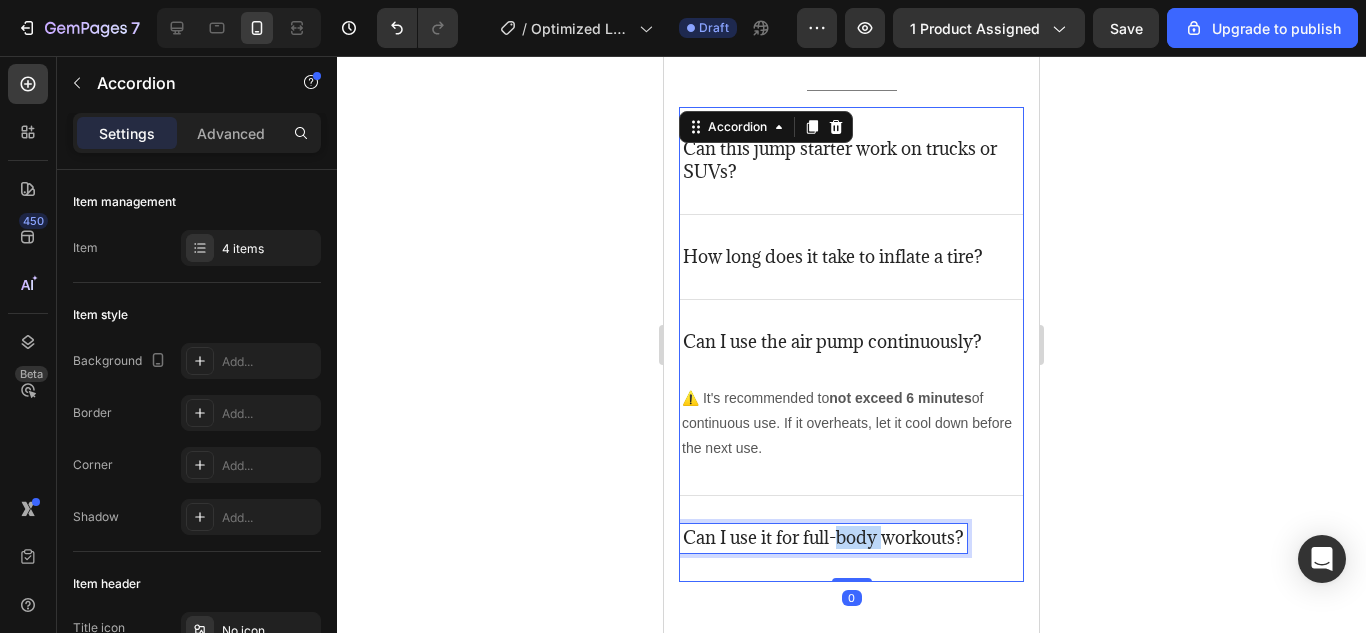 click on "Can I use it for full-body workouts?" at bounding box center [823, 538] 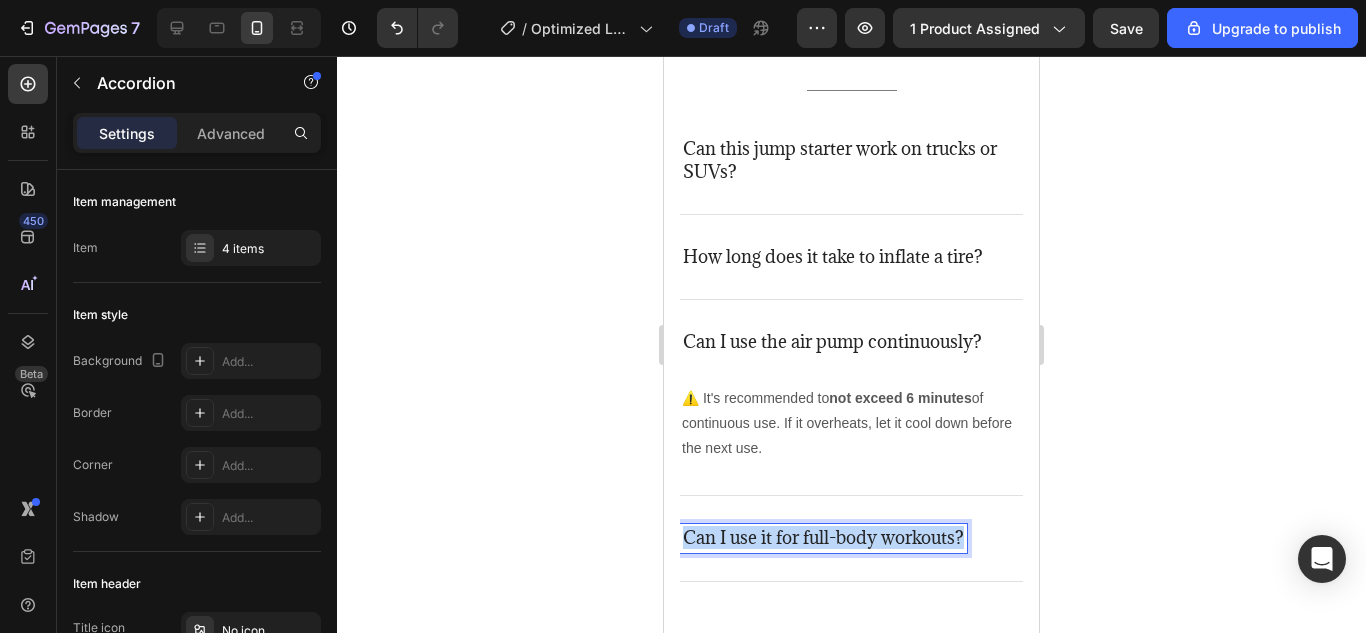 click on "Can I use it for full-body workouts?" at bounding box center [823, 538] 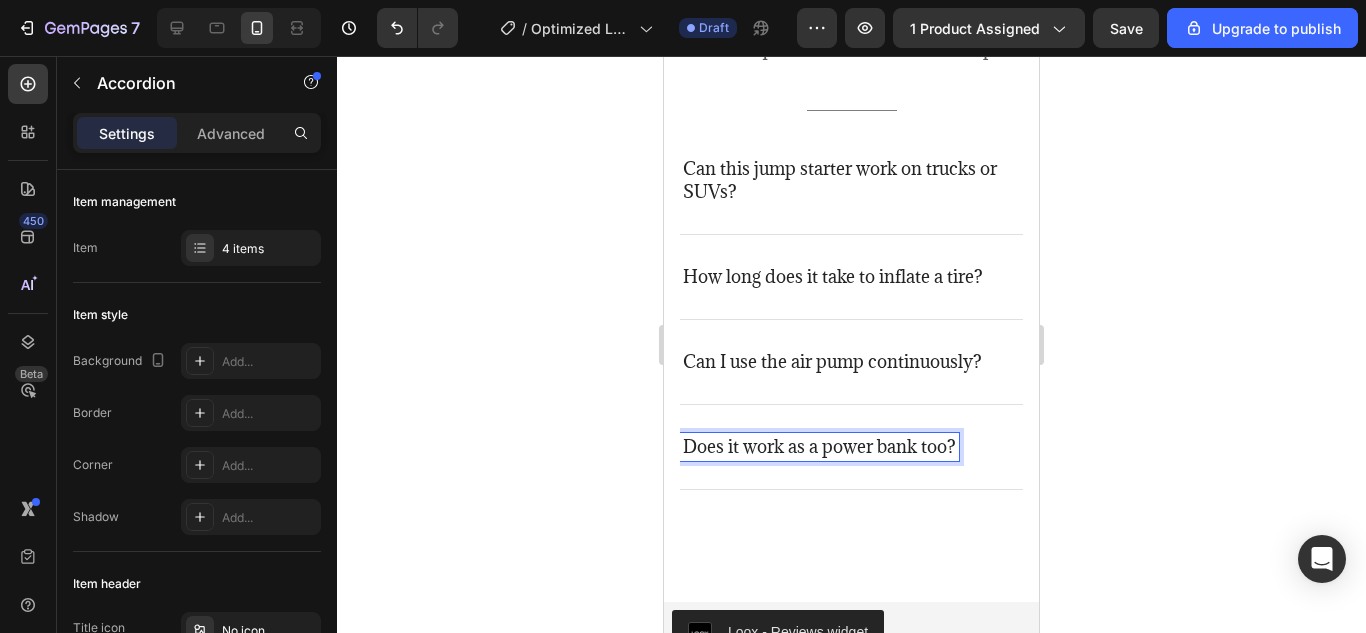 scroll, scrollTop: 4981, scrollLeft: 0, axis: vertical 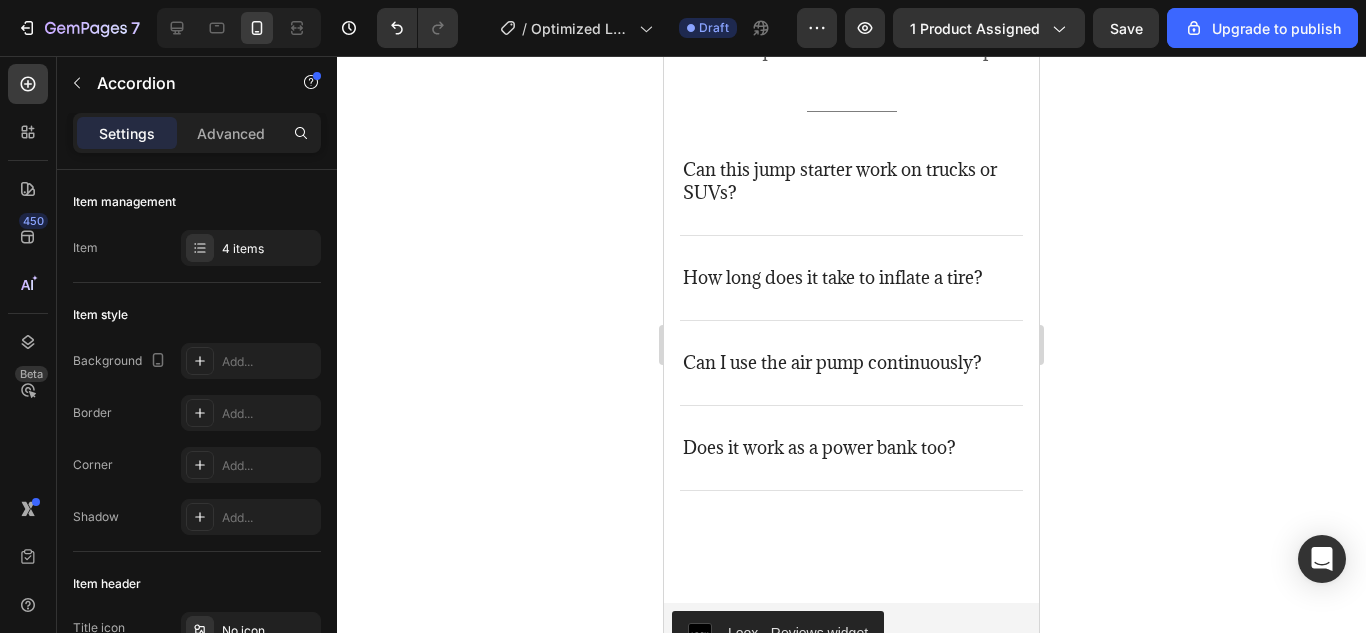 click on "Does it work as a power bank too?" at bounding box center (851, 448) 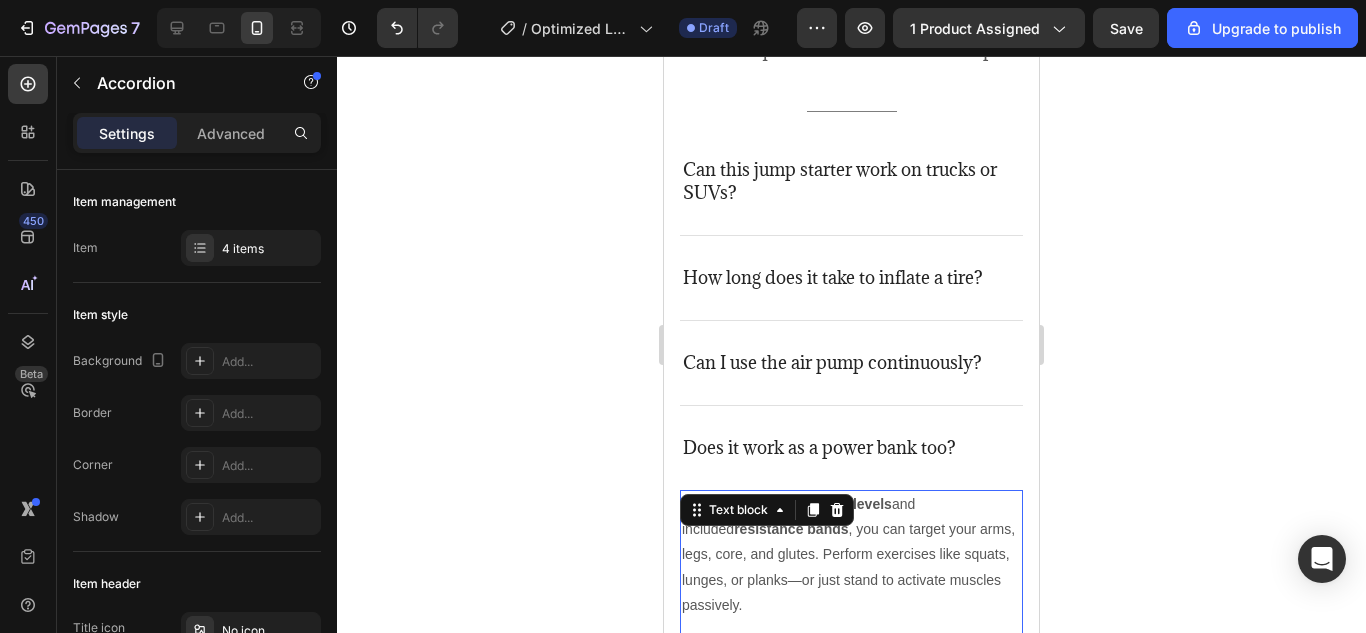 click on "resistance bands" at bounding box center (791, 529) 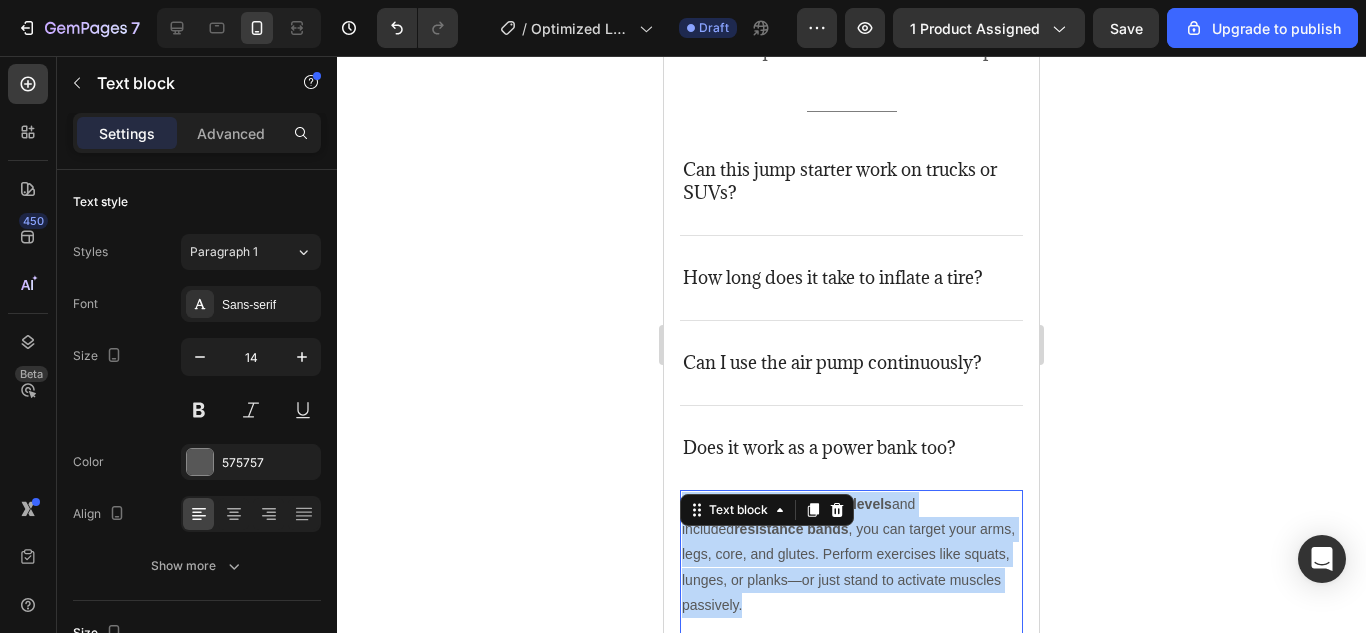 click on "resistance bands" at bounding box center (791, 529) 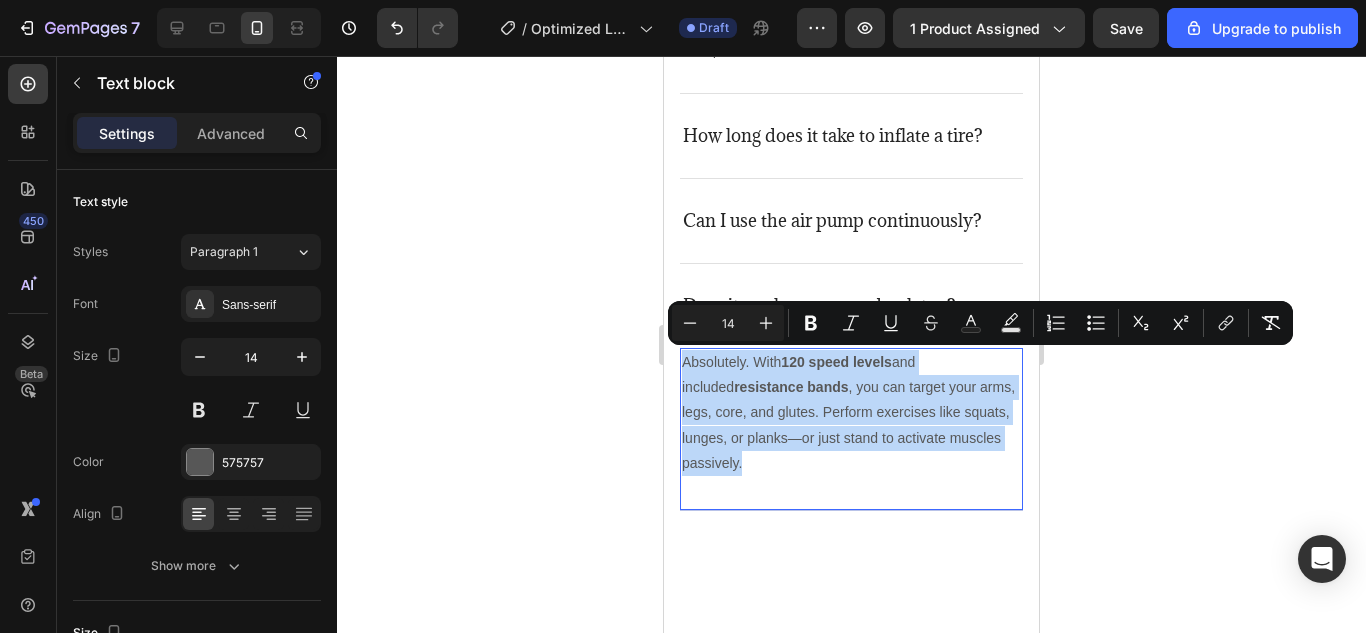 scroll, scrollTop: 5124, scrollLeft: 0, axis: vertical 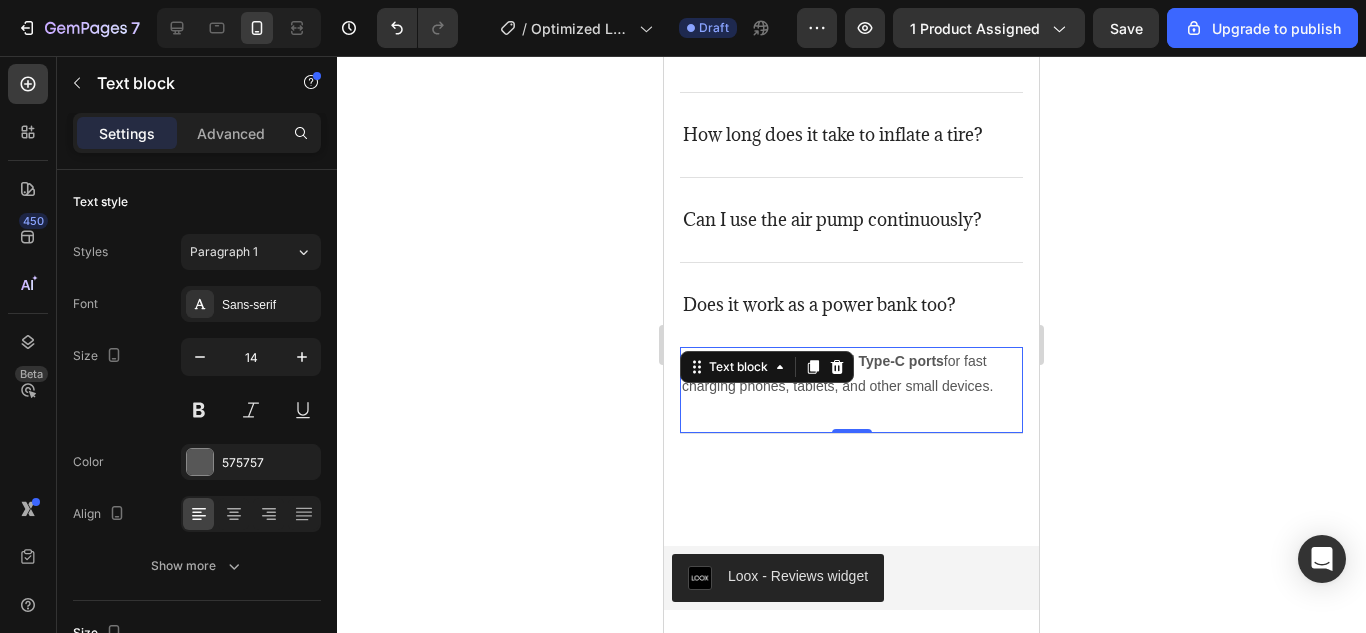 click on "🔋 Yes! It includes  USB and Type-C ports  for fast charging phones, tablets, and other small devices. Text block   0" at bounding box center [851, 390] 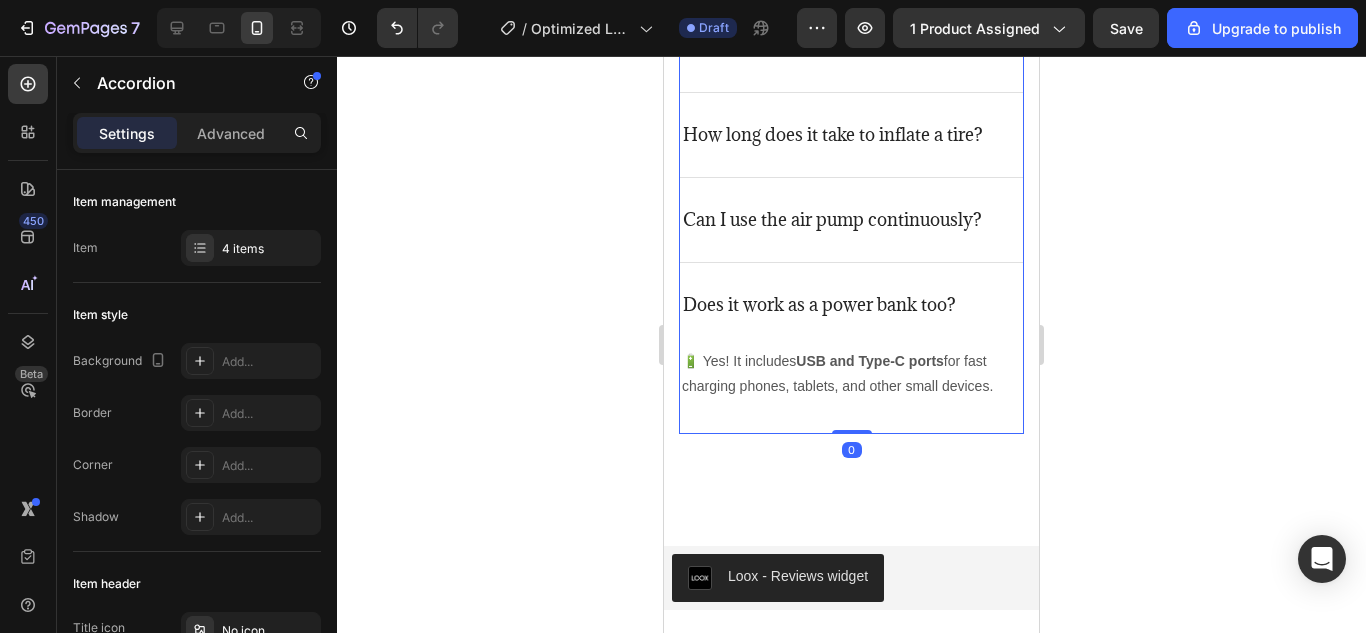 click on "Does it work as a power bank too?" at bounding box center (851, 305) 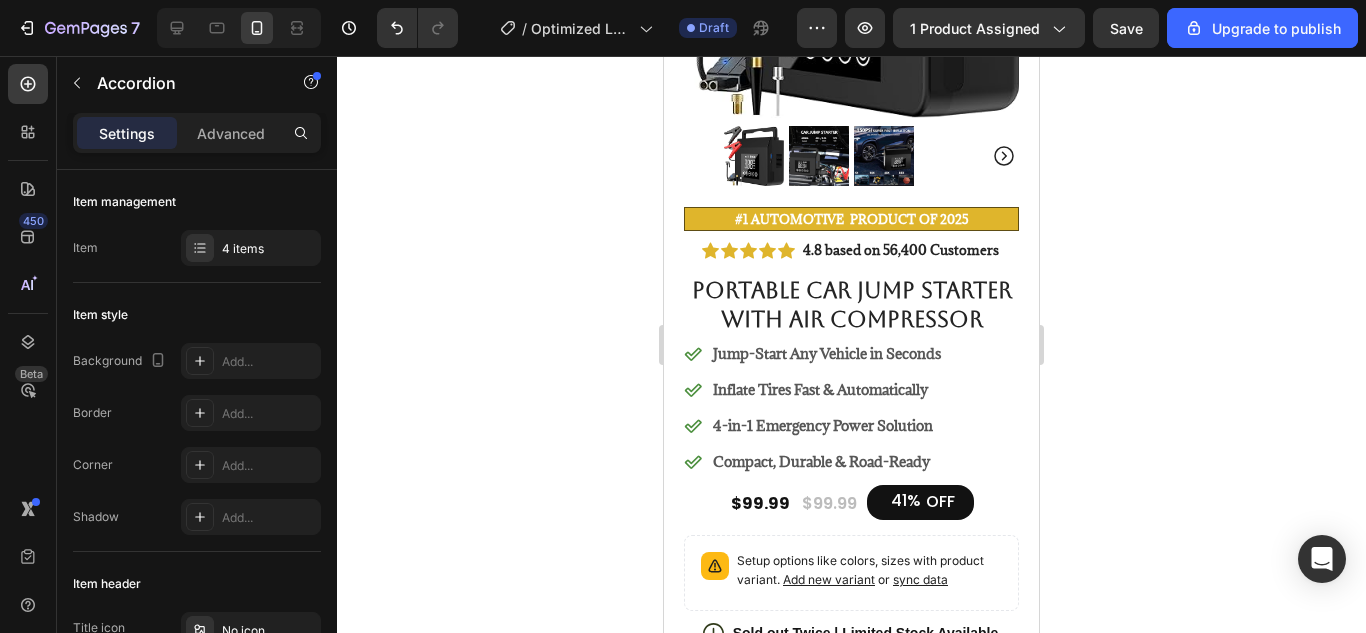 scroll, scrollTop: 369, scrollLeft: 0, axis: vertical 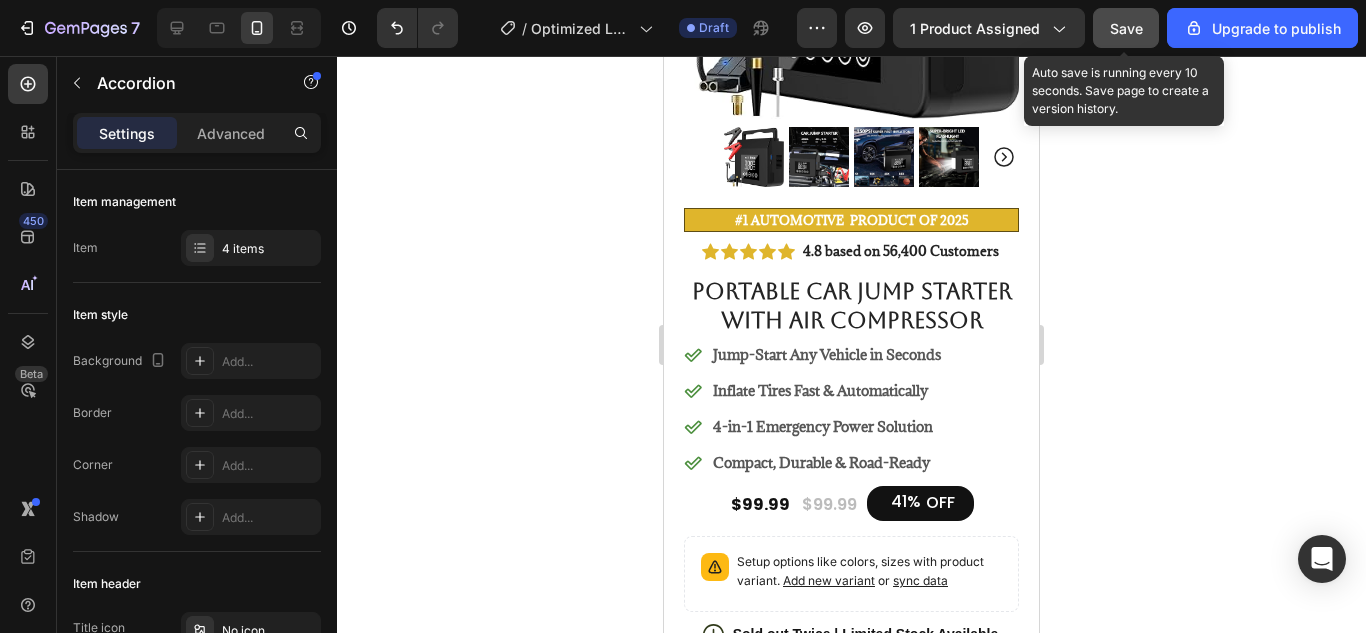 click on "Save" at bounding box center [1126, 28] 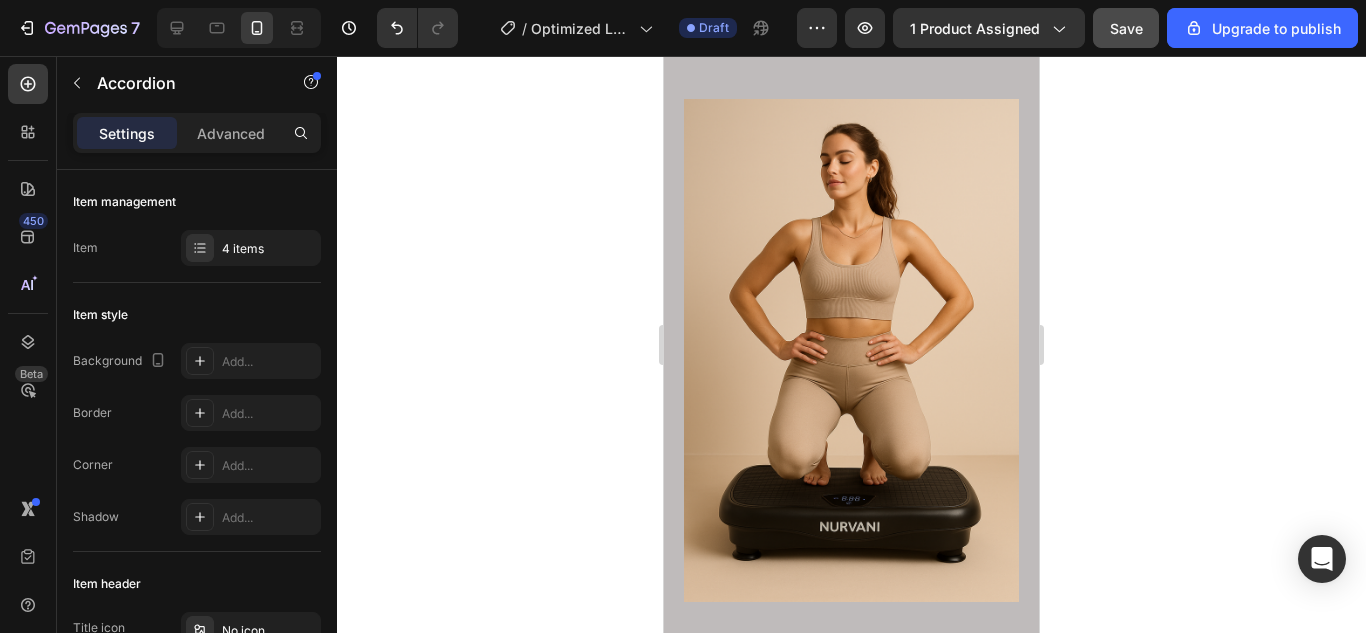 scroll, scrollTop: 1818, scrollLeft: 0, axis: vertical 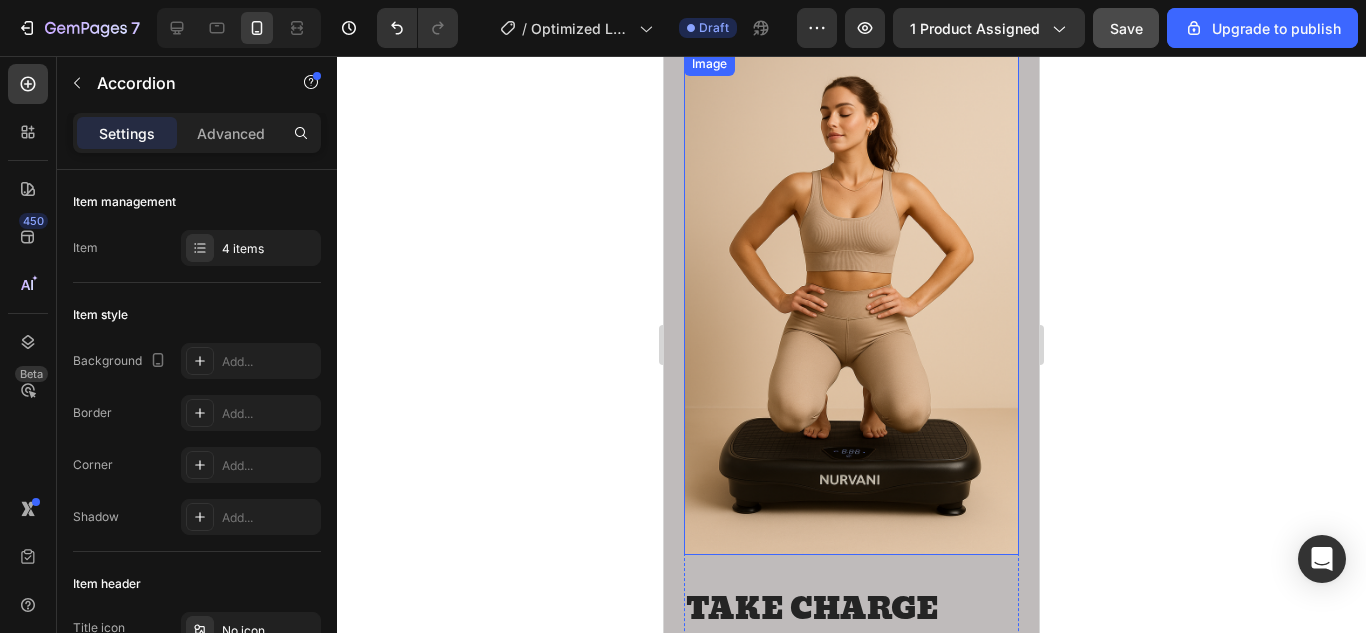 click at bounding box center (851, 303) 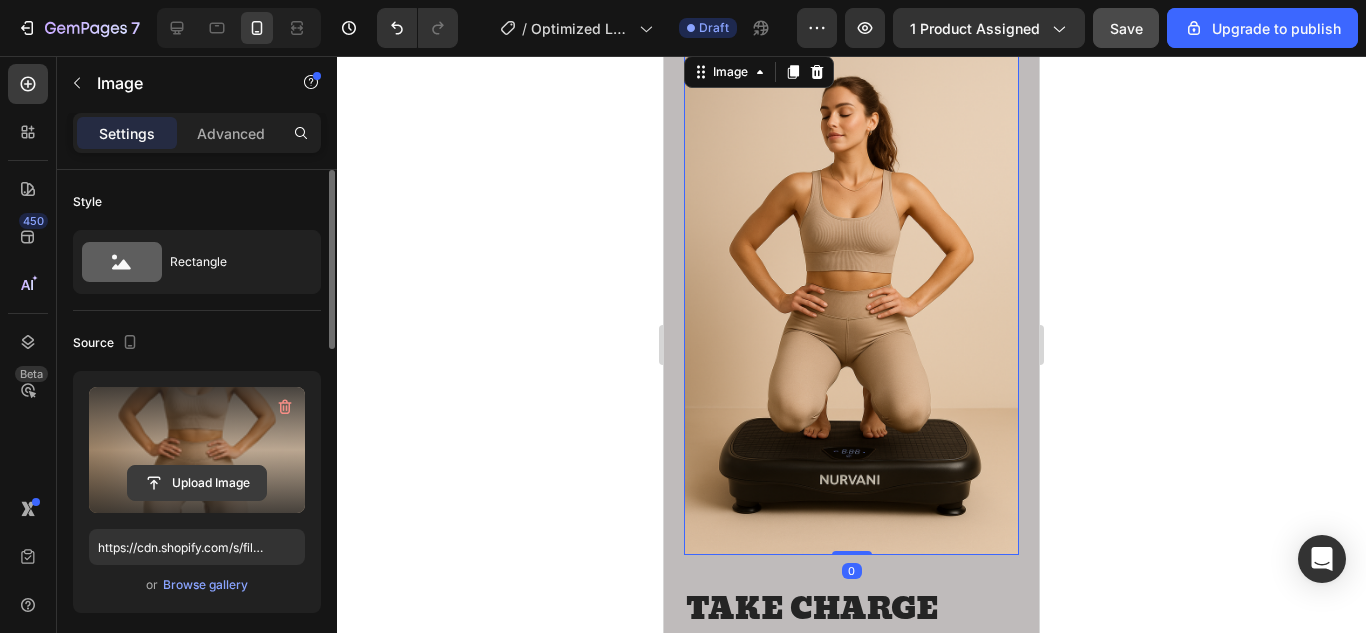 click 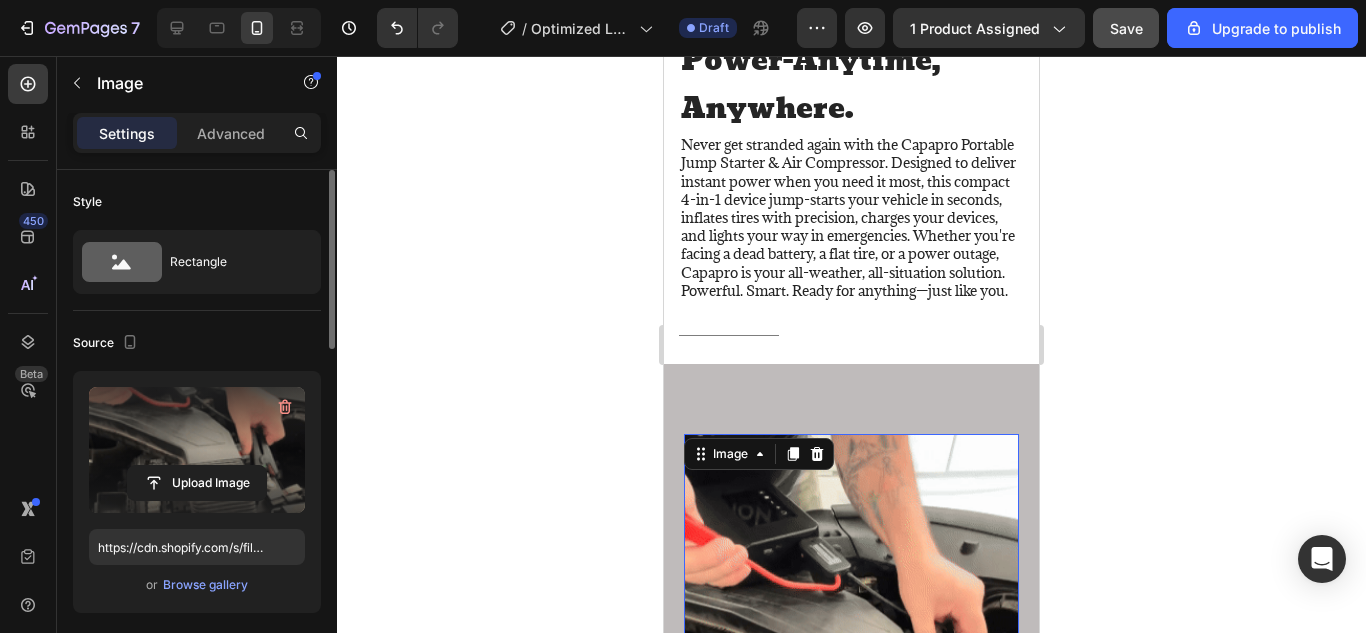 scroll, scrollTop: 1725, scrollLeft: 0, axis: vertical 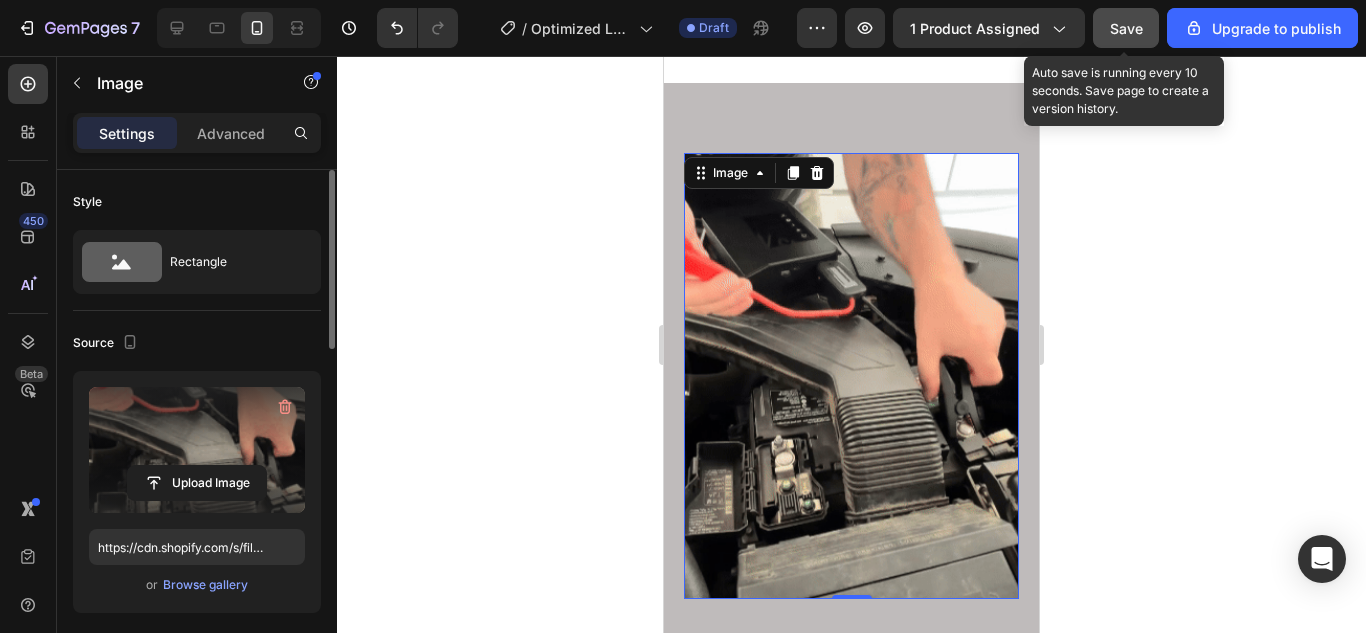 click on "Save" at bounding box center (1126, 28) 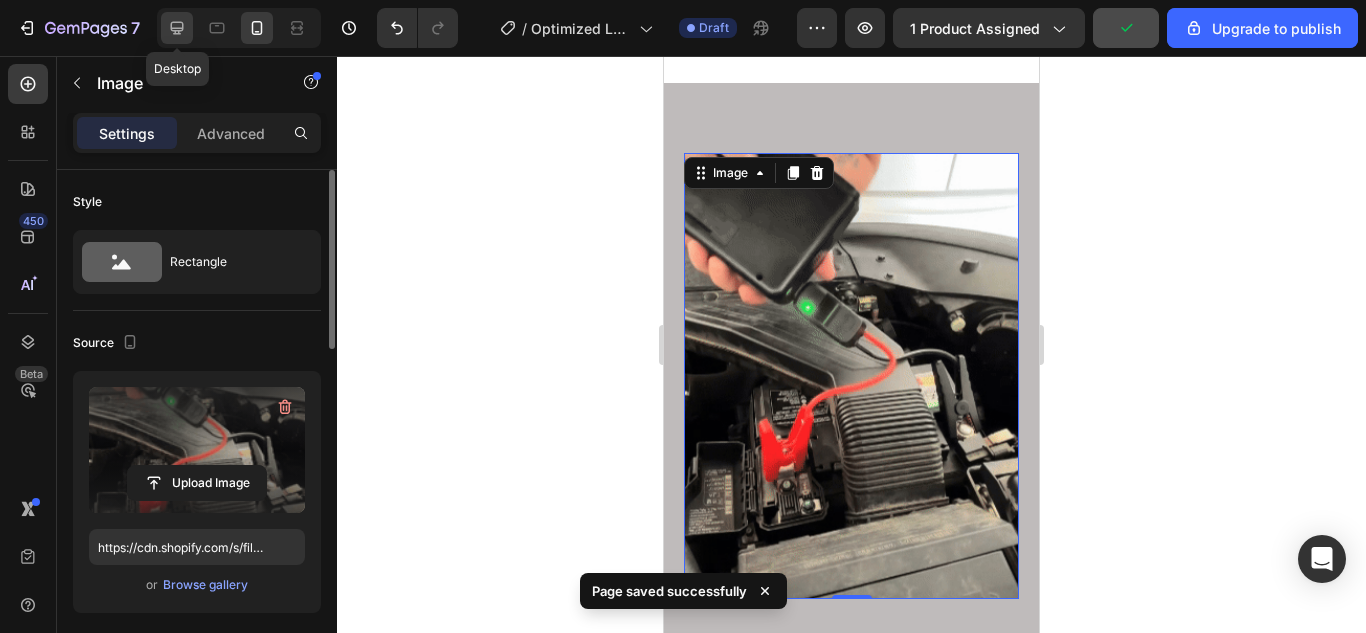 click 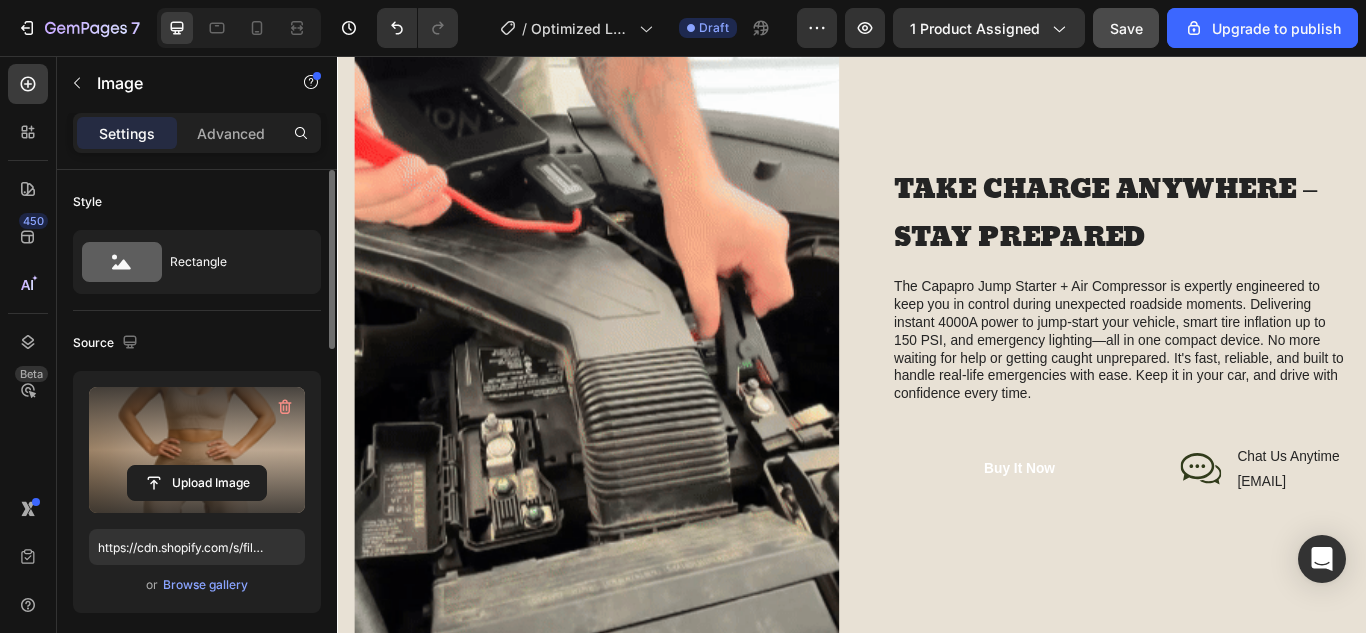 scroll, scrollTop: 1686, scrollLeft: 0, axis: vertical 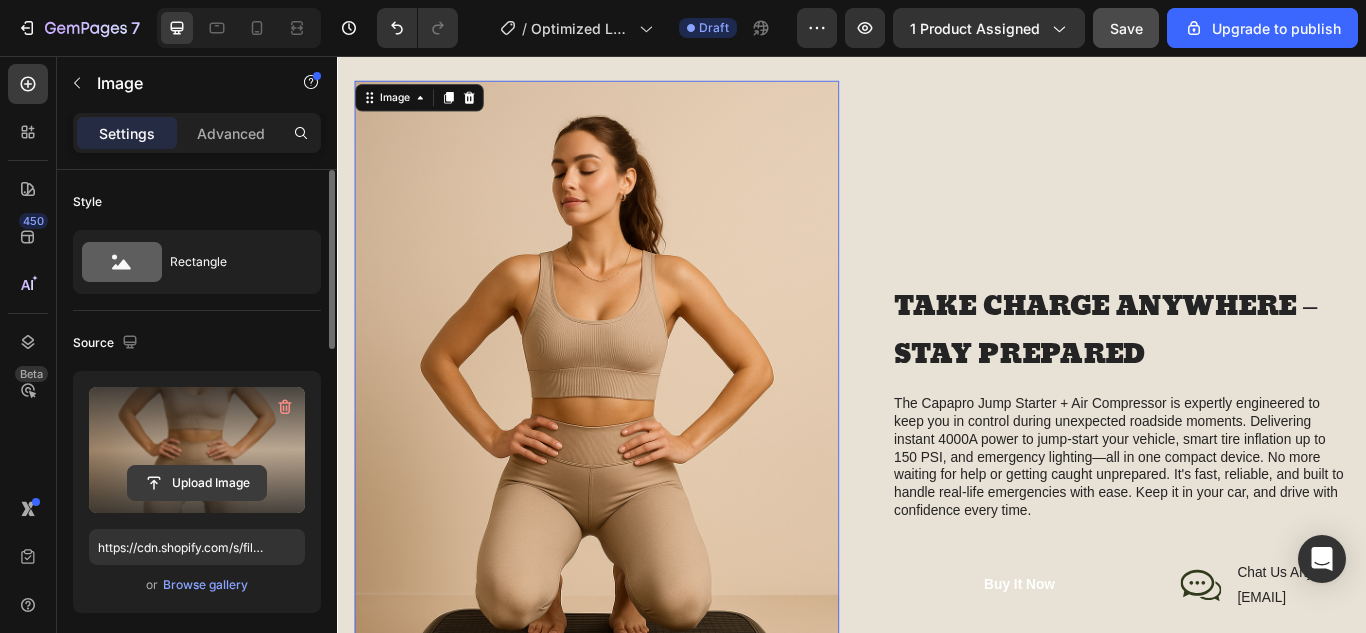 click on "Upload Image" at bounding box center [197, 483] 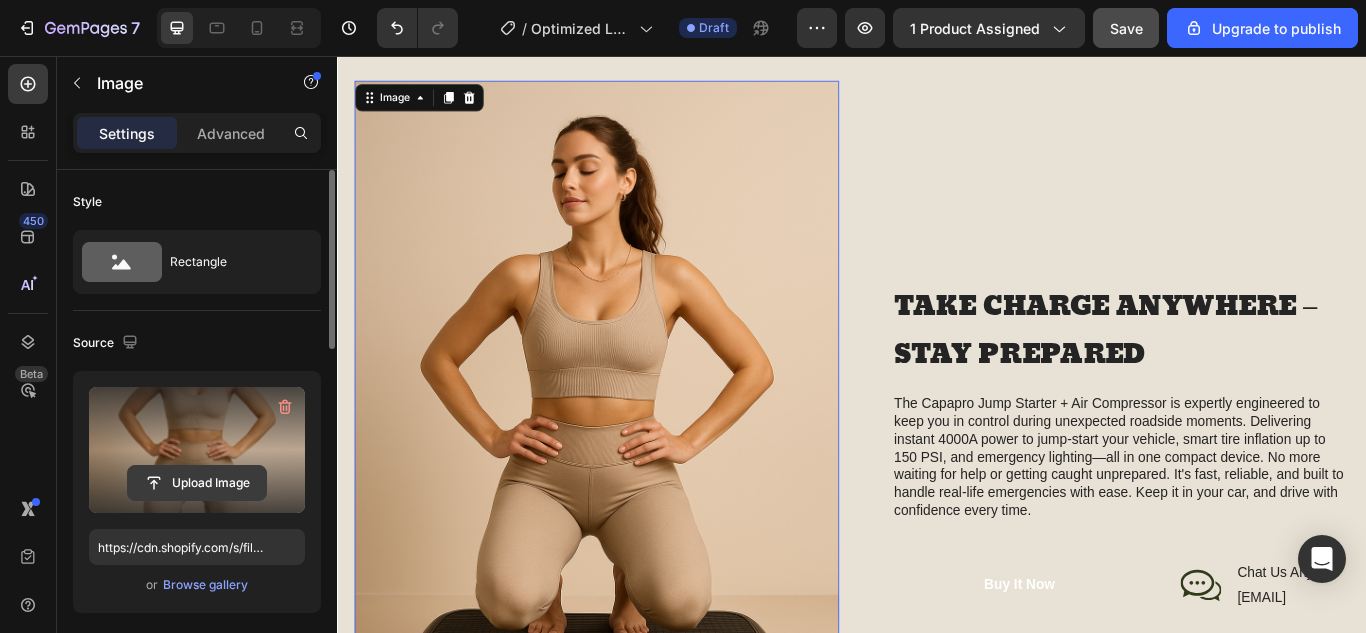 click 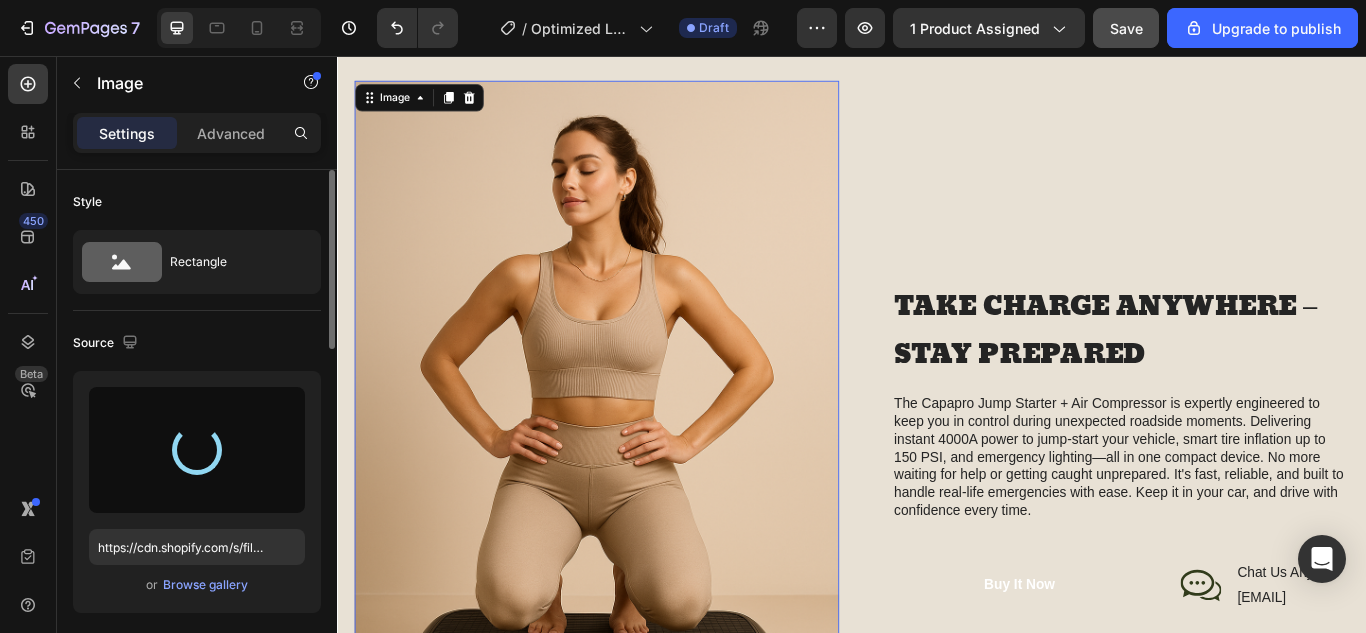 type on "https://cdn.shopify.com/s/files/1/0755/5032/7015/files/gempages_577832519391511493-0d4c0163-72e7-4843-9695-c854acbafe0f.gif" 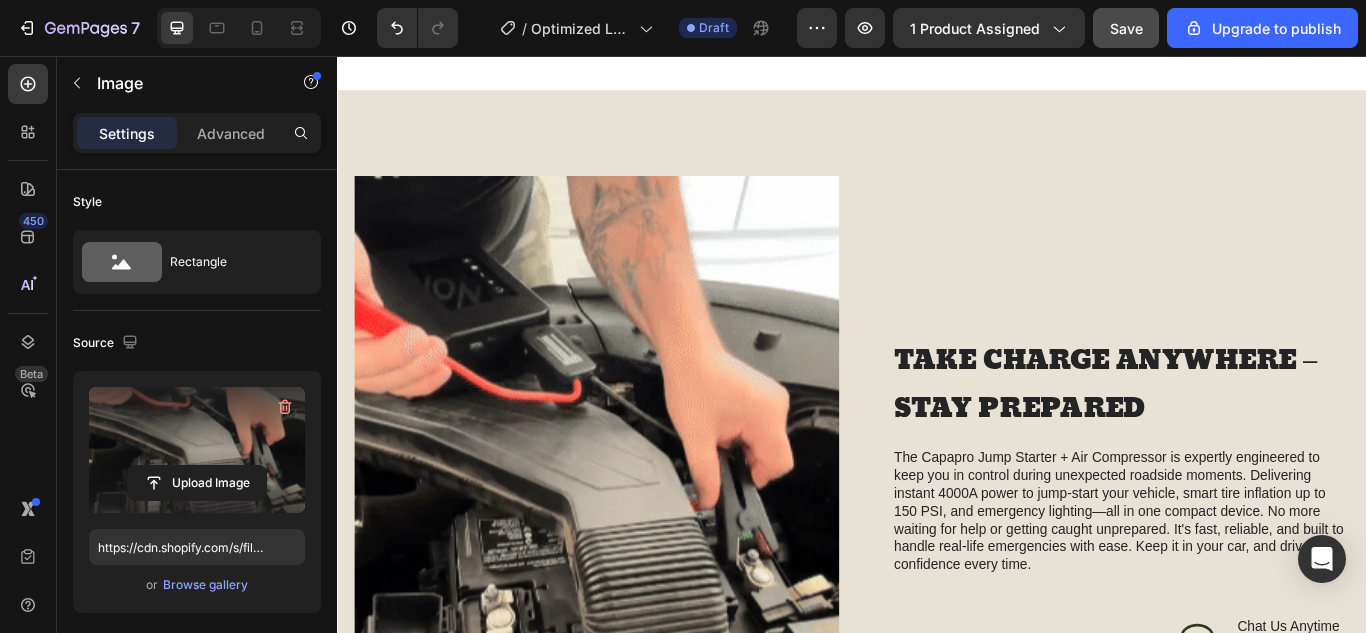 scroll, scrollTop: 1574, scrollLeft: 0, axis: vertical 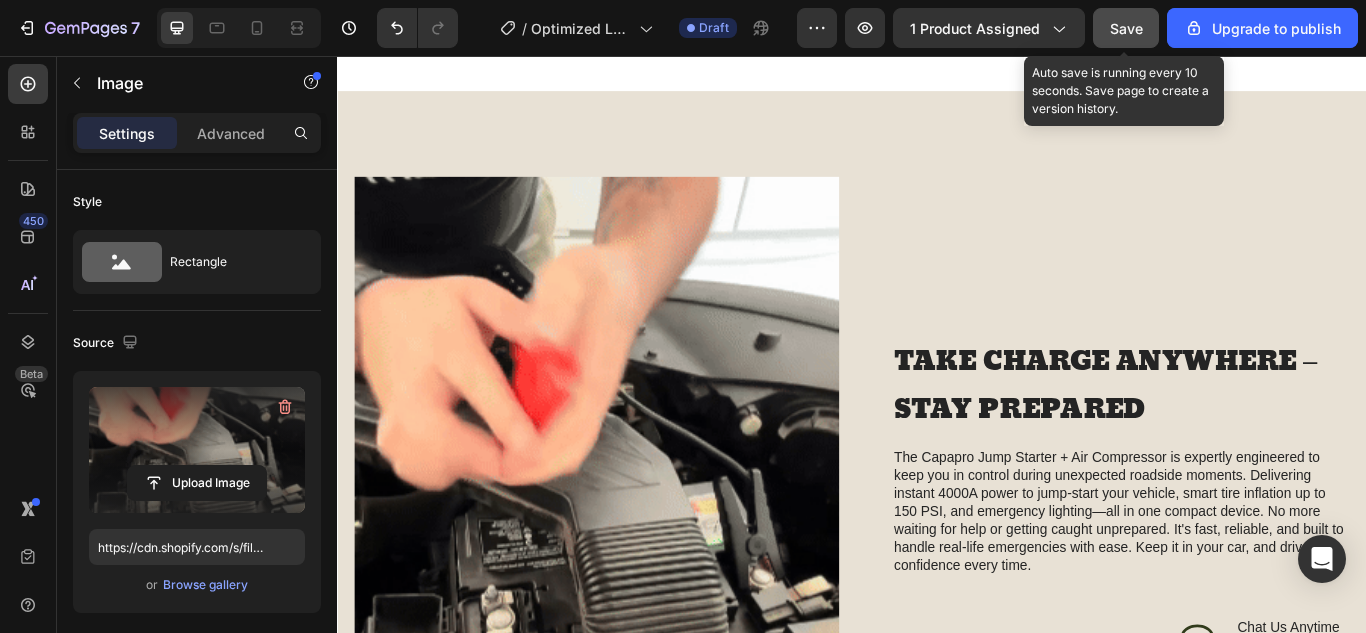 click on "Save" at bounding box center (1126, 28) 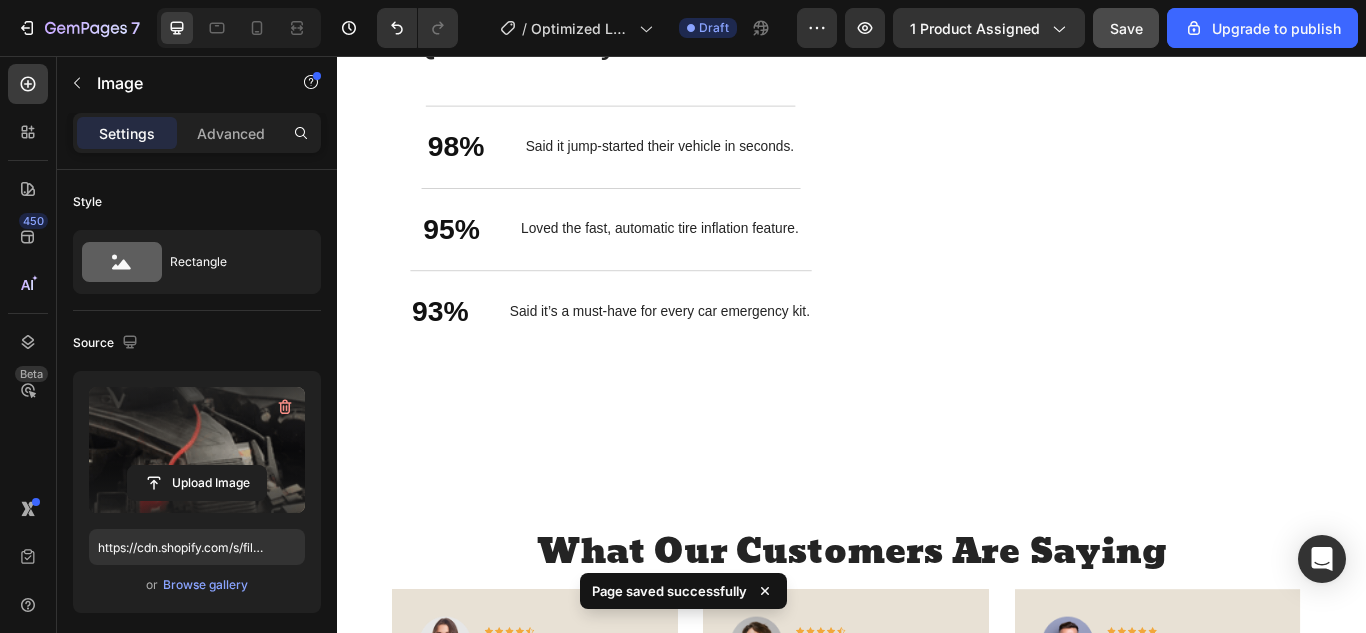 scroll, scrollTop: 2705, scrollLeft: 0, axis: vertical 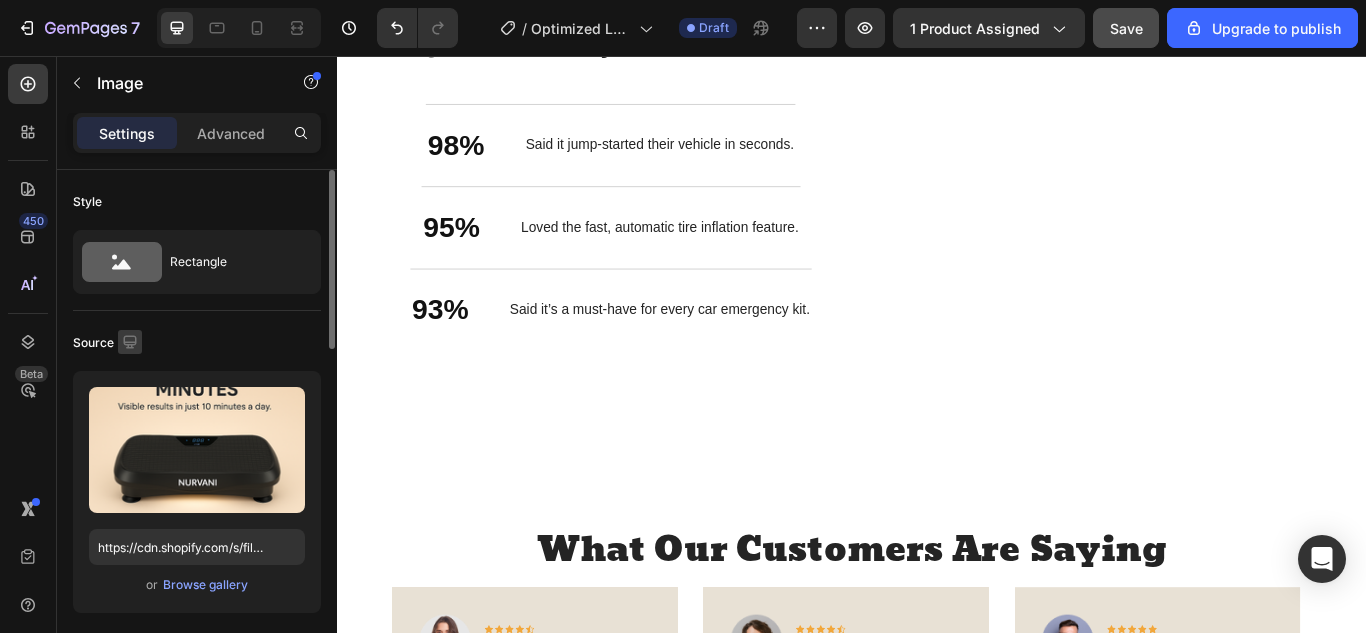 click 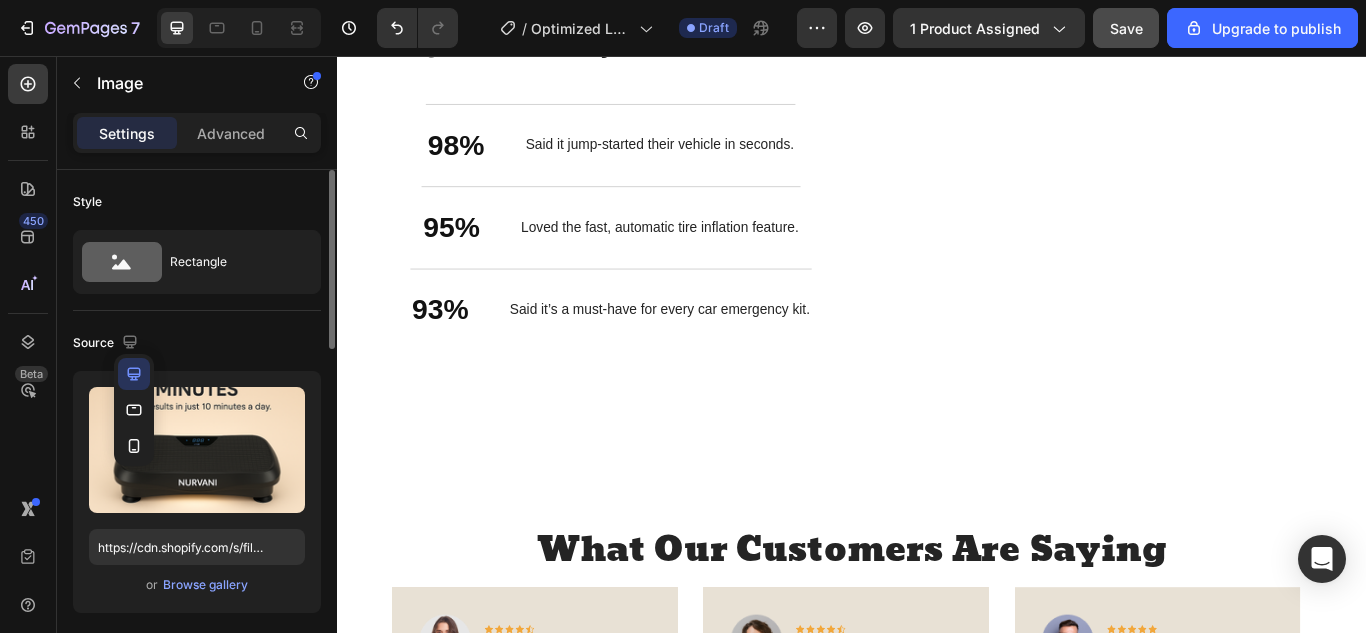 click on "Source" at bounding box center (197, 343) 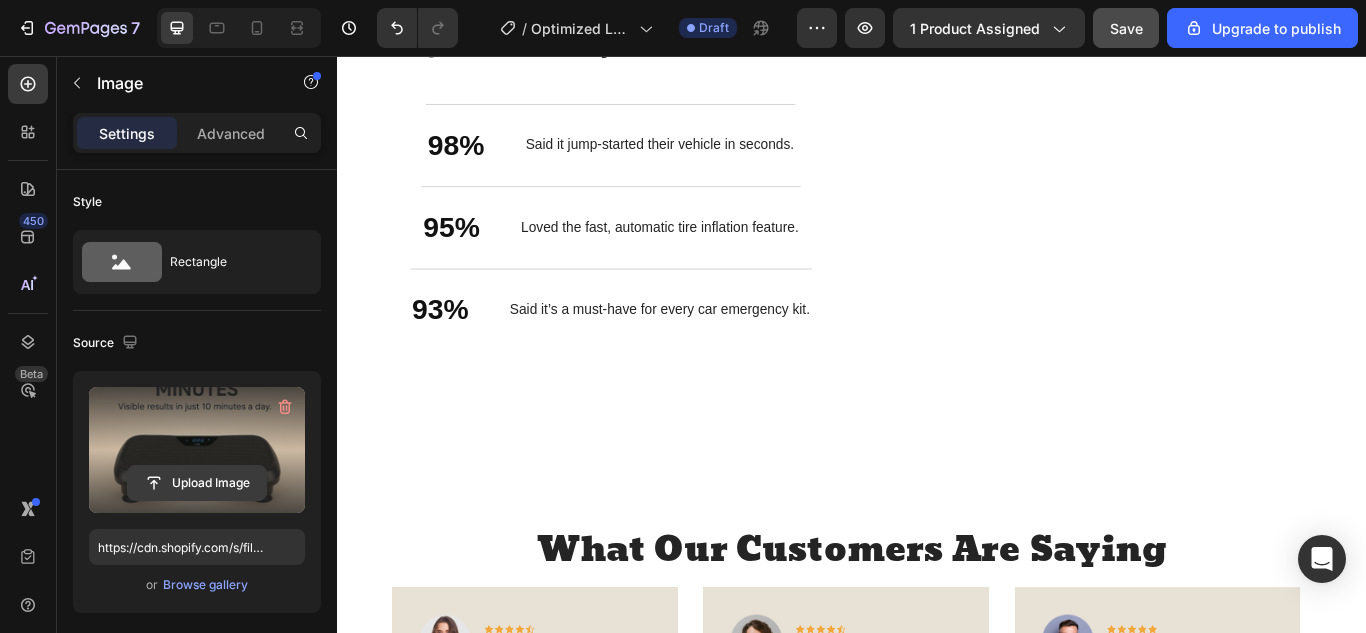 click 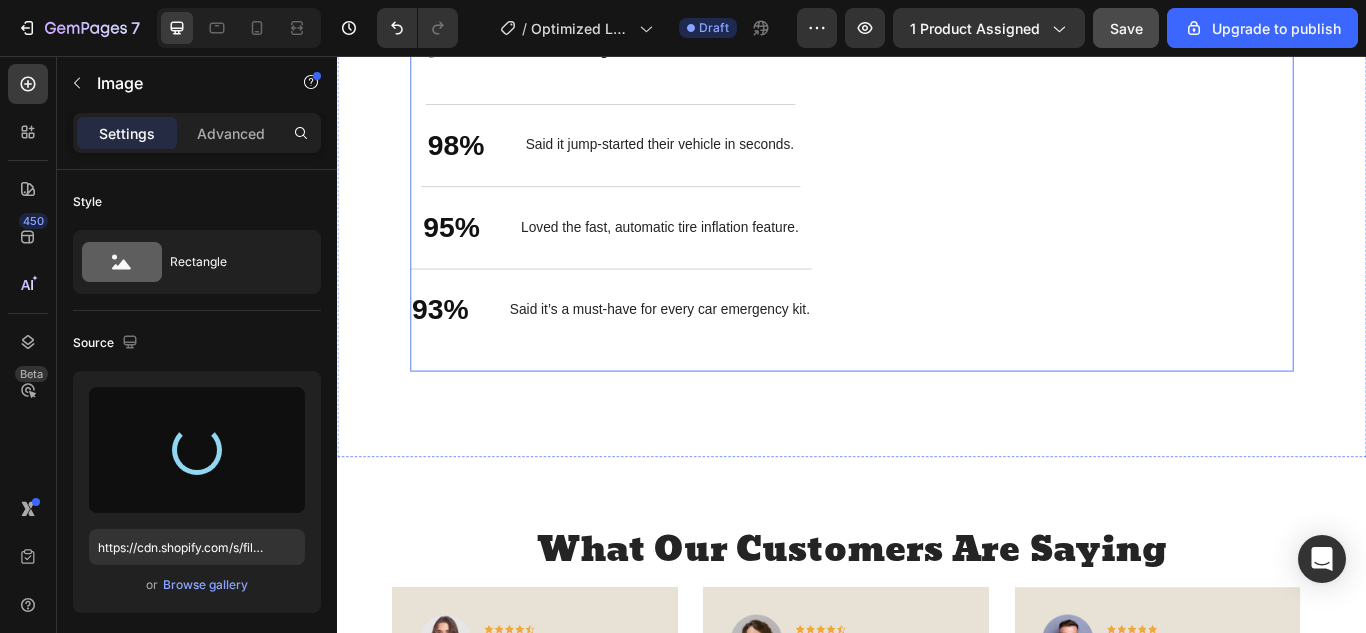 type on "https://cdn.shopify.com/s/files/1/0755/5032/7015/files/gempages_577832519391511493-915b9f98-b1a0-4ddb-8d5b-a159625bb78e.jpg" 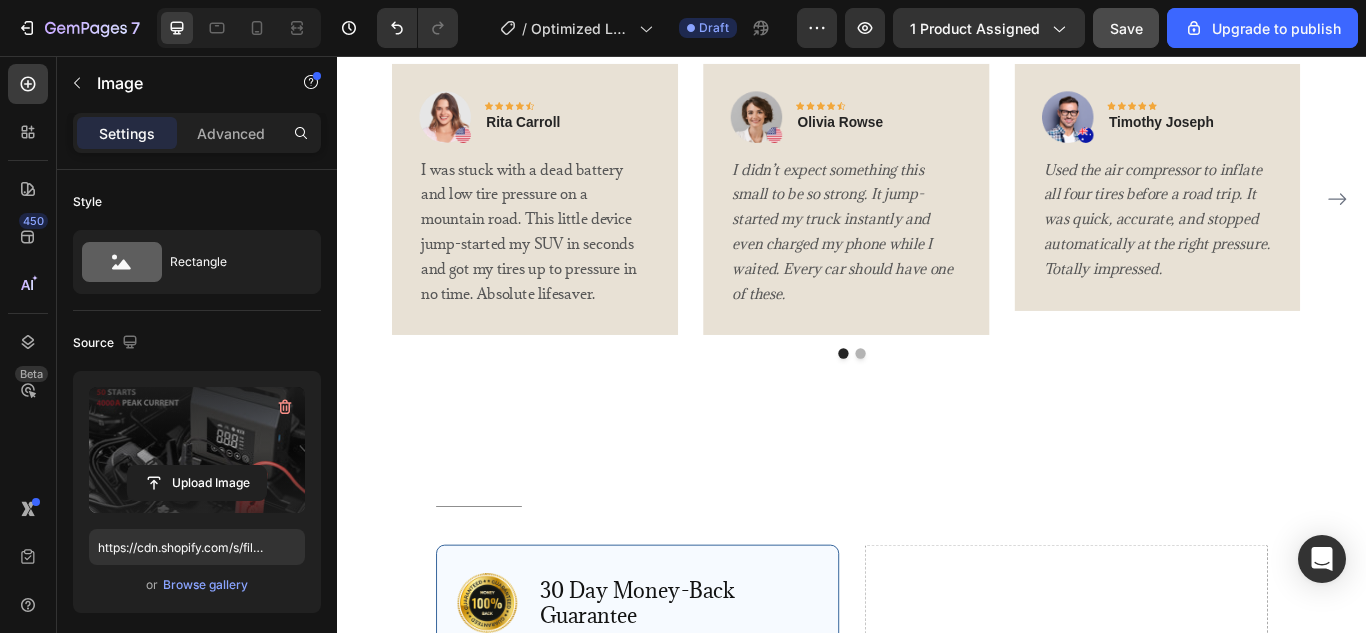 scroll, scrollTop: 3263, scrollLeft: 0, axis: vertical 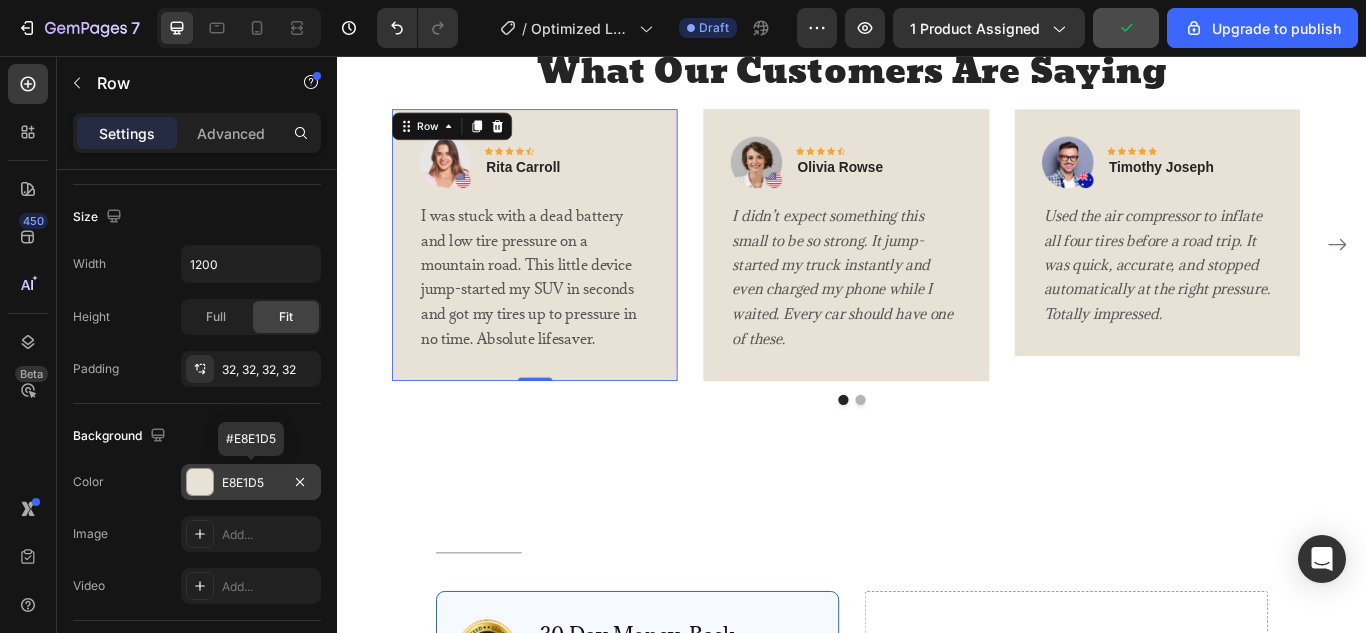 click on "E8E1D5" at bounding box center [251, 483] 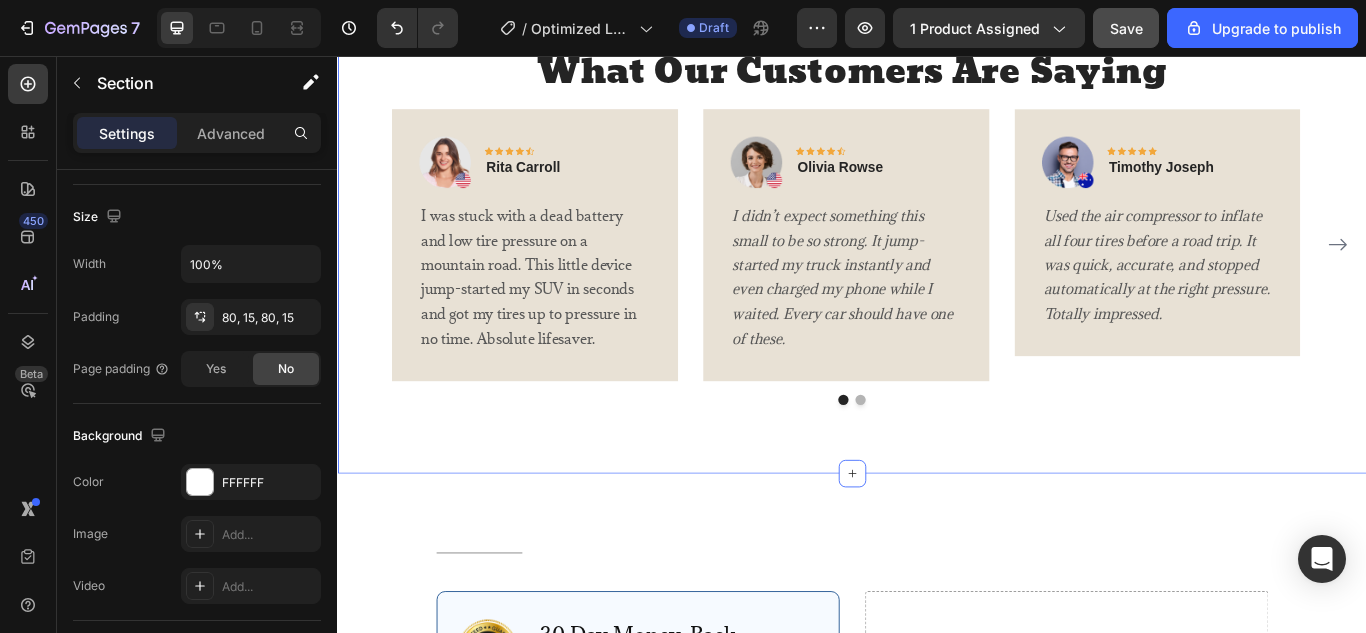 scroll, scrollTop: 0, scrollLeft: 0, axis: both 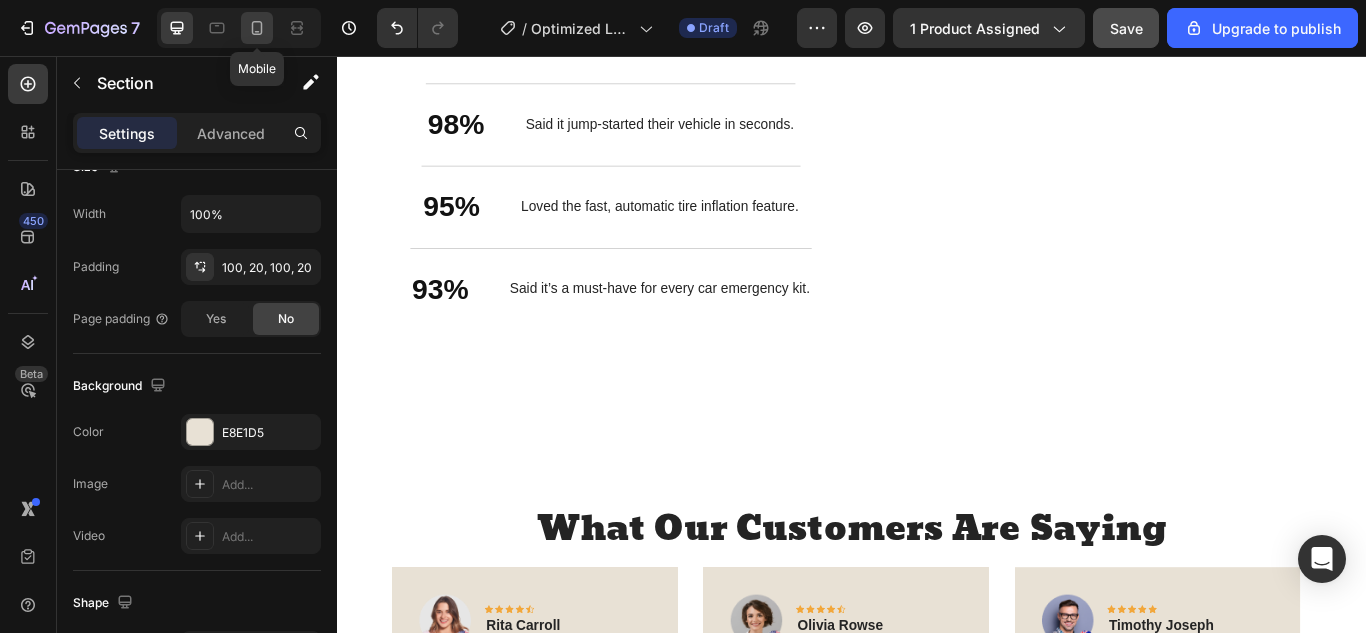 click 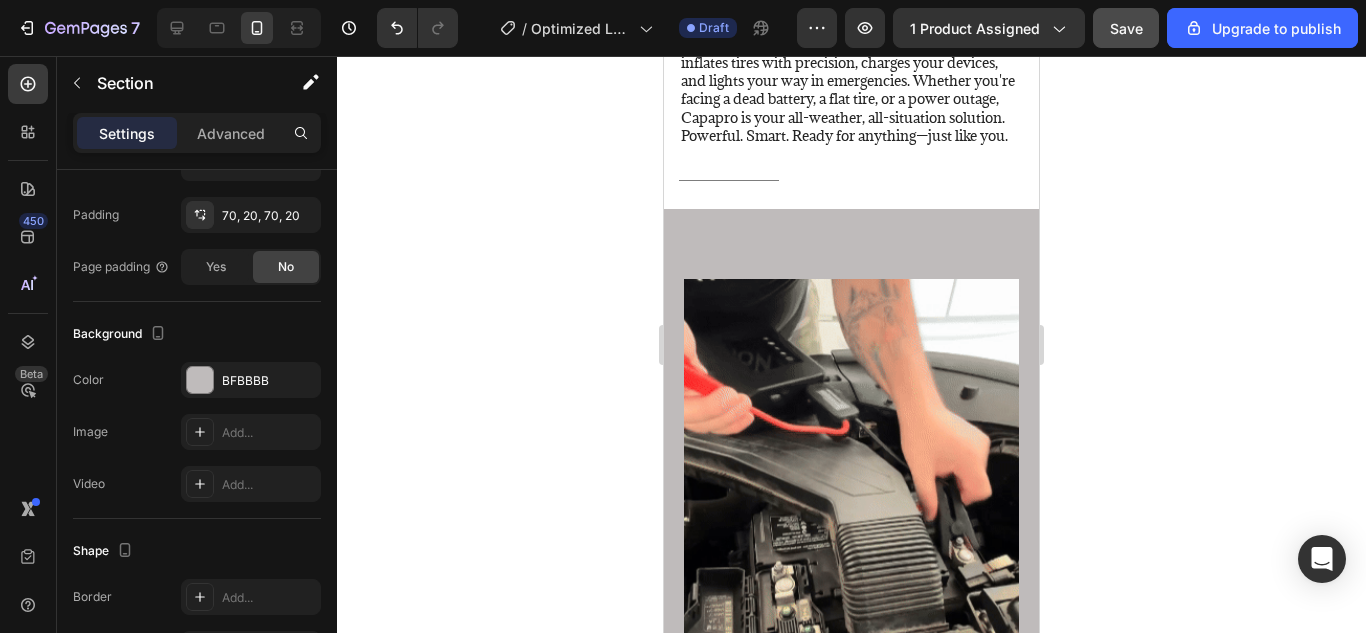 scroll, scrollTop: 1270, scrollLeft: 0, axis: vertical 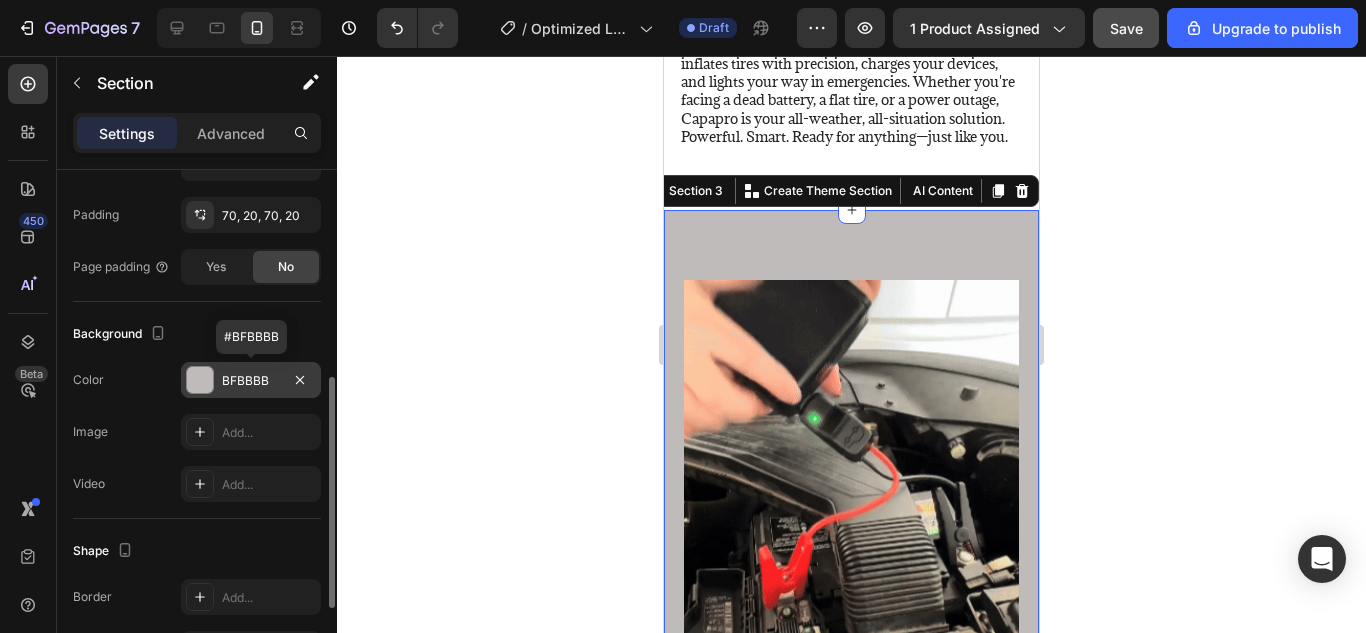 click on "BFBBBB" at bounding box center [251, 381] 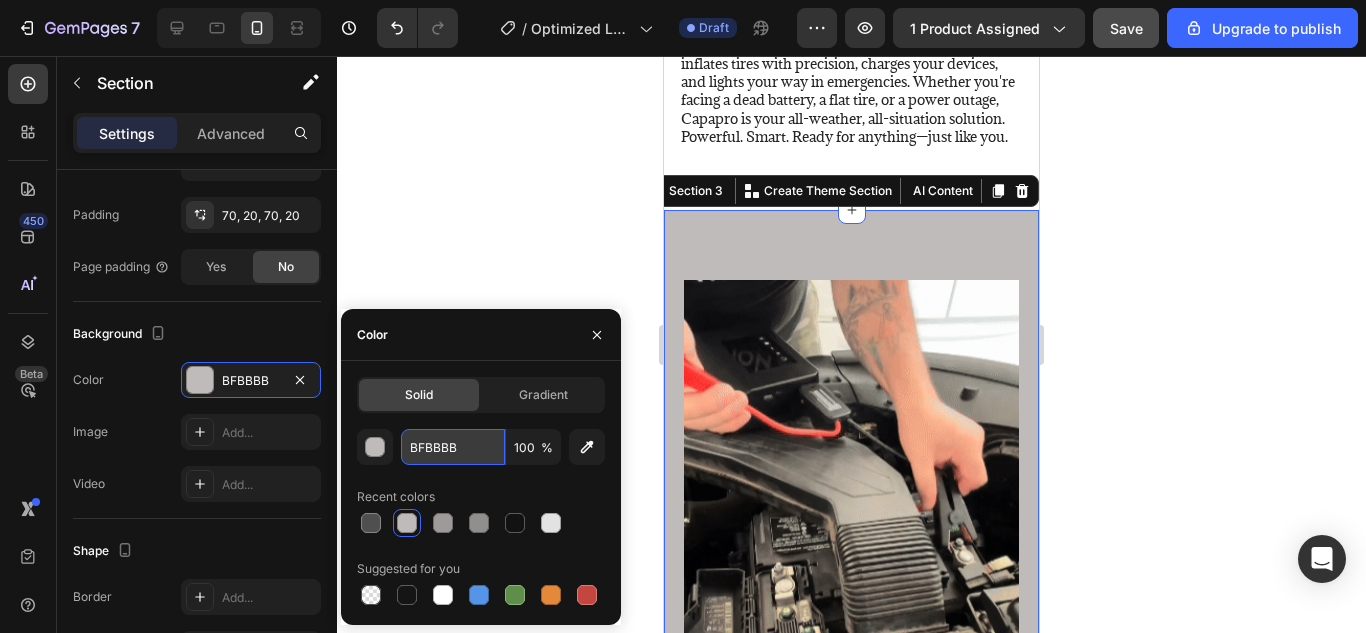 click on "BFBBBB" at bounding box center [453, 447] 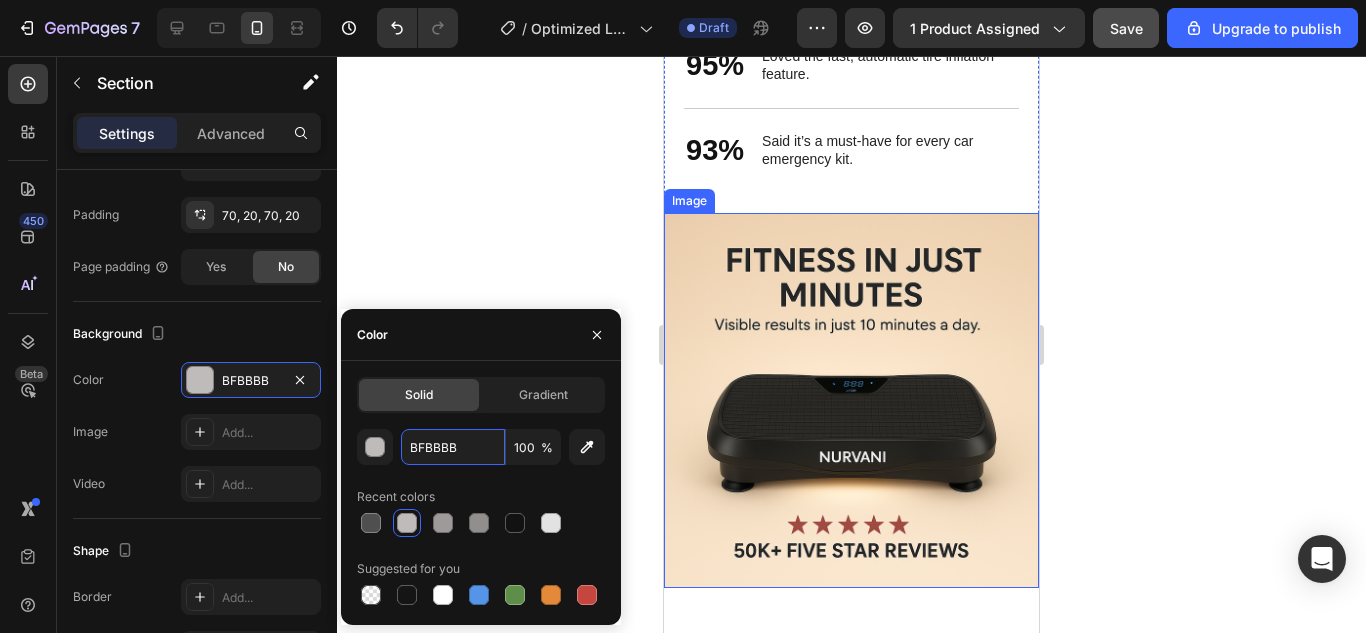 scroll, scrollTop: 2882, scrollLeft: 0, axis: vertical 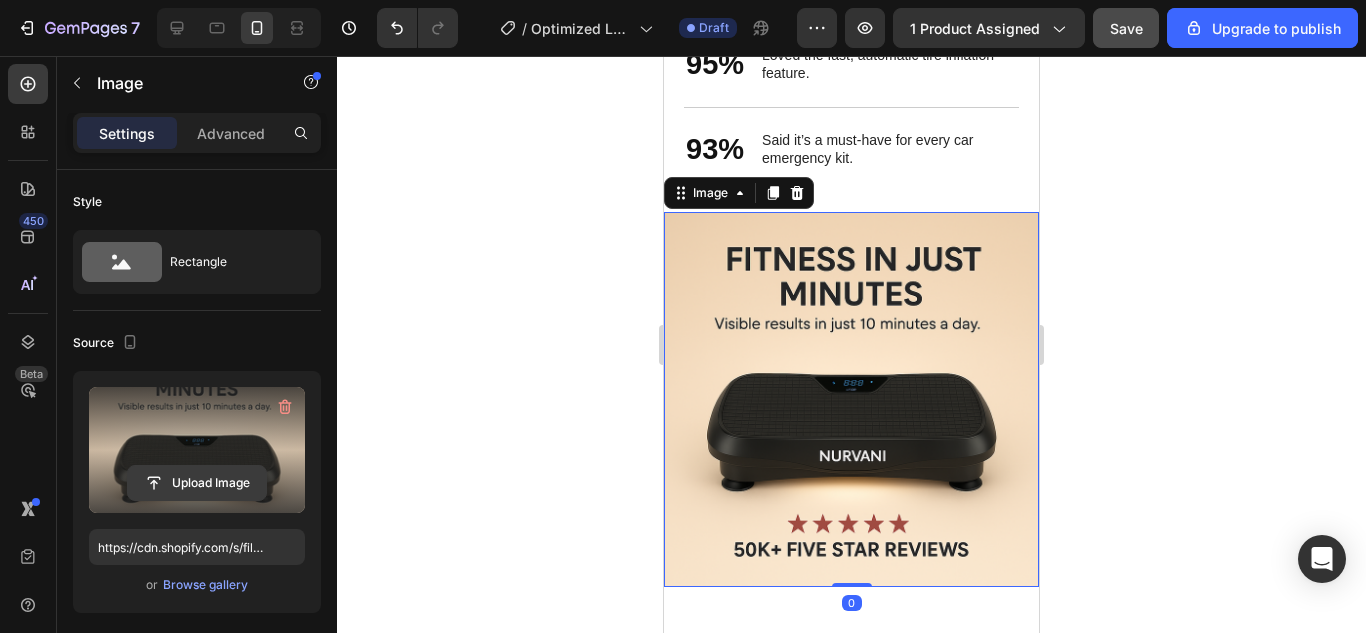 click 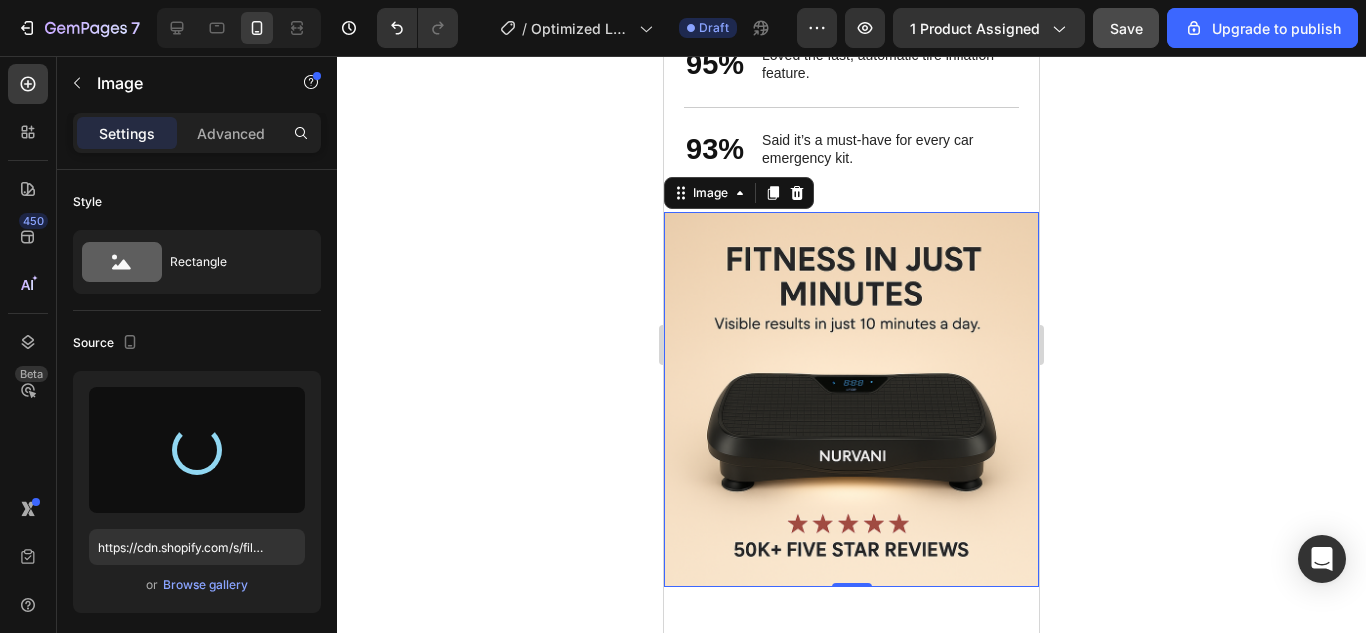 type on "https://cdn.shopify.com/s/files/1/0755/5032/7015/files/gempages_577832519391511493-915b9f98-b1a0-4ddb-8d5b-a159625bb78e.jpg" 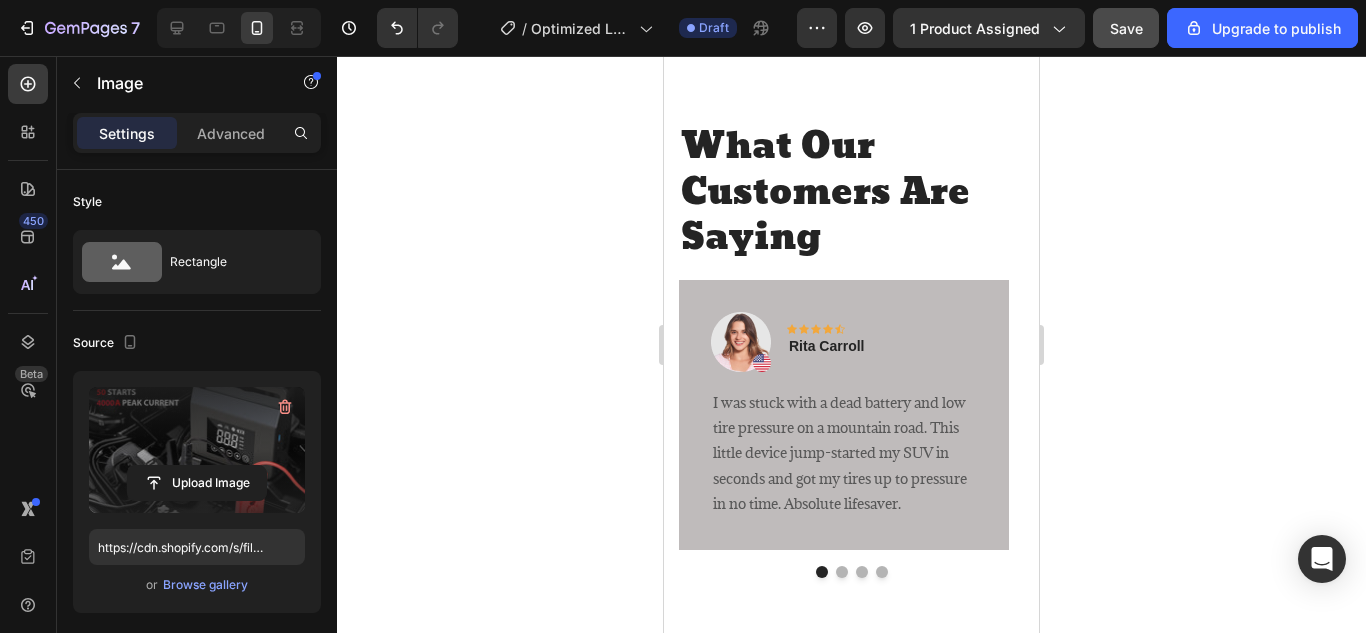 scroll, scrollTop: 3452, scrollLeft: 0, axis: vertical 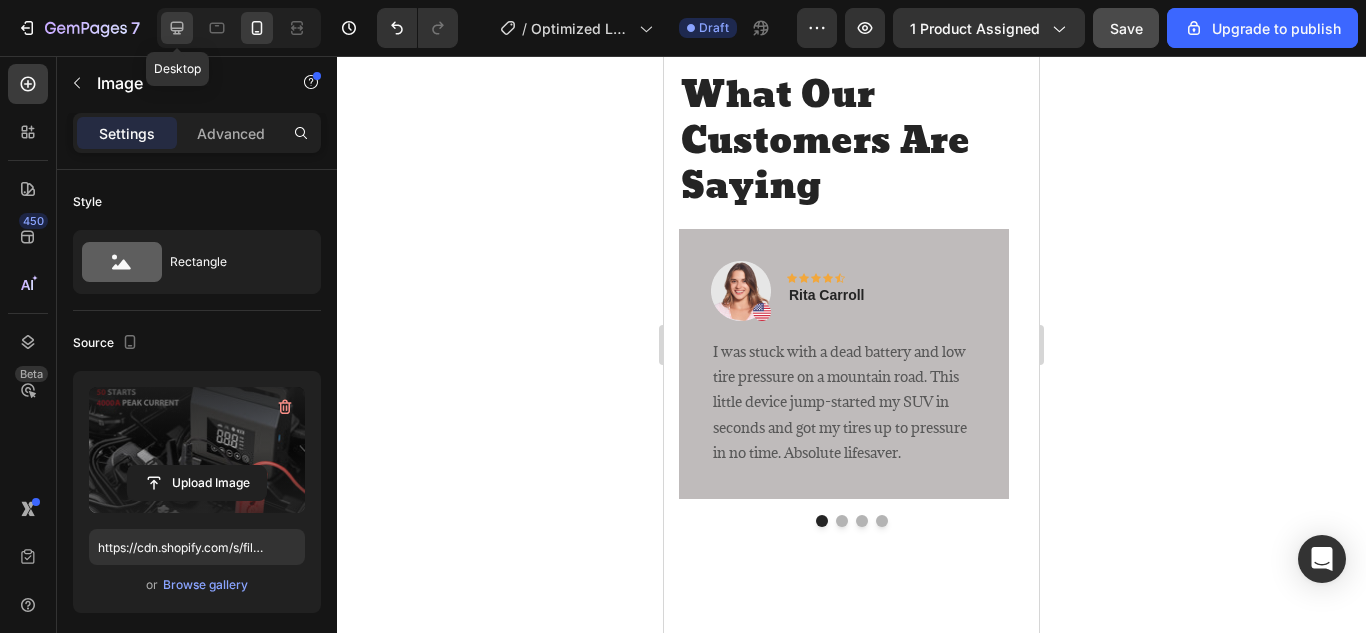 click 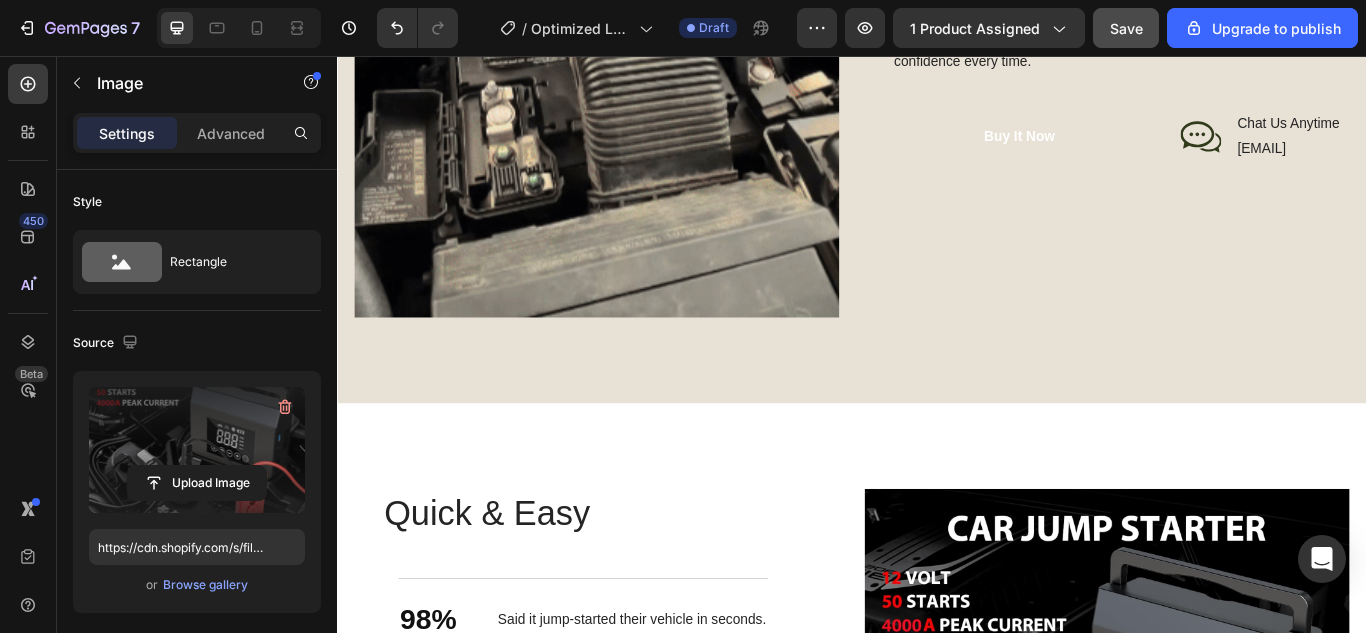 scroll, scrollTop: 2219, scrollLeft: 0, axis: vertical 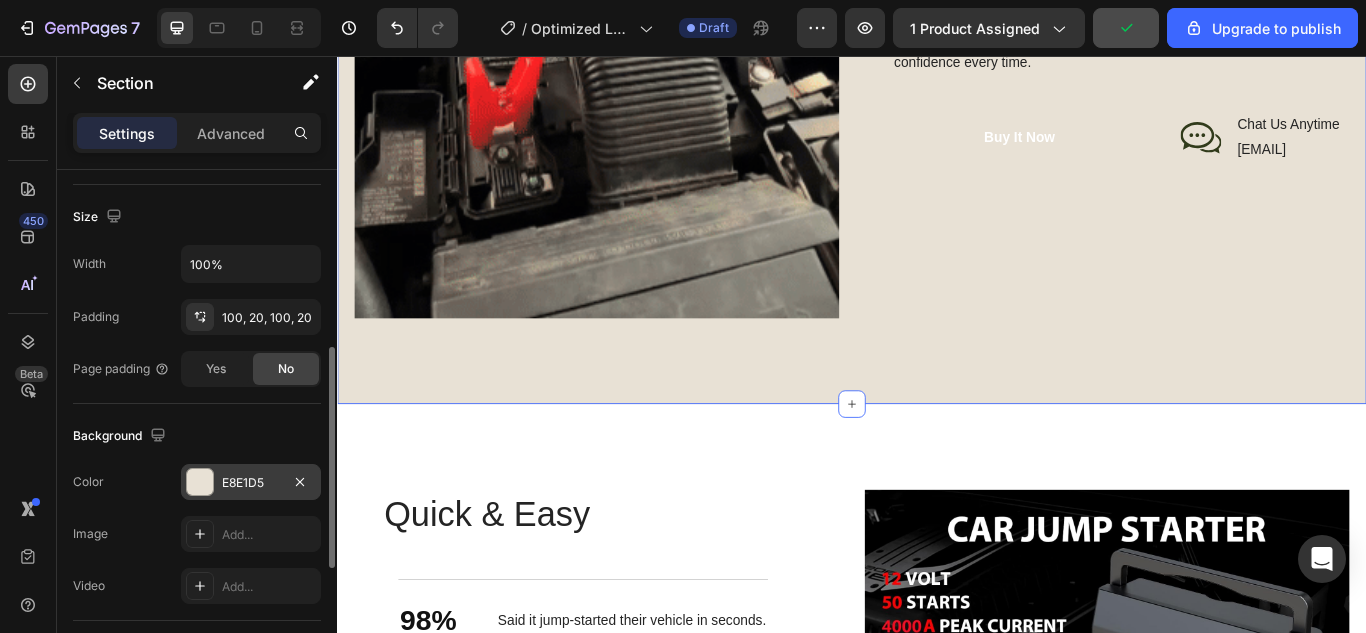 click on "E8E1D5" at bounding box center (251, 483) 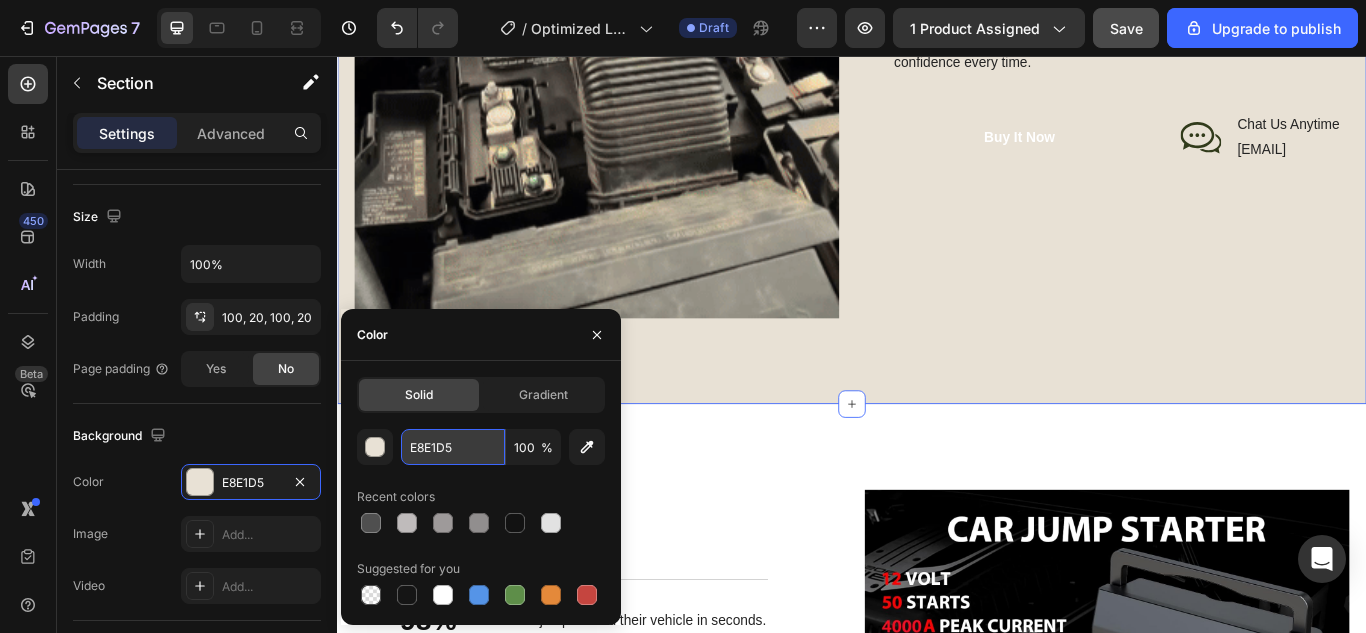 click on "E8E1D5" at bounding box center [453, 447] 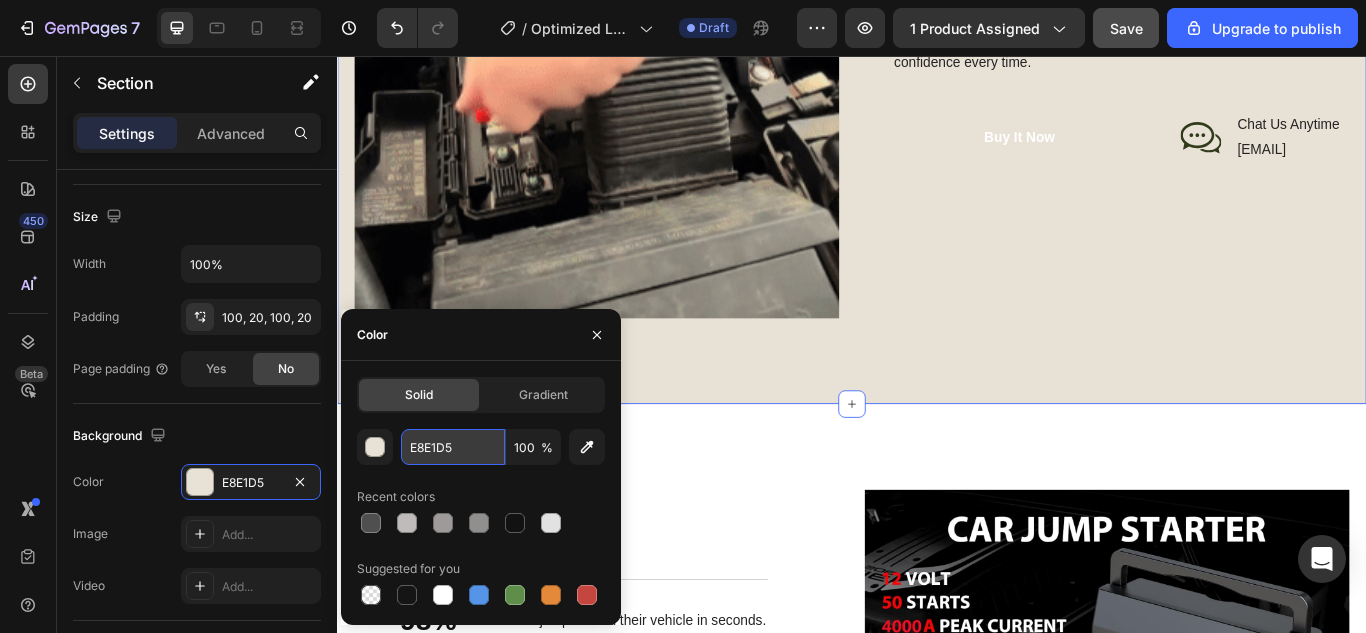 paste on "BFBBBB" 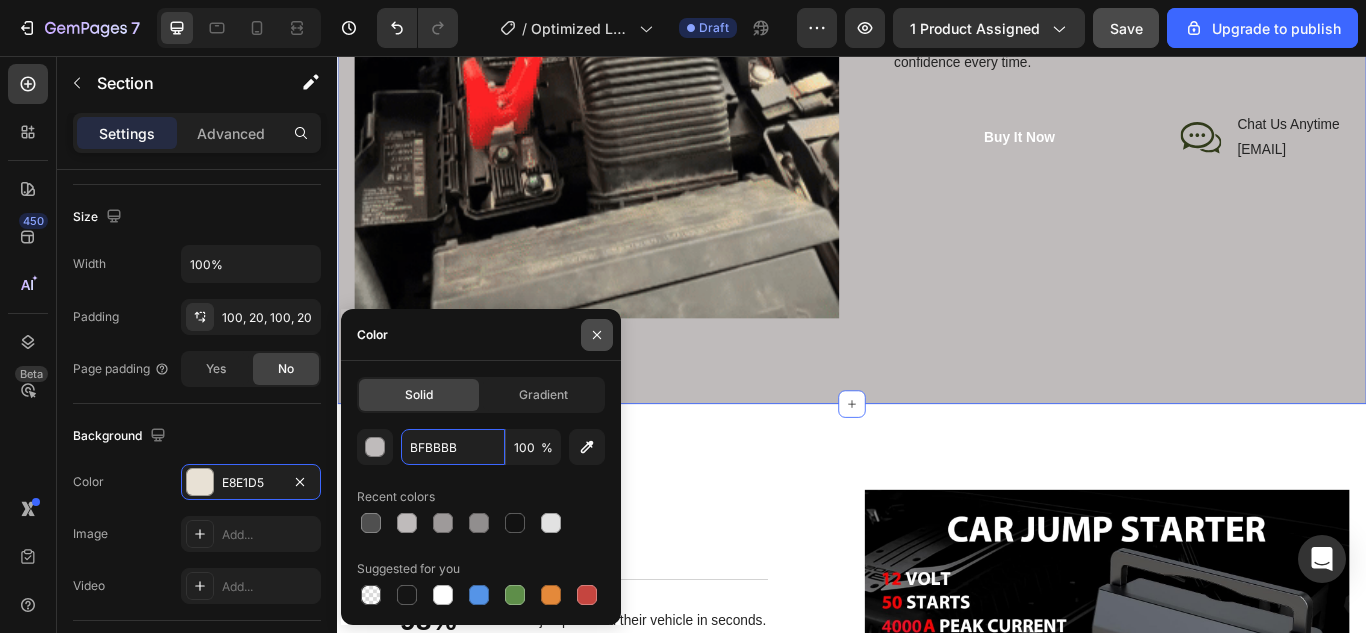 type on "BFBBBB" 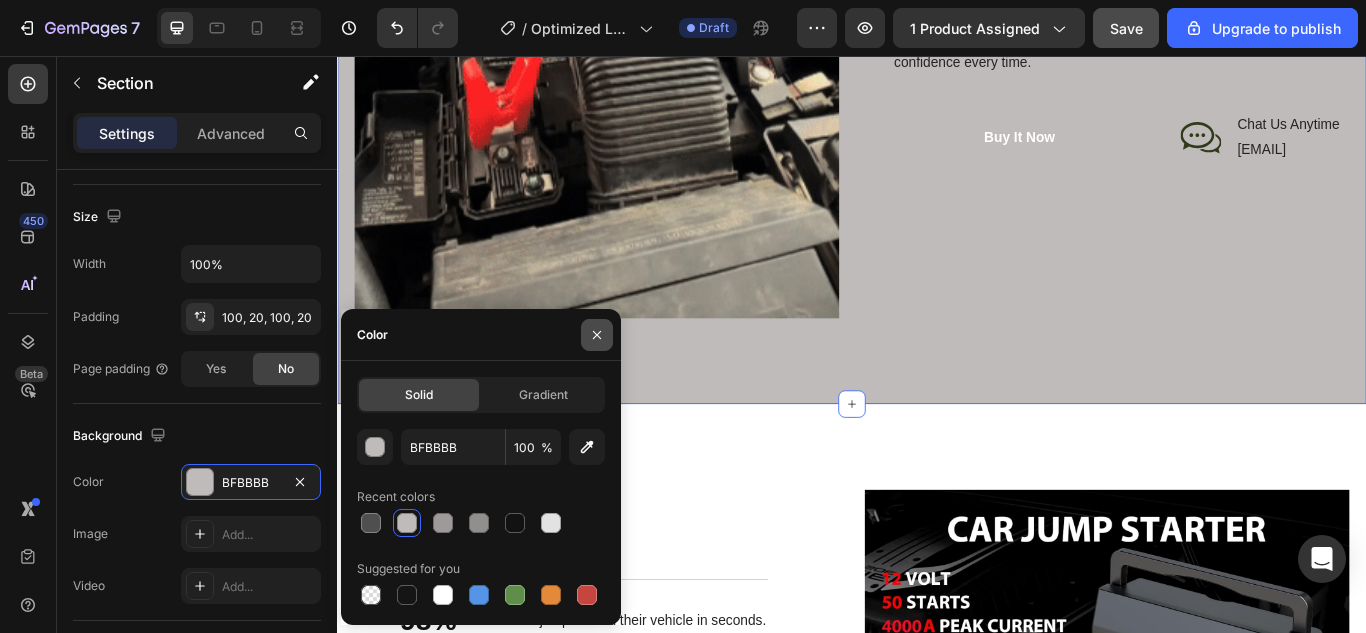 click 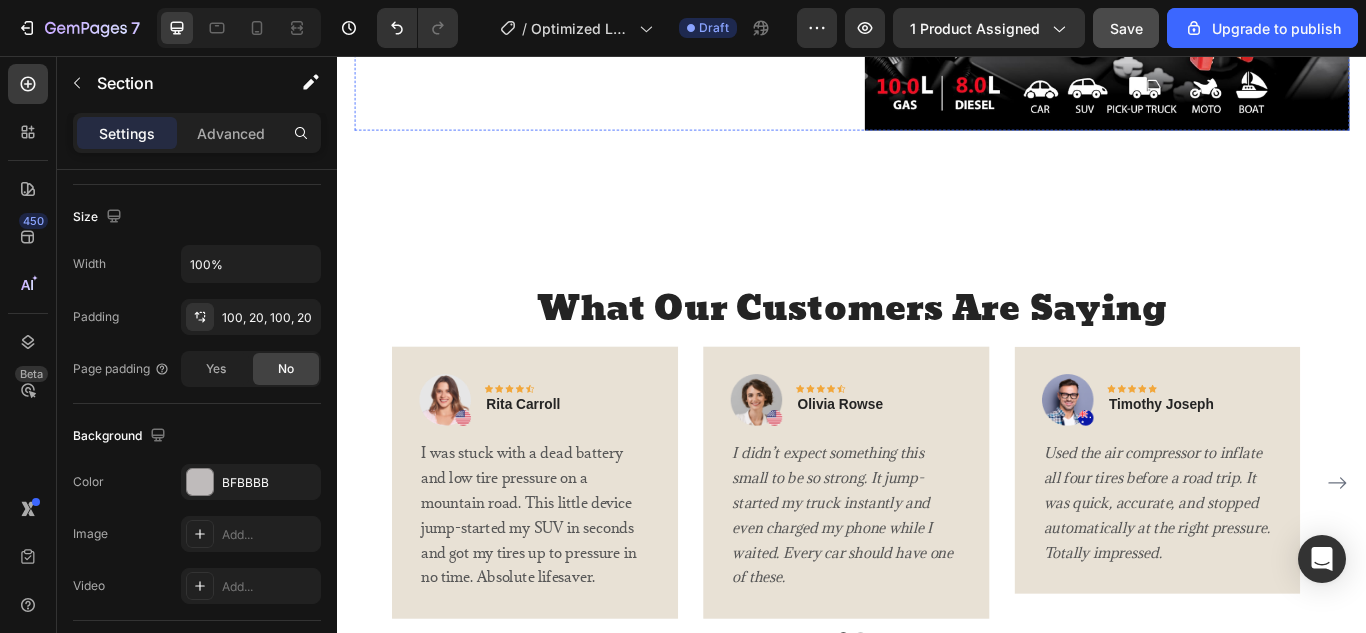 scroll, scrollTop: 3198, scrollLeft: 0, axis: vertical 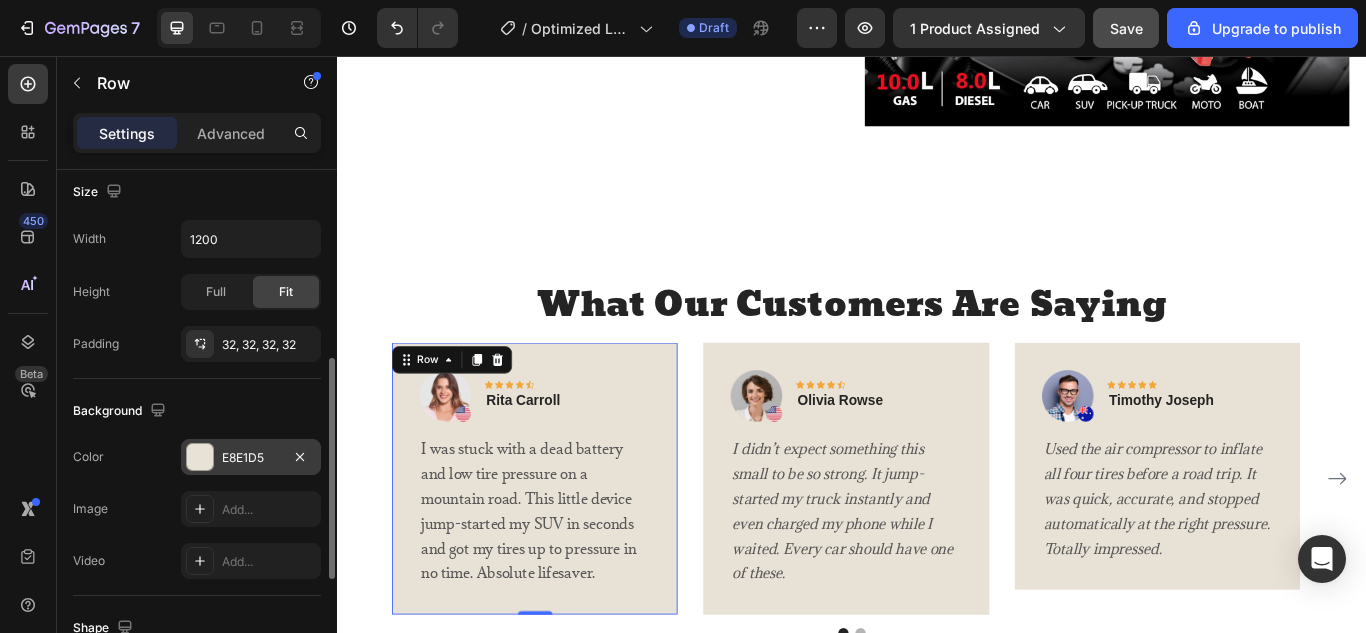 click on "E8E1D5" at bounding box center [251, 458] 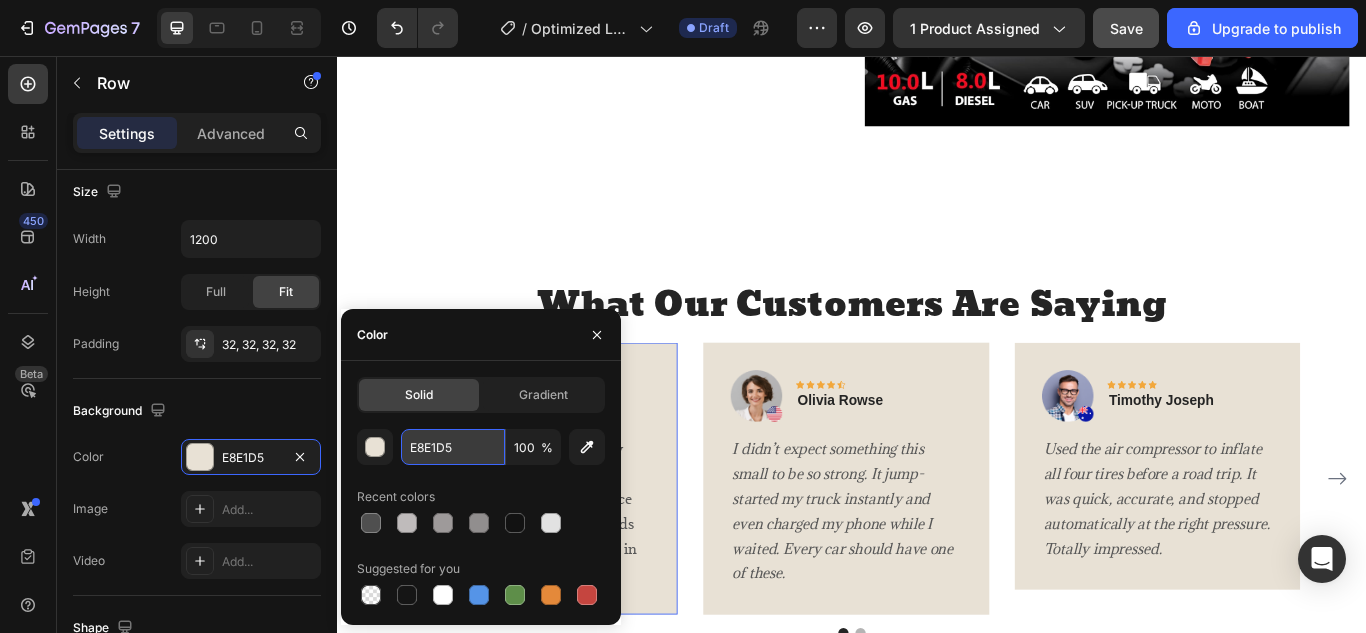 click on "E8E1D5" at bounding box center (453, 447) 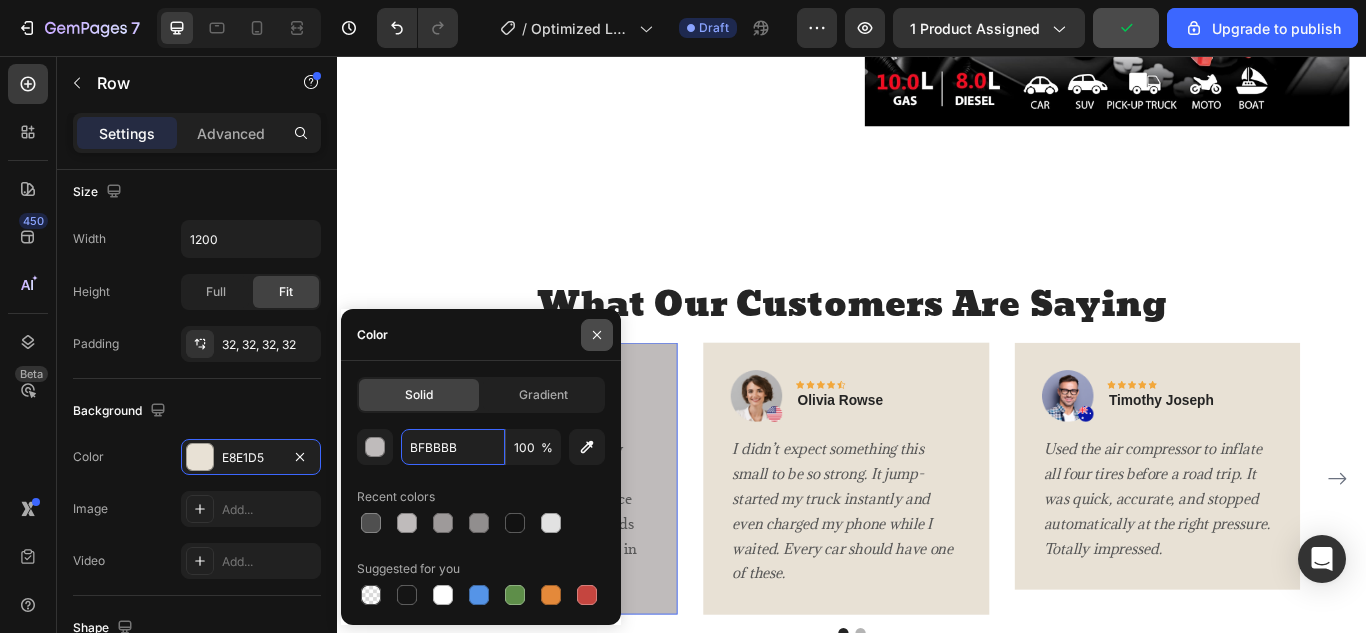type on "BFBBBB" 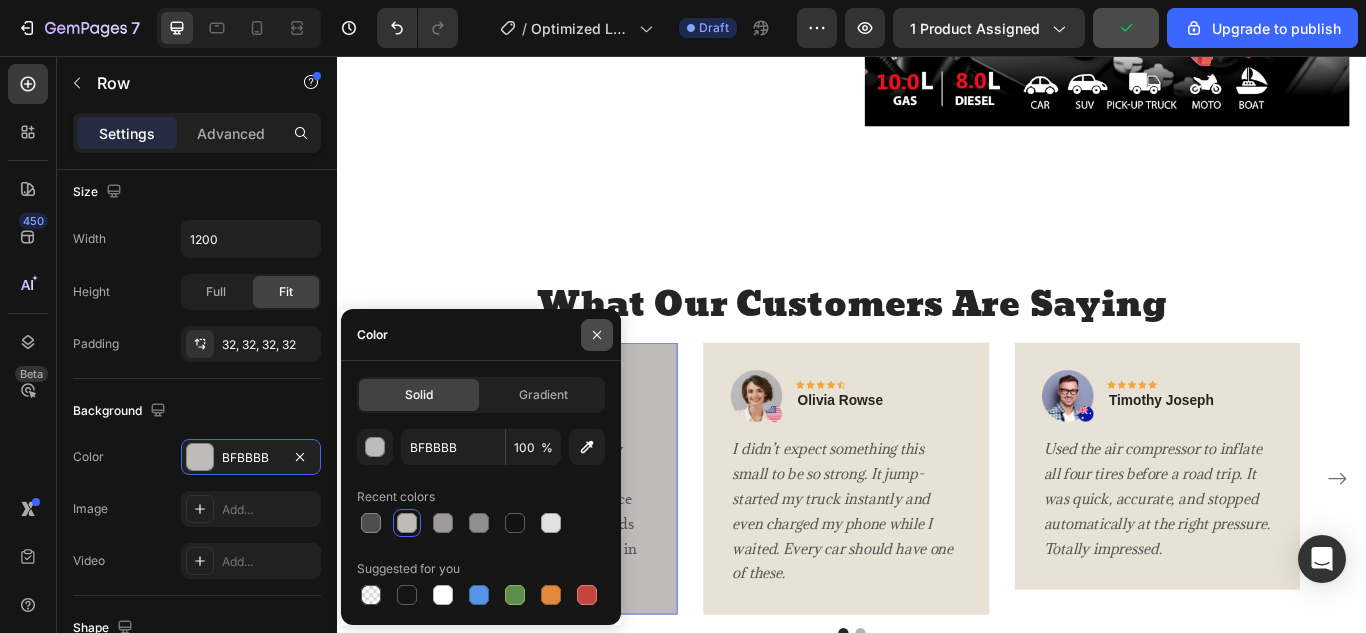 click 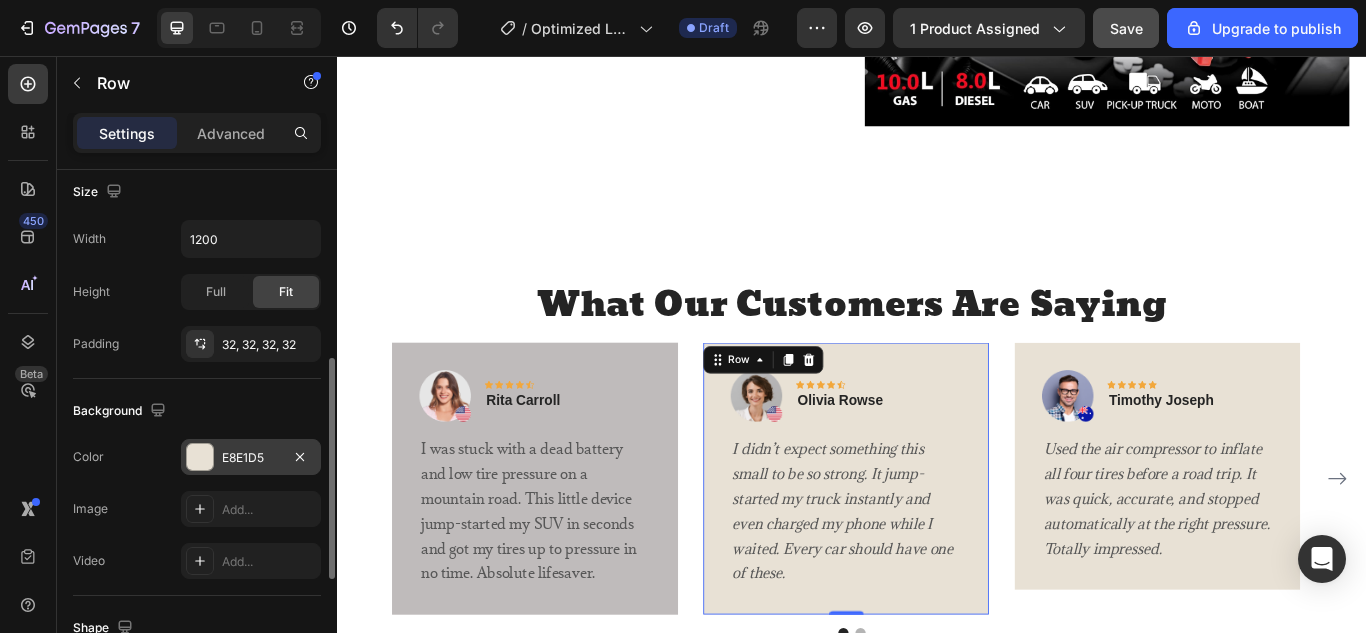 click on "E8E1D5" at bounding box center [251, 458] 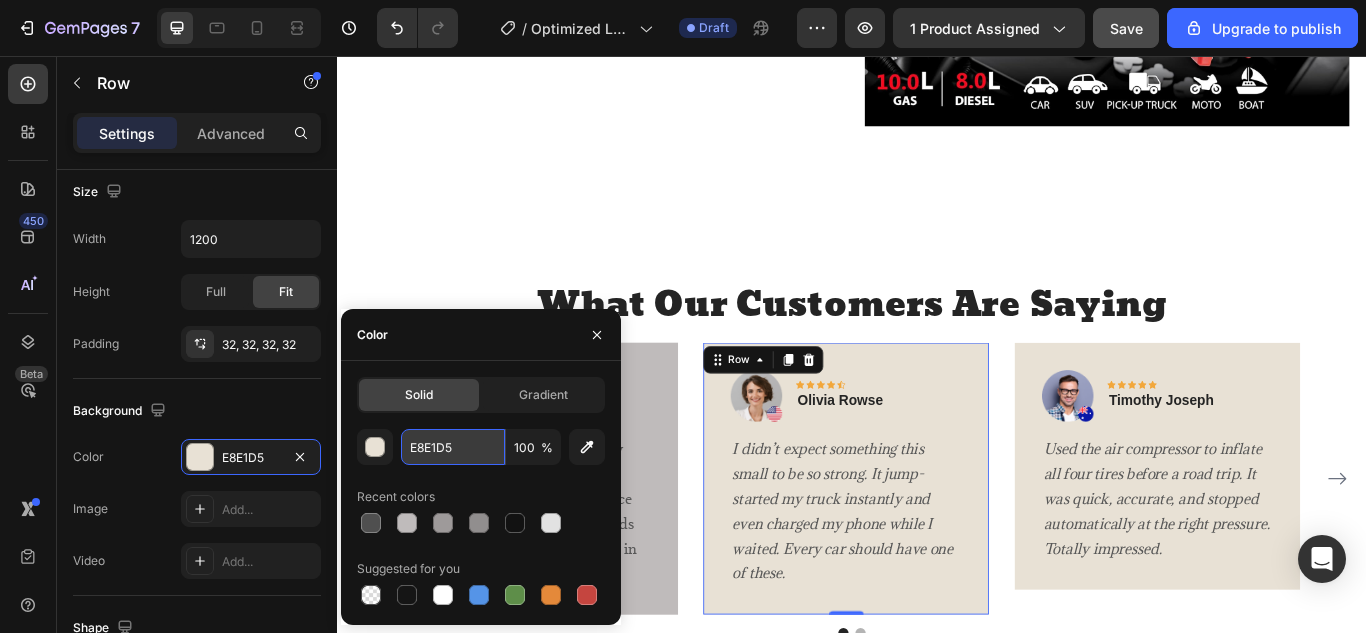 click on "E8E1D5" at bounding box center (453, 447) 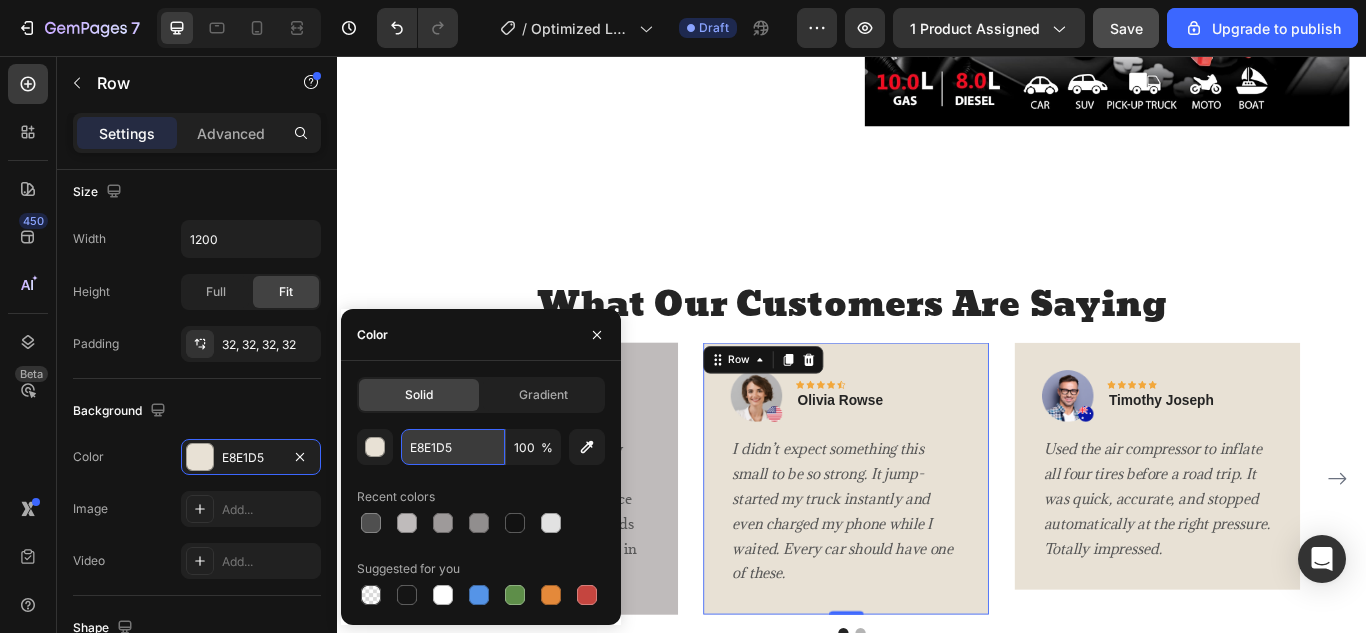 paste on "BFBBBB" 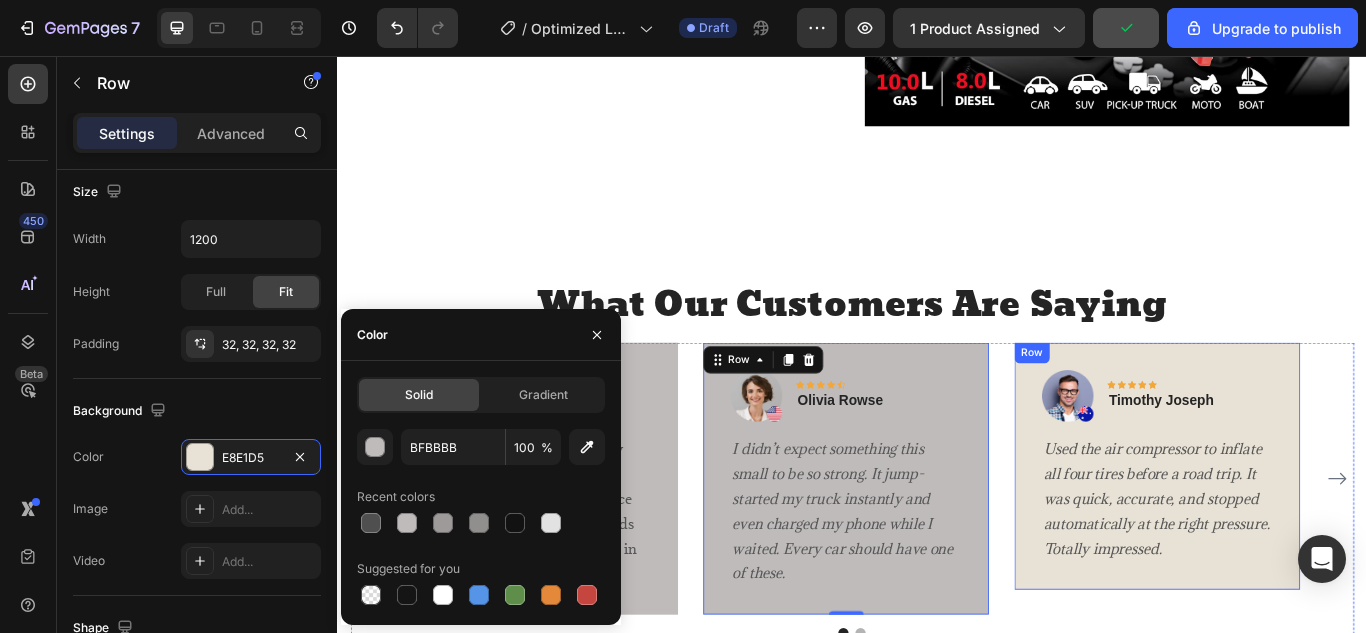 click on "Image
Icon
Icon
Icon
Icon
Icon Row Timothy Joseph Text block Row Used the air compressor to inflate all four tires before a road trip. It was quick, accurate, and stopped automatically at the right pressure. Totally impressed. Text block Row" at bounding box center [1292, 534] 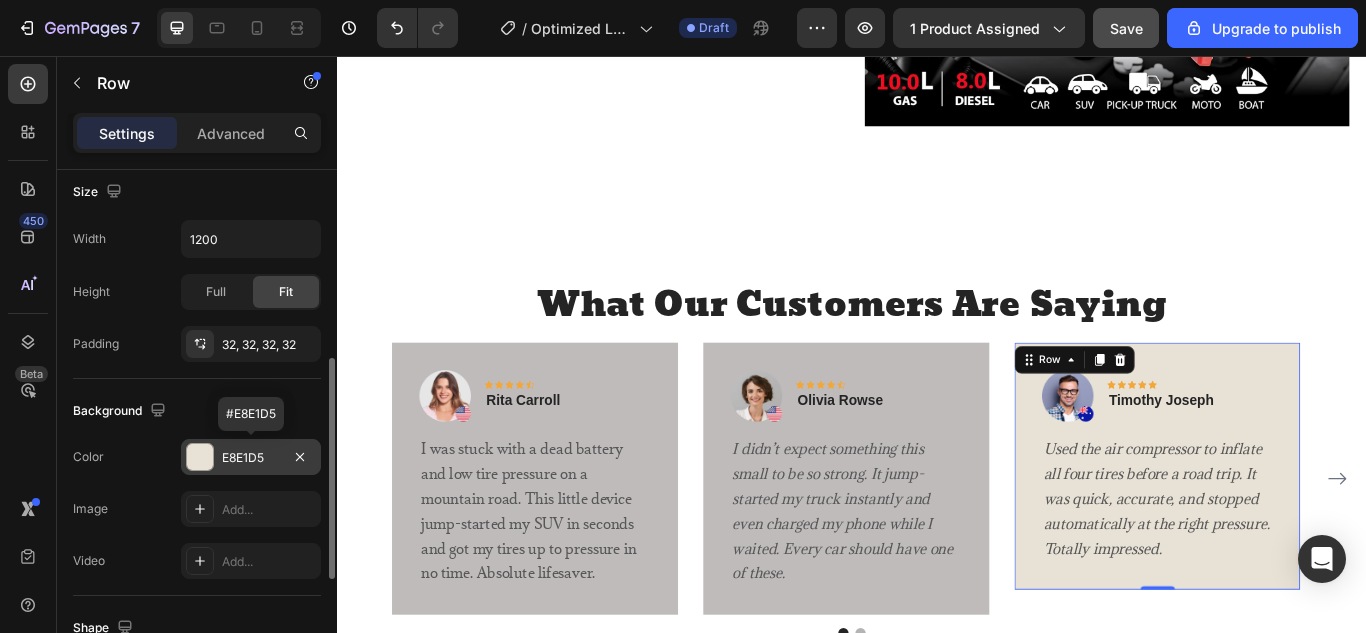 click on "E8E1D5" at bounding box center (251, 458) 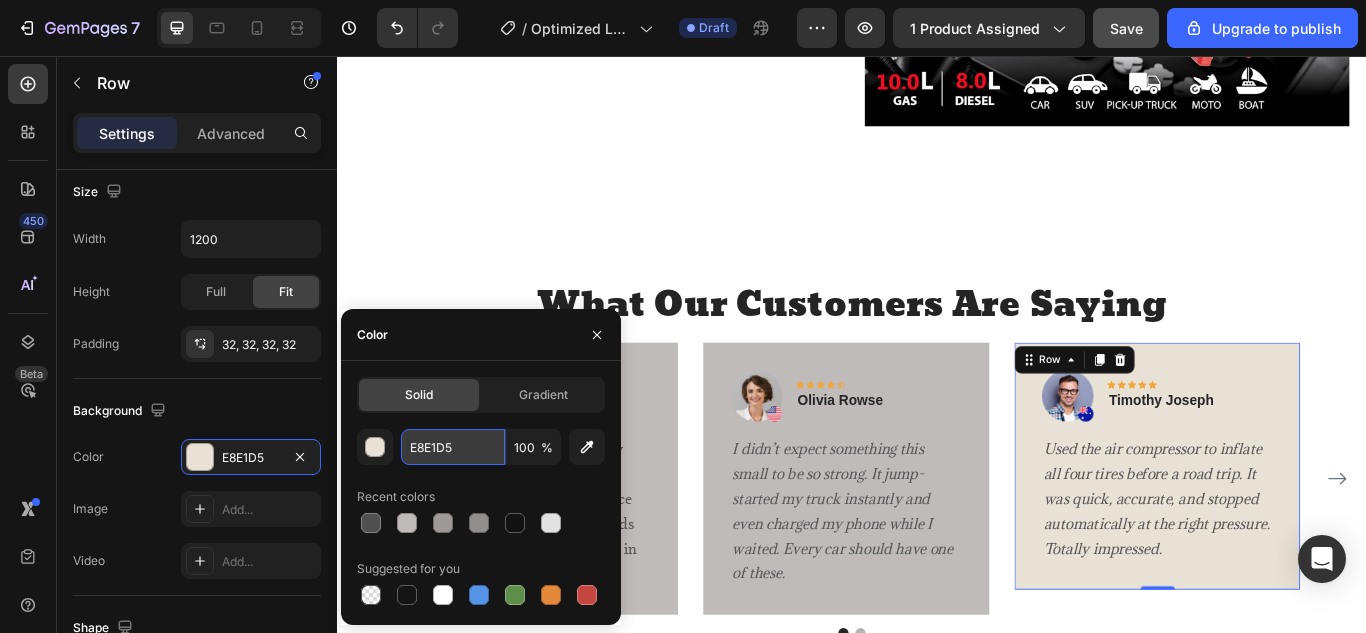 click on "E8E1D5" at bounding box center [453, 447] 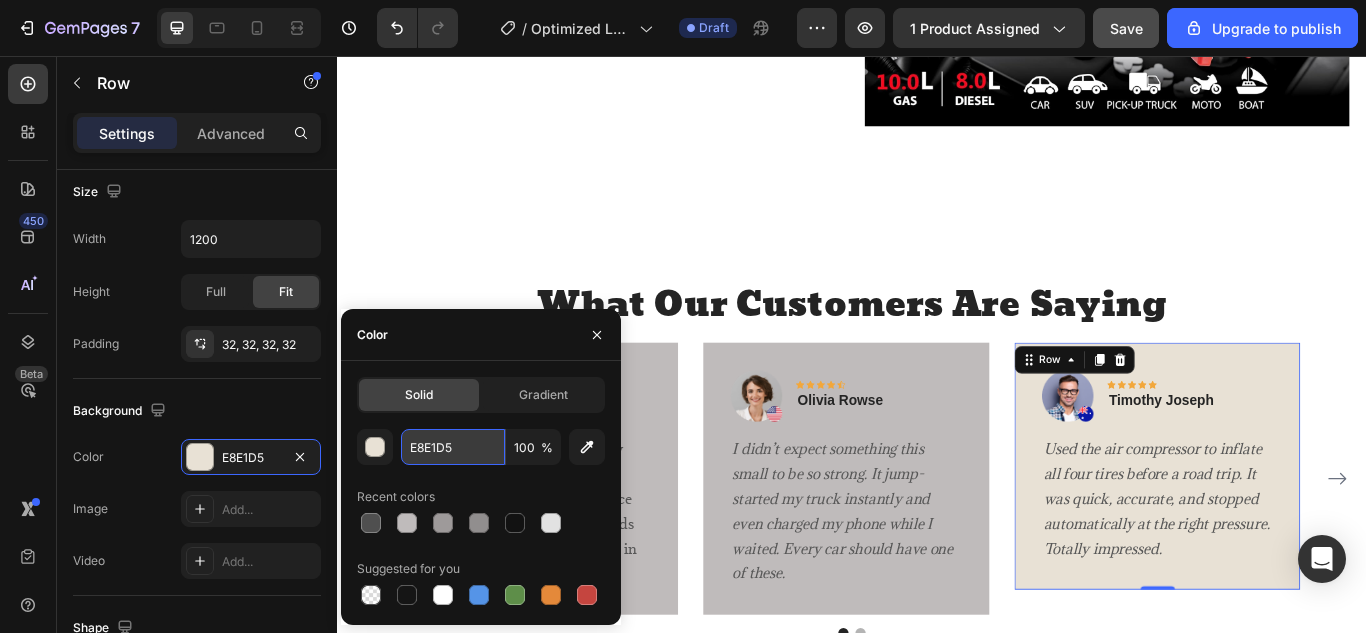 paste on "BFBBBB" 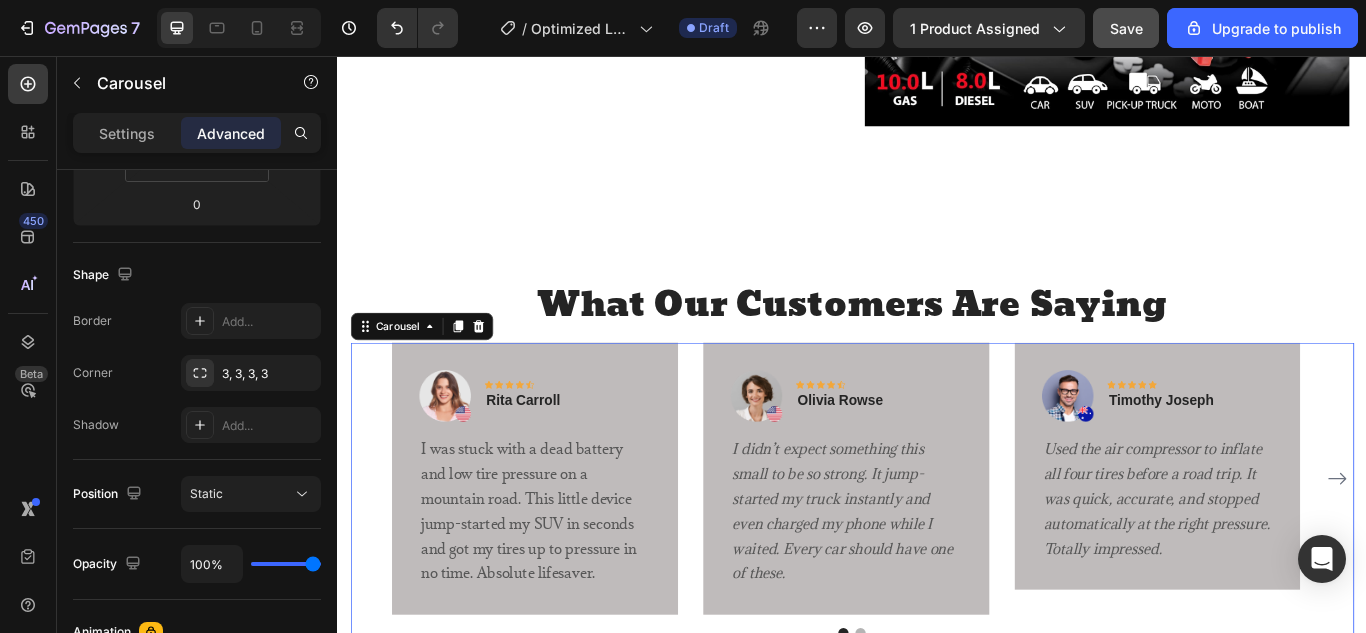 scroll, scrollTop: 0, scrollLeft: 0, axis: both 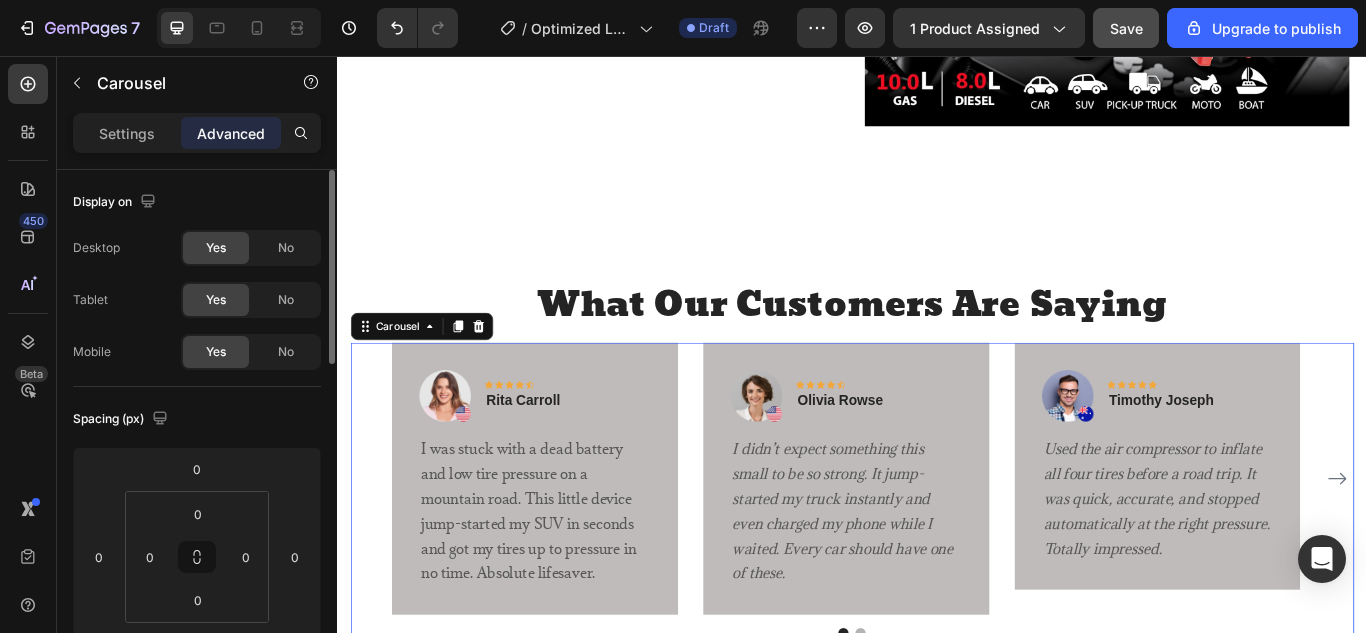 click 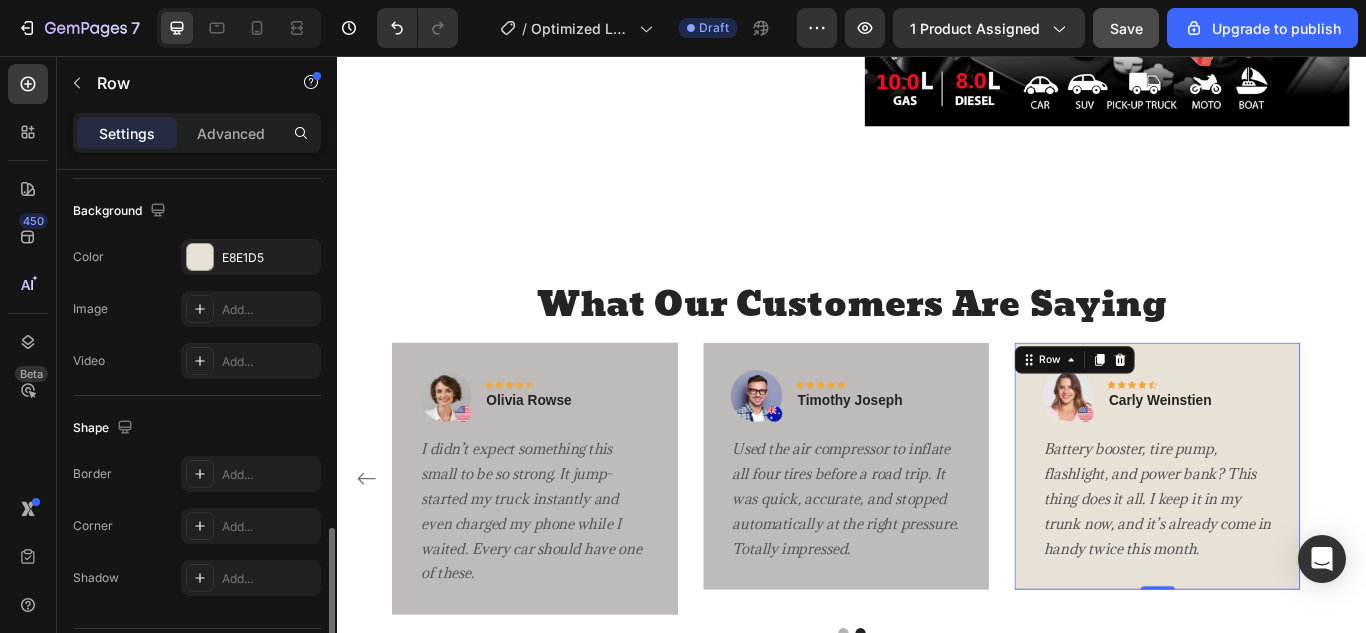 scroll, scrollTop: 700, scrollLeft: 0, axis: vertical 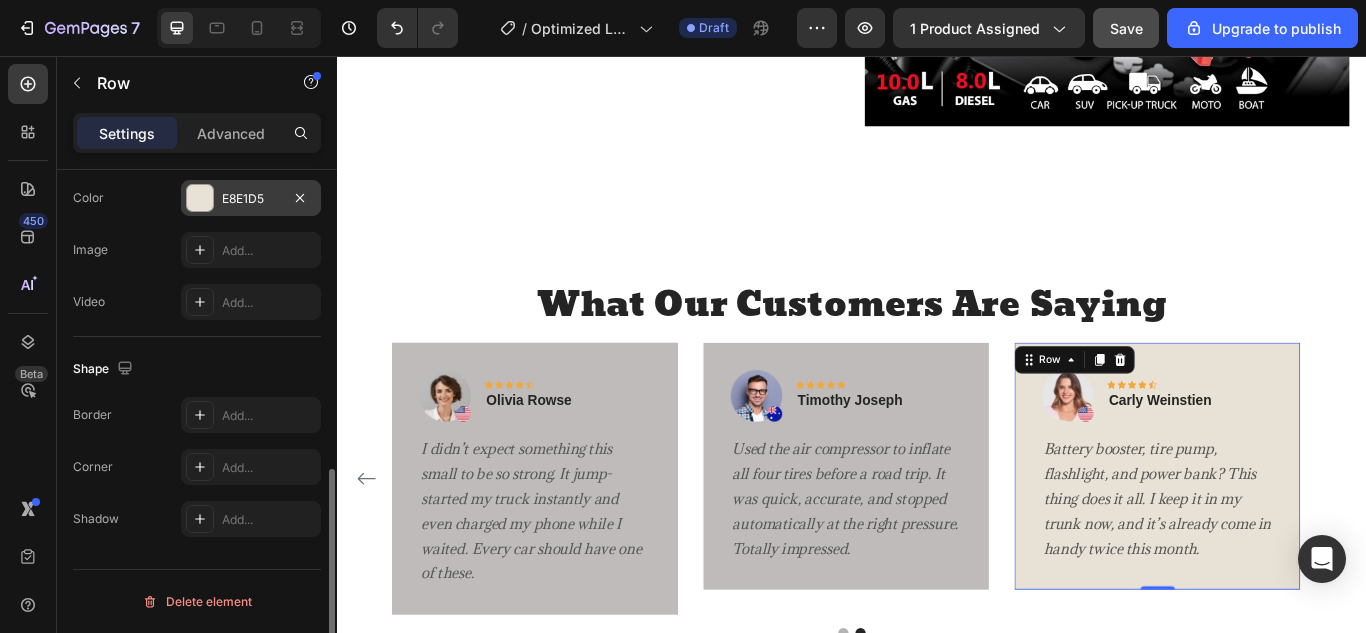 click on "E8E1D5" at bounding box center [251, 199] 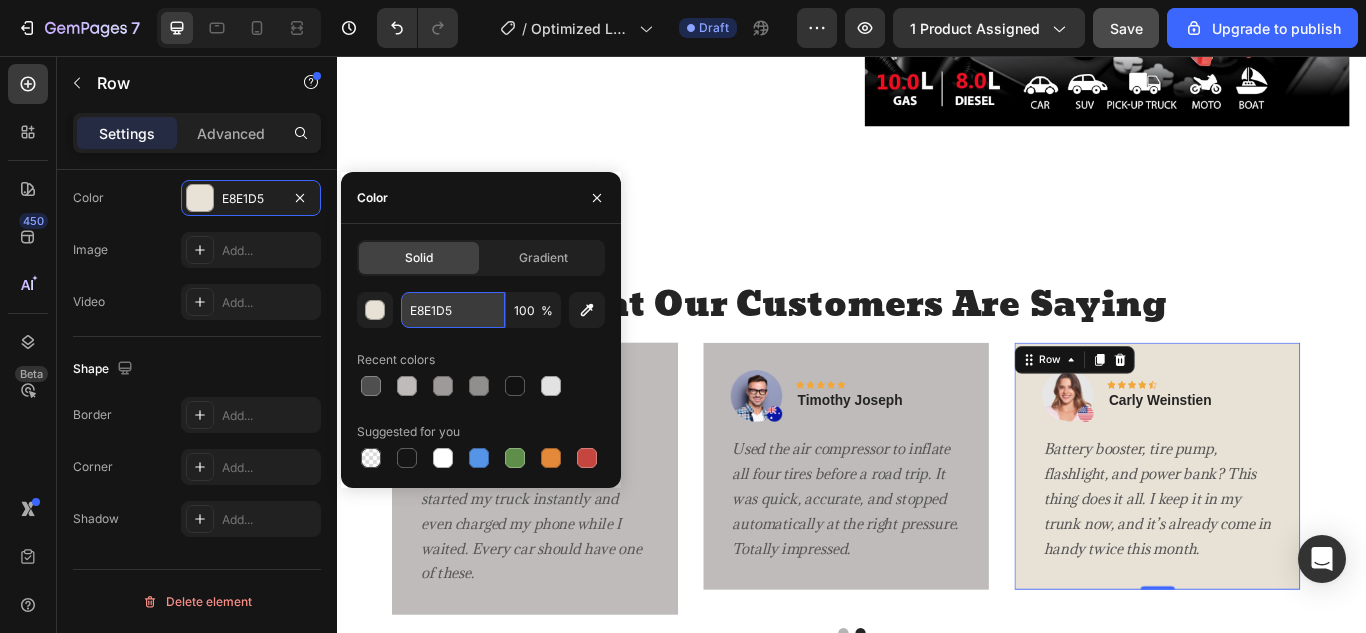 click on "E8E1D5" at bounding box center [453, 310] 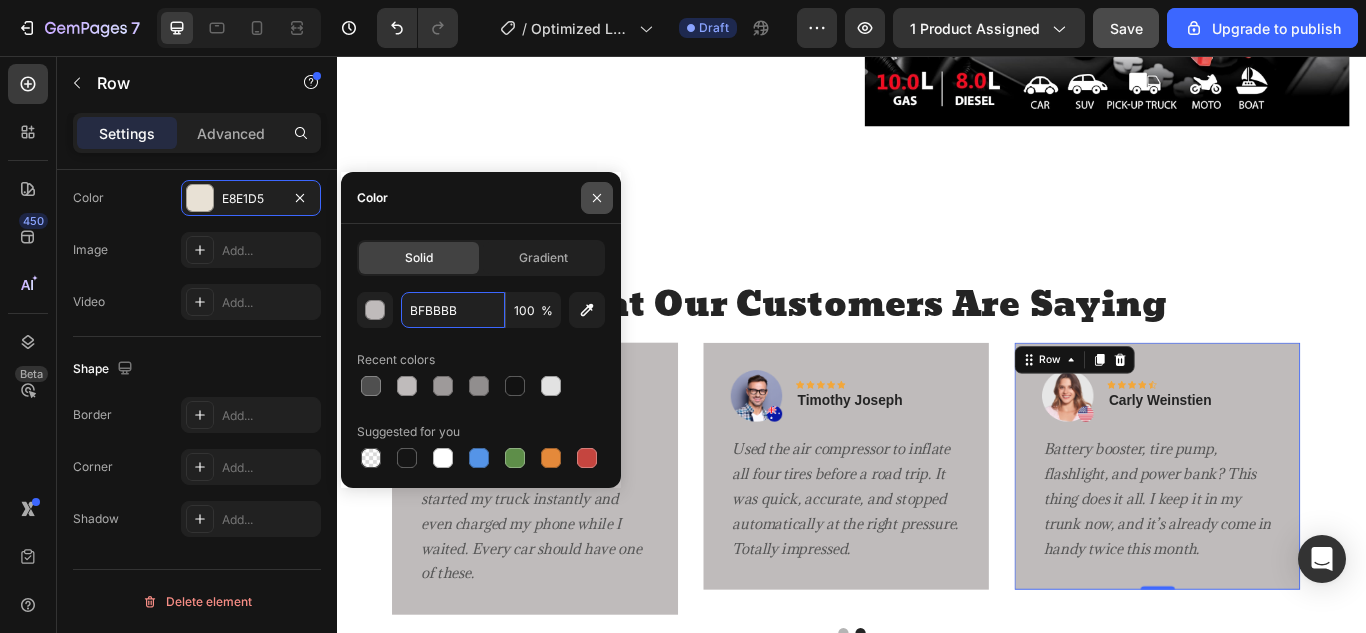 type on "BFBBBB" 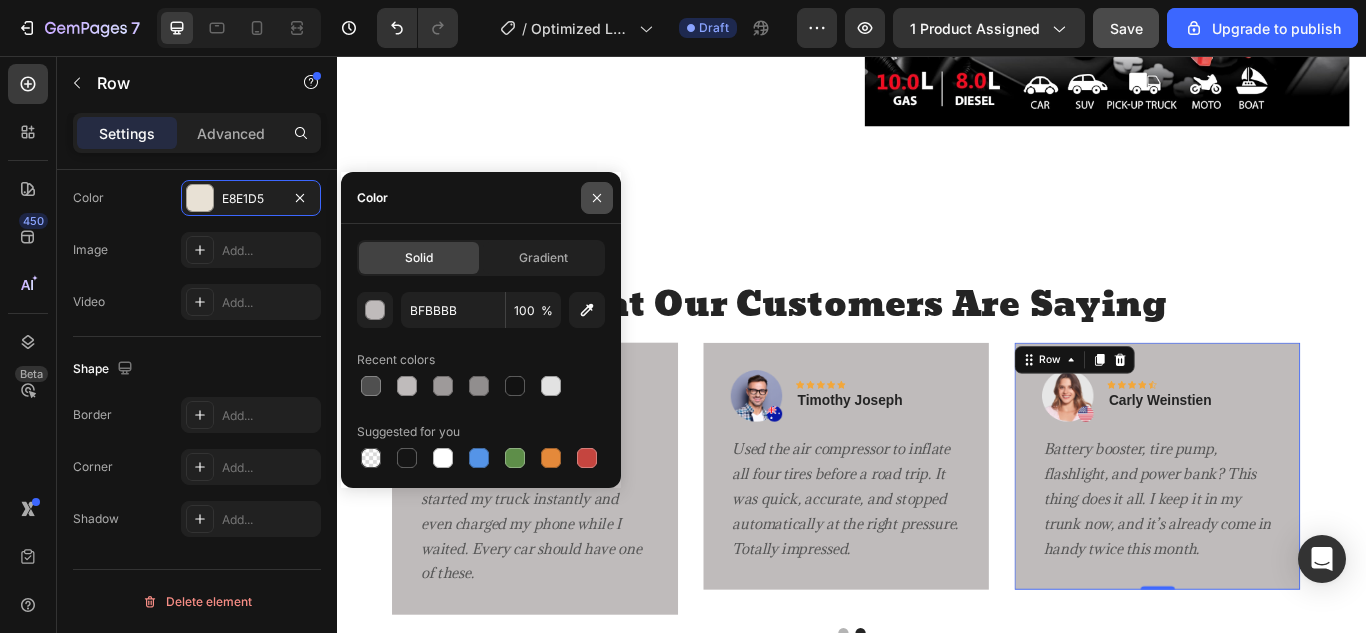 click 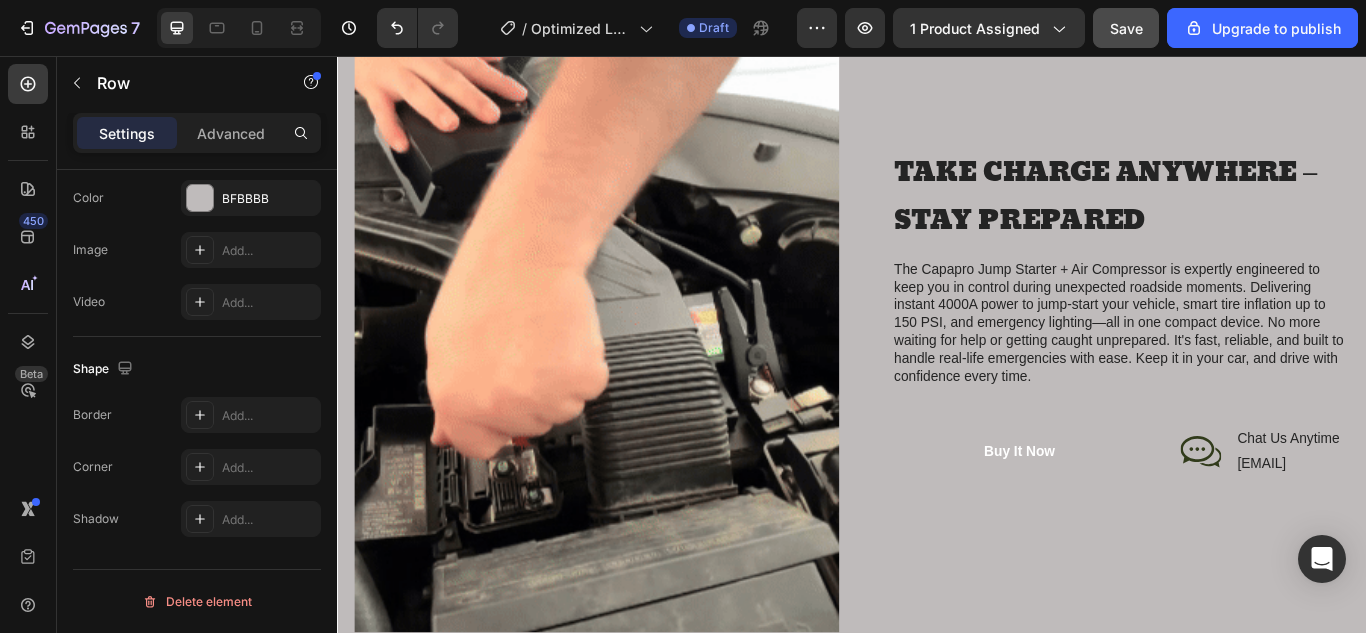 scroll, scrollTop: 1695, scrollLeft: 0, axis: vertical 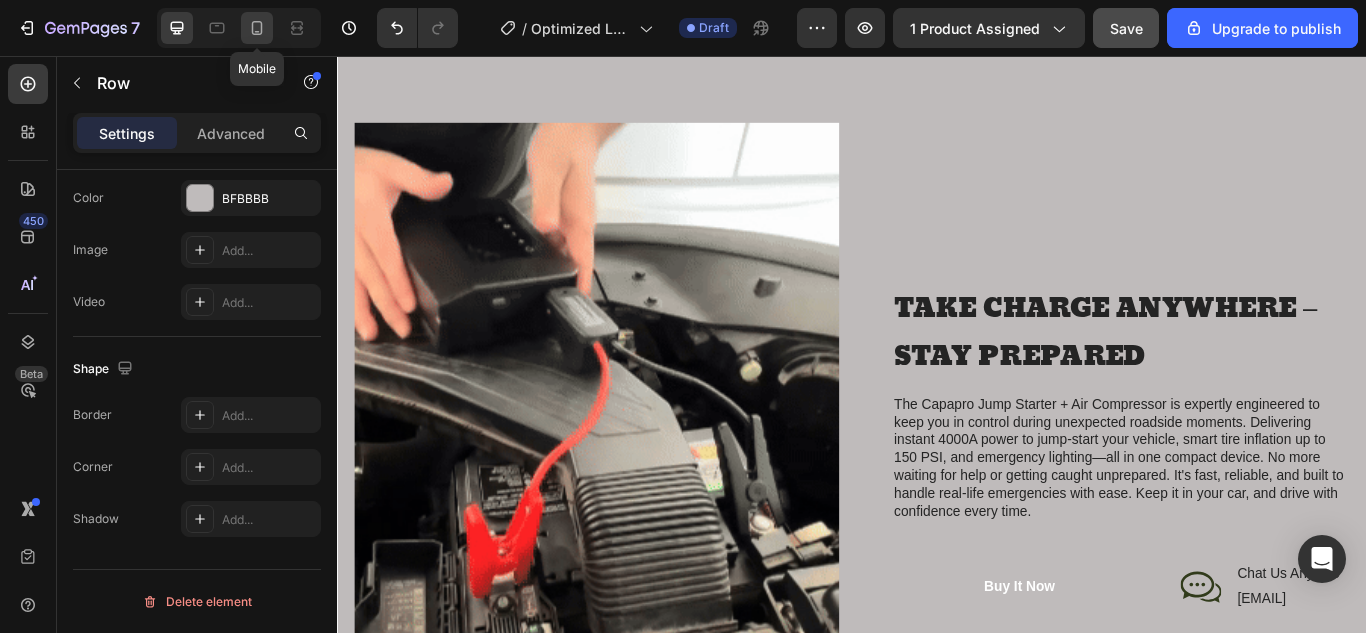 click 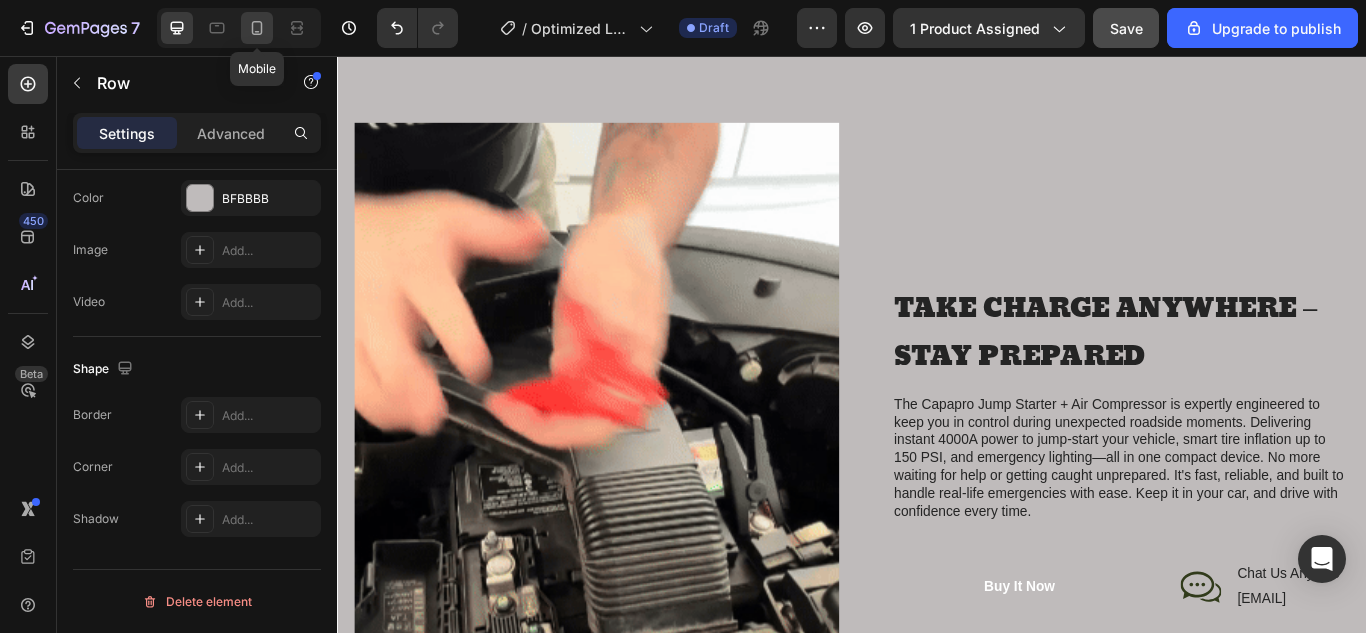 type on "100%" 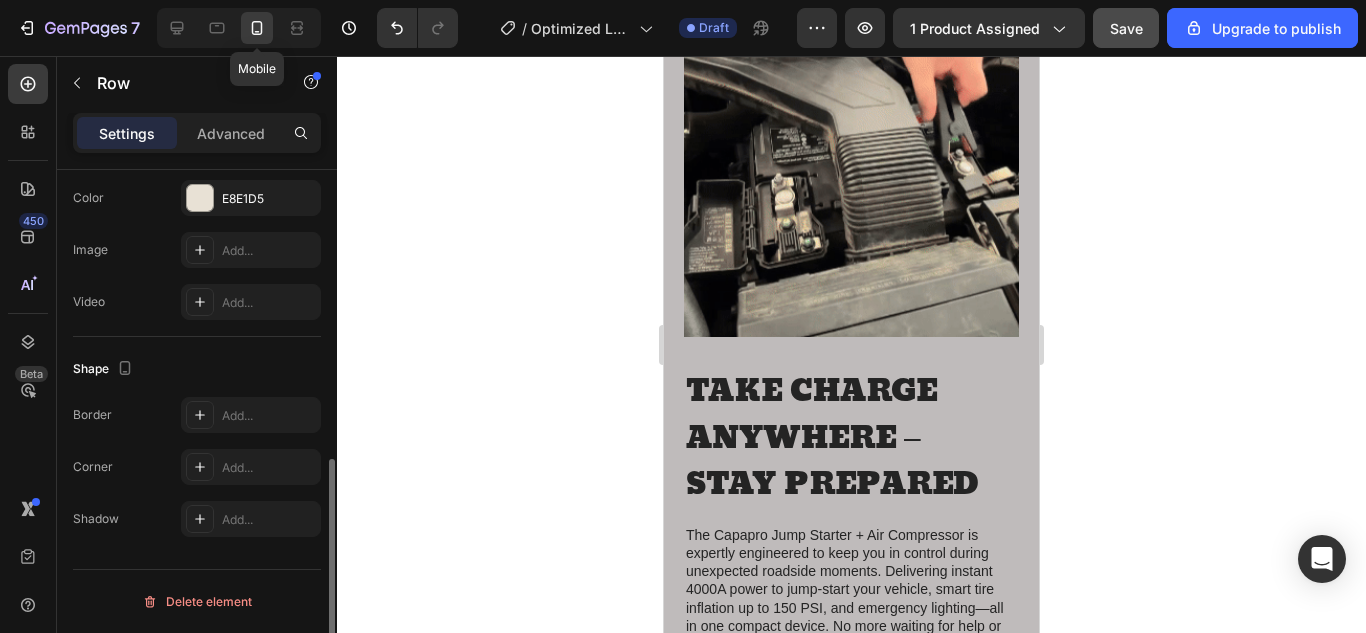 scroll, scrollTop: 648, scrollLeft: 0, axis: vertical 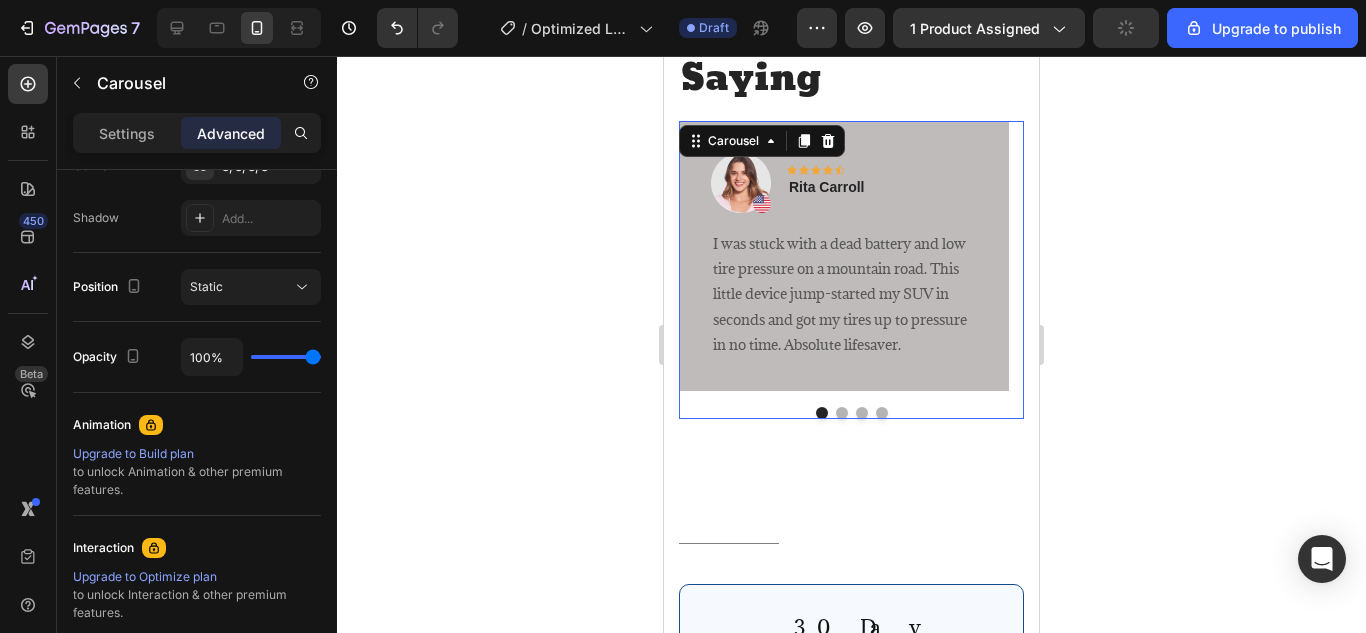 click at bounding box center [842, 413] 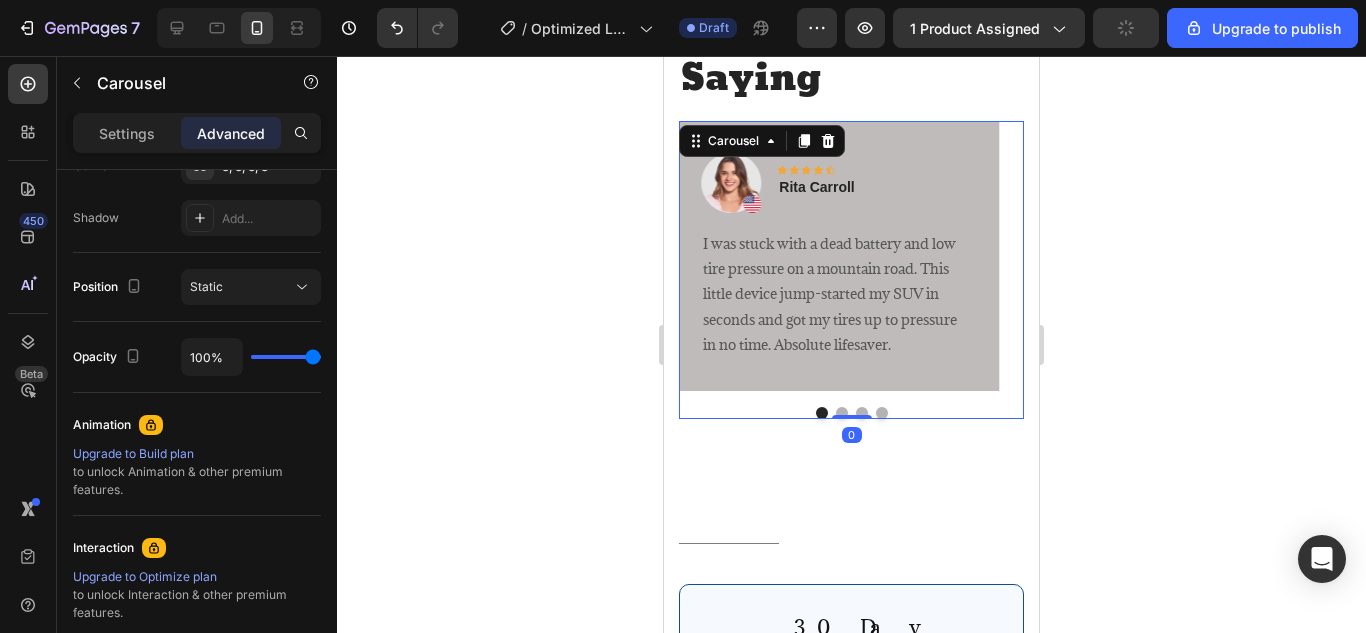 scroll, scrollTop: 0, scrollLeft: 0, axis: both 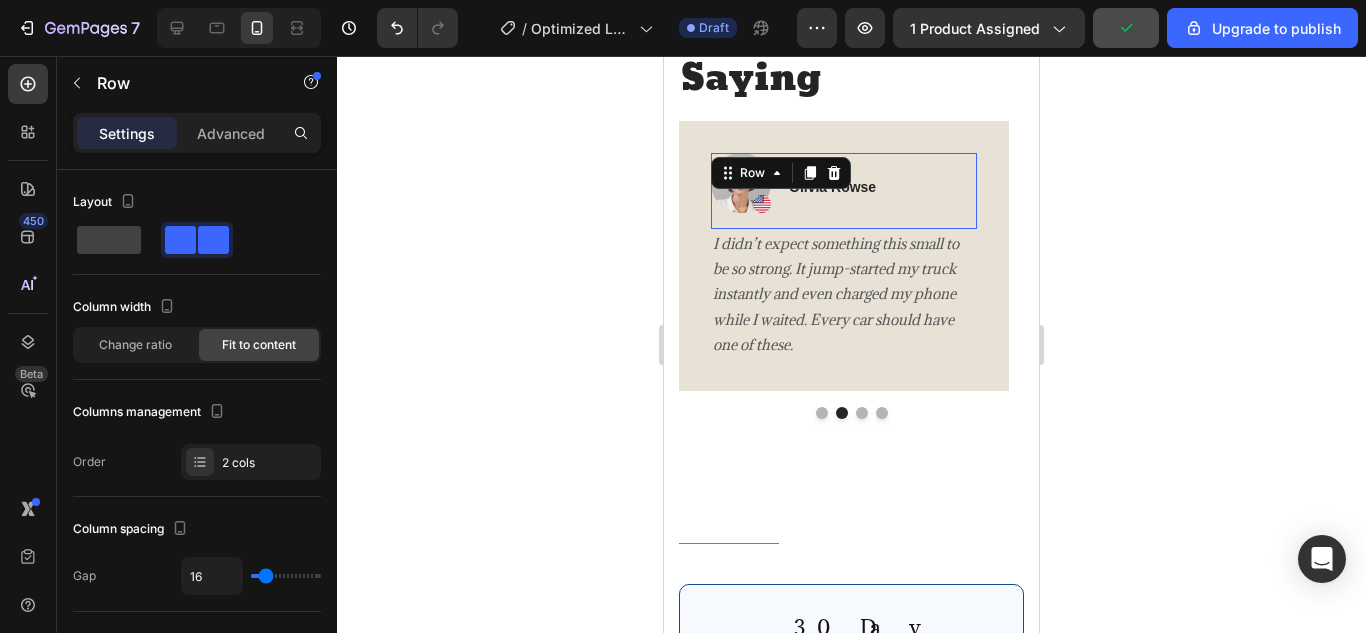 click on "Image
Icon
Icon
Icon
Icon
Icon Row Olivia Rowse Text block Row   0" at bounding box center [844, 191] 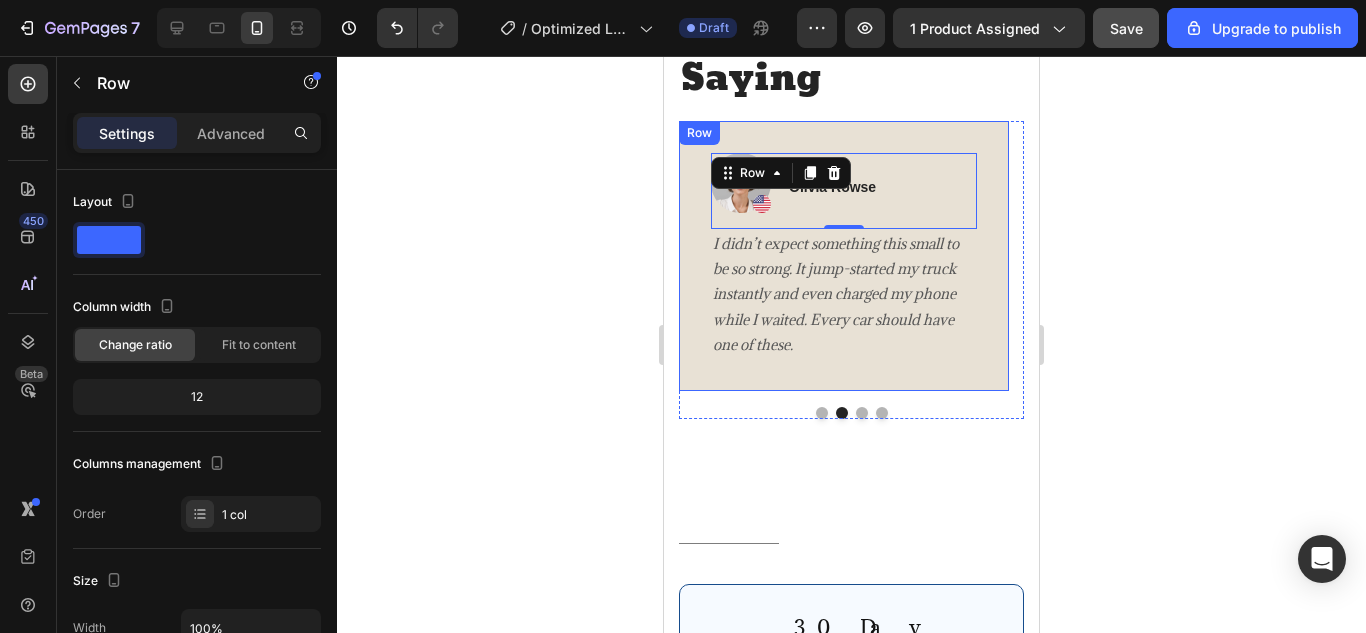 click on "Image
Icon
Icon
Icon
Icon
Icon Row Olivia Rowse Text block Row   0 I didn’t expect something this small to be so strong. It jump-started my truck instantly and even charged my phone while I waited. Every car should have one of these. Text block Row" at bounding box center [844, 256] 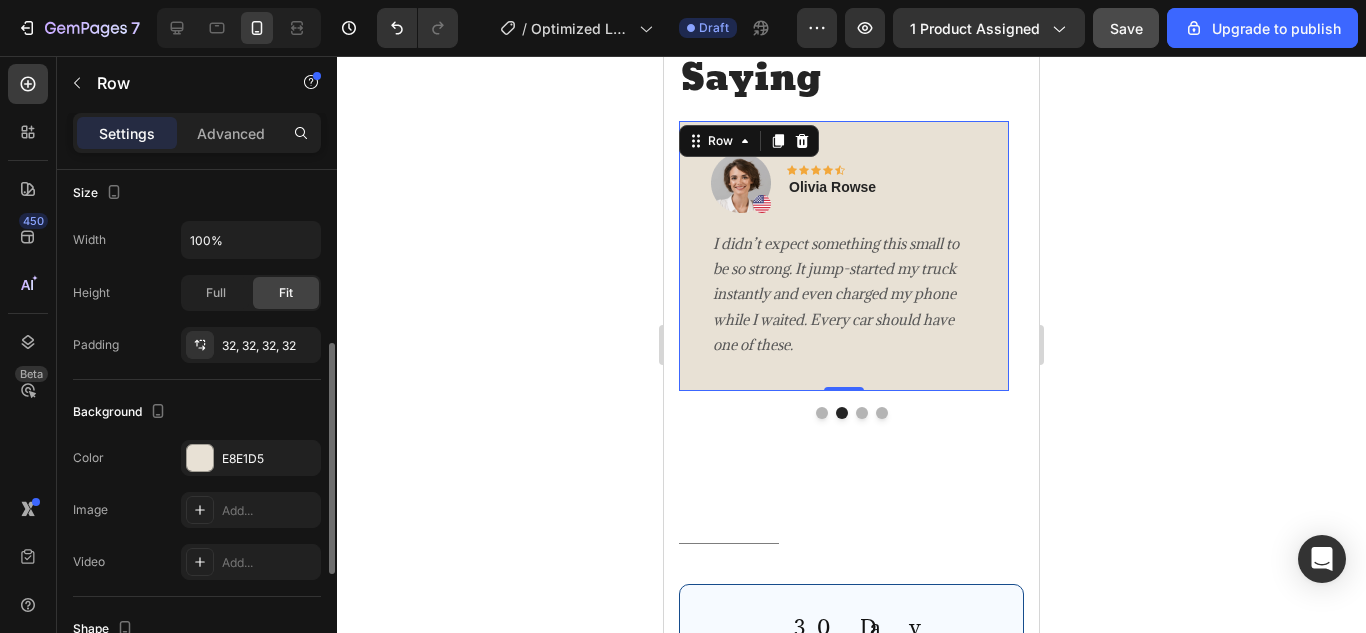 scroll, scrollTop: 390, scrollLeft: 0, axis: vertical 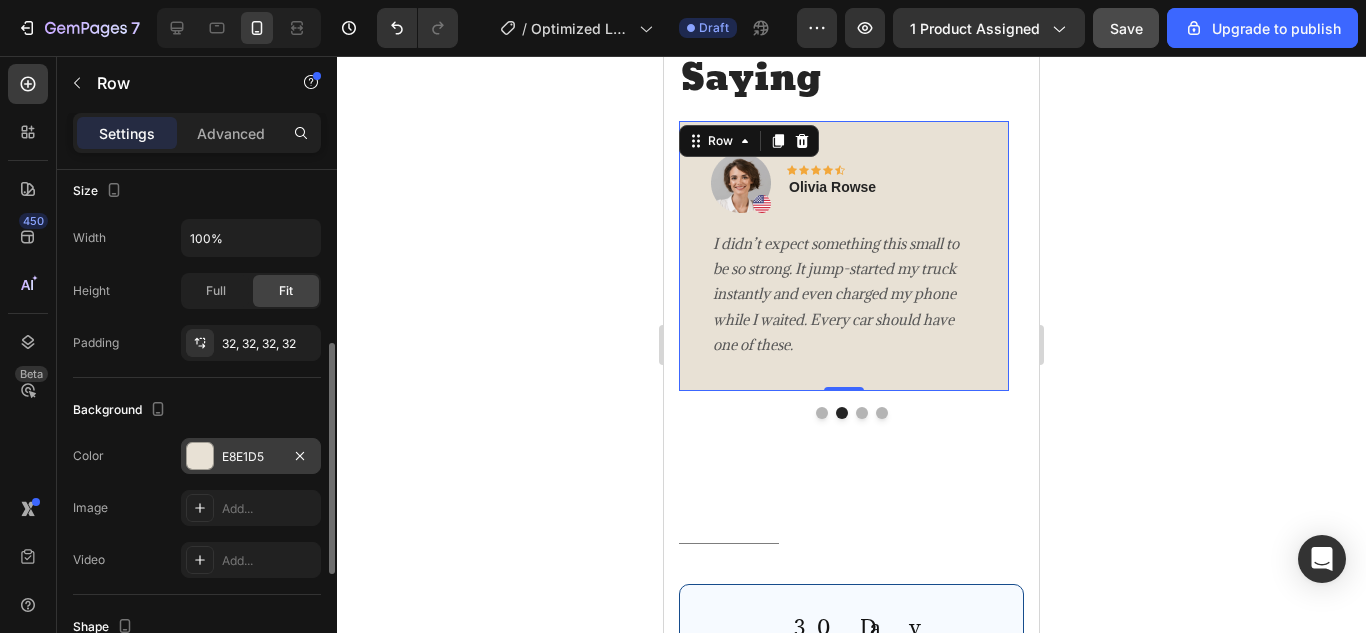 click on "E8E1D5" at bounding box center [251, 457] 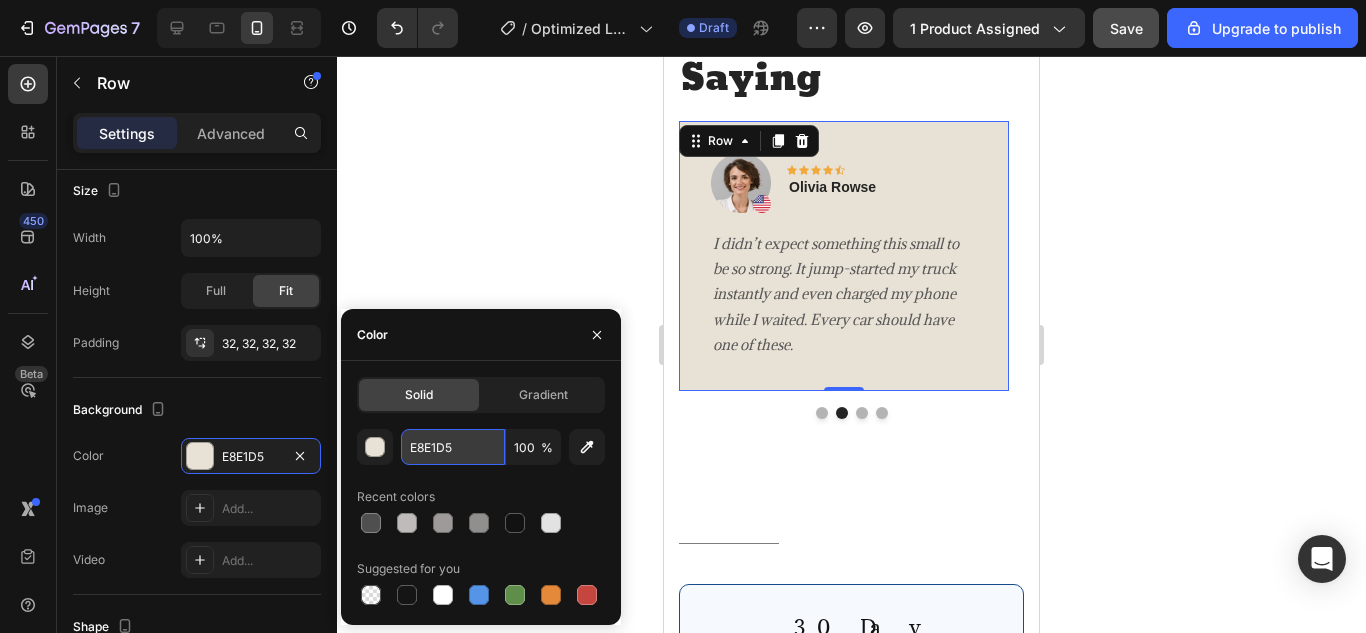 click on "E8E1D5" at bounding box center [453, 447] 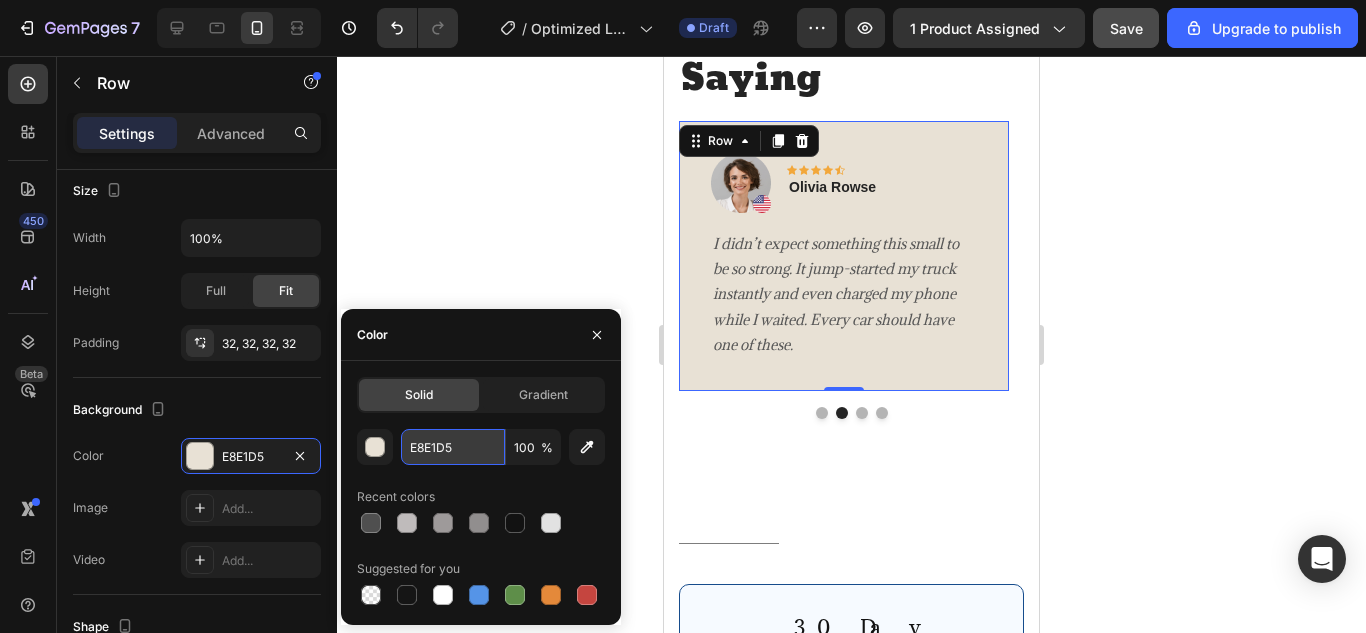 paste on "BFBBBB" 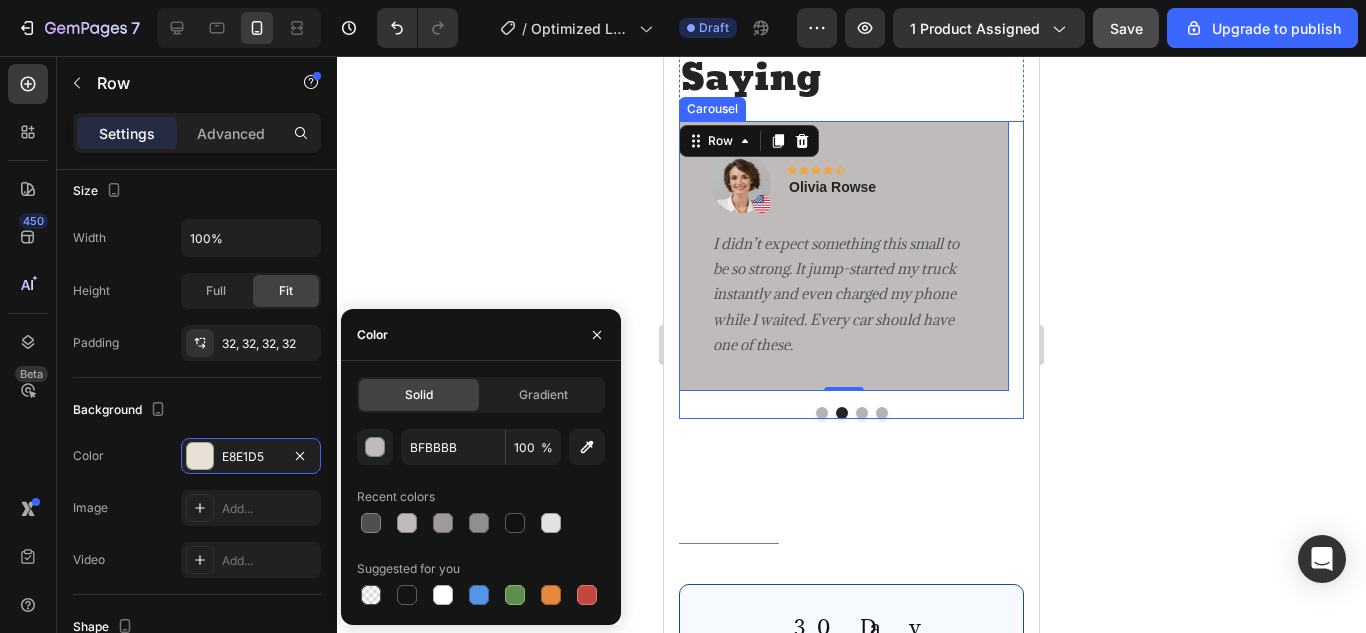 click at bounding box center (862, 413) 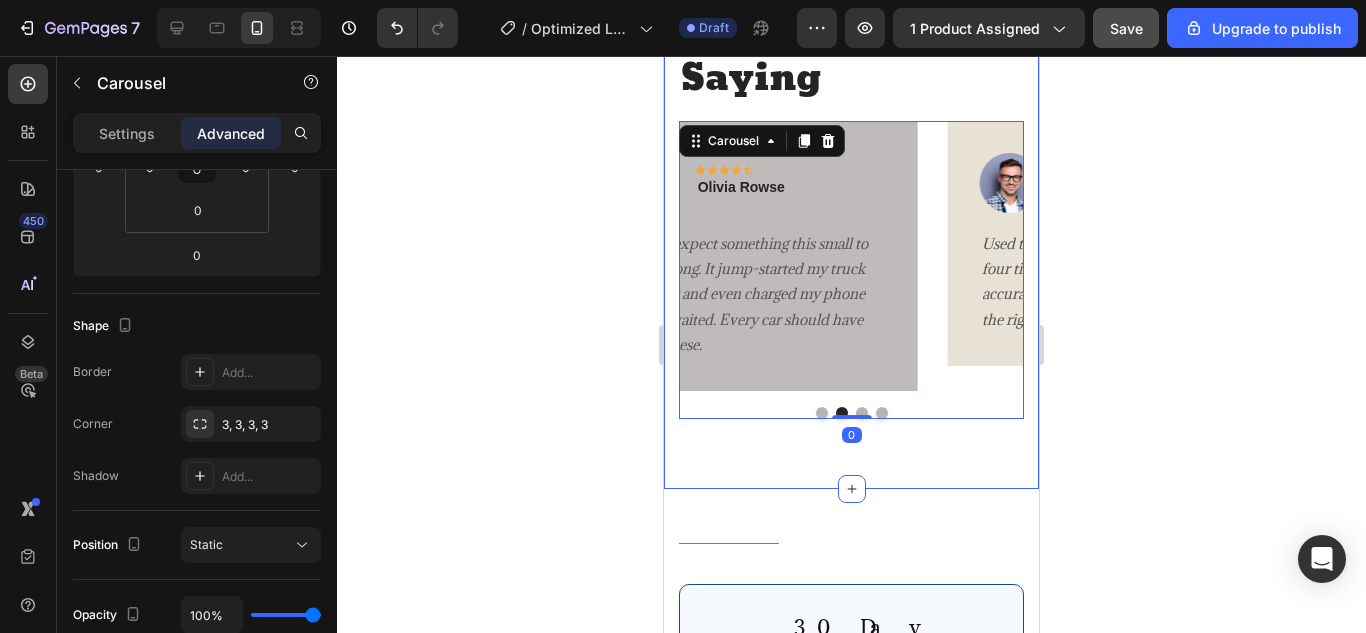 scroll, scrollTop: 0, scrollLeft: 0, axis: both 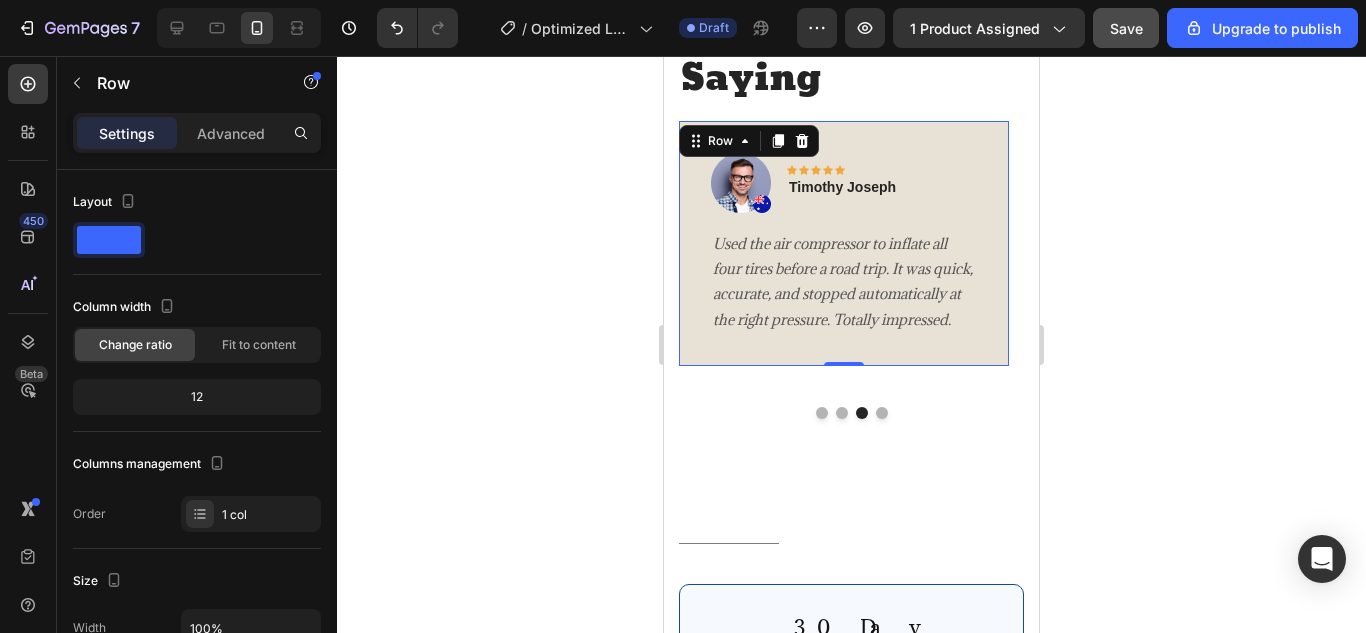 click on "Image
Icon
Icon
Icon
Icon
Icon Row Timothy Joseph Text block Row Used the air compressor to inflate all four tires before a road trip. It was quick, accurate, and stopped automatically at the right pressure. Totally impressed. Text block Row   0" at bounding box center (844, 243) 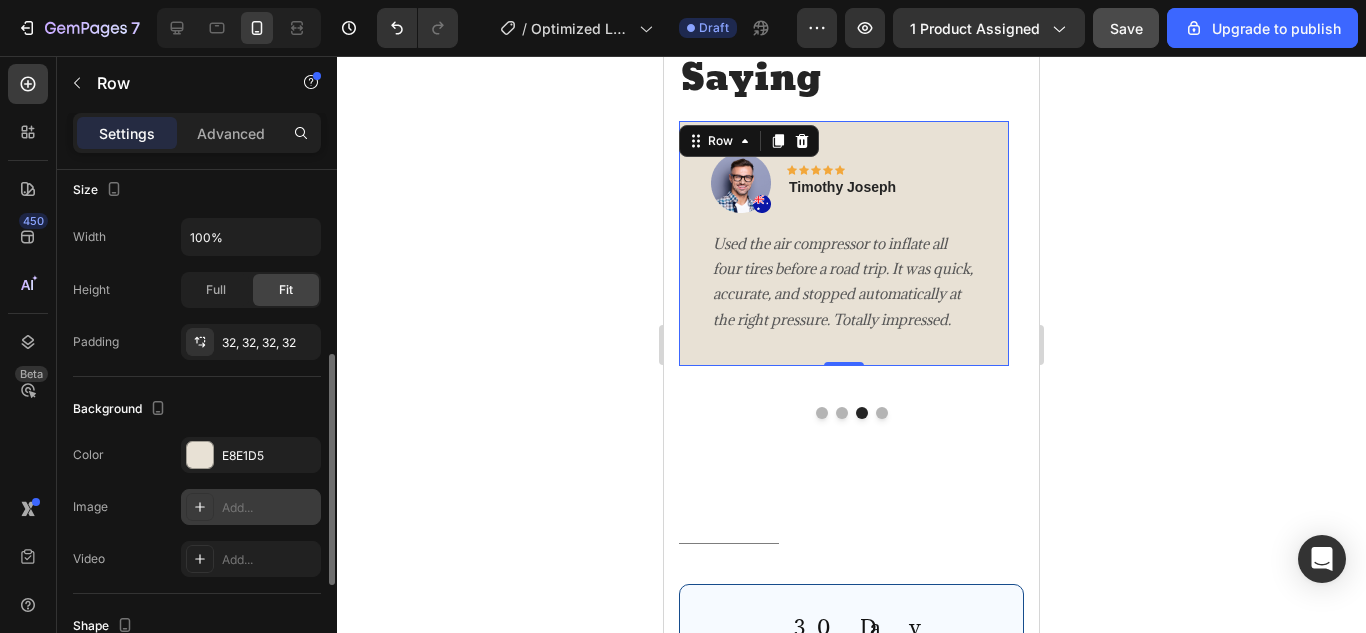 scroll, scrollTop: 398, scrollLeft: 0, axis: vertical 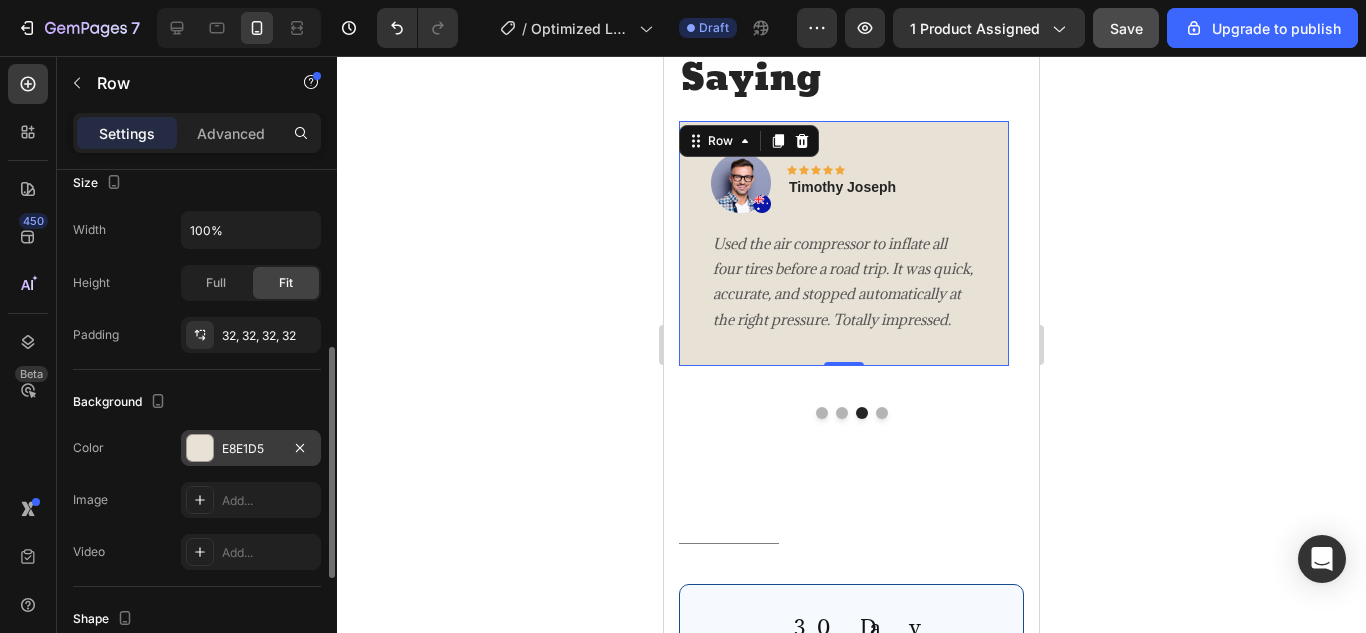 click on "E8E1D5" at bounding box center [251, 448] 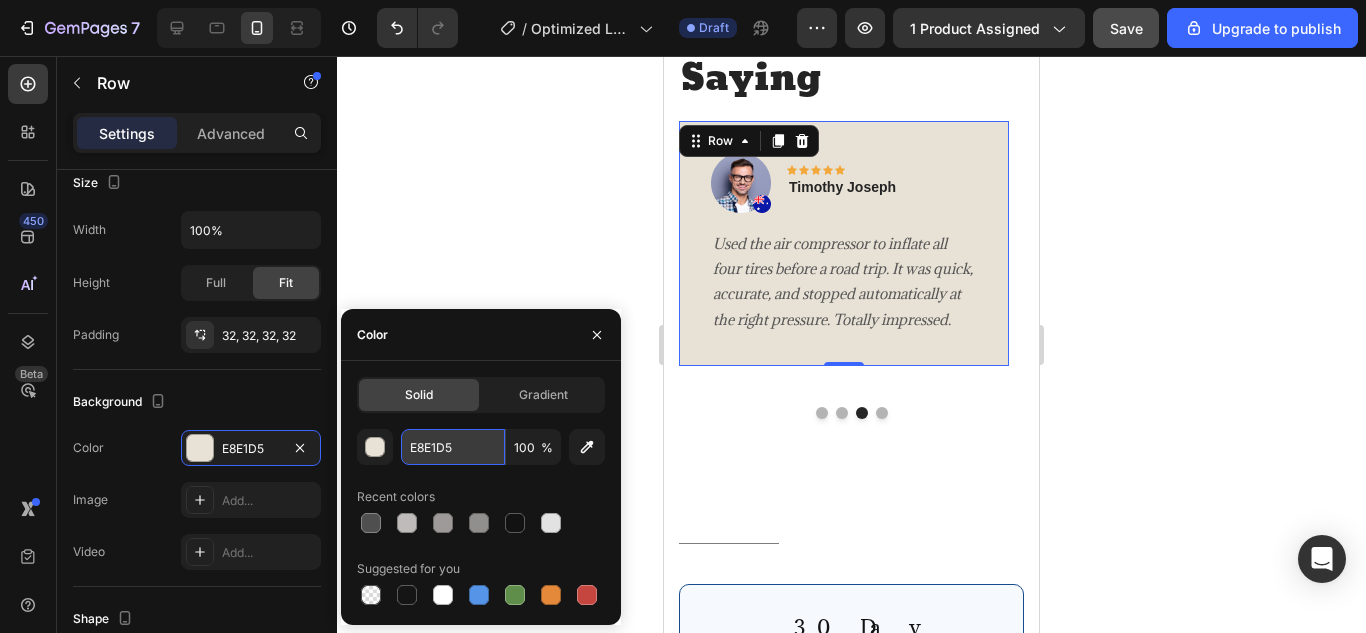 click on "E8E1D5" at bounding box center [453, 447] 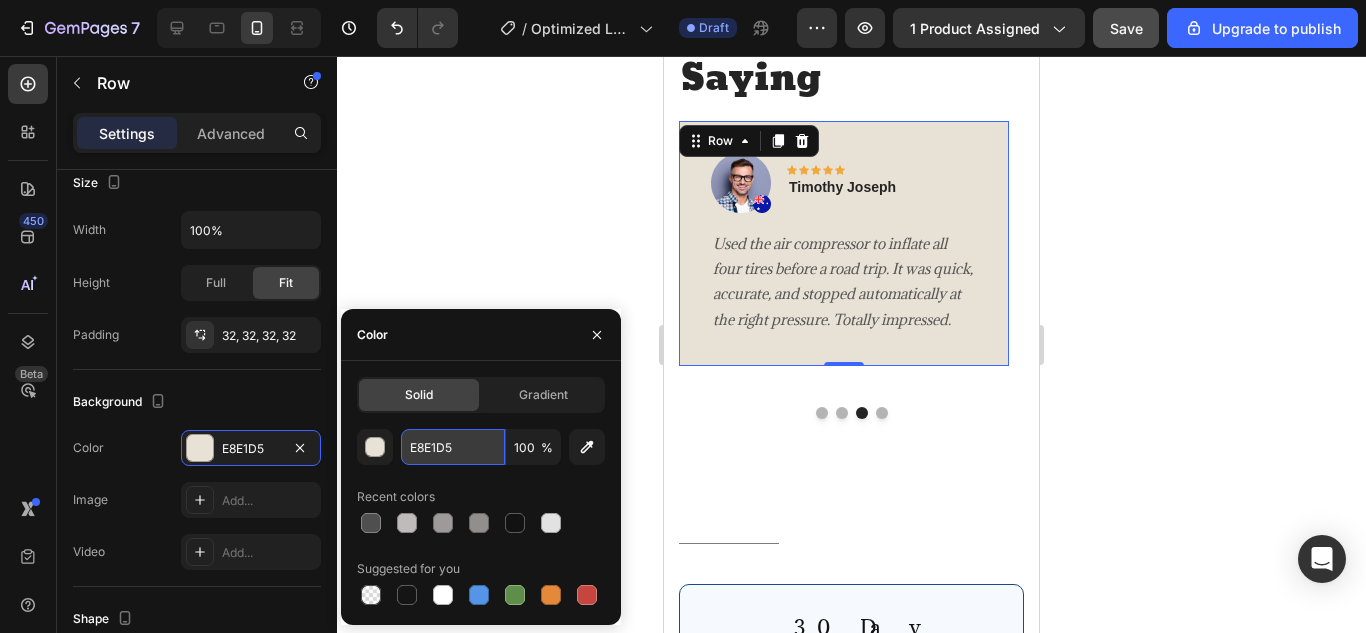 paste on "BFBBBB" 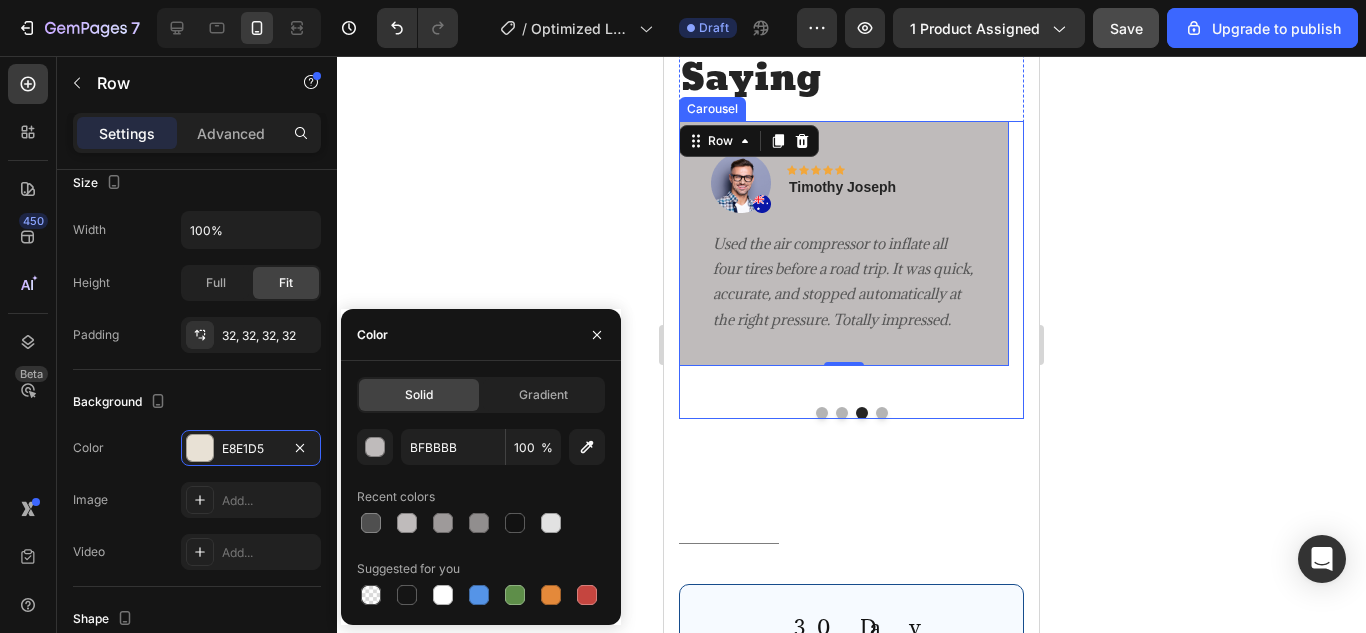 click at bounding box center (882, 413) 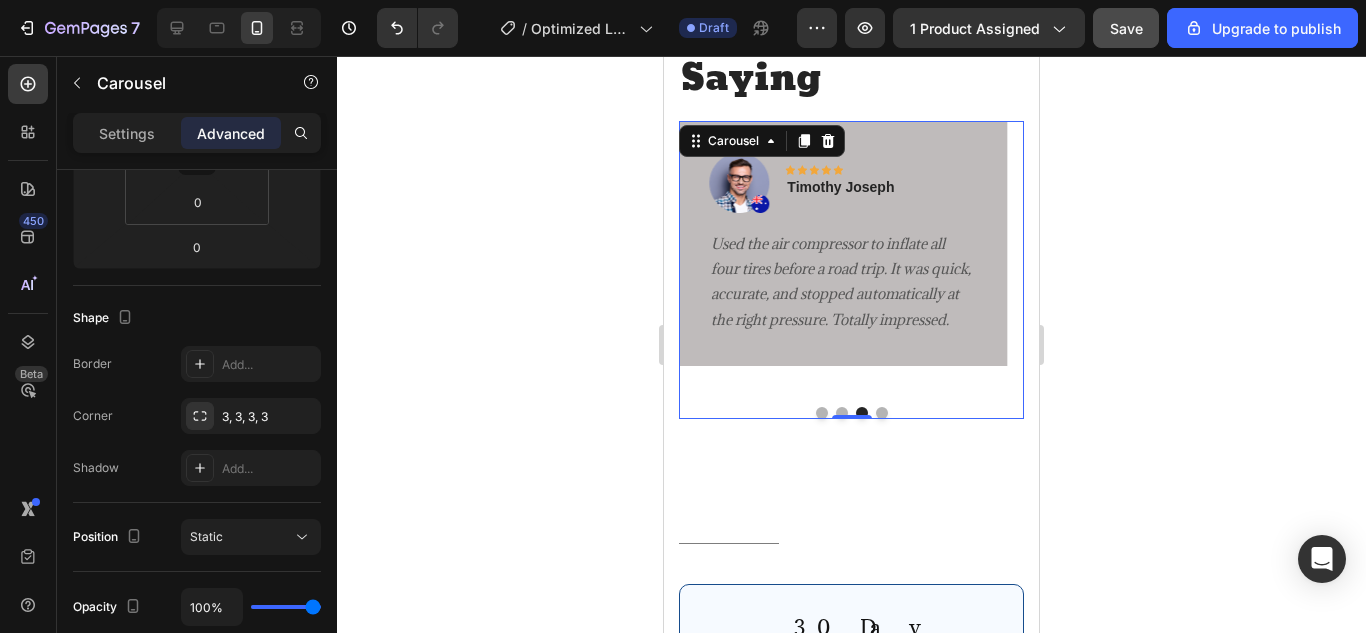 scroll, scrollTop: 0, scrollLeft: 0, axis: both 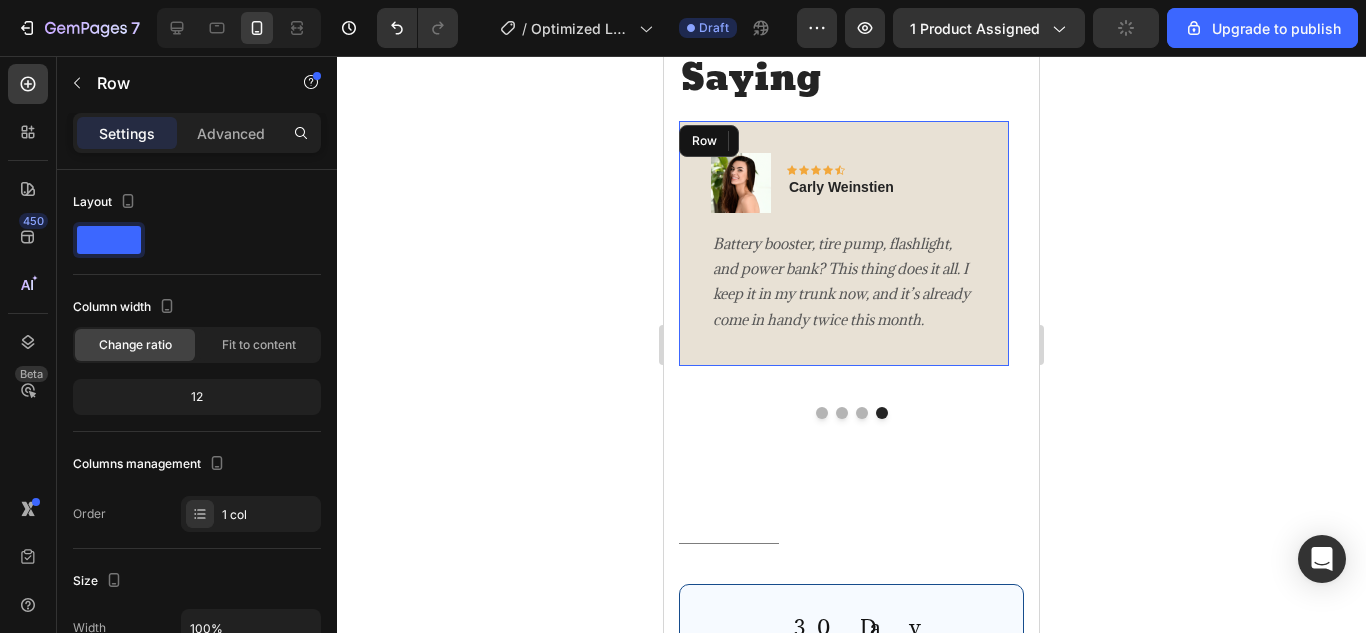 click on "Image
Icon
Icon
Icon
Icon
Icon Row Carly Weinstien Text block Row Battery booster, tire pump, flashlight, and power bank? This thing does it all. I keep it in my trunk now, and it’s already come in handy twice this month. Text block Row" at bounding box center [844, 243] 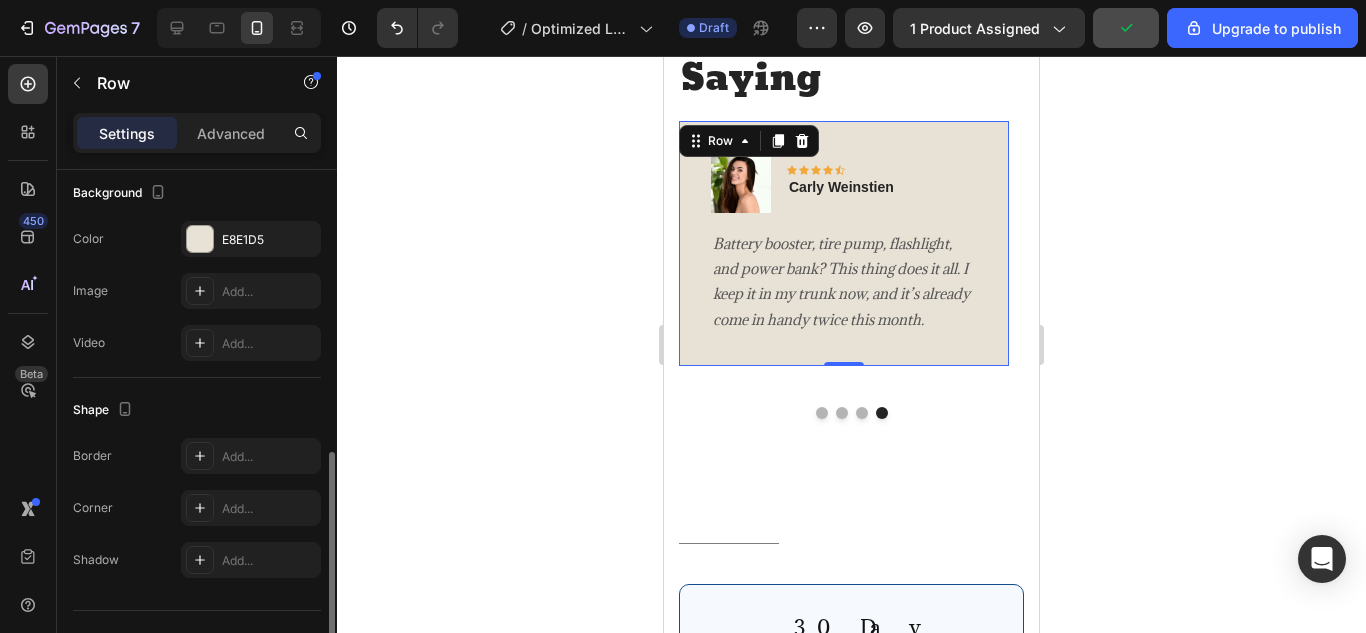 scroll, scrollTop: 648, scrollLeft: 0, axis: vertical 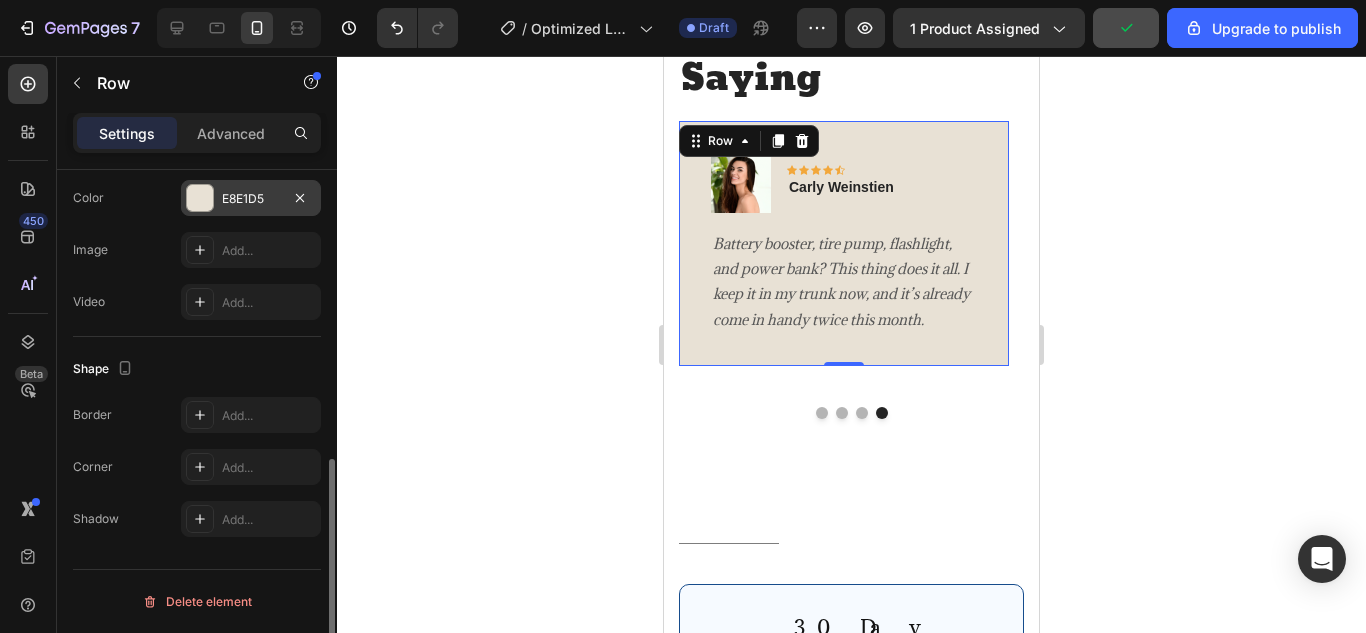 click on "E8E1D5" at bounding box center [251, 198] 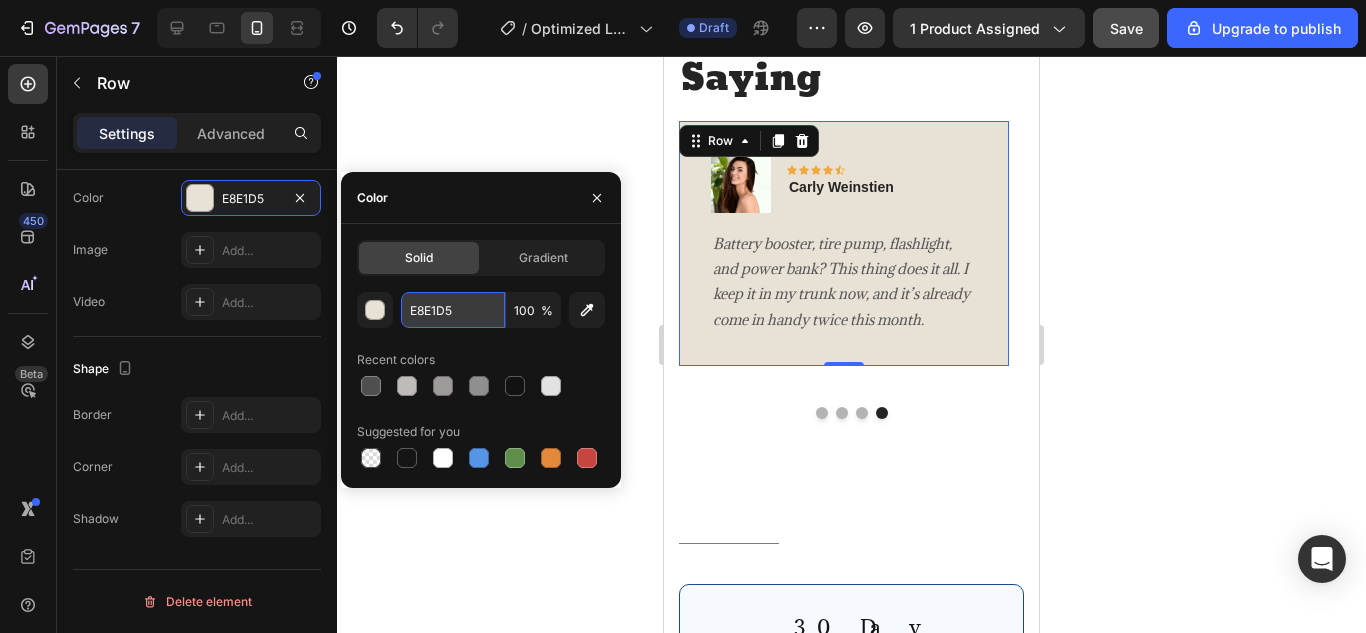 click on "E8E1D5" at bounding box center (453, 310) 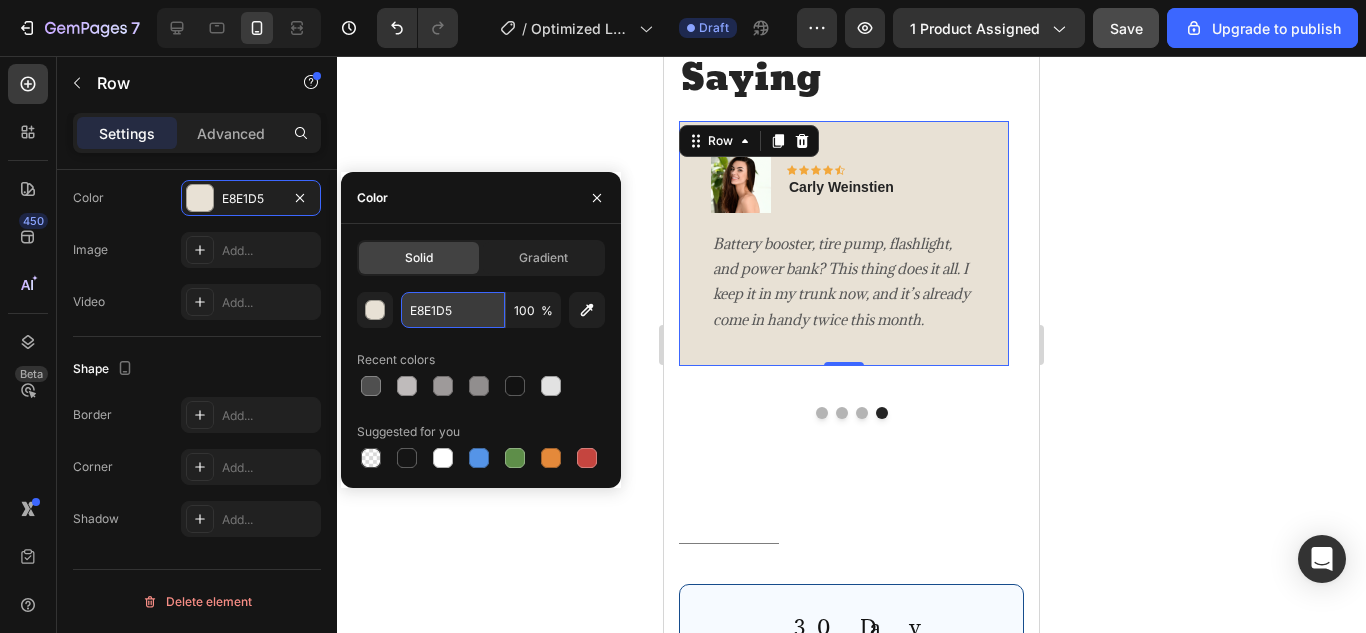 paste on "BFBBBB" 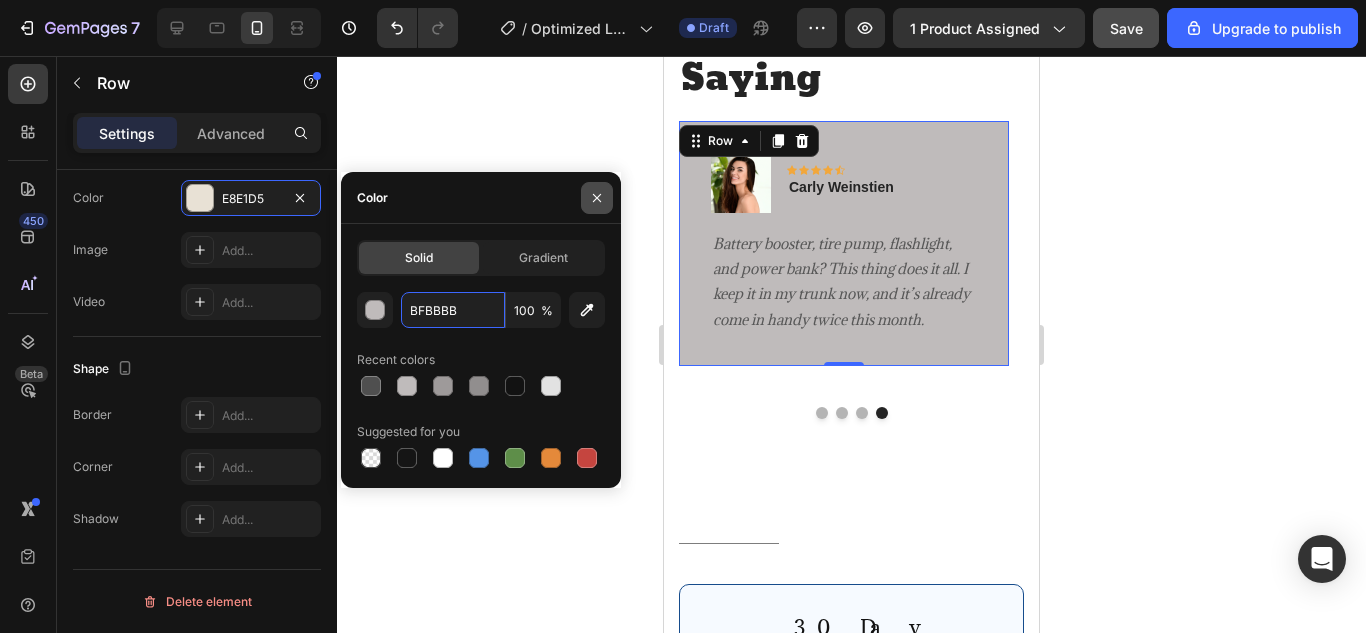 drag, startPoint x: 471, startPoint y: 308, endPoint x: 607, endPoint y: 197, distance: 175.54771 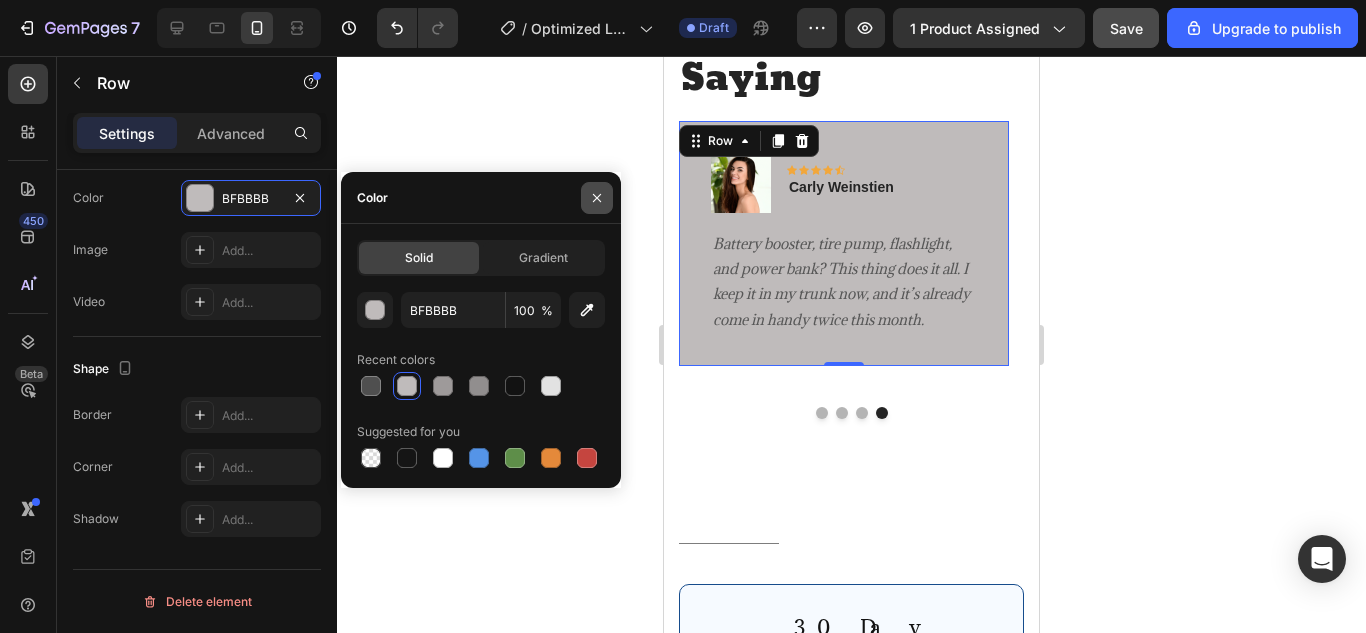 click at bounding box center [597, 198] 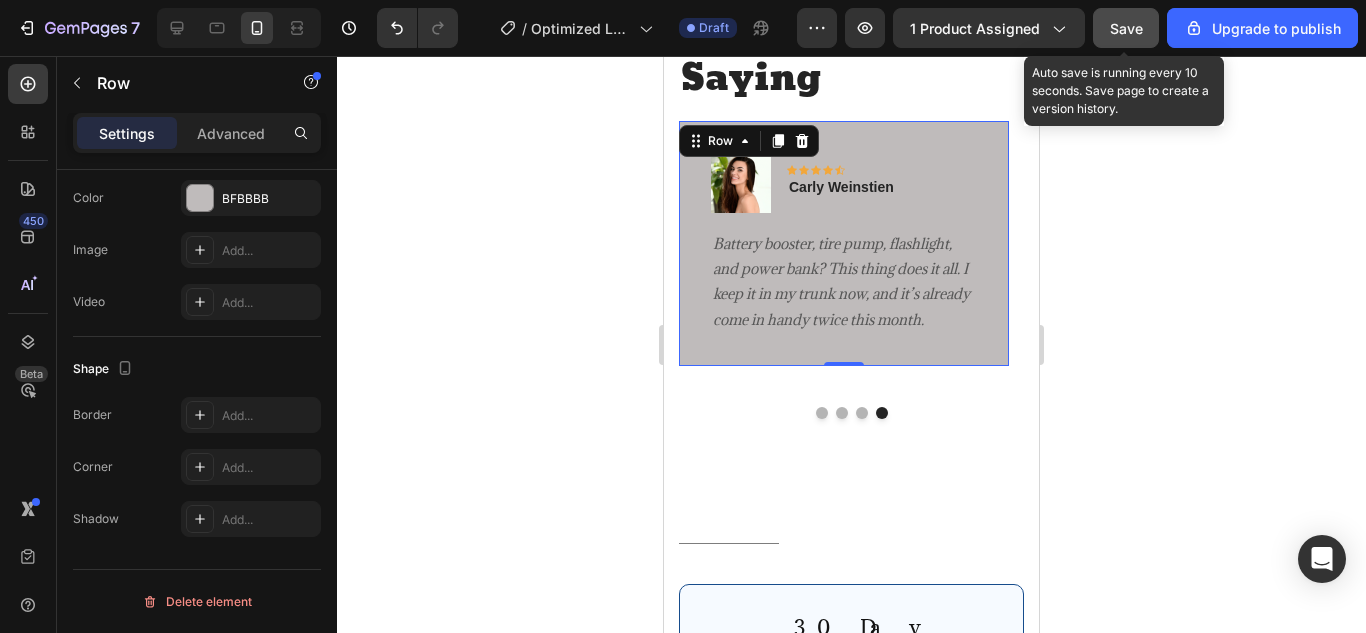 click on "Save" at bounding box center [1126, 28] 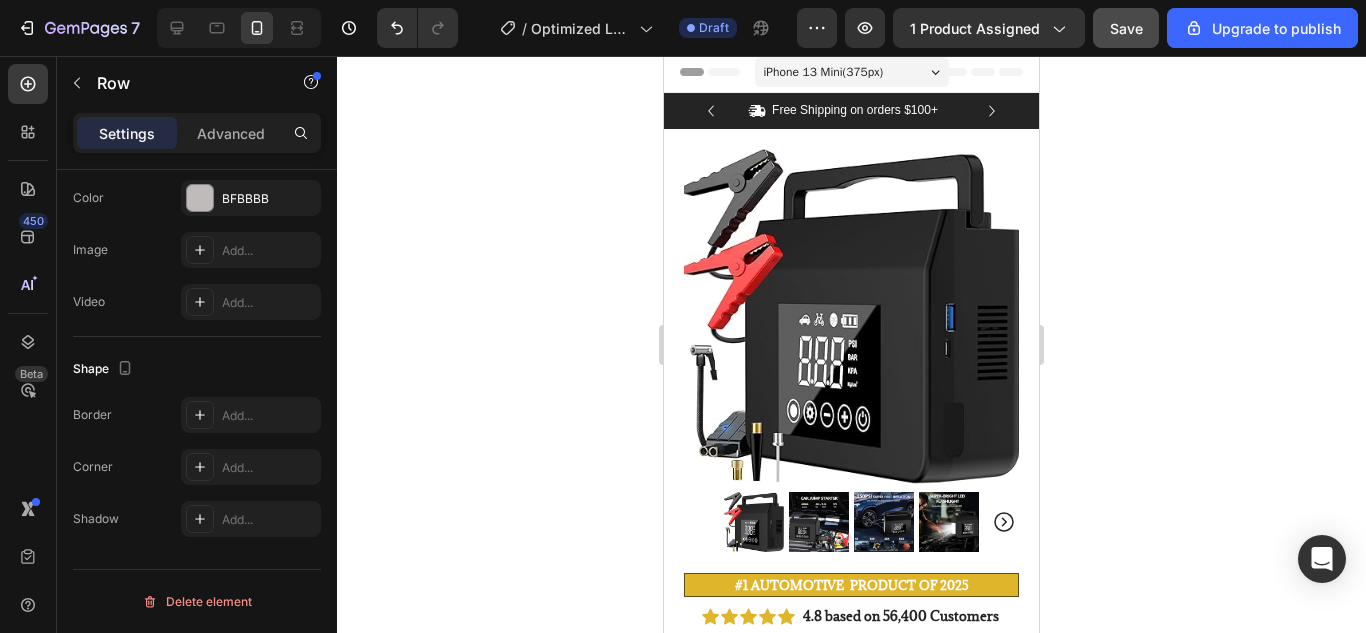 scroll, scrollTop: 0, scrollLeft: 0, axis: both 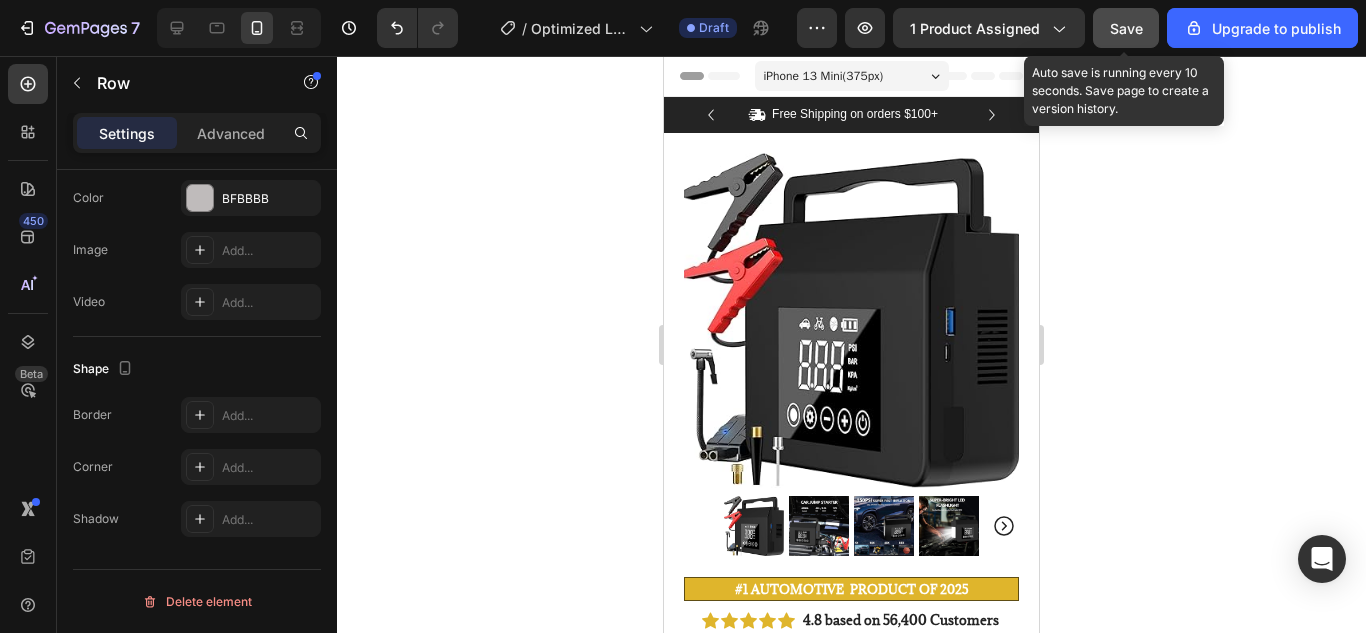 click on "Save" at bounding box center [1126, 28] 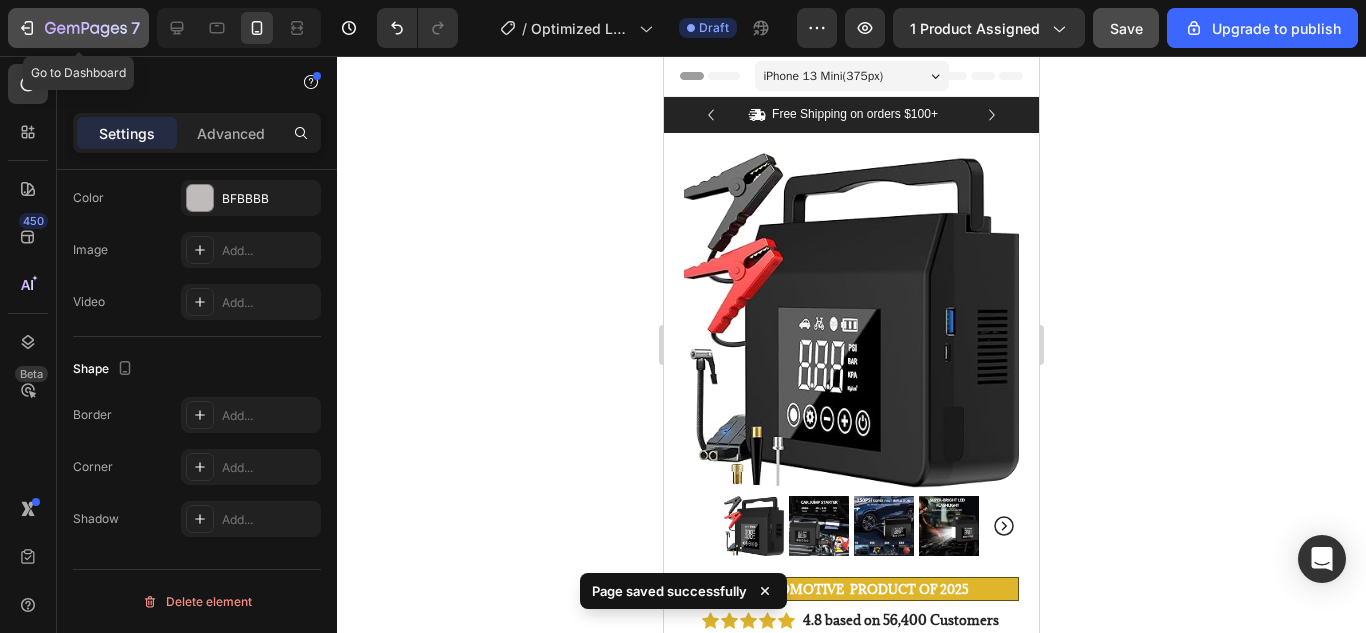 click 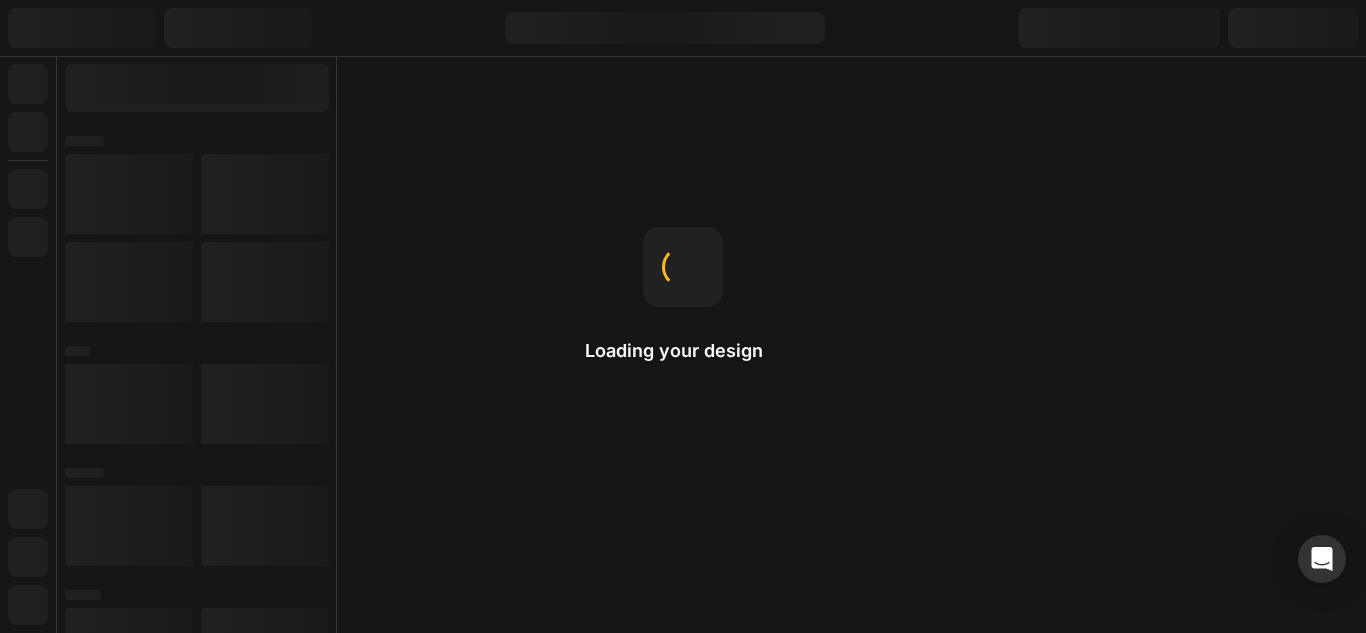 scroll, scrollTop: 0, scrollLeft: 0, axis: both 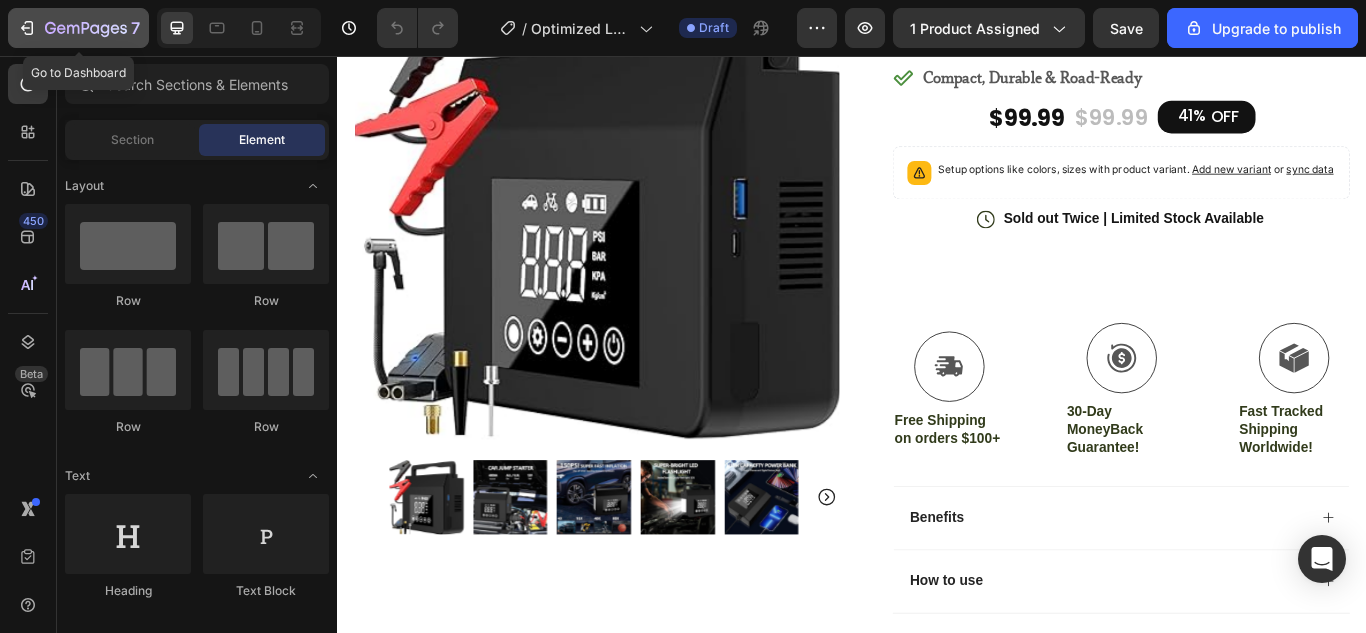 click 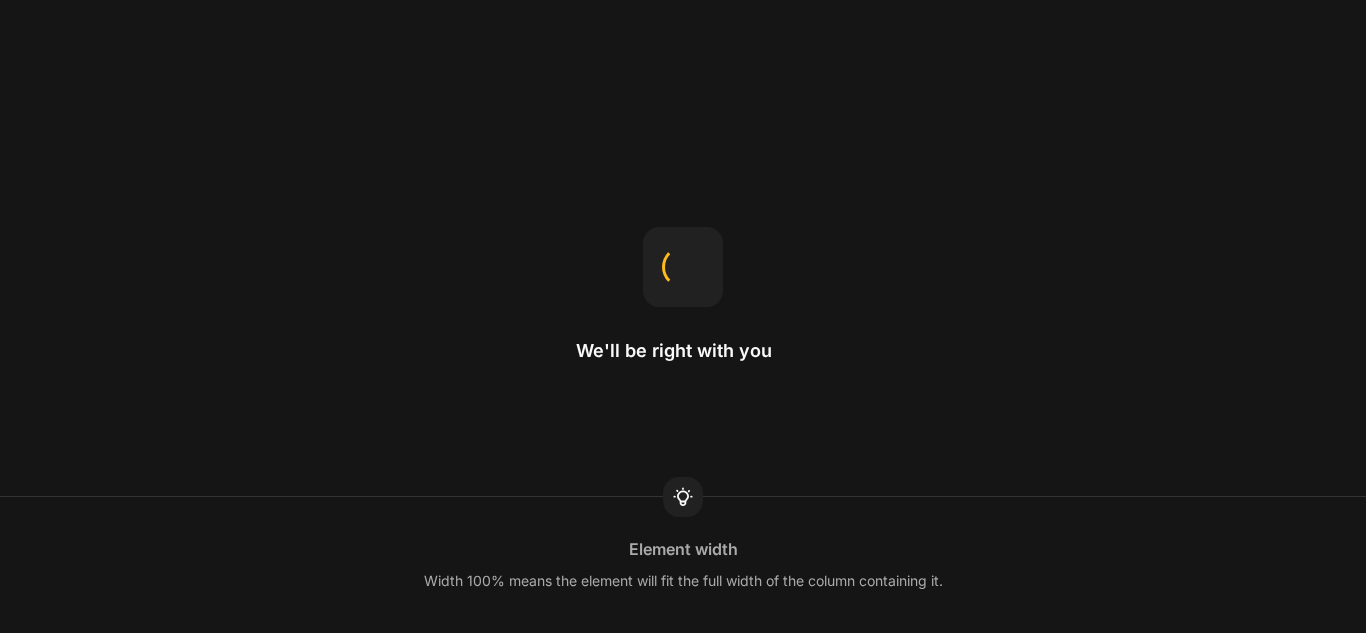 scroll, scrollTop: 0, scrollLeft: 0, axis: both 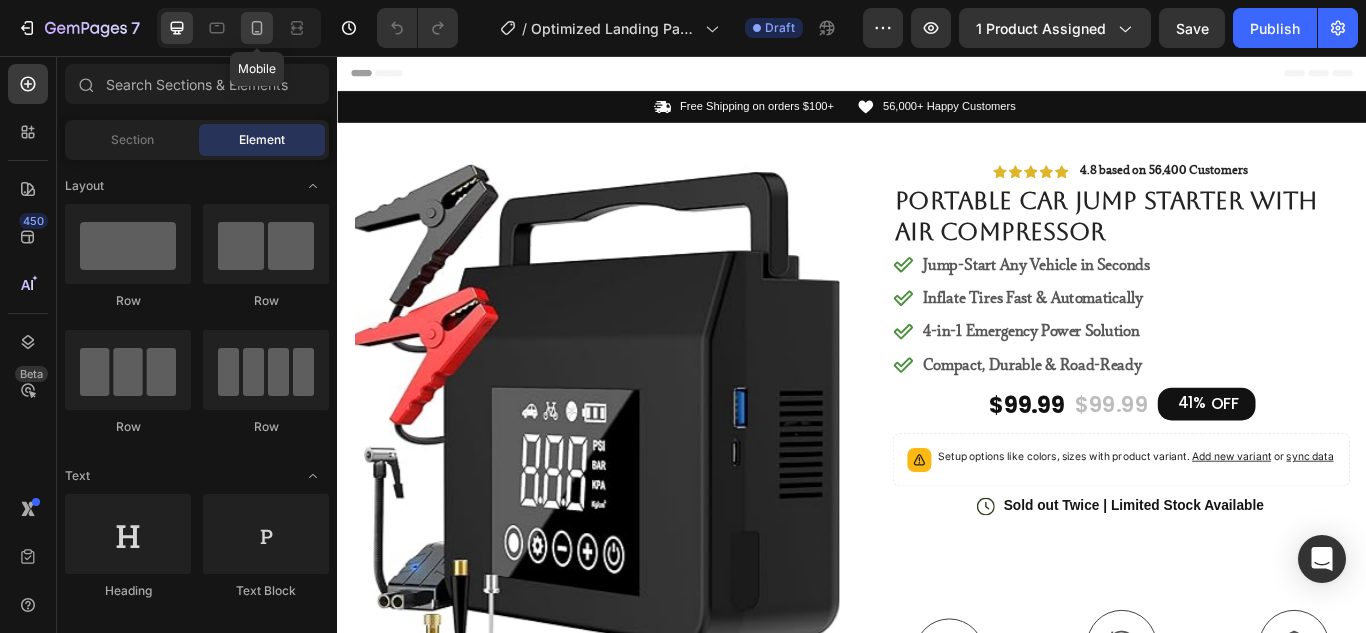 click 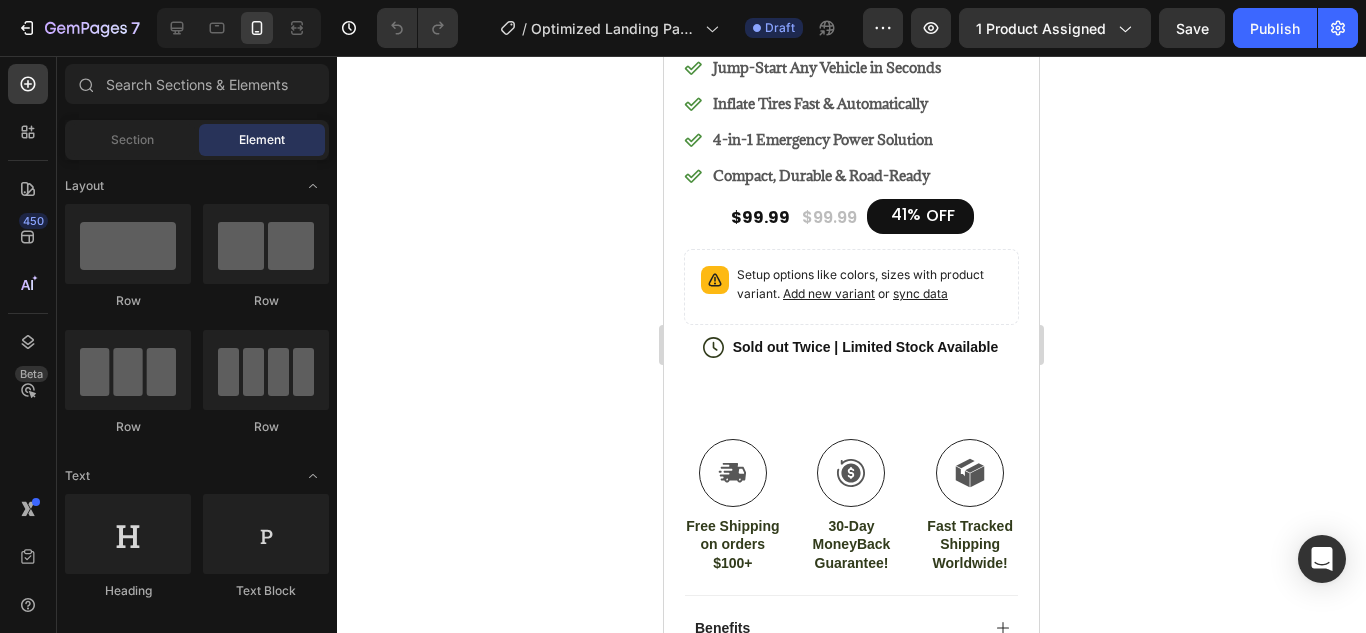 scroll, scrollTop: 668, scrollLeft: 0, axis: vertical 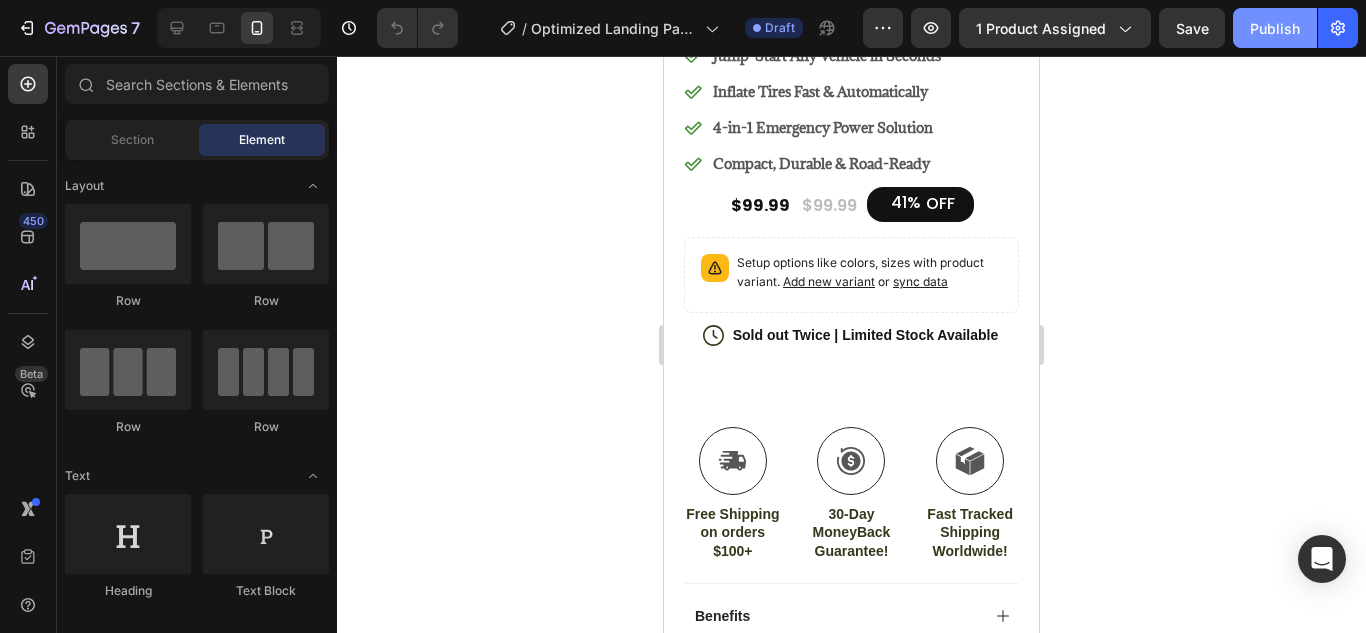 click on "Publish" at bounding box center (1275, 28) 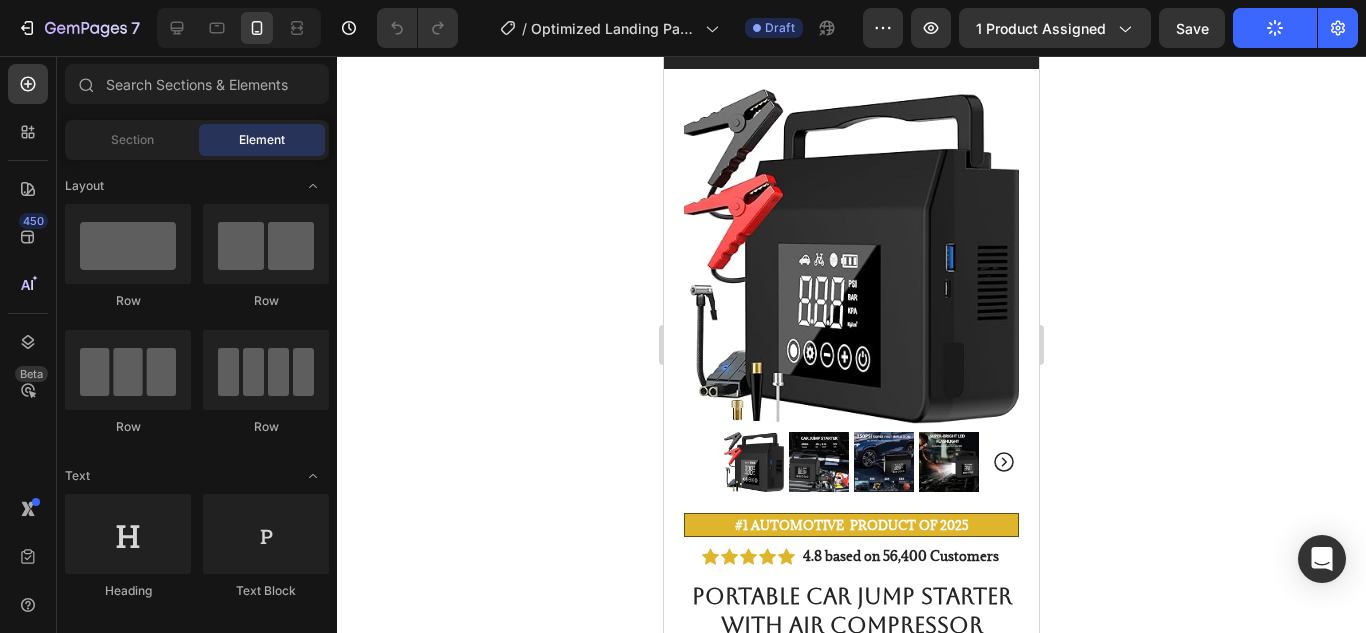 scroll, scrollTop: 0, scrollLeft: 0, axis: both 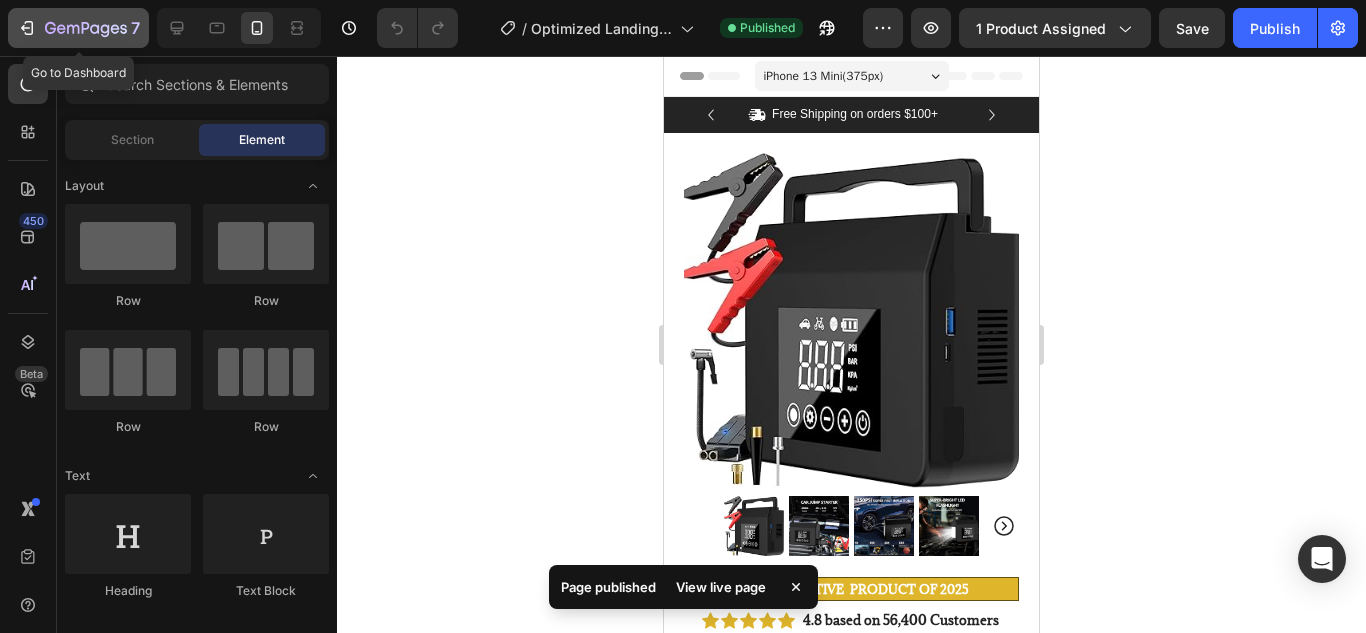 click on "7" 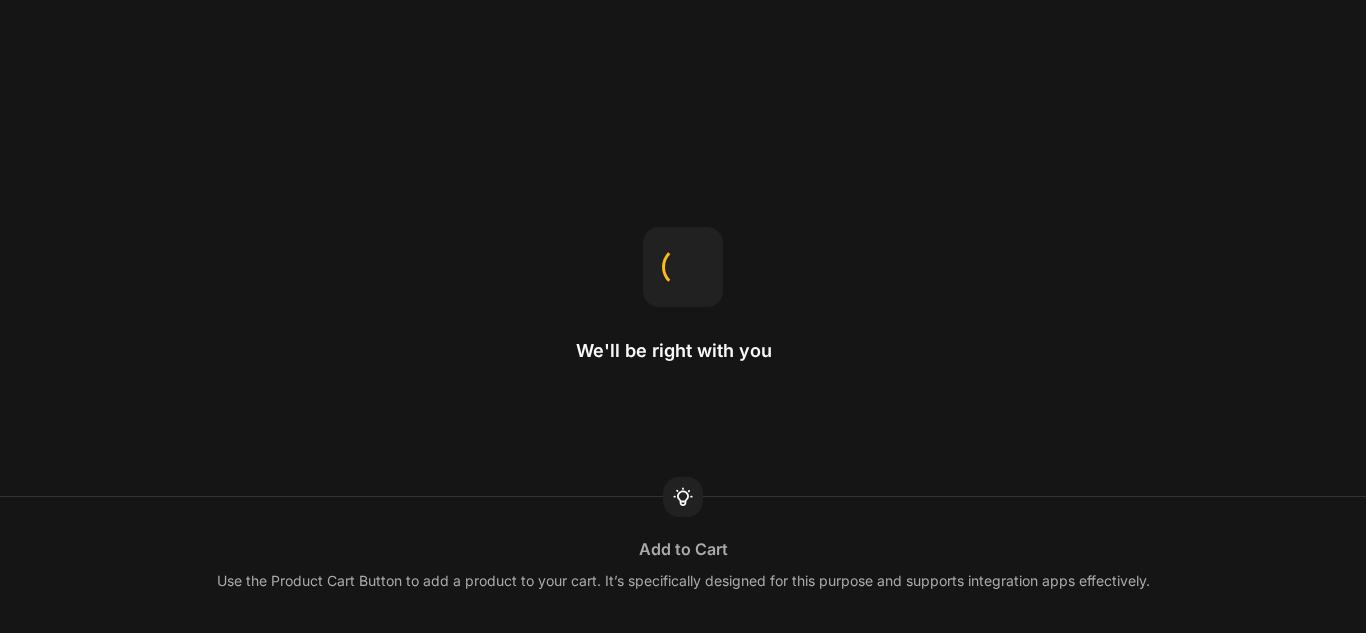 scroll, scrollTop: 0, scrollLeft: 0, axis: both 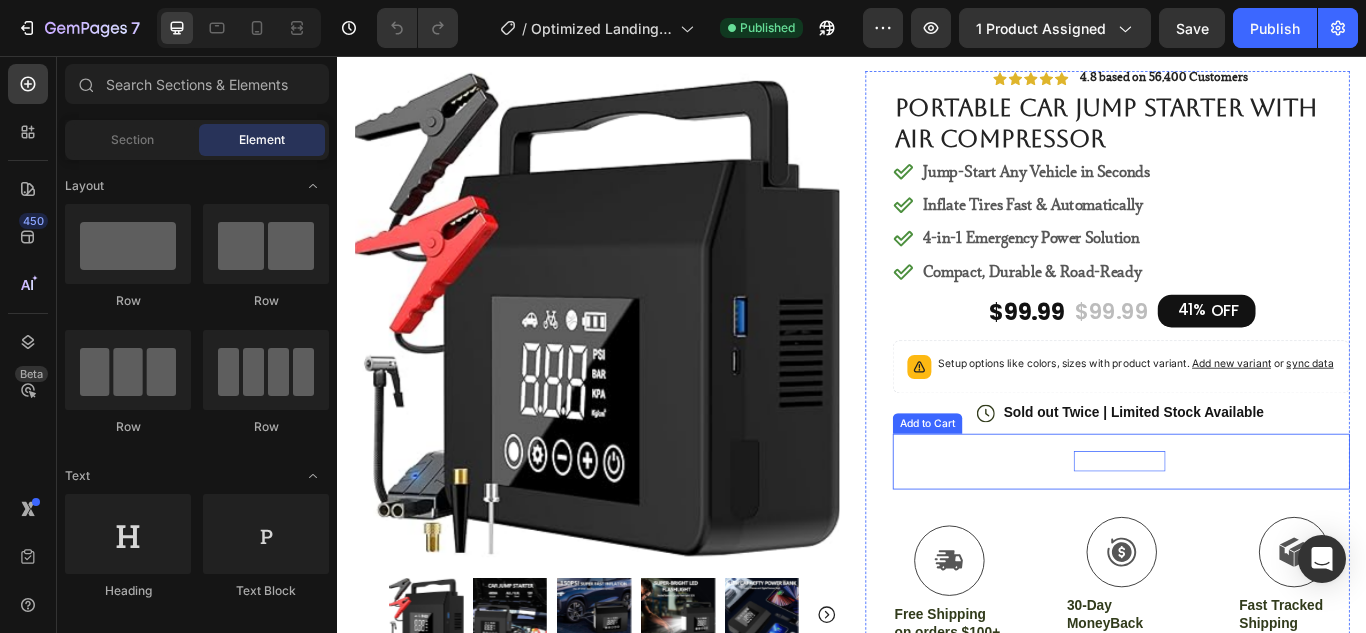 click on "Add to cart" at bounding box center [1248, 529] 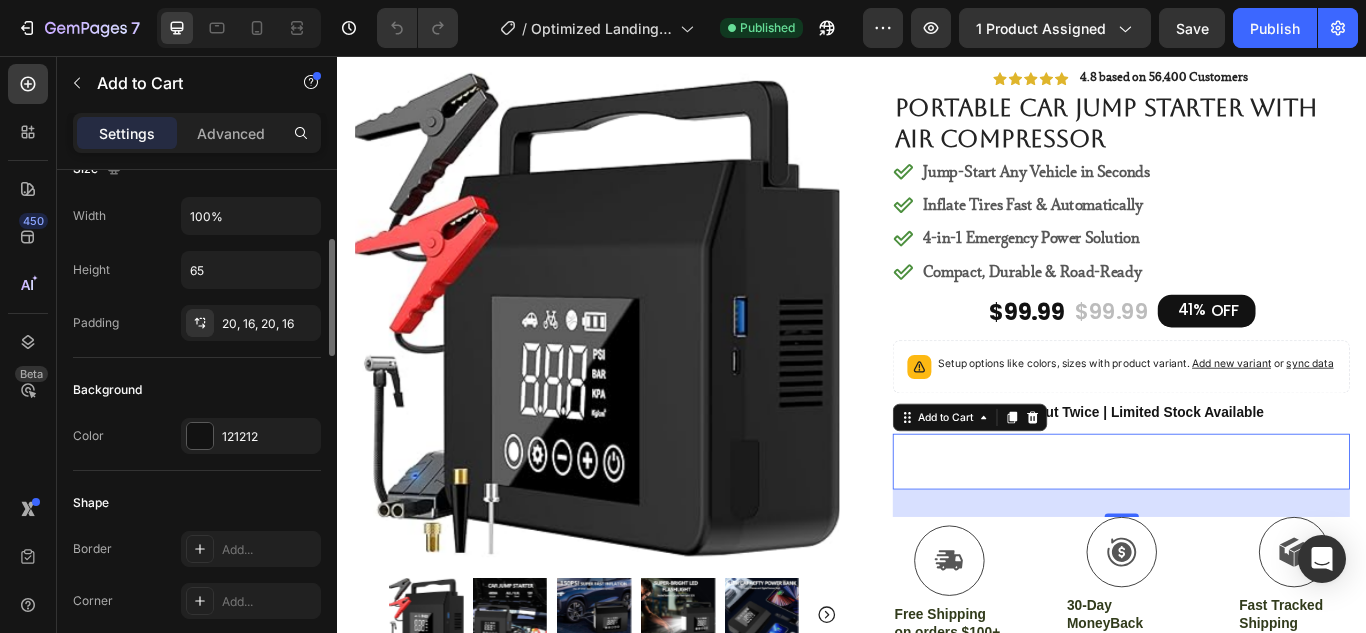 scroll, scrollTop: 304, scrollLeft: 0, axis: vertical 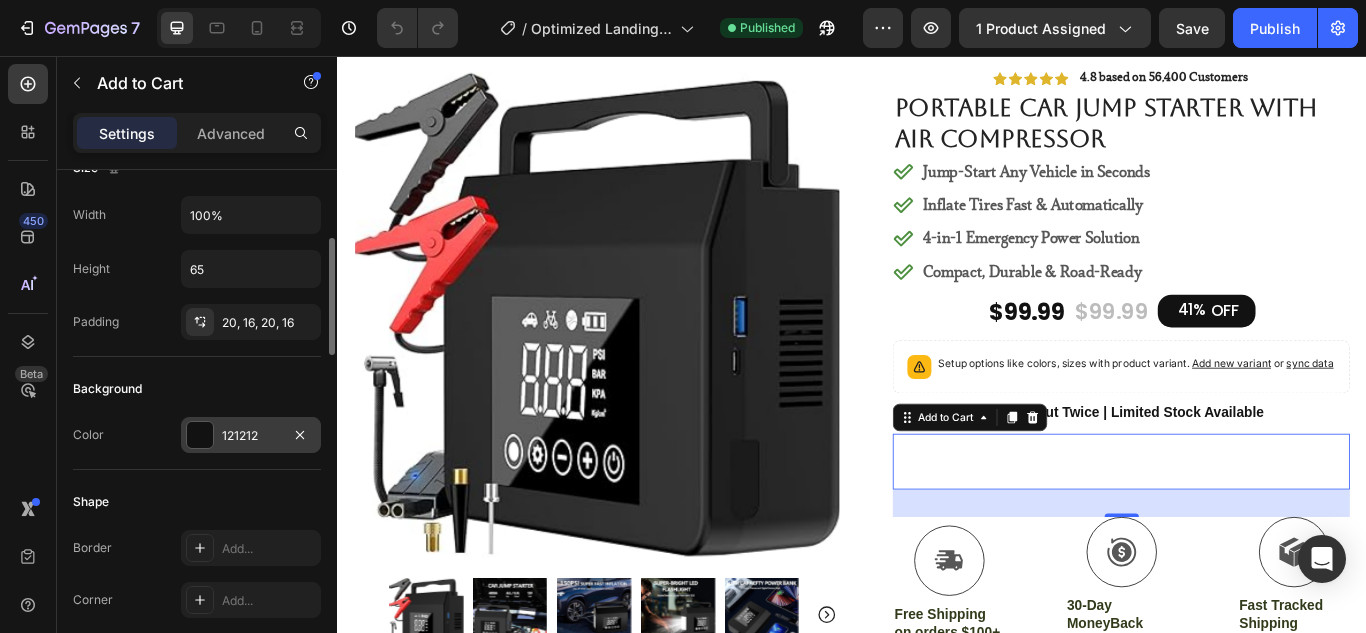 click on "121212" at bounding box center [251, 436] 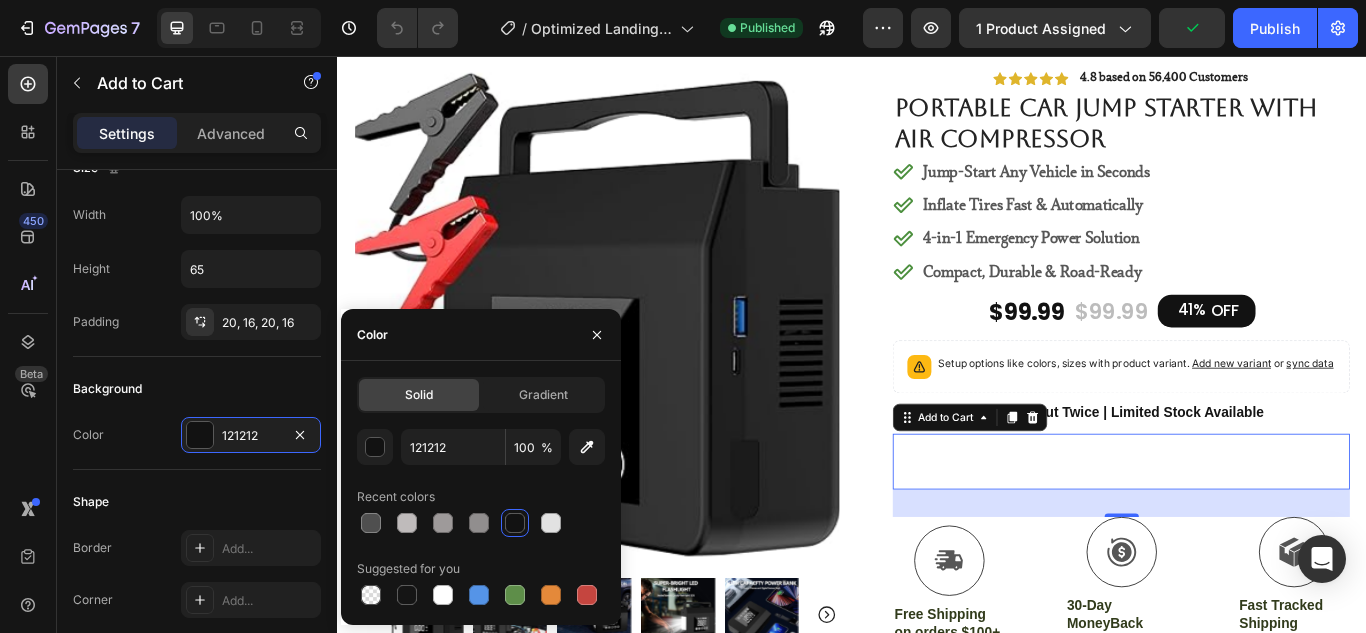 click at bounding box center [515, 523] 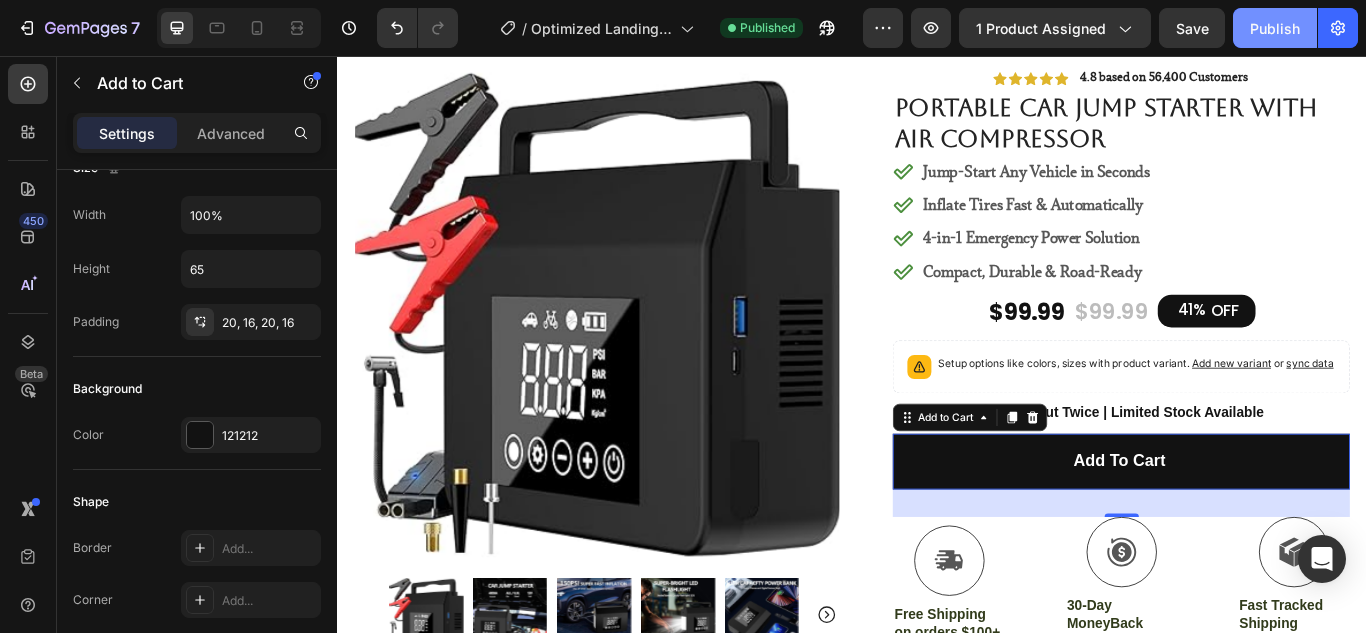 click on "Publish" at bounding box center (1275, 28) 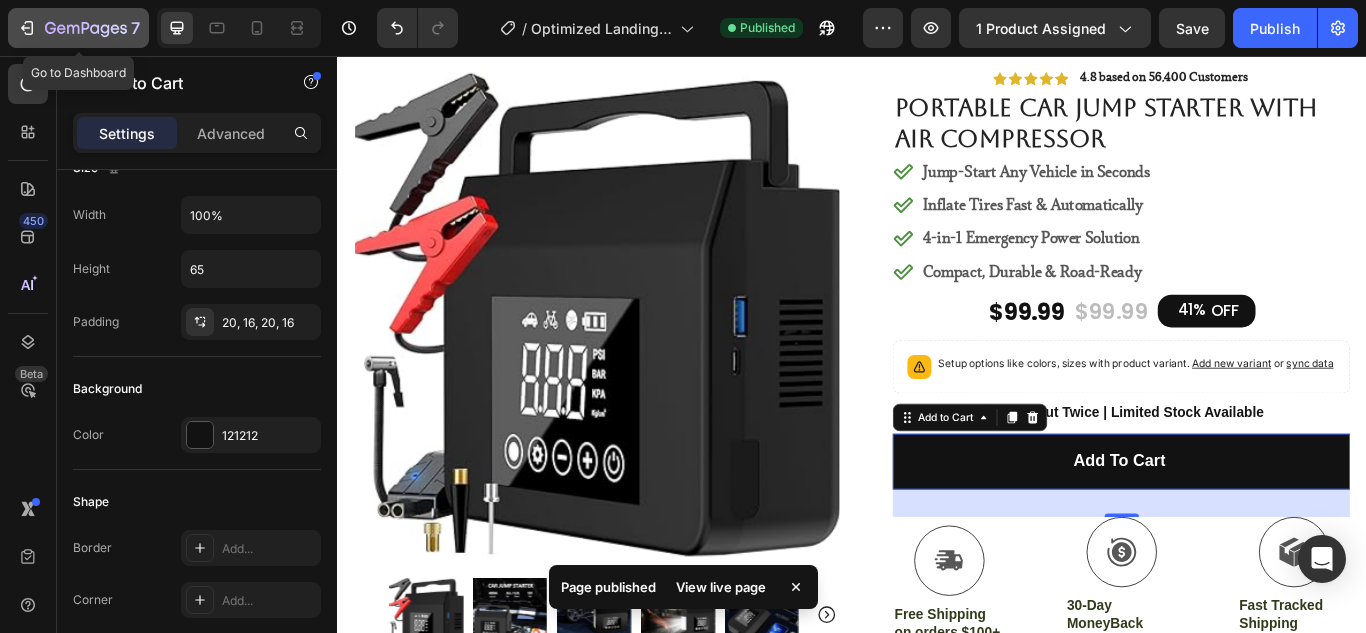 click 